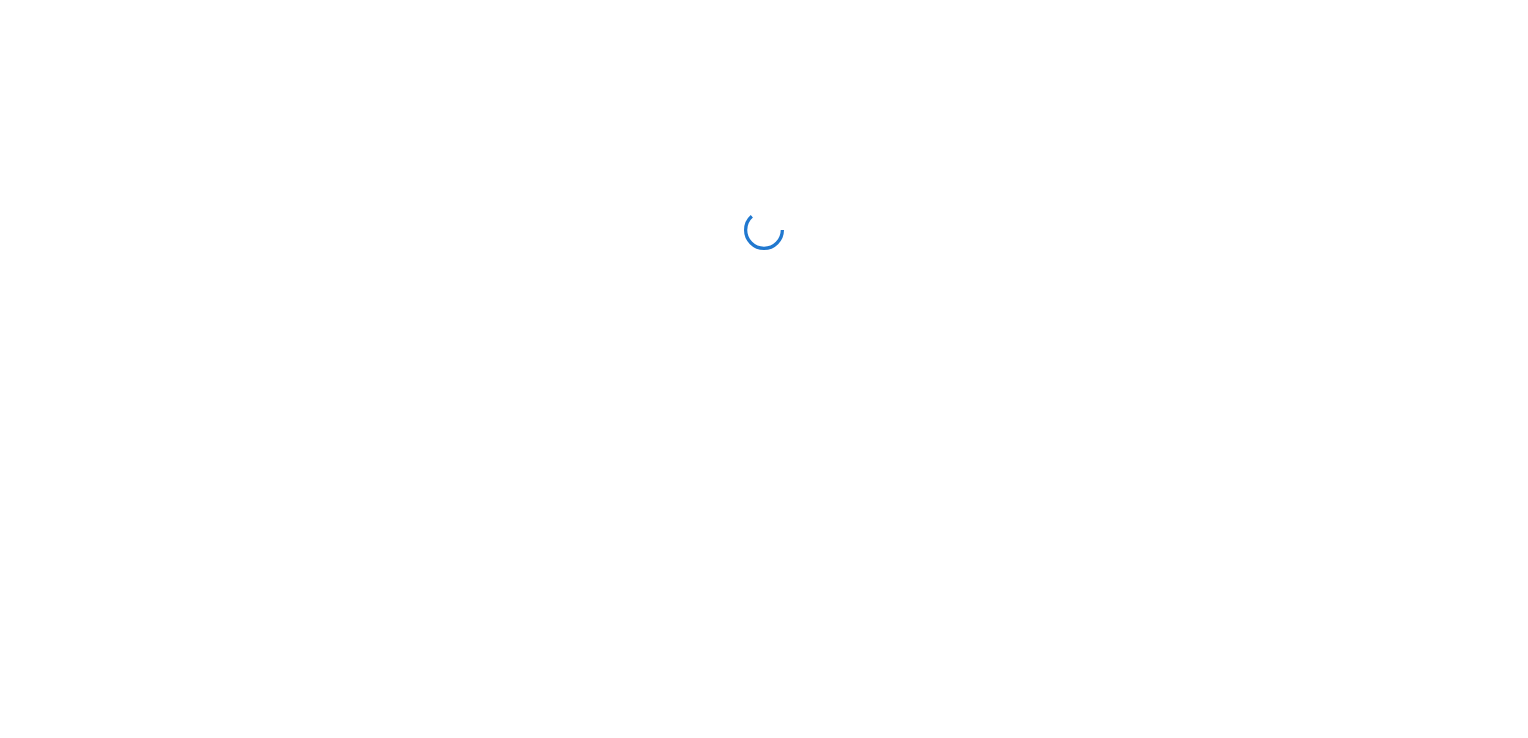 scroll, scrollTop: 0, scrollLeft: 0, axis: both 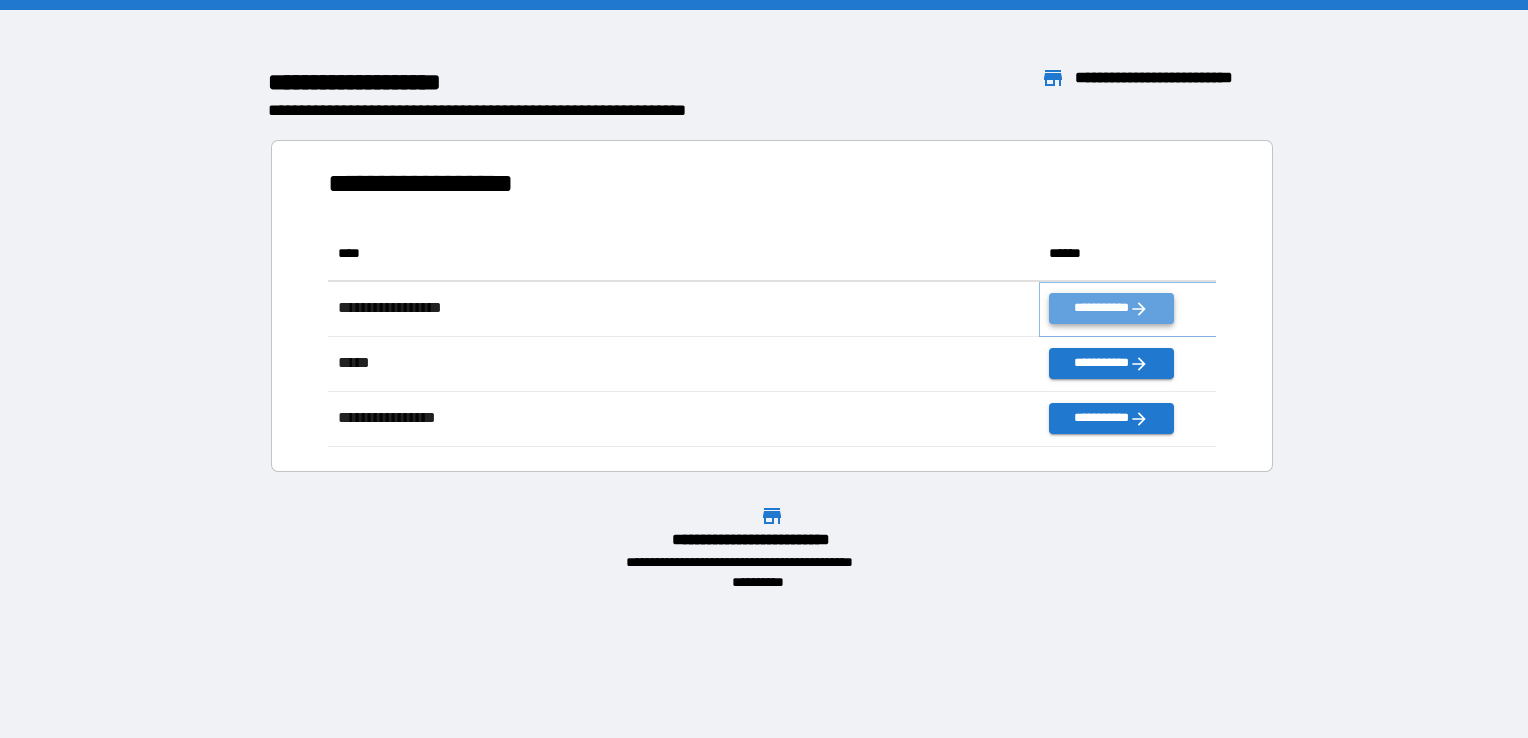 click on "**********" at bounding box center [1111, 308] 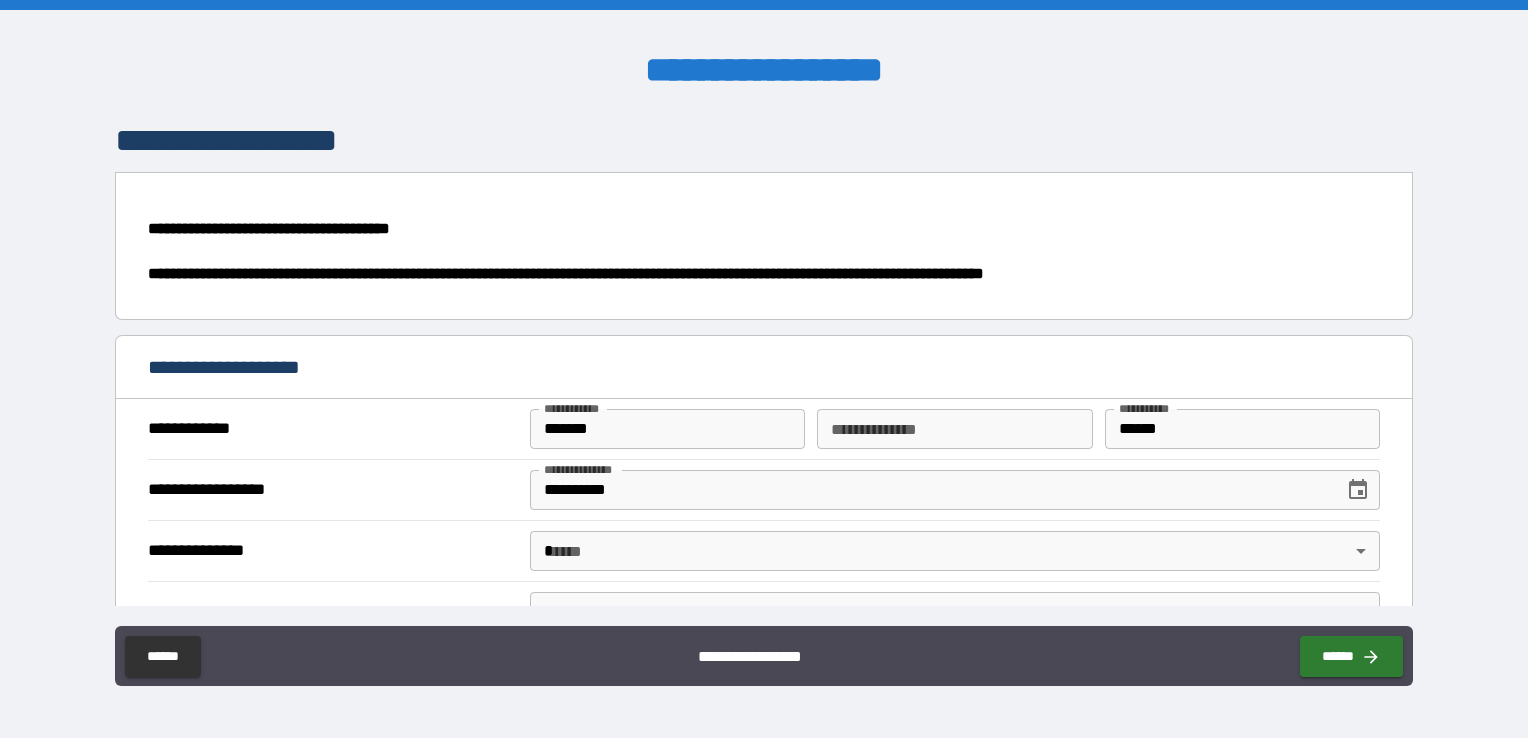 type on "*" 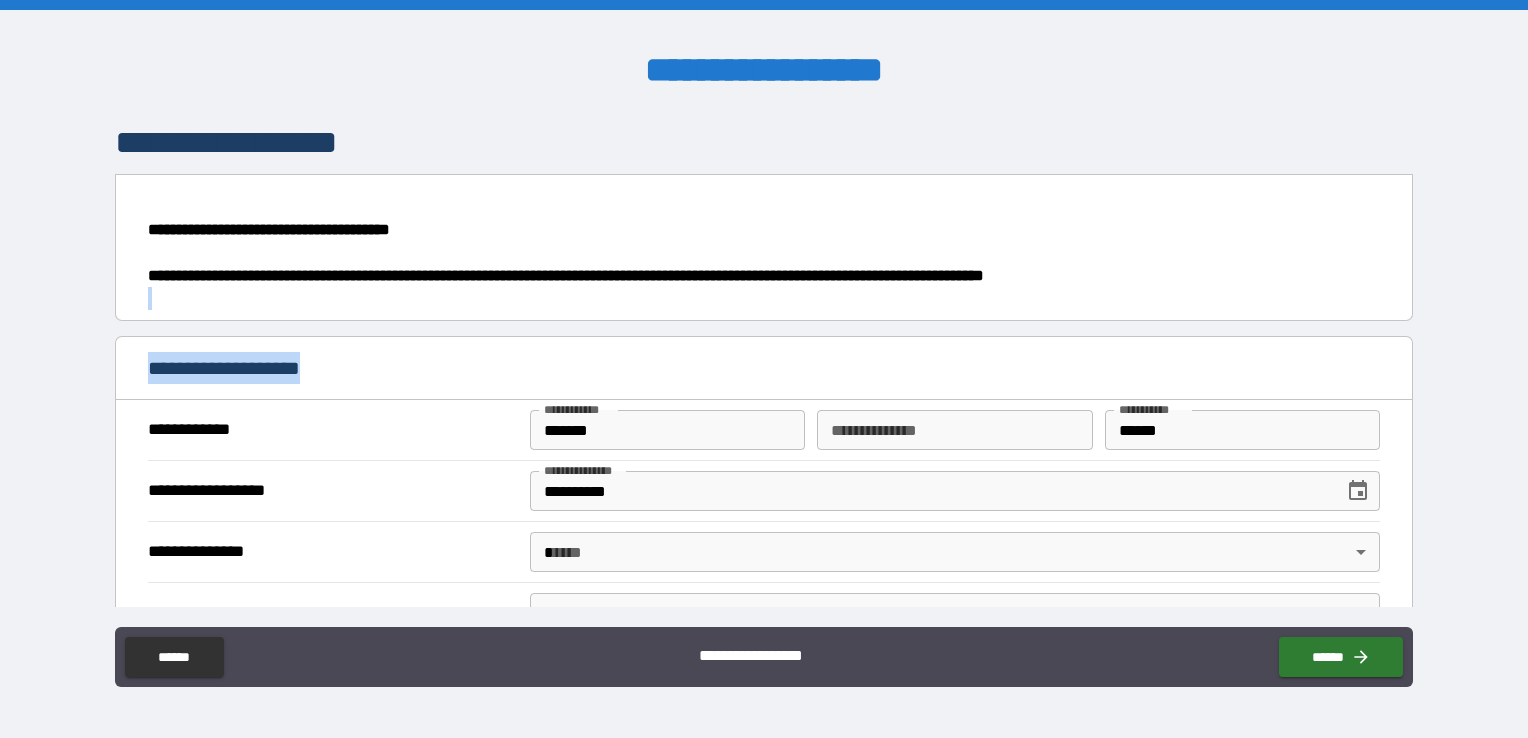 drag, startPoint x: 1099, startPoint y: 310, endPoint x: 564, endPoint y: 359, distance: 537.23926 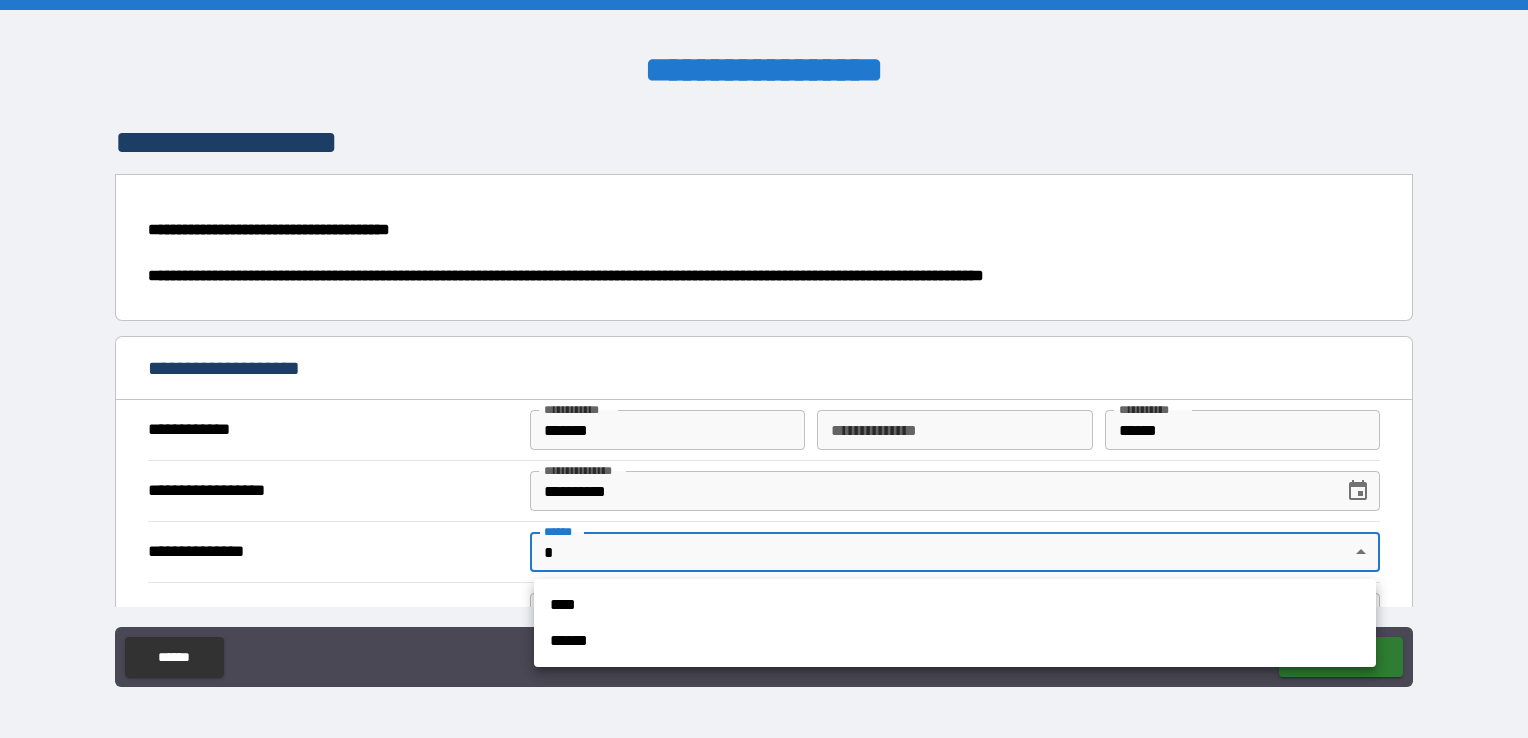 click on "**********" at bounding box center (764, 369) 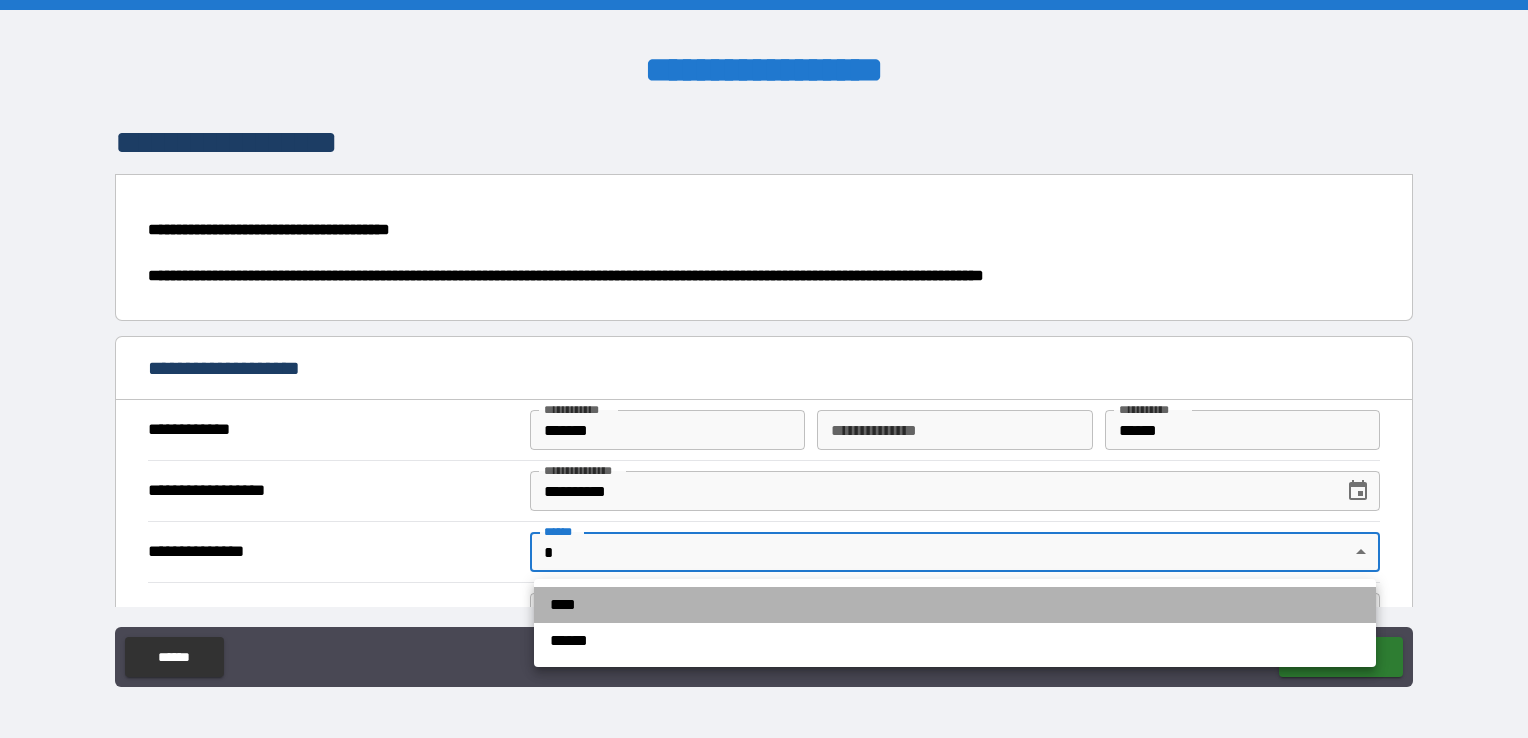 click on "****" at bounding box center [955, 605] 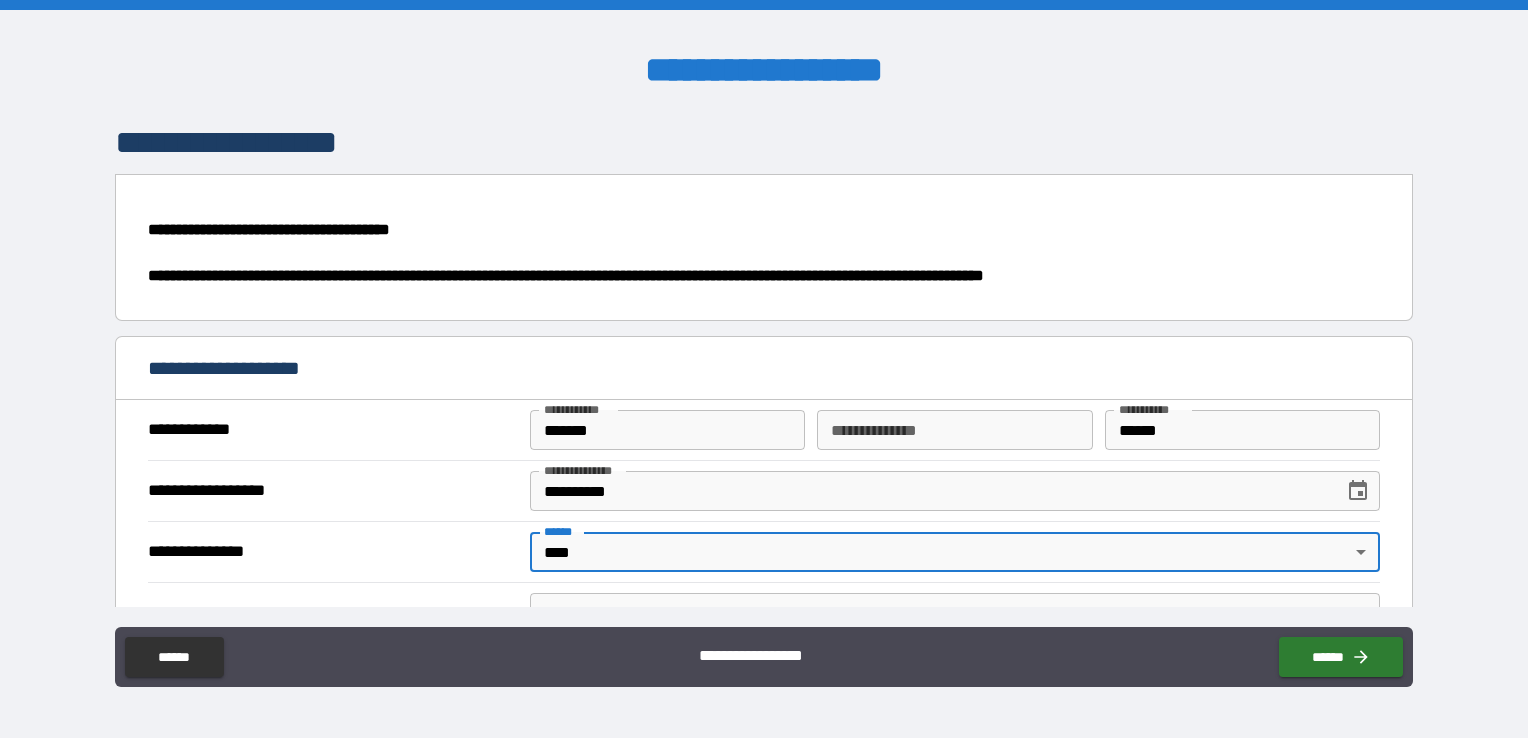 type on "*" 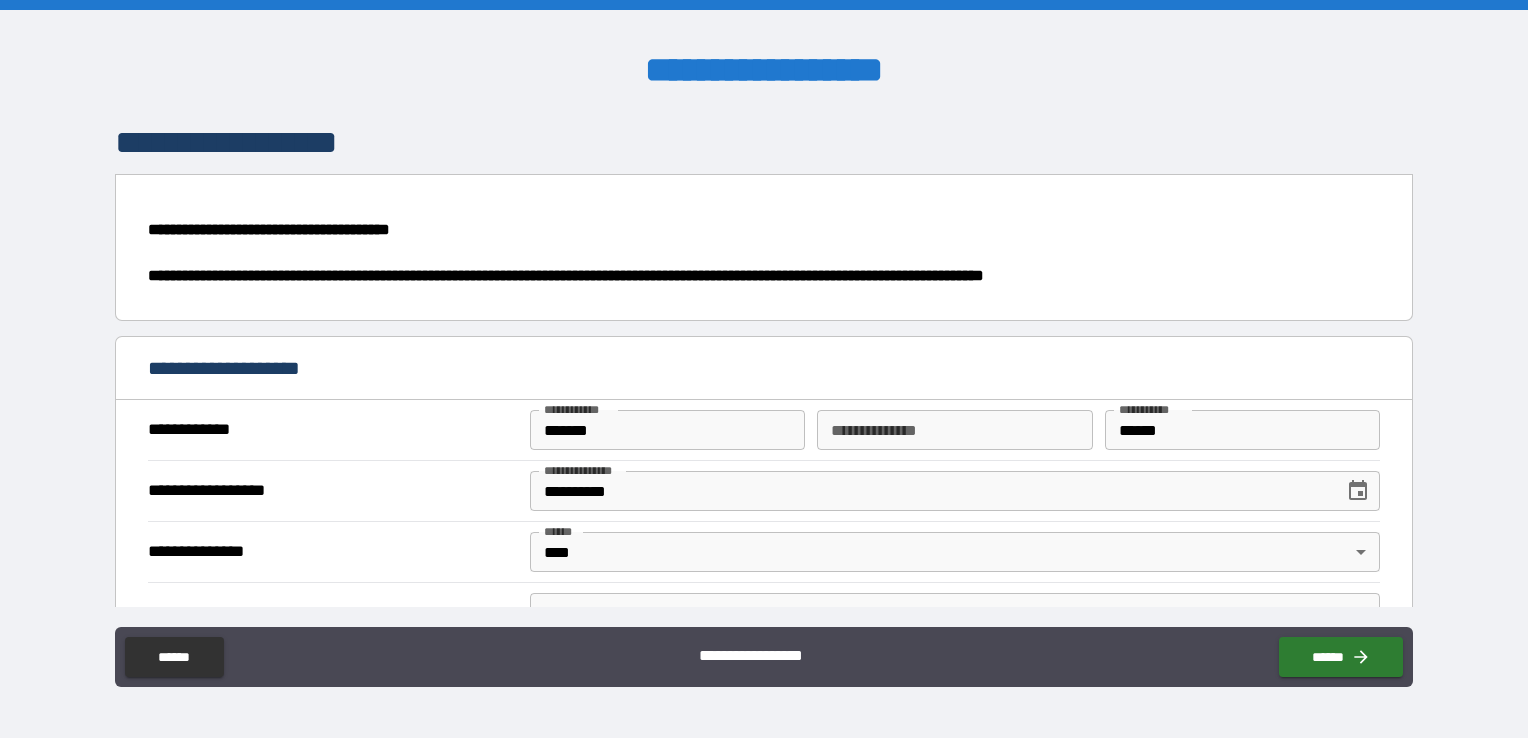 click on "**********" at bounding box center [331, 491] 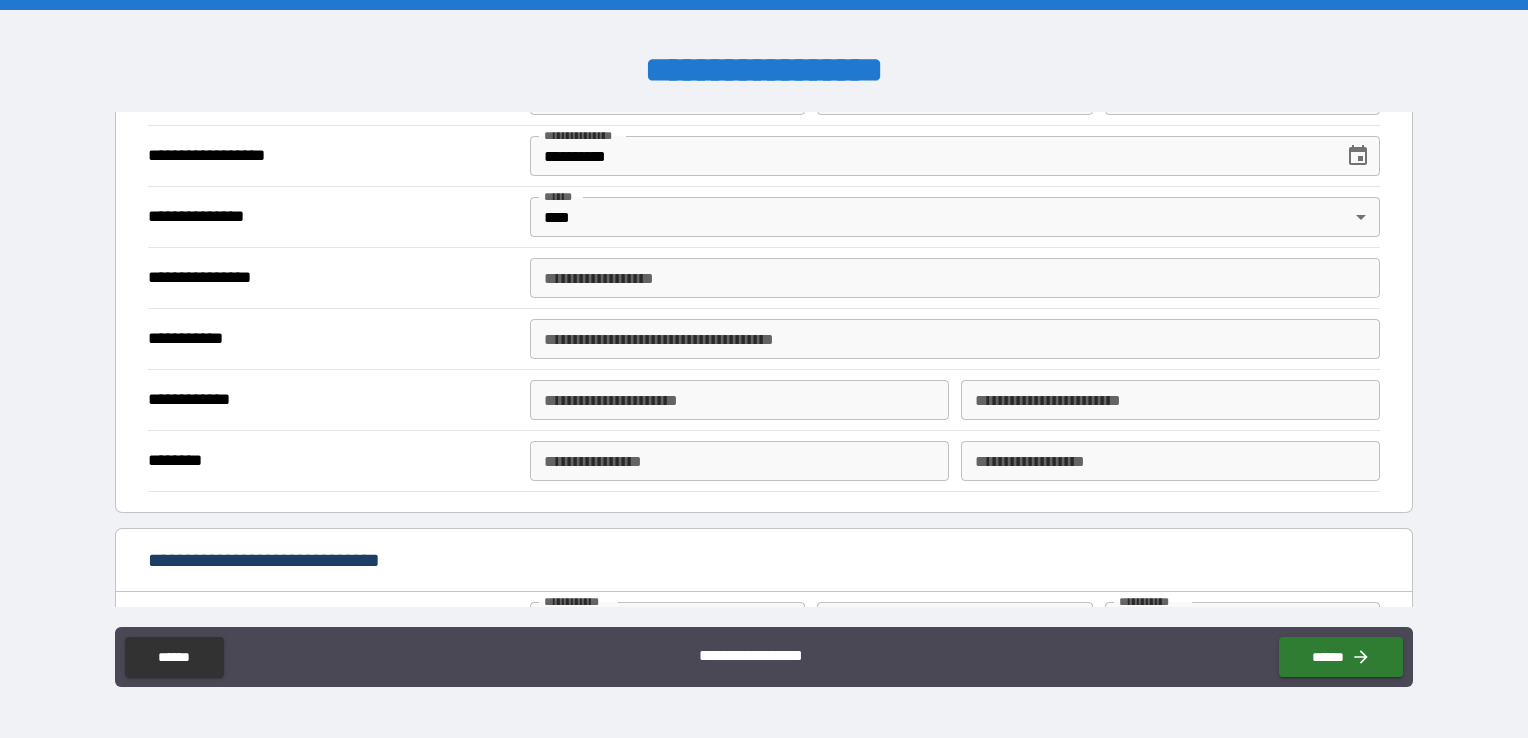 scroll, scrollTop: 336, scrollLeft: 0, axis: vertical 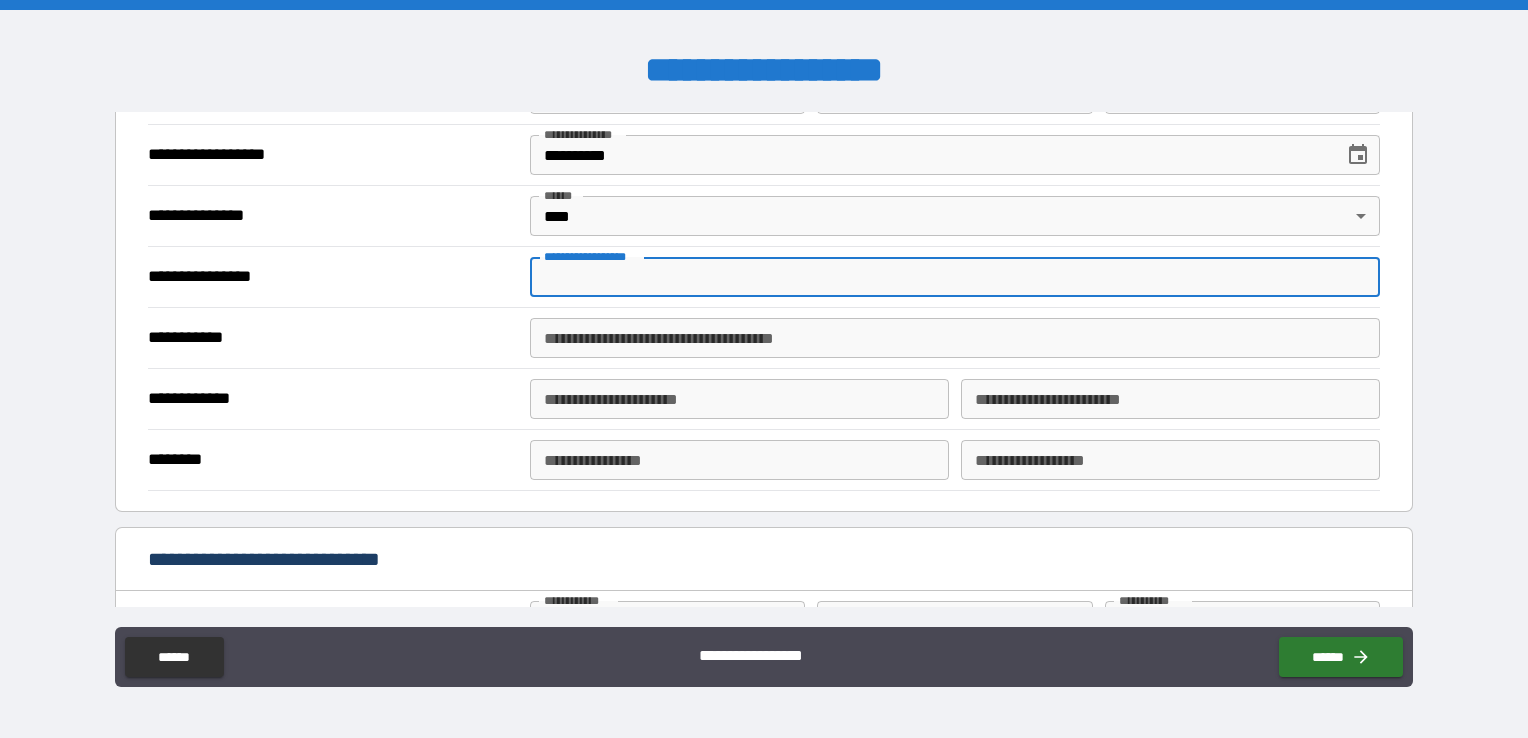click on "**********" at bounding box center (955, 277) 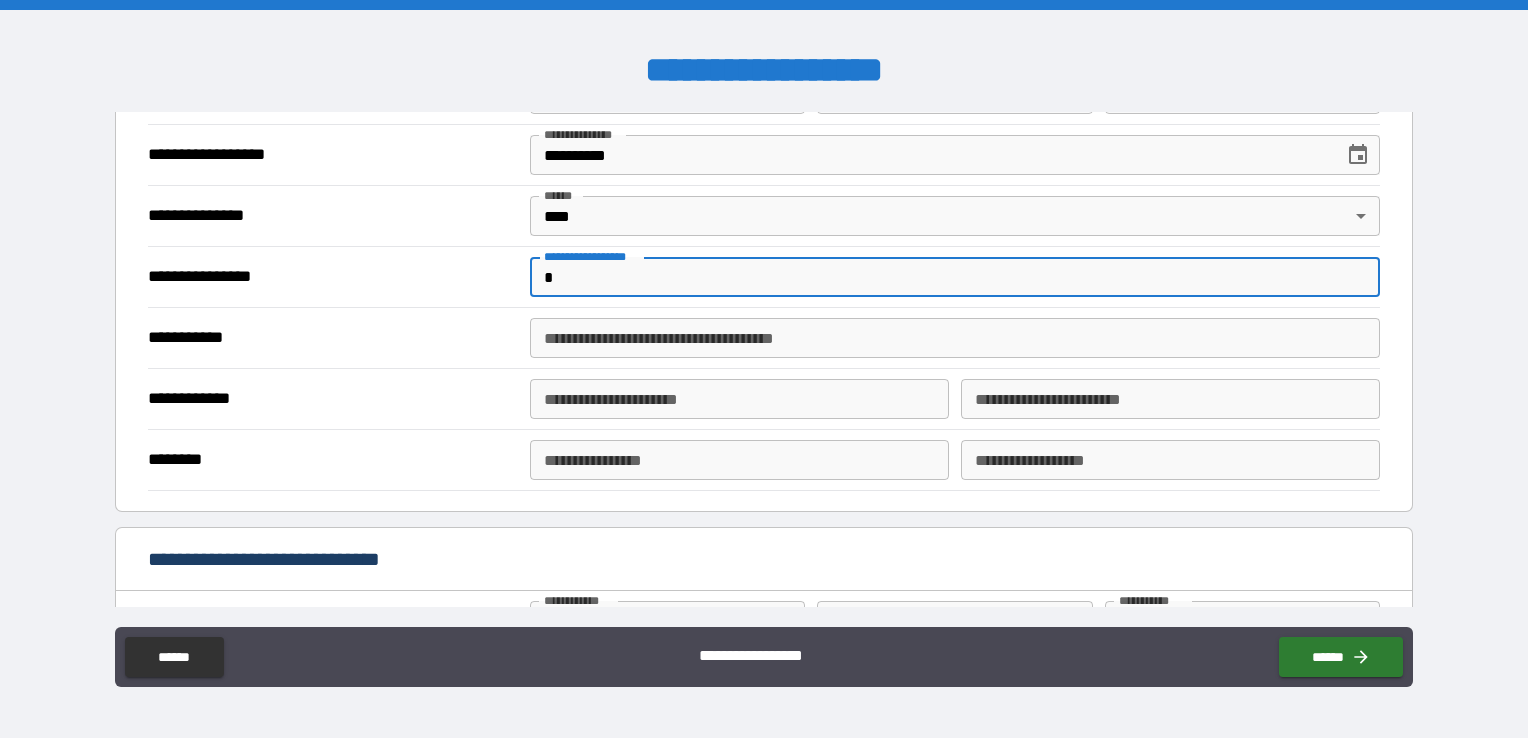type on "**" 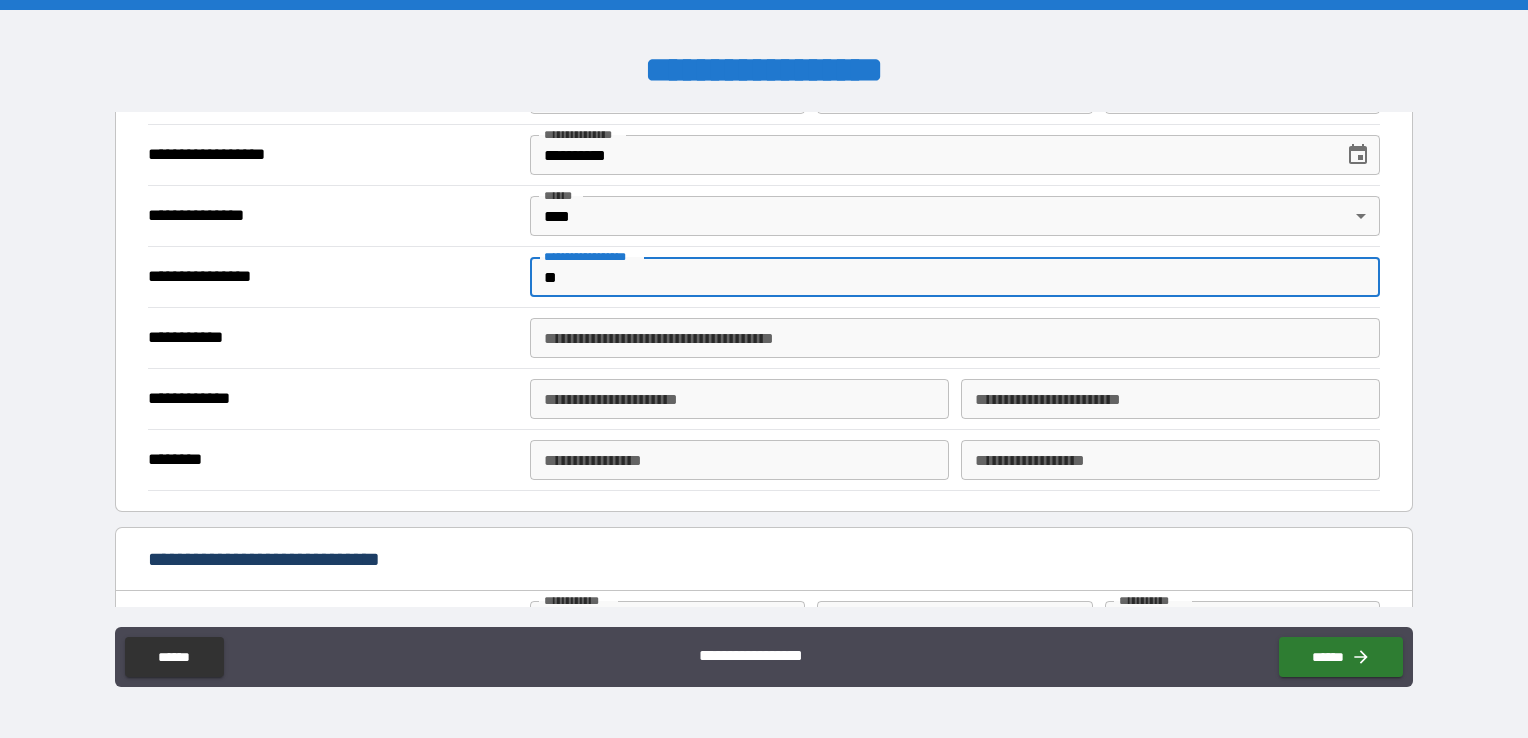 type on "*" 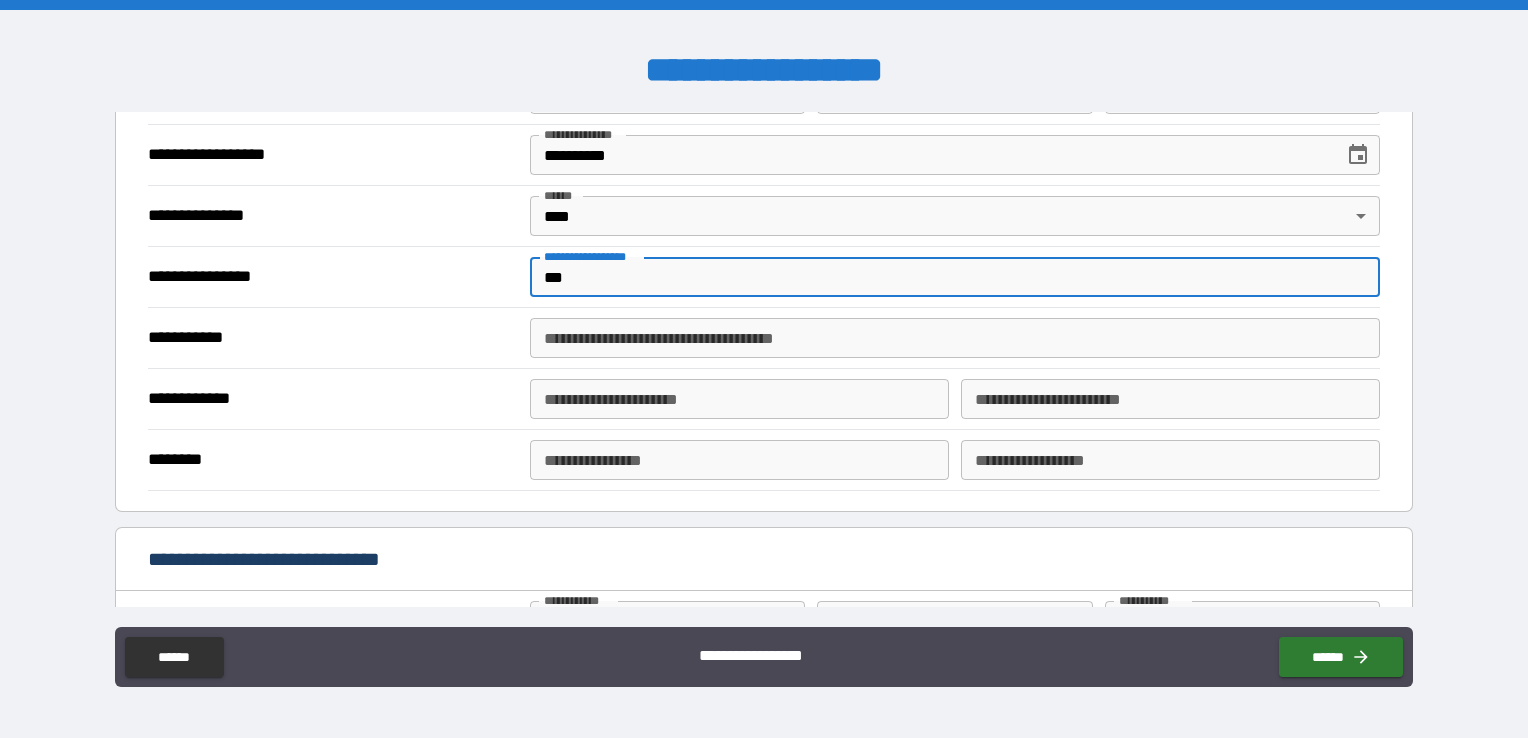 type on "****" 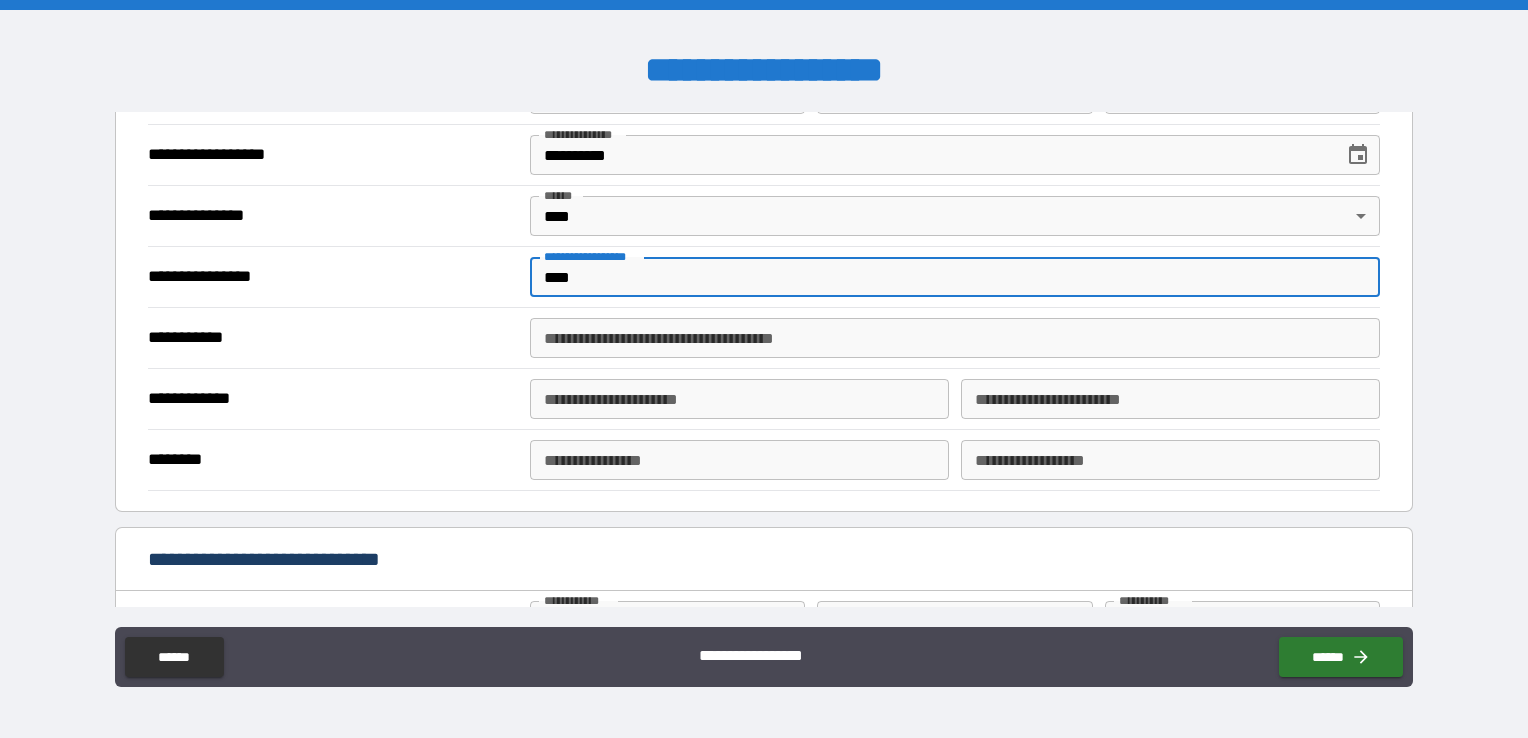 type on "*****" 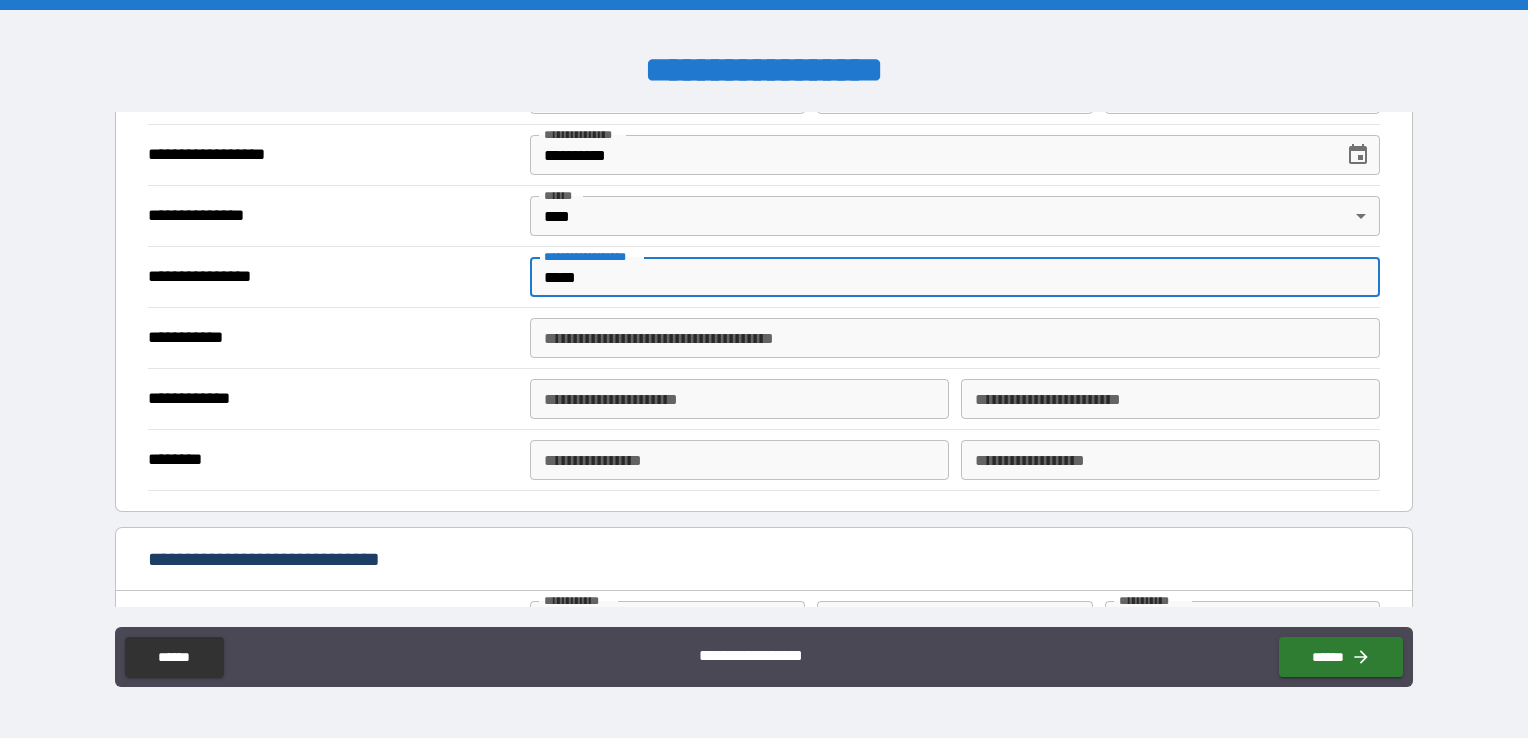 type on "*" 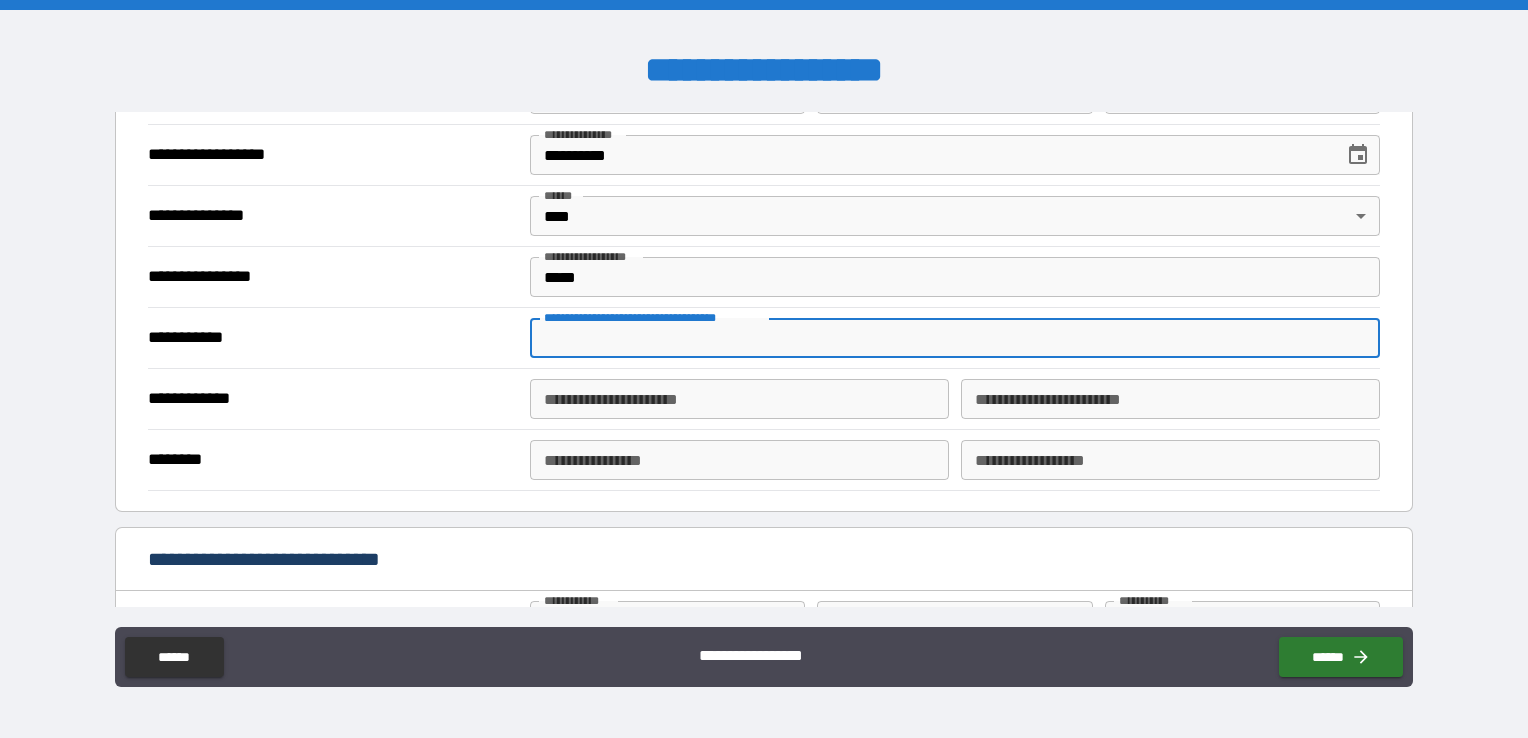 type on "*" 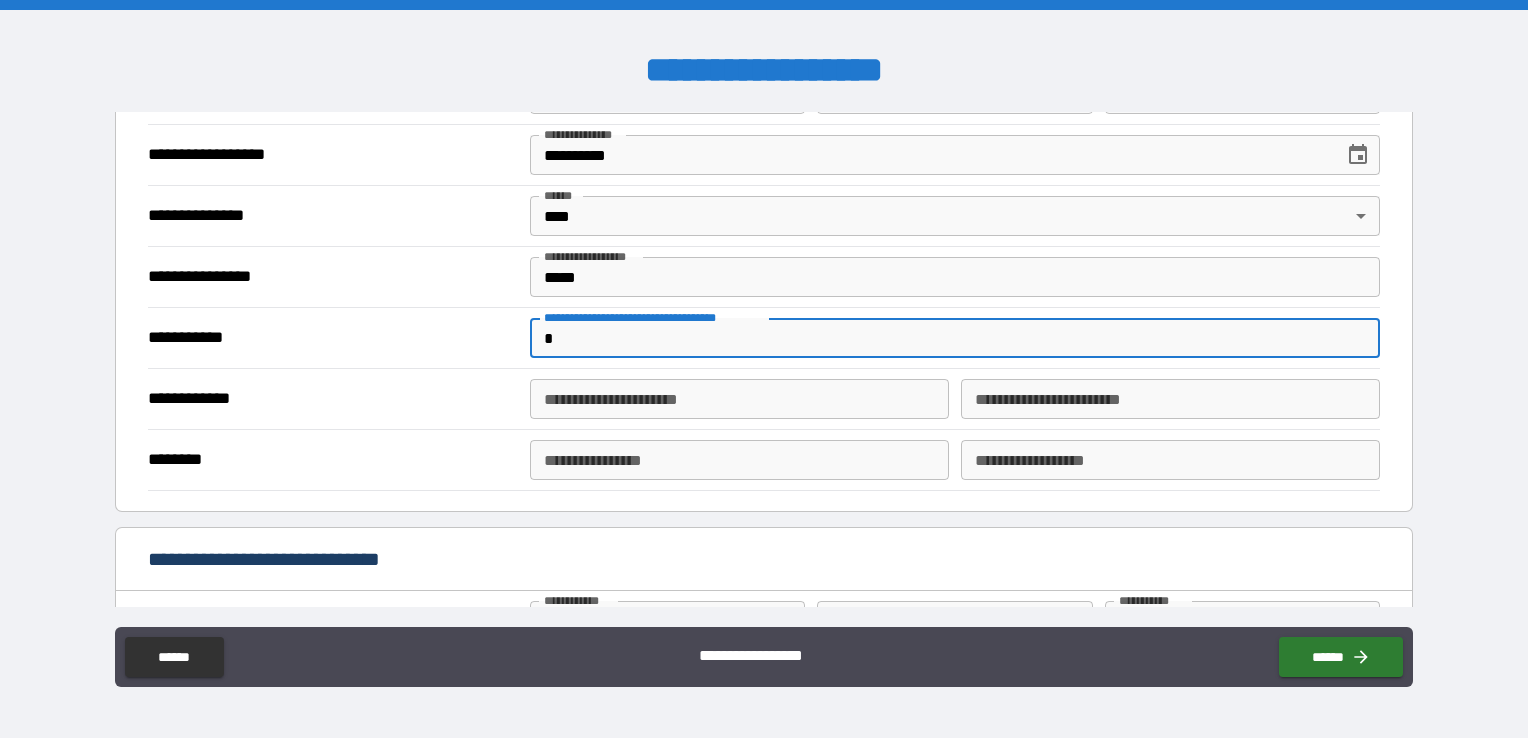 type on "*" 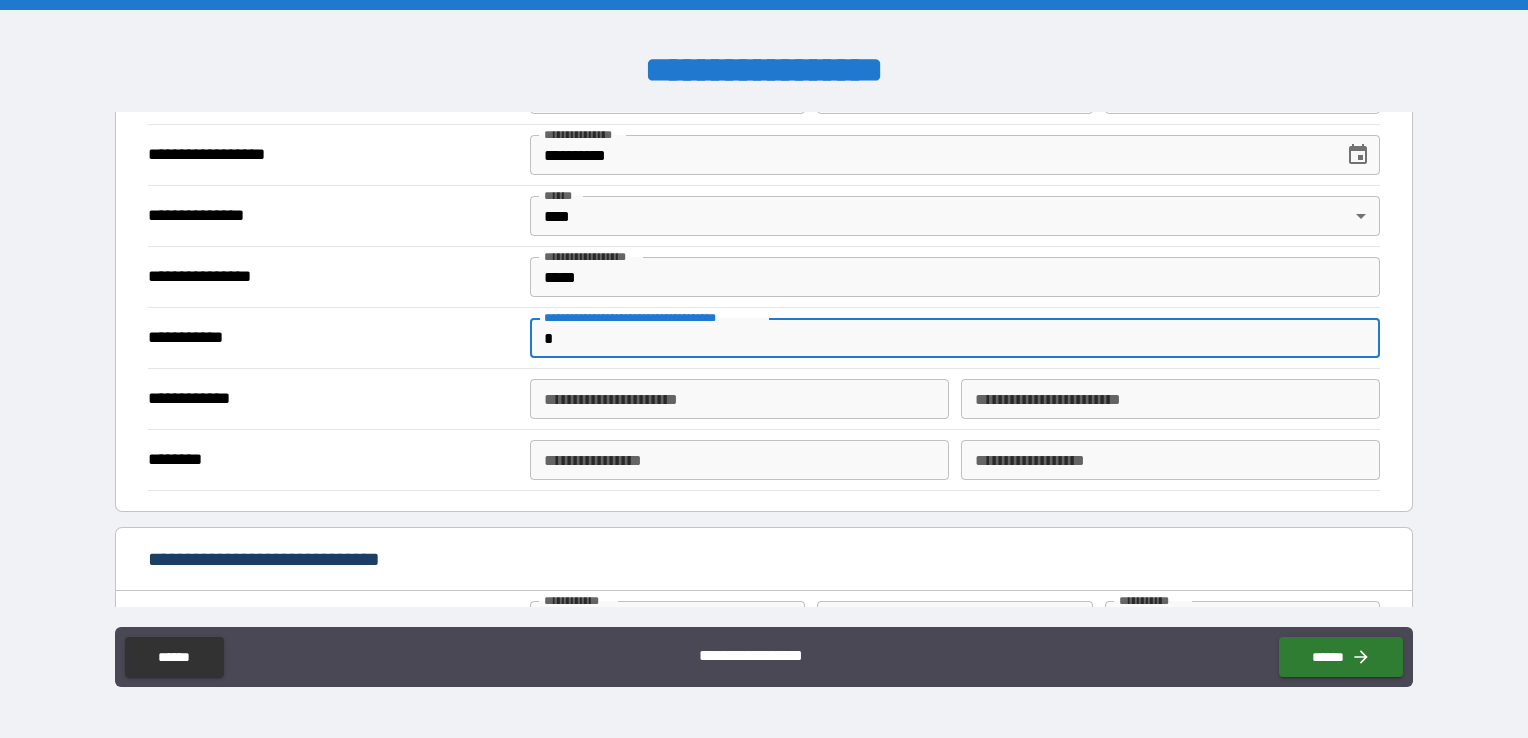 type on "**" 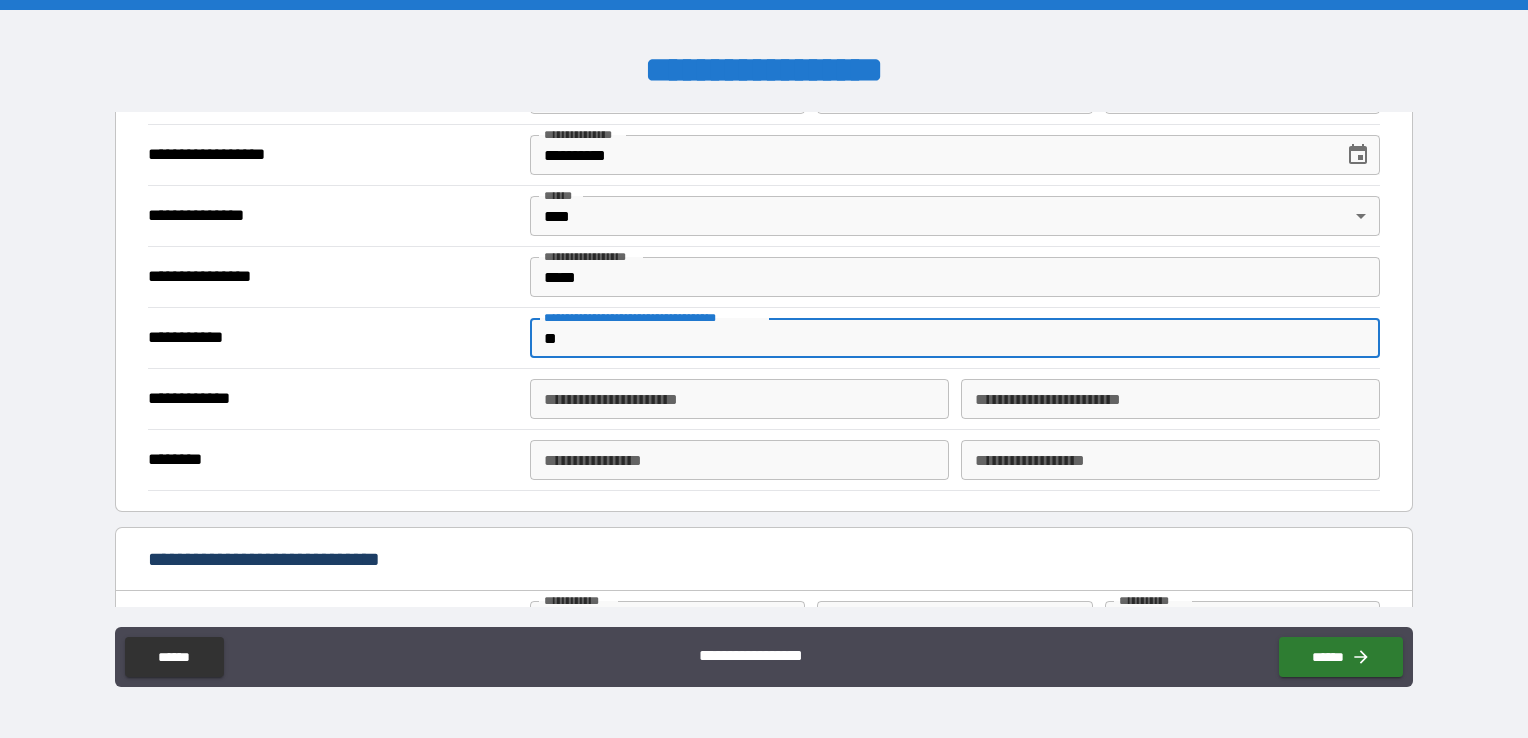 type on "*" 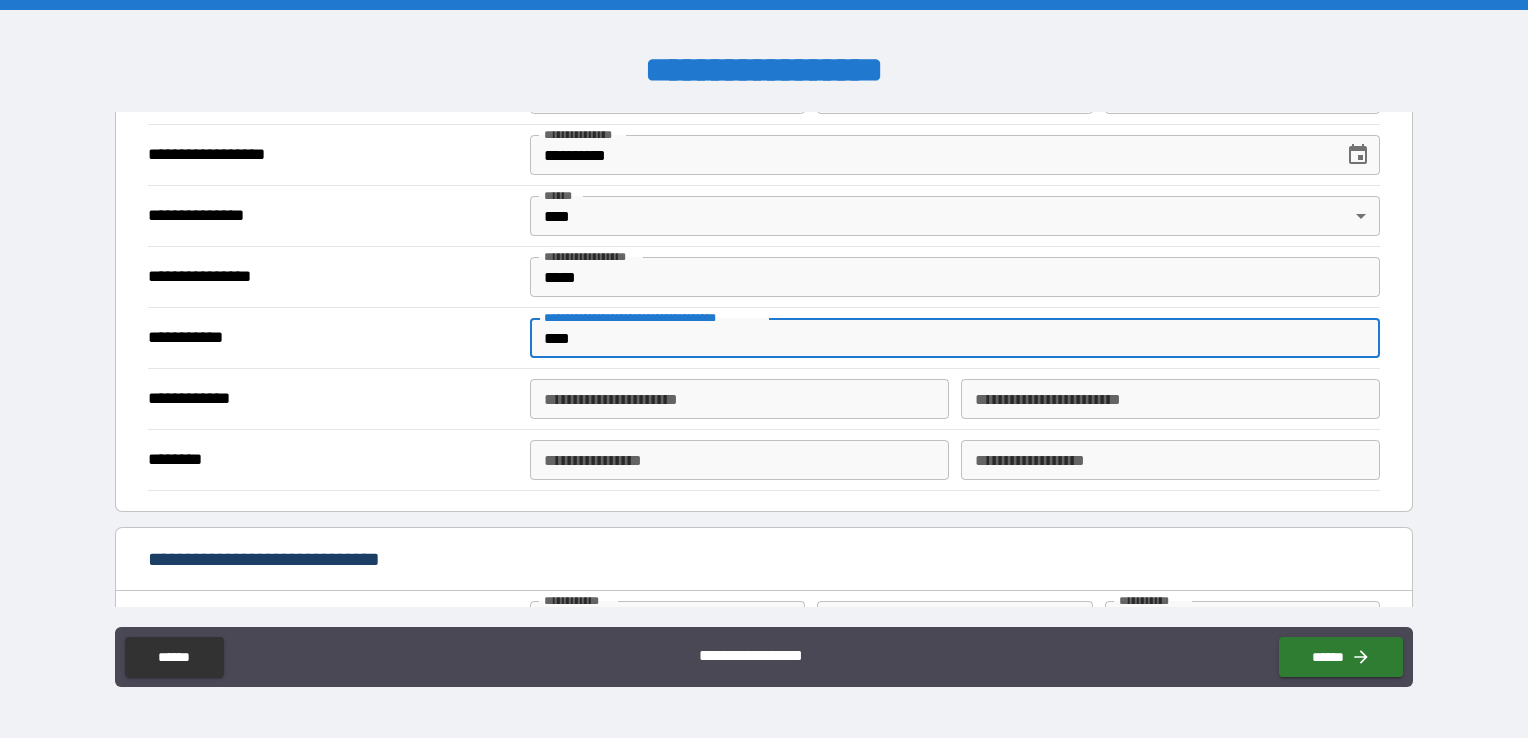 type on "*****" 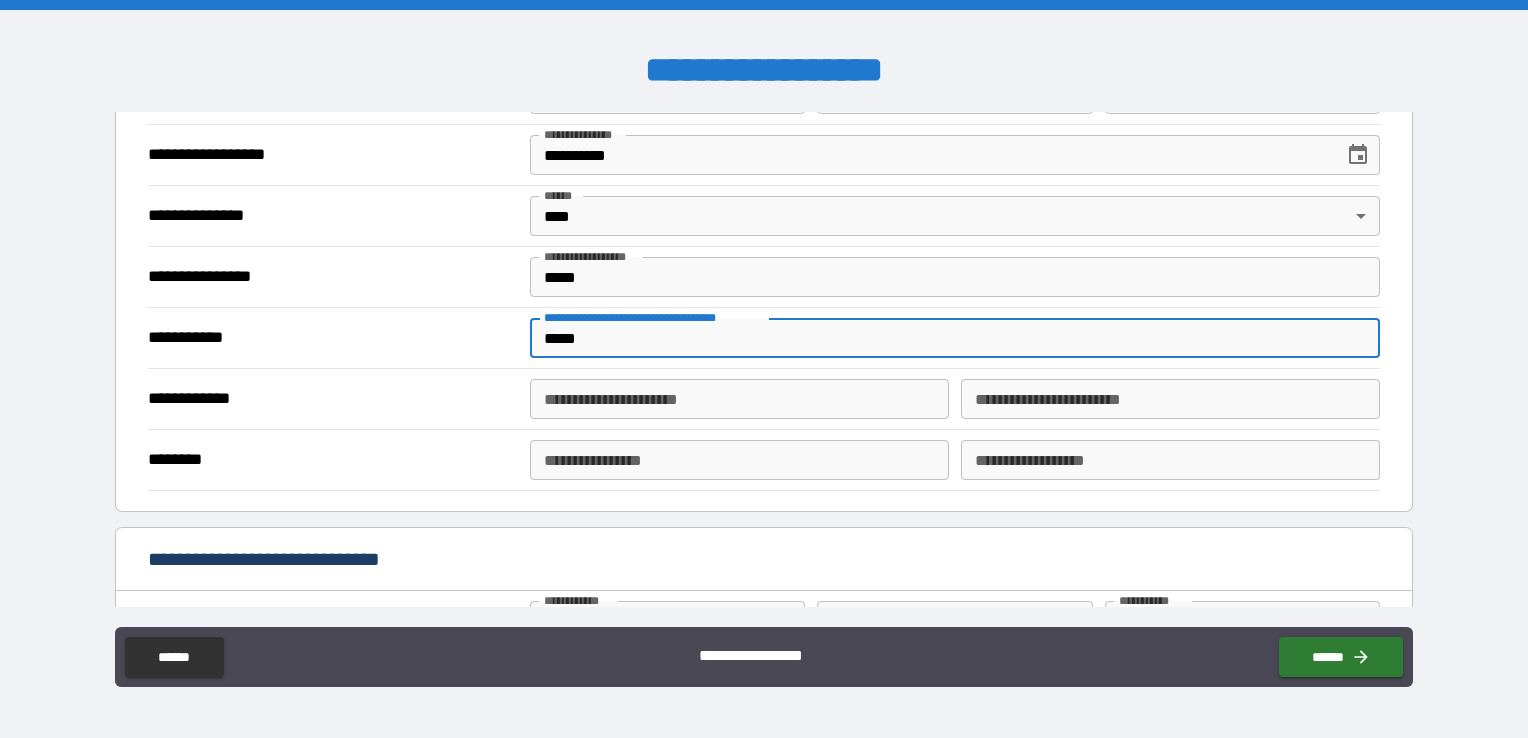type on "*" 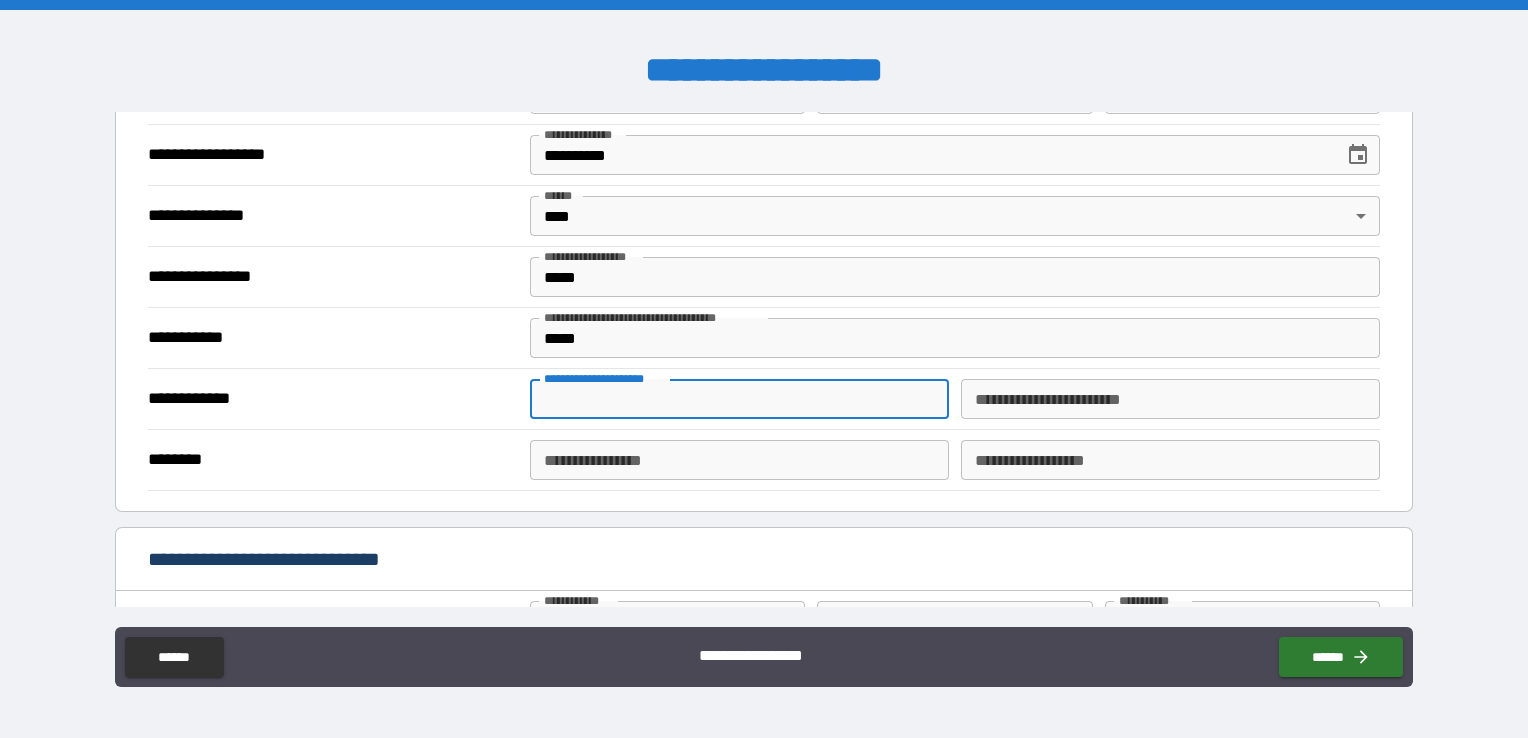 type on "*" 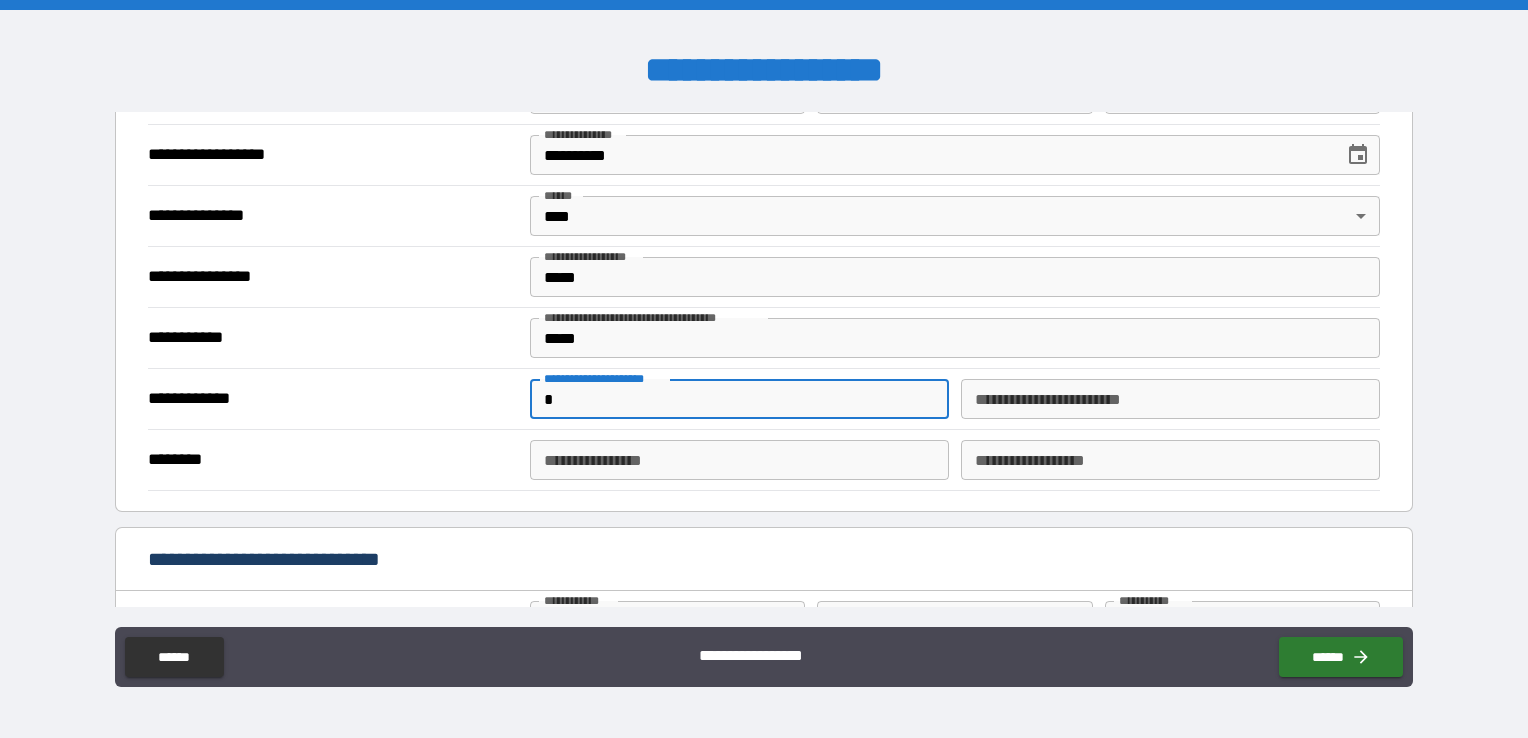 type on "*" 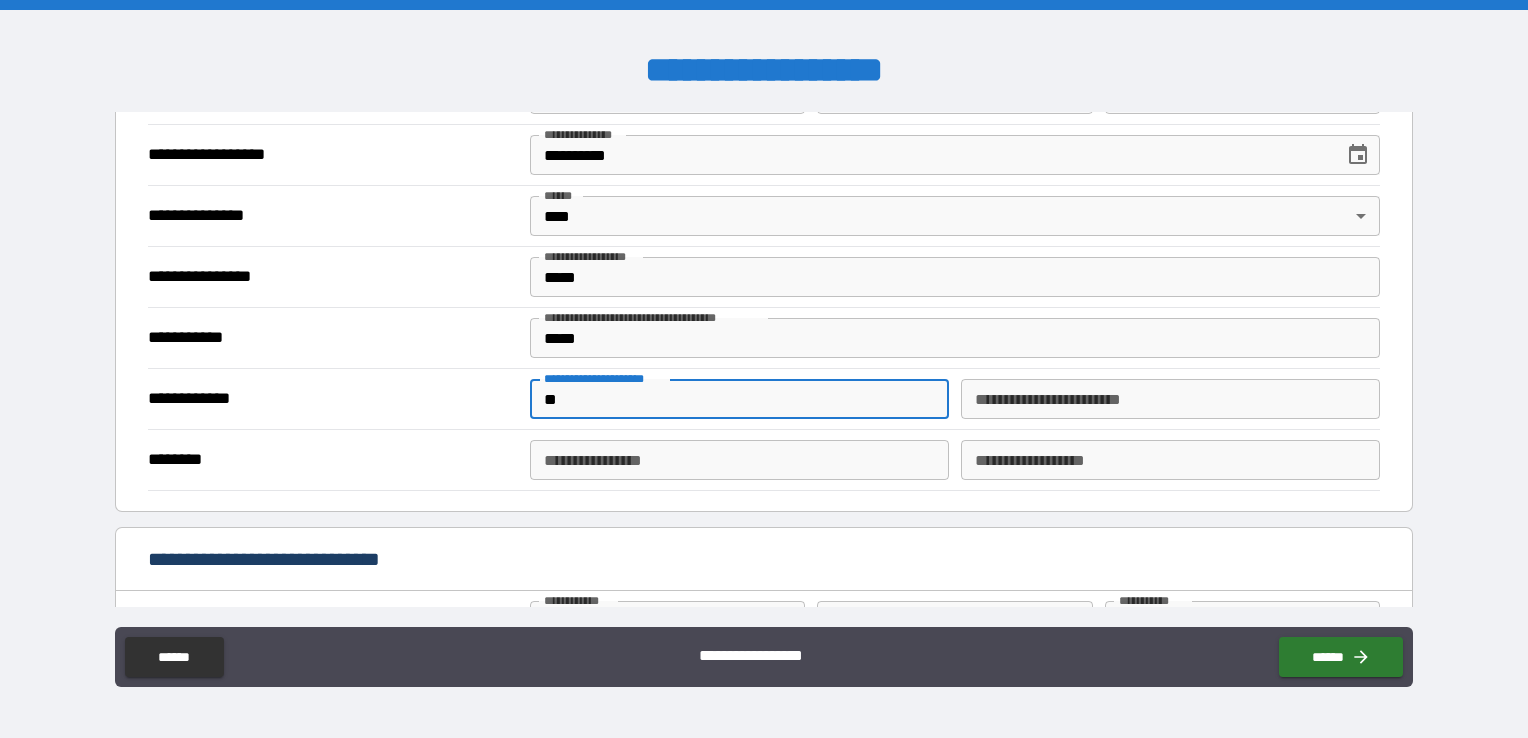type on "*" 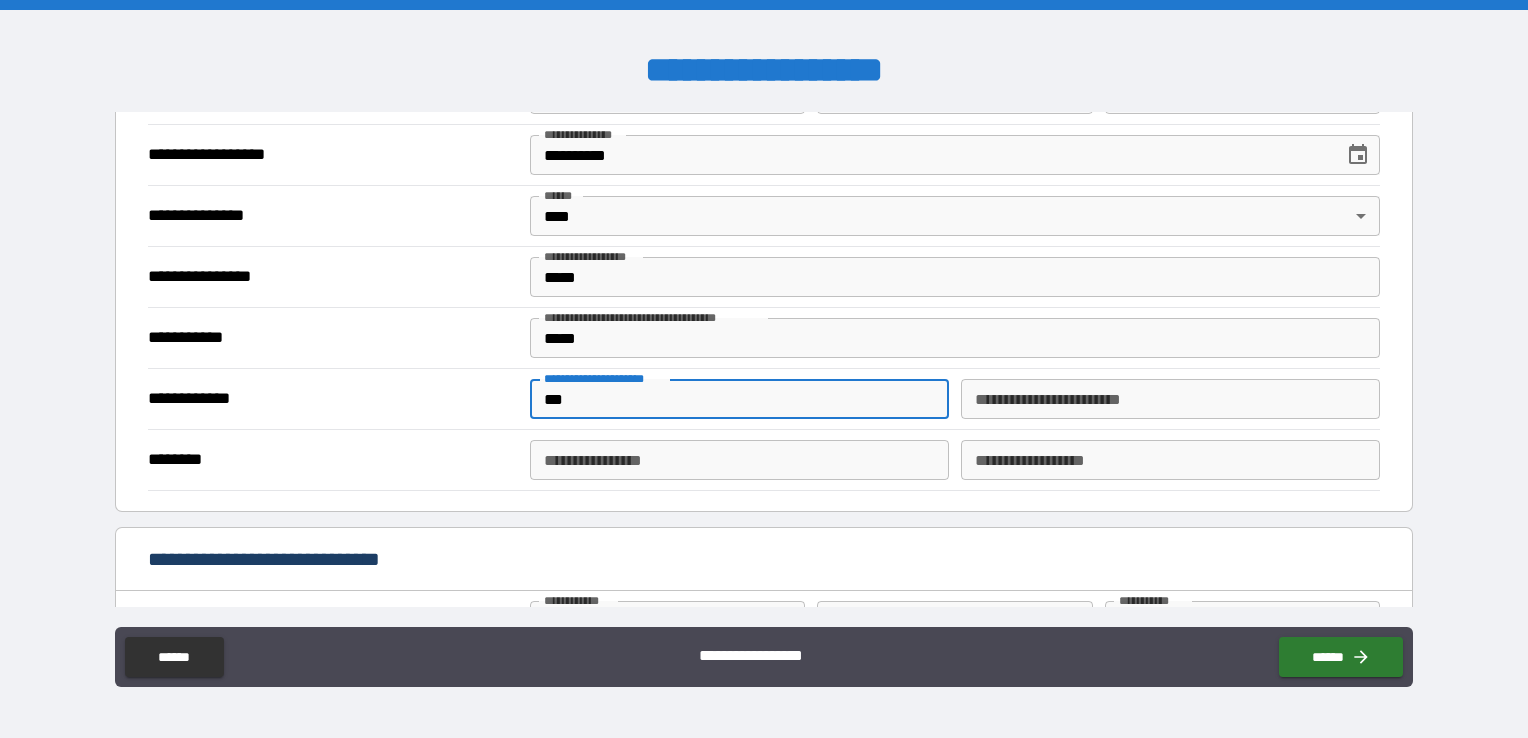 type on "*" 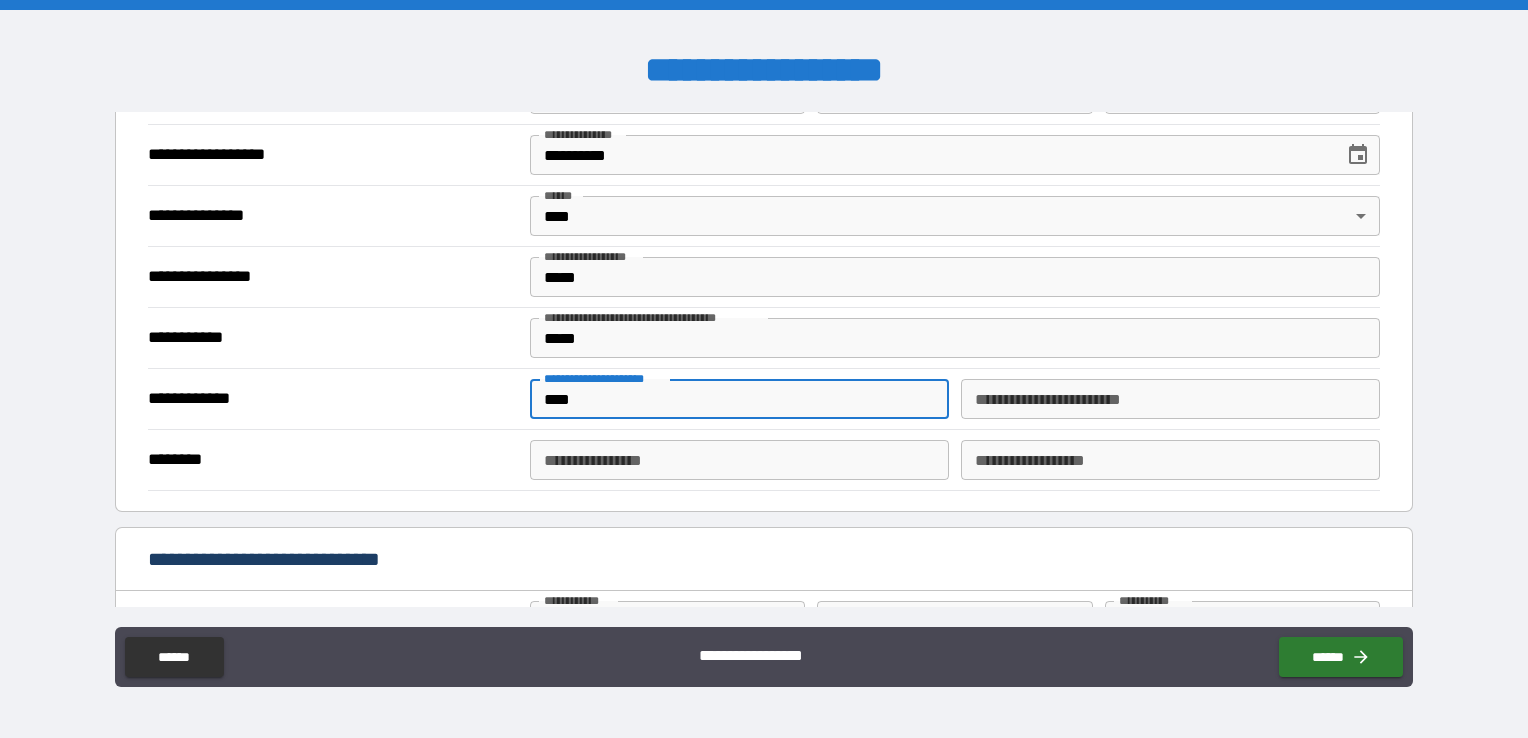 type on "*****" 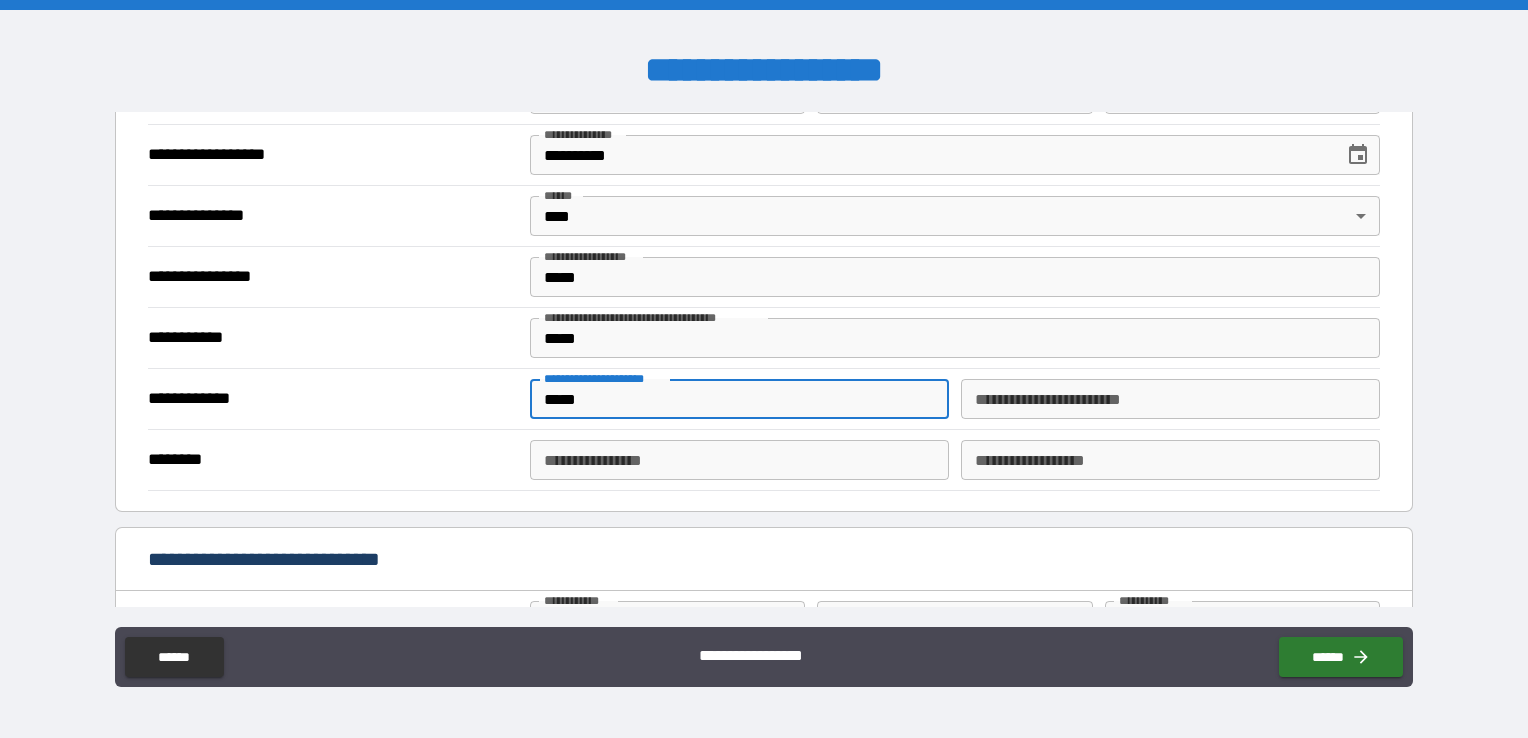 type on "******" 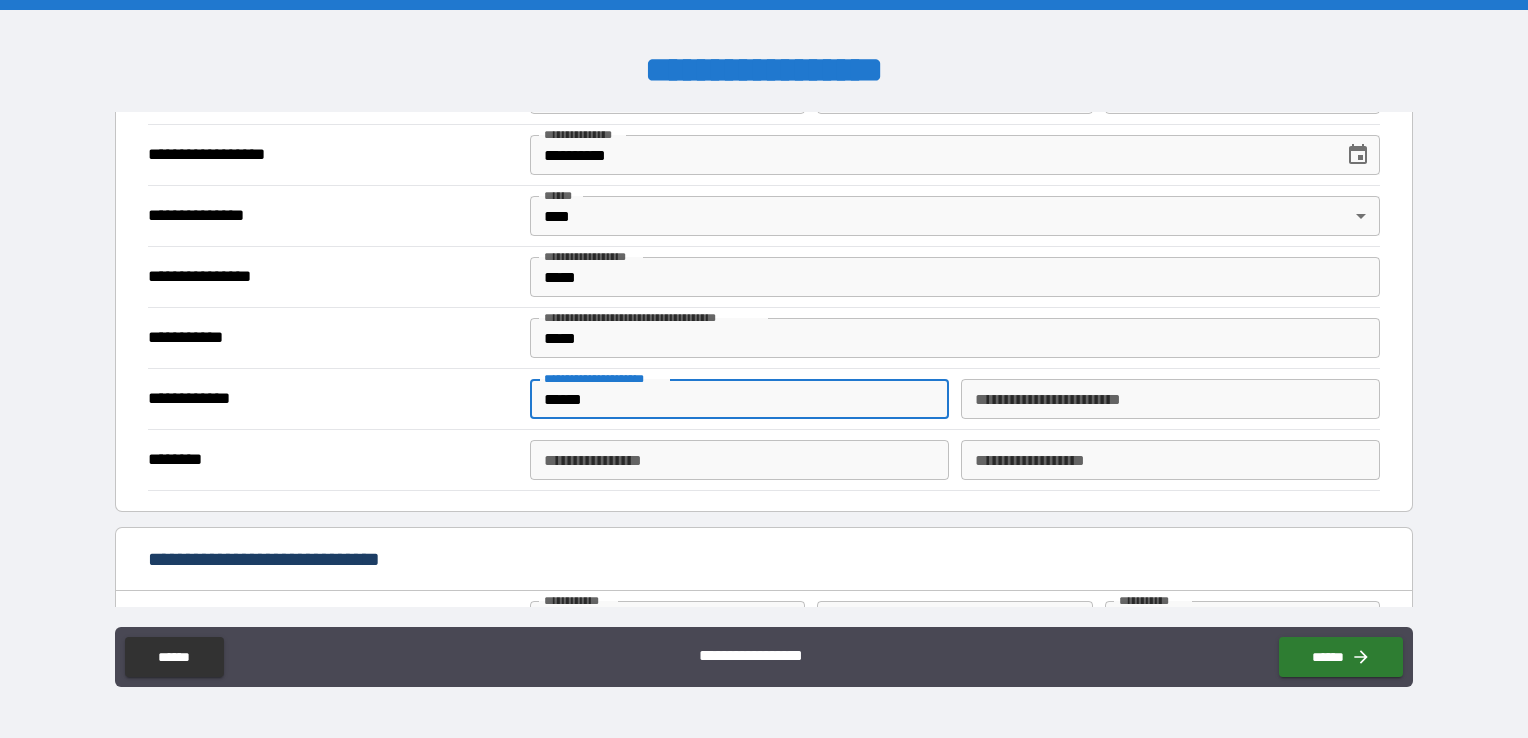 type on "*" 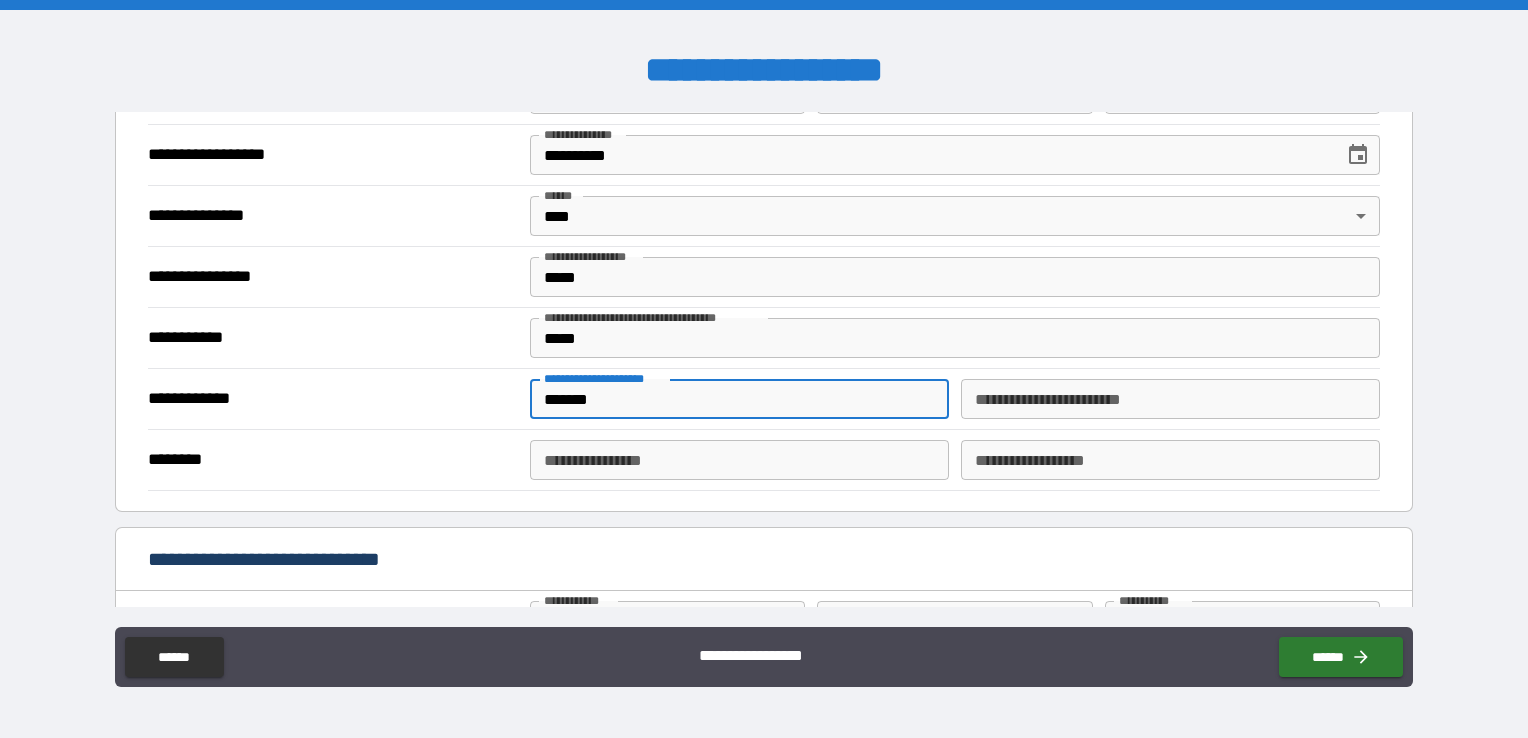 type on "*" 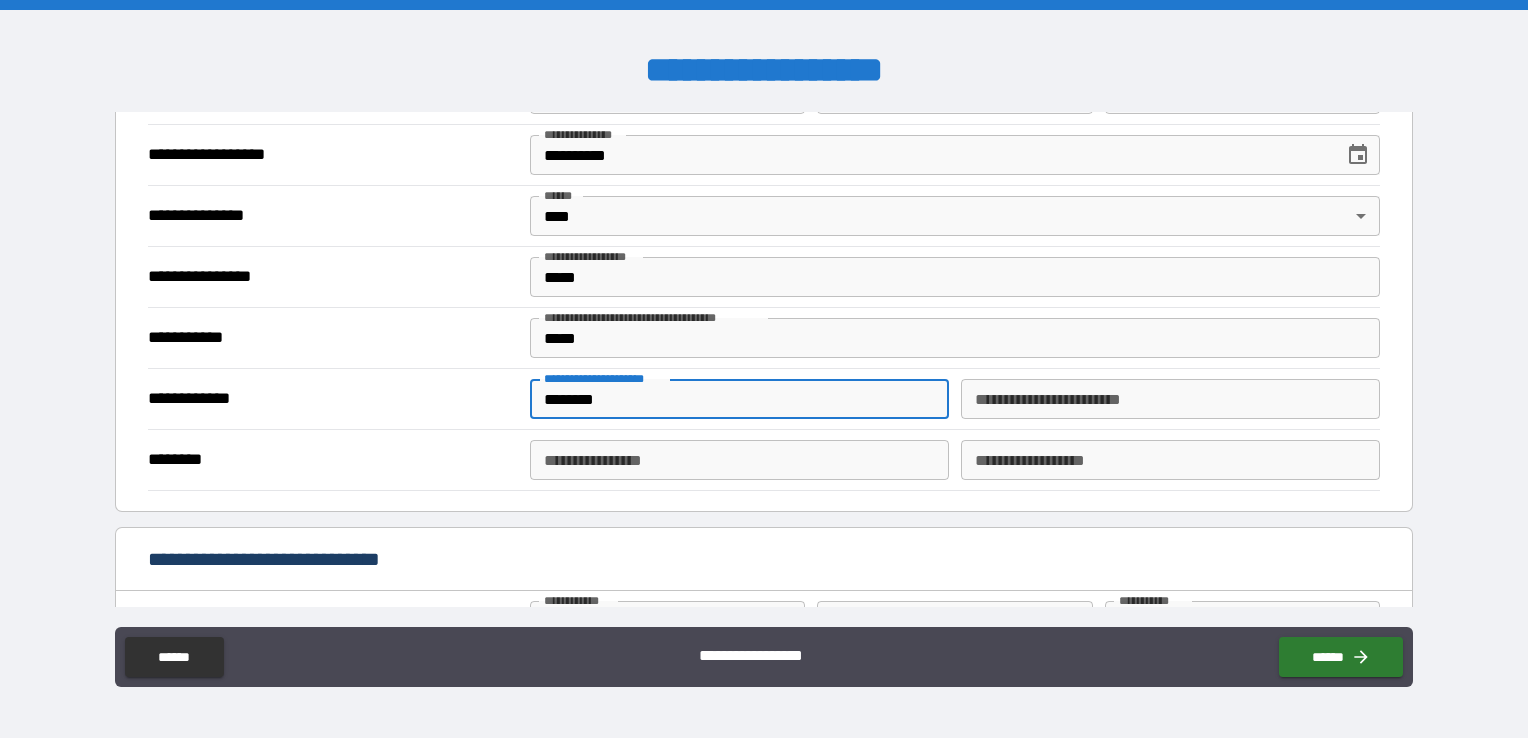 type on "*" 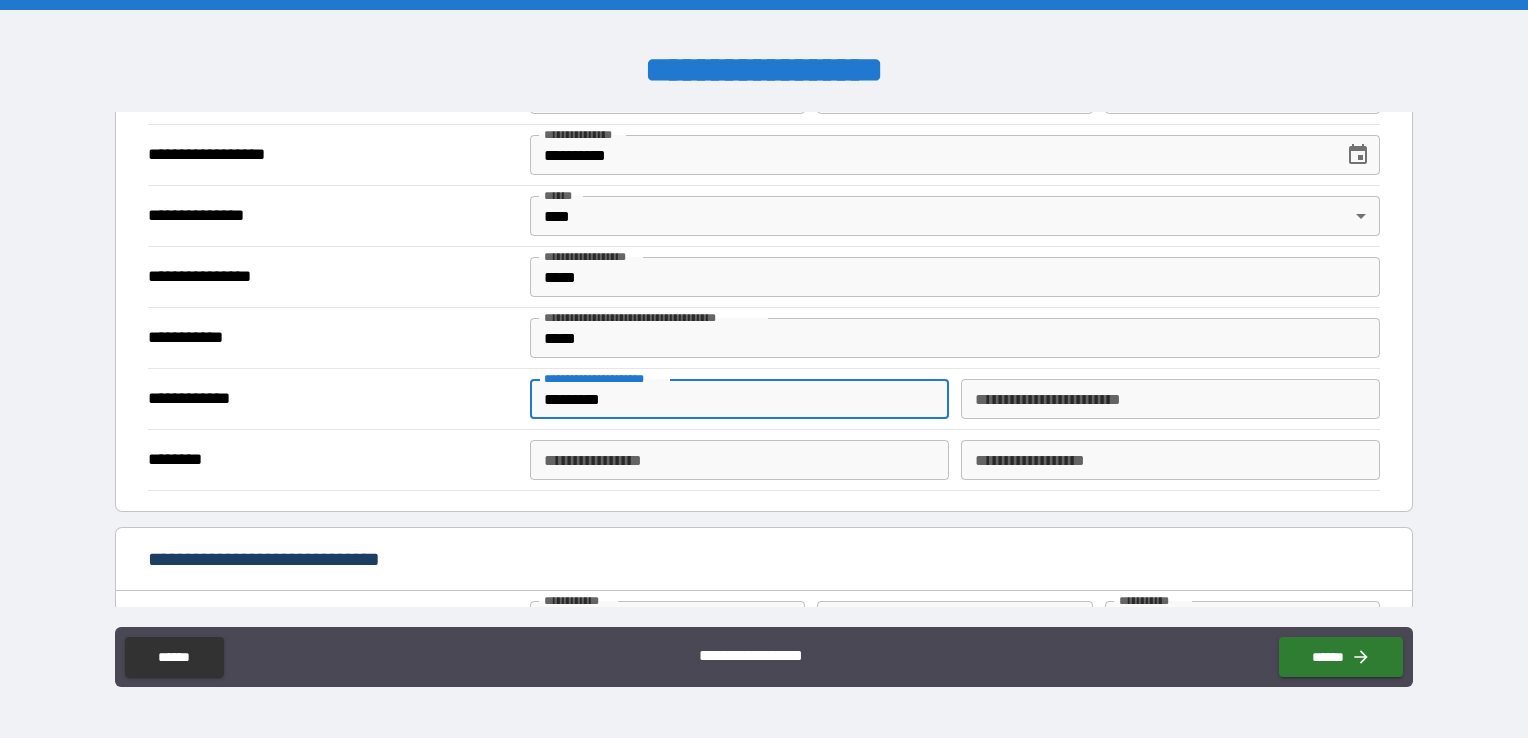 type on "**********" 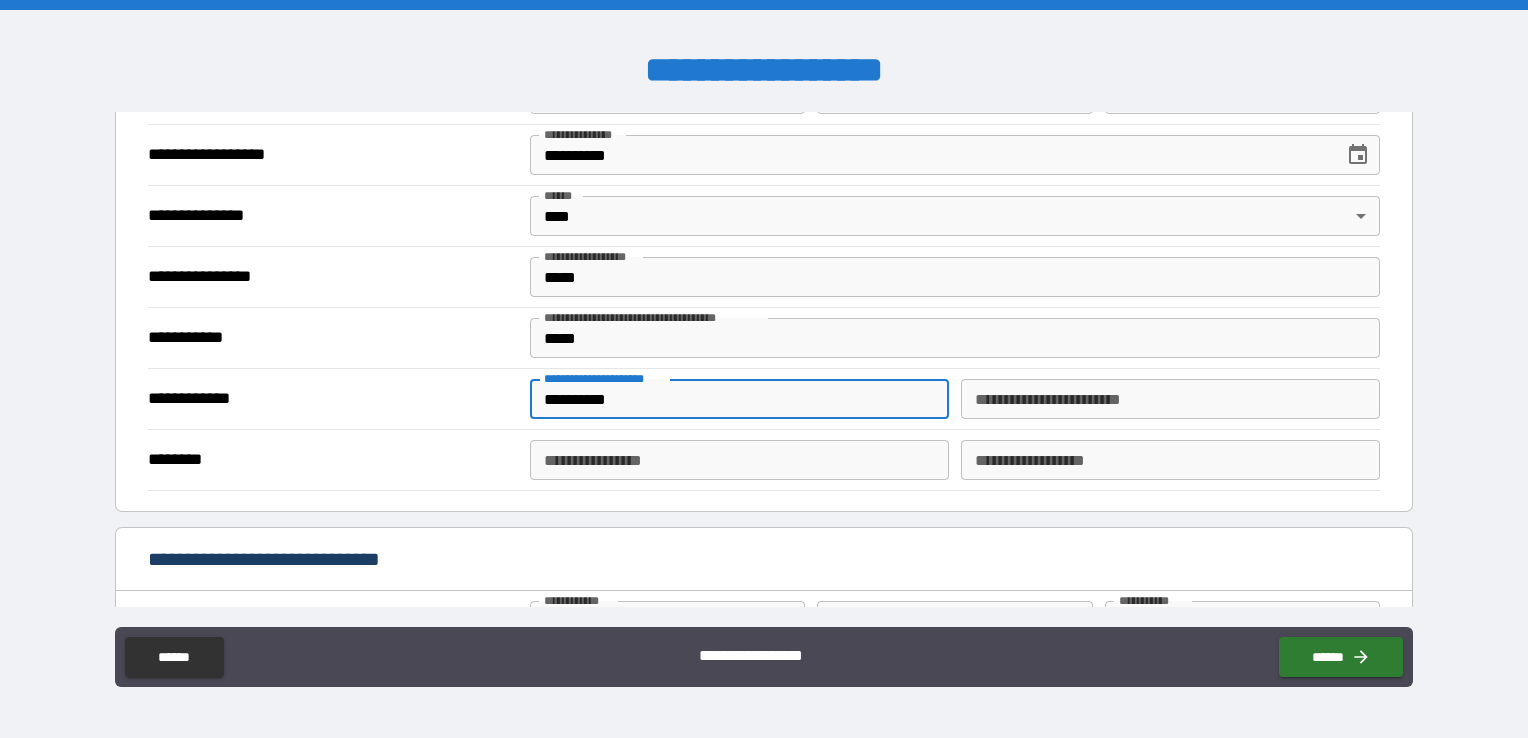 type on "**********" 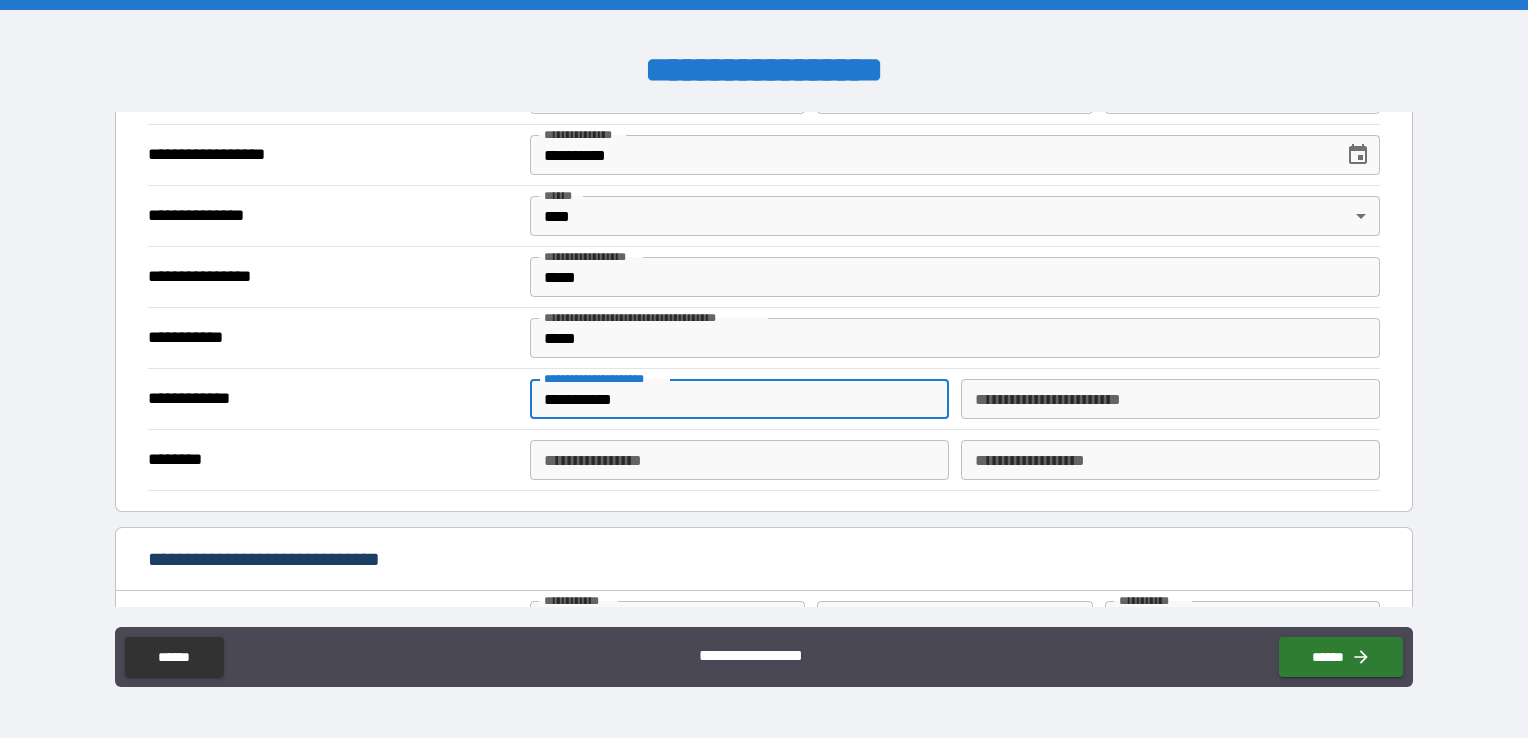 type on "*" 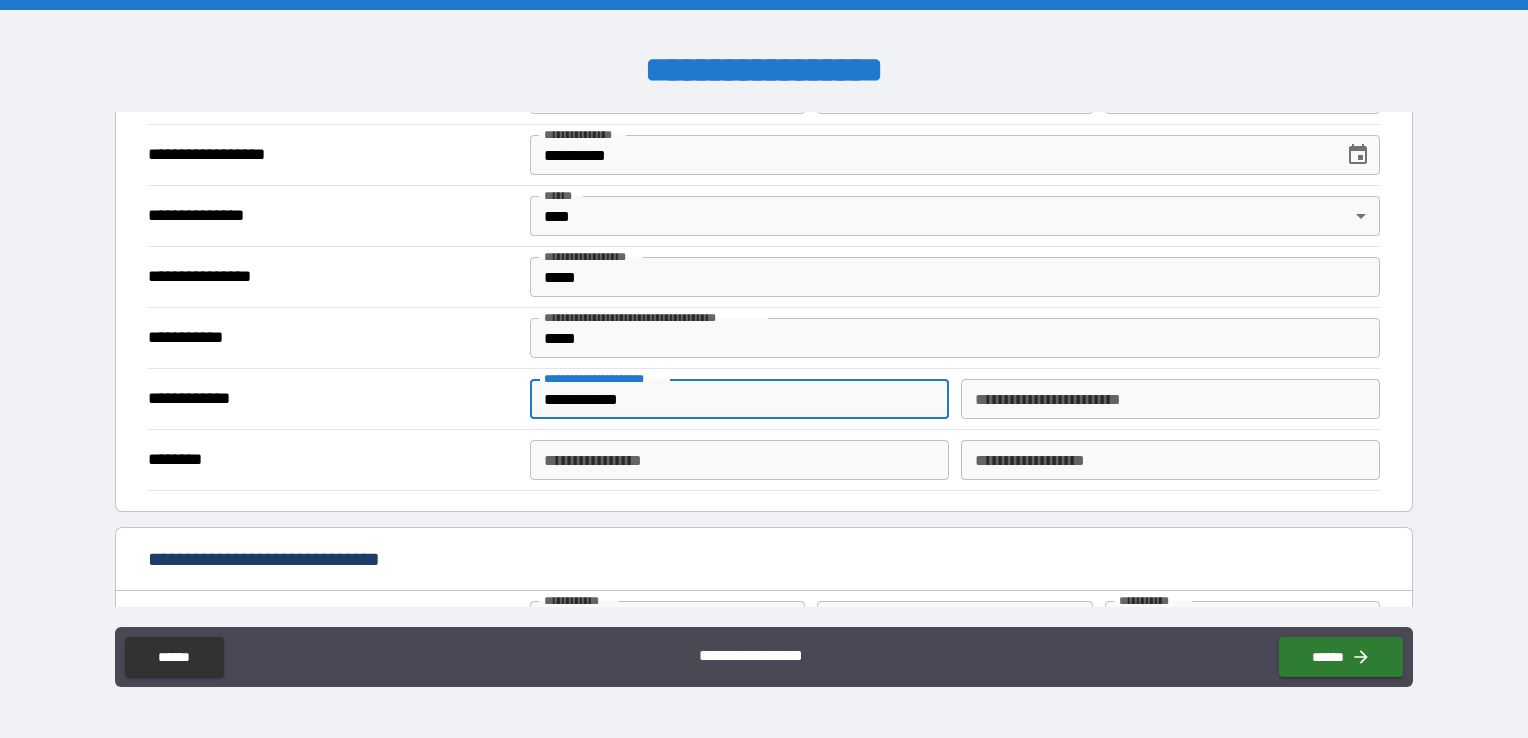 type on "*" 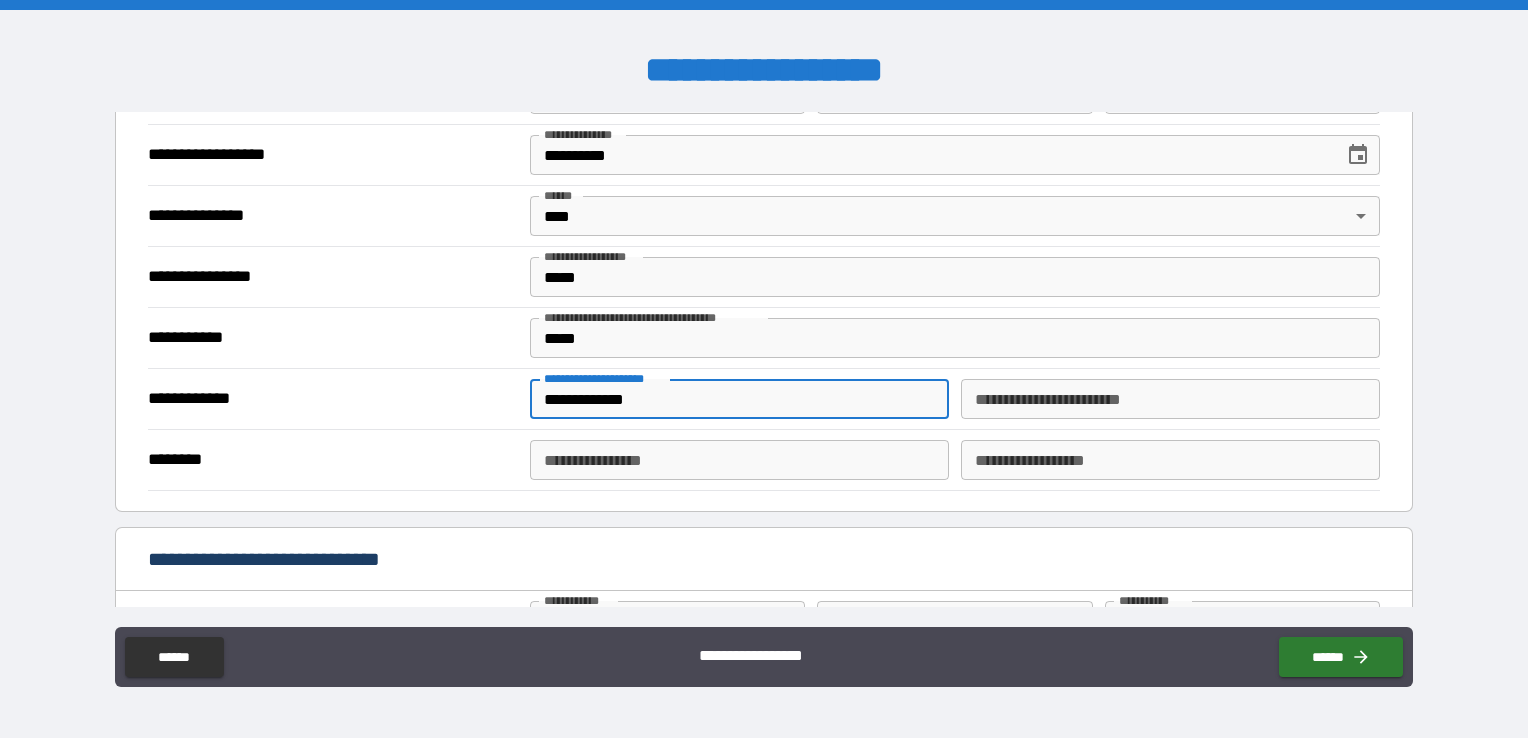 type on "*" 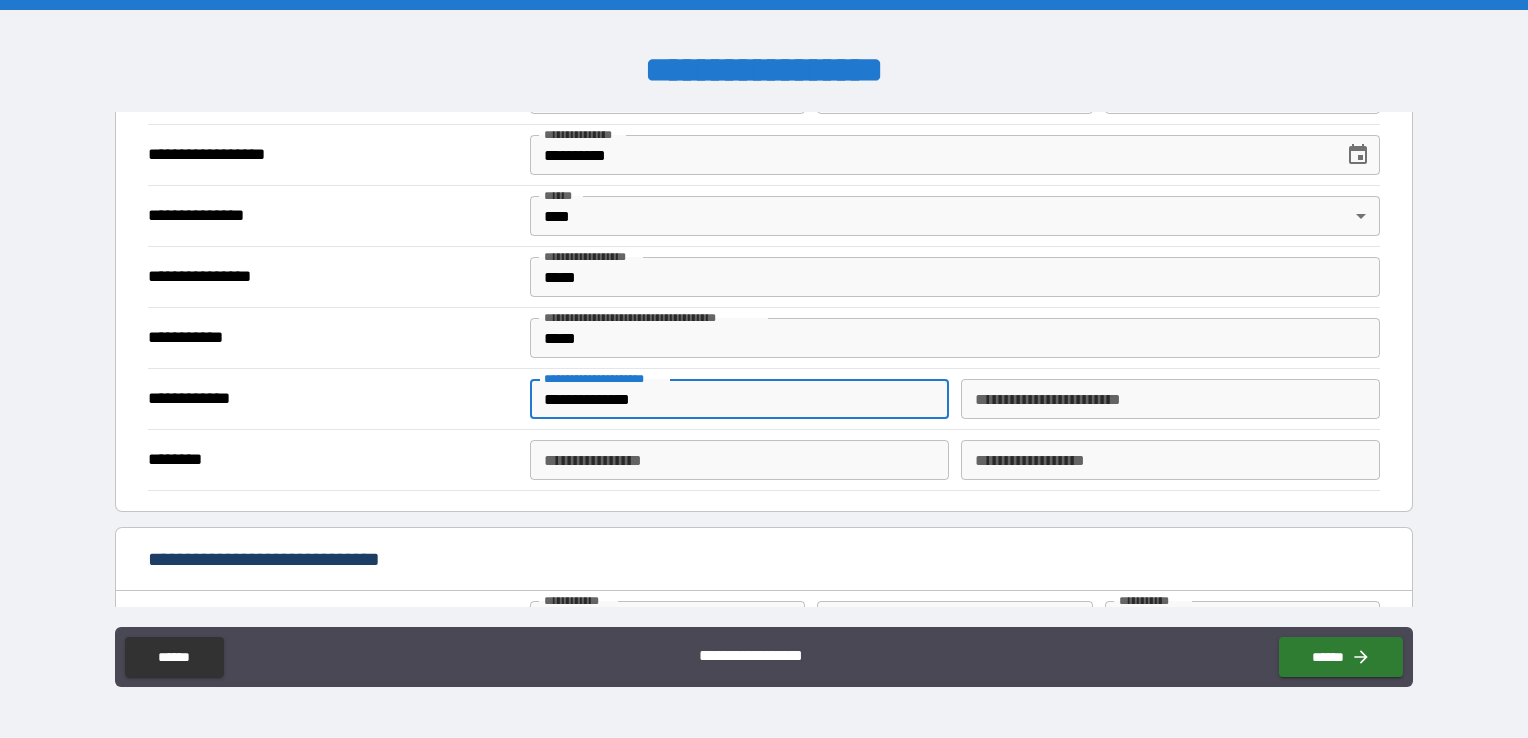 type on "*" 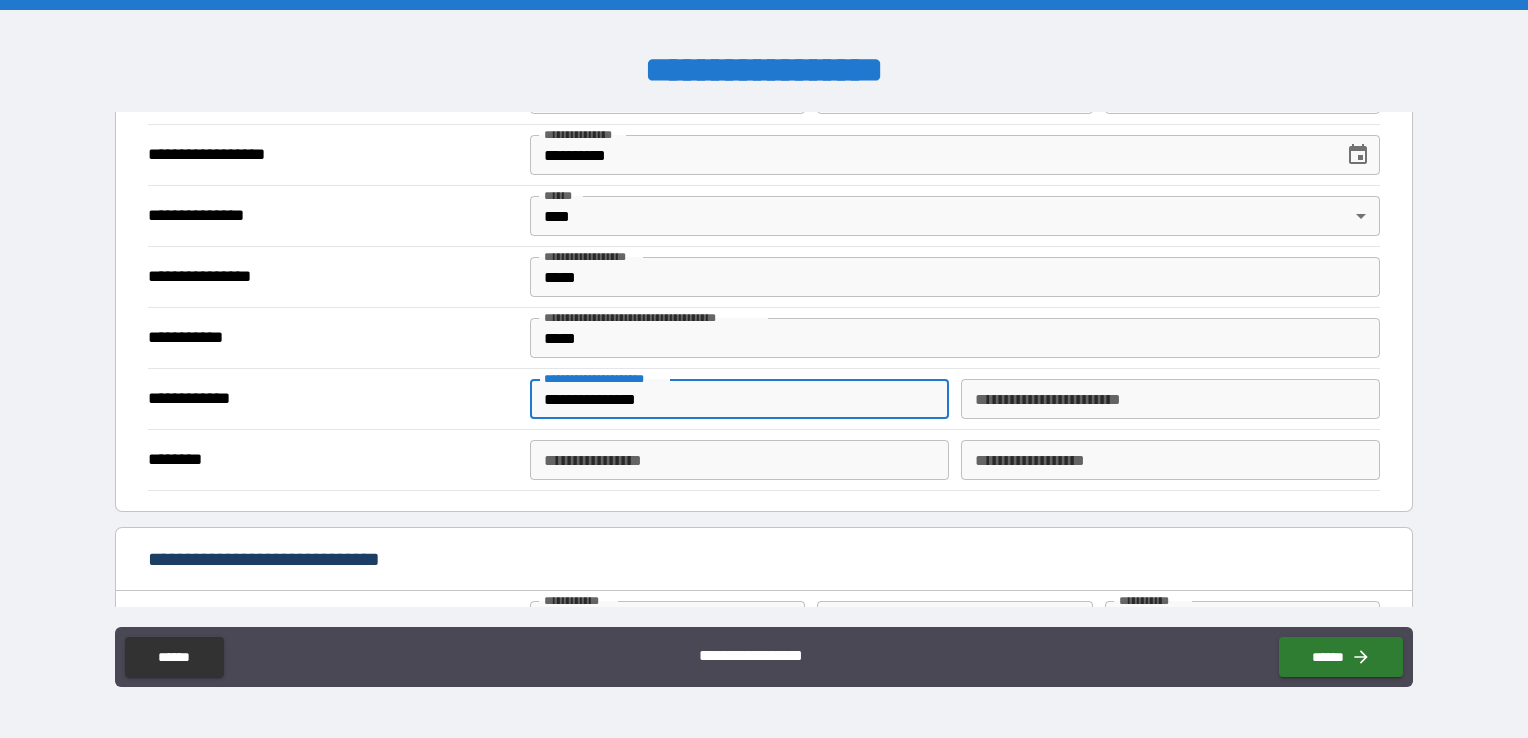type on "*" 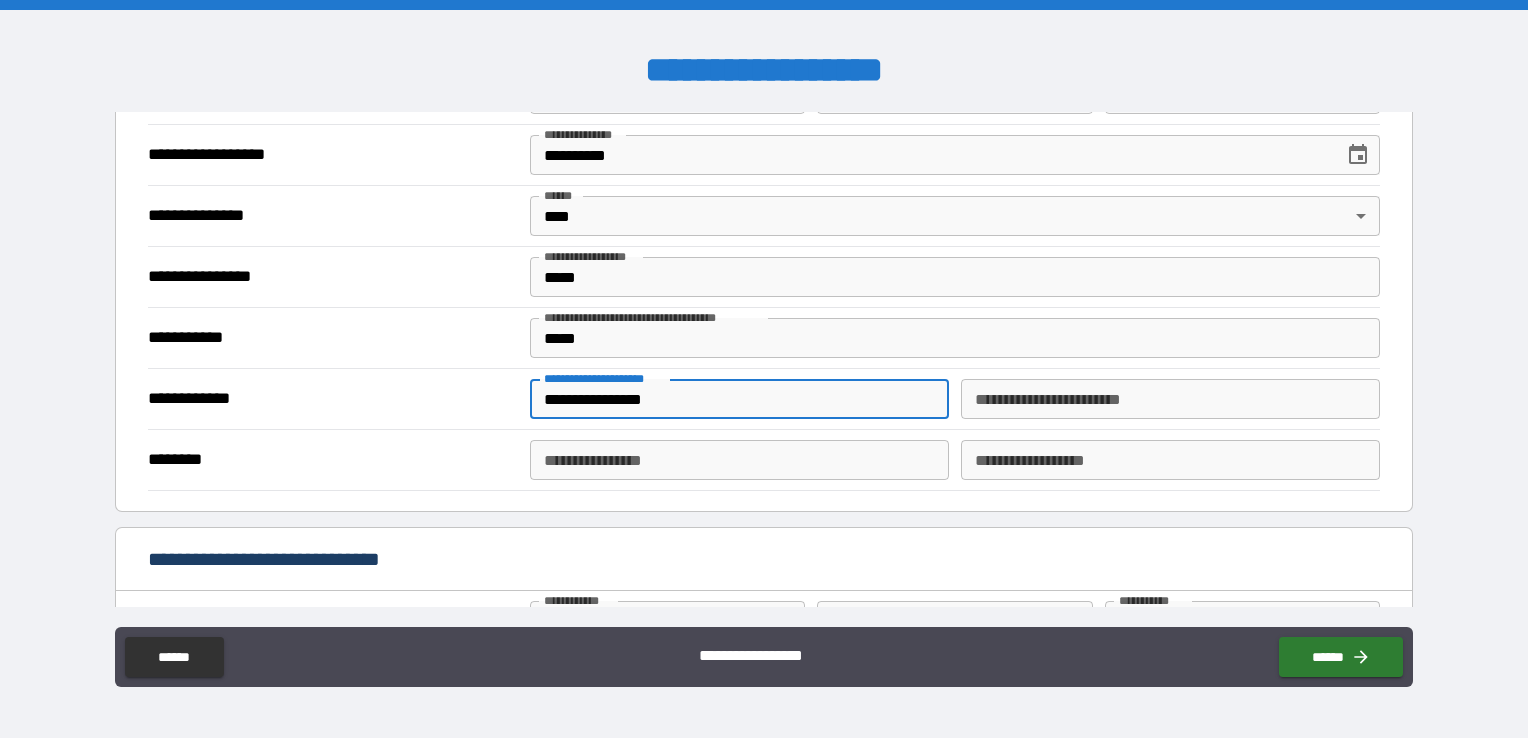 type on "**********" 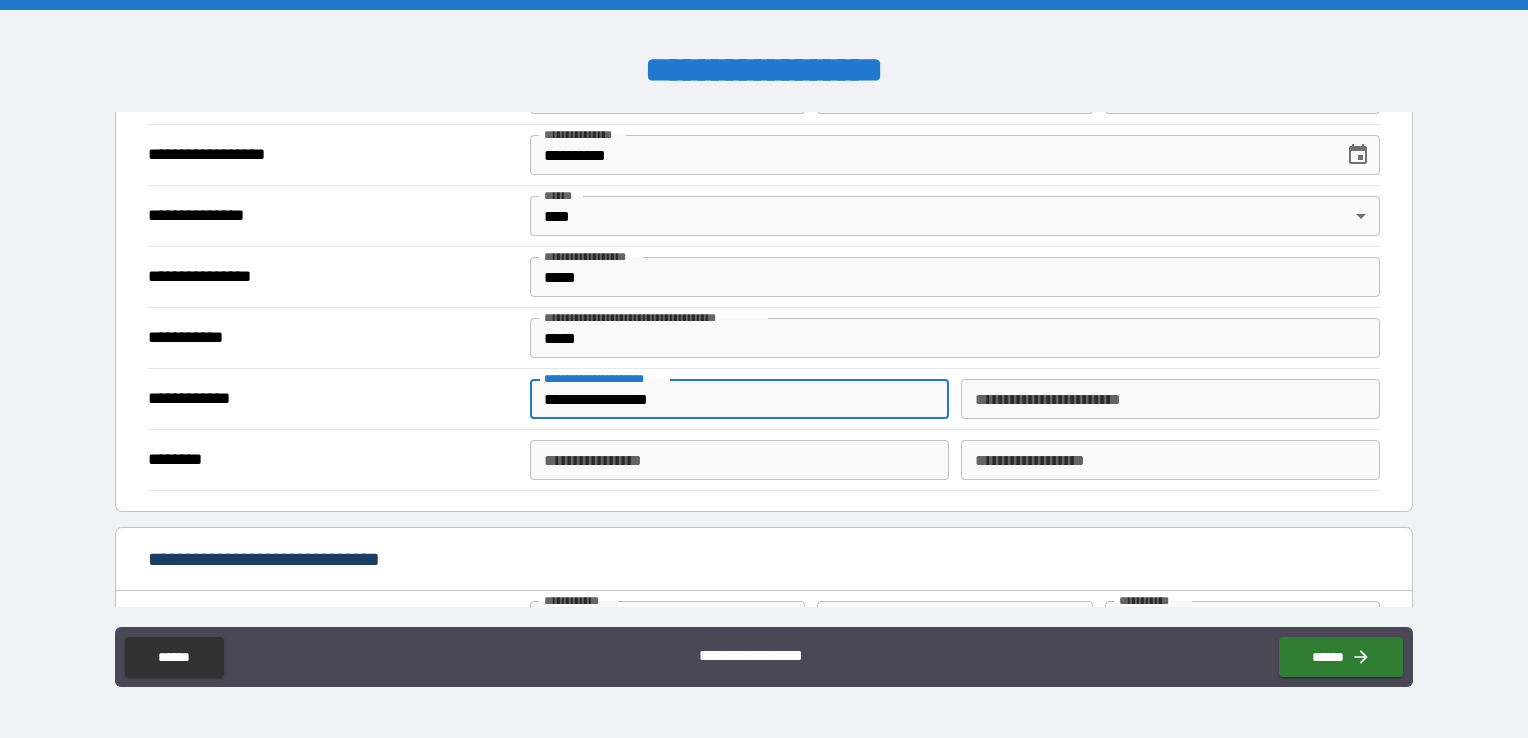 type on "*" 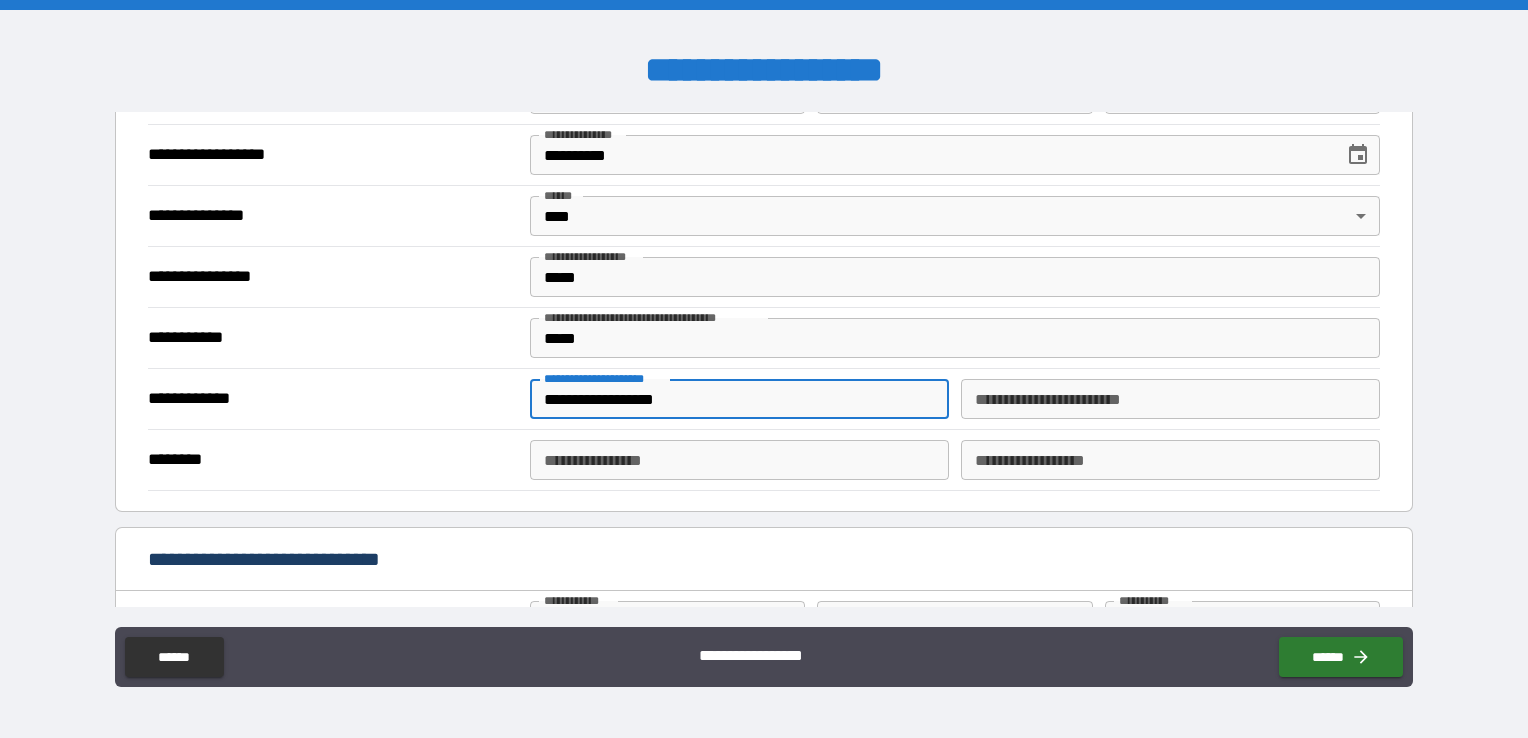 type on "**********" 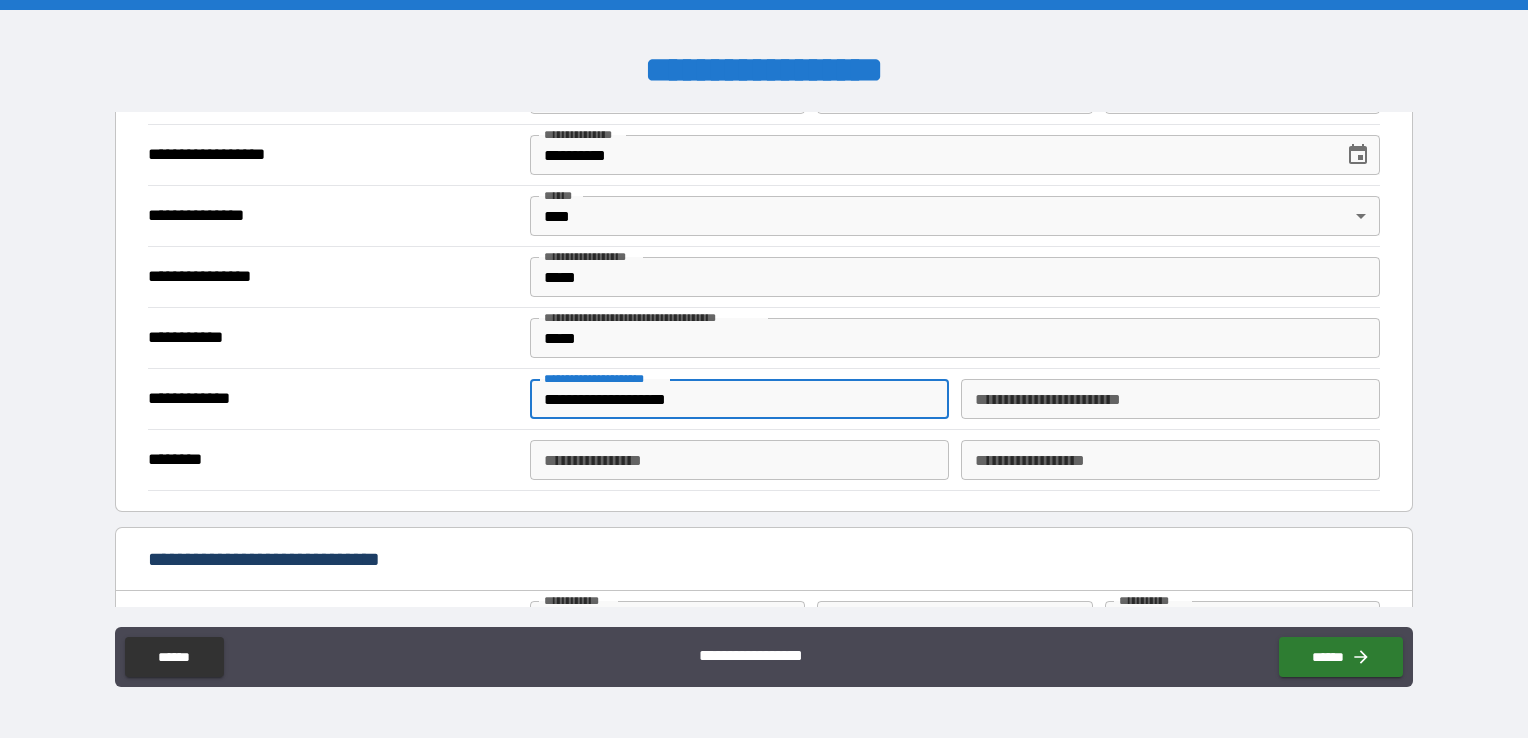 type on "**********" 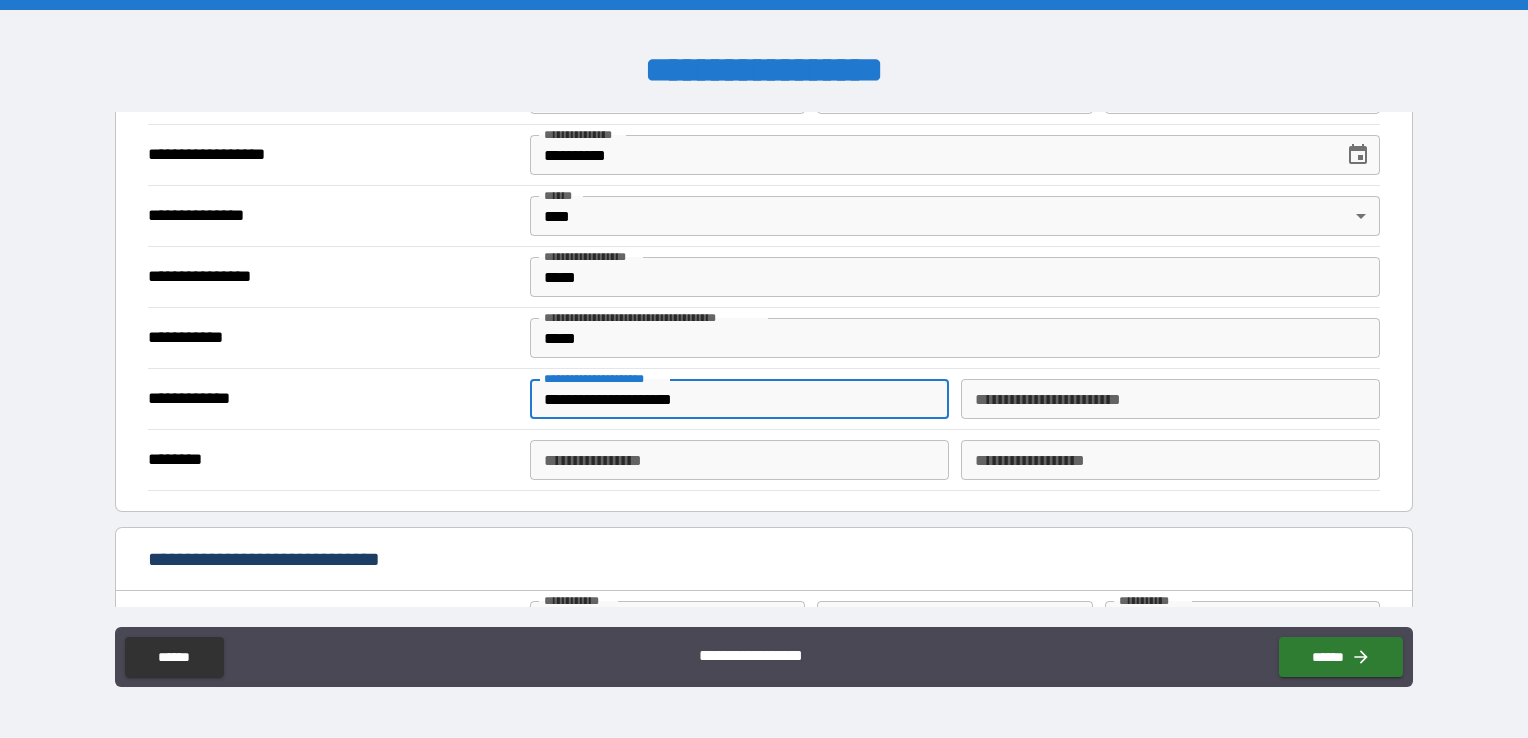 type on "*" 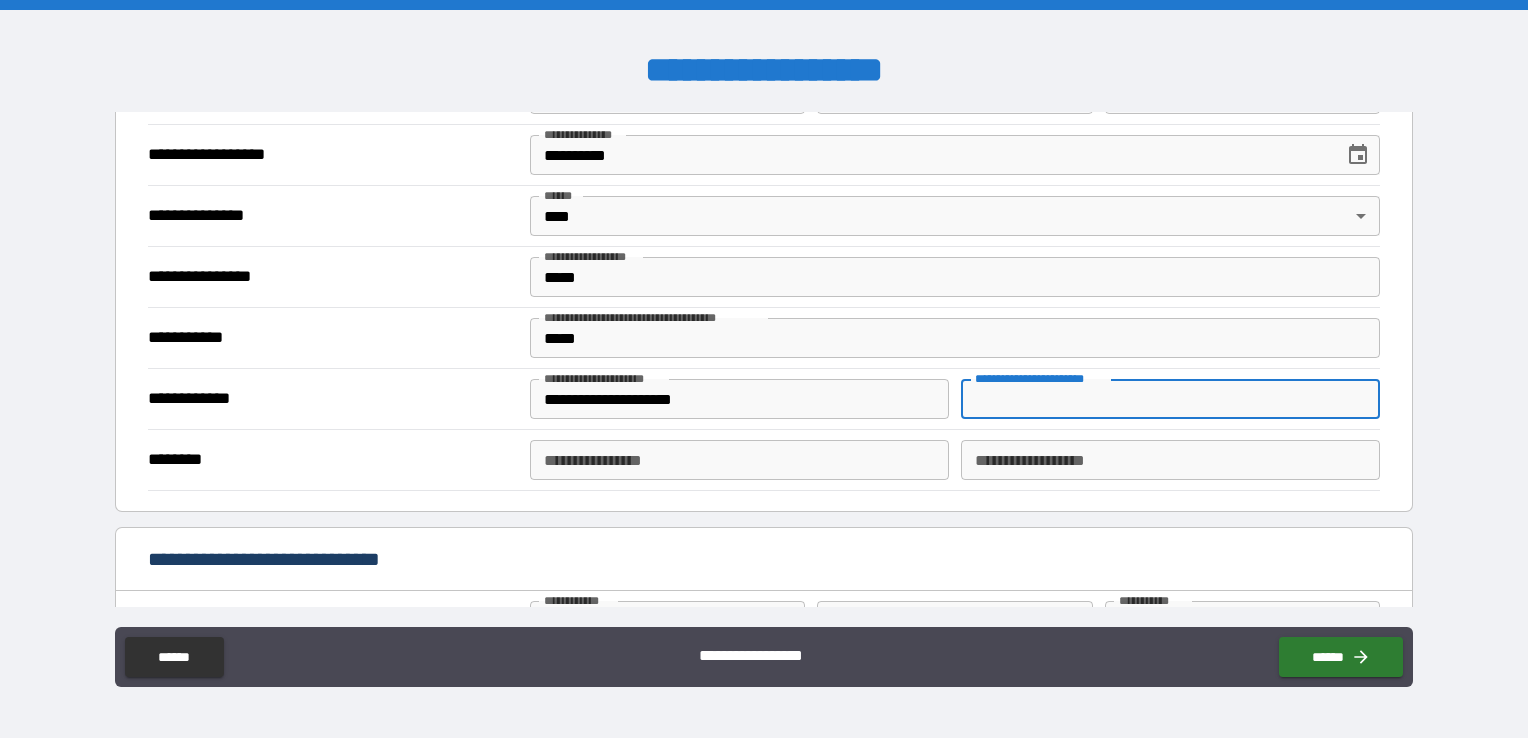 click on "**********" at bounding box center [1170, 399] 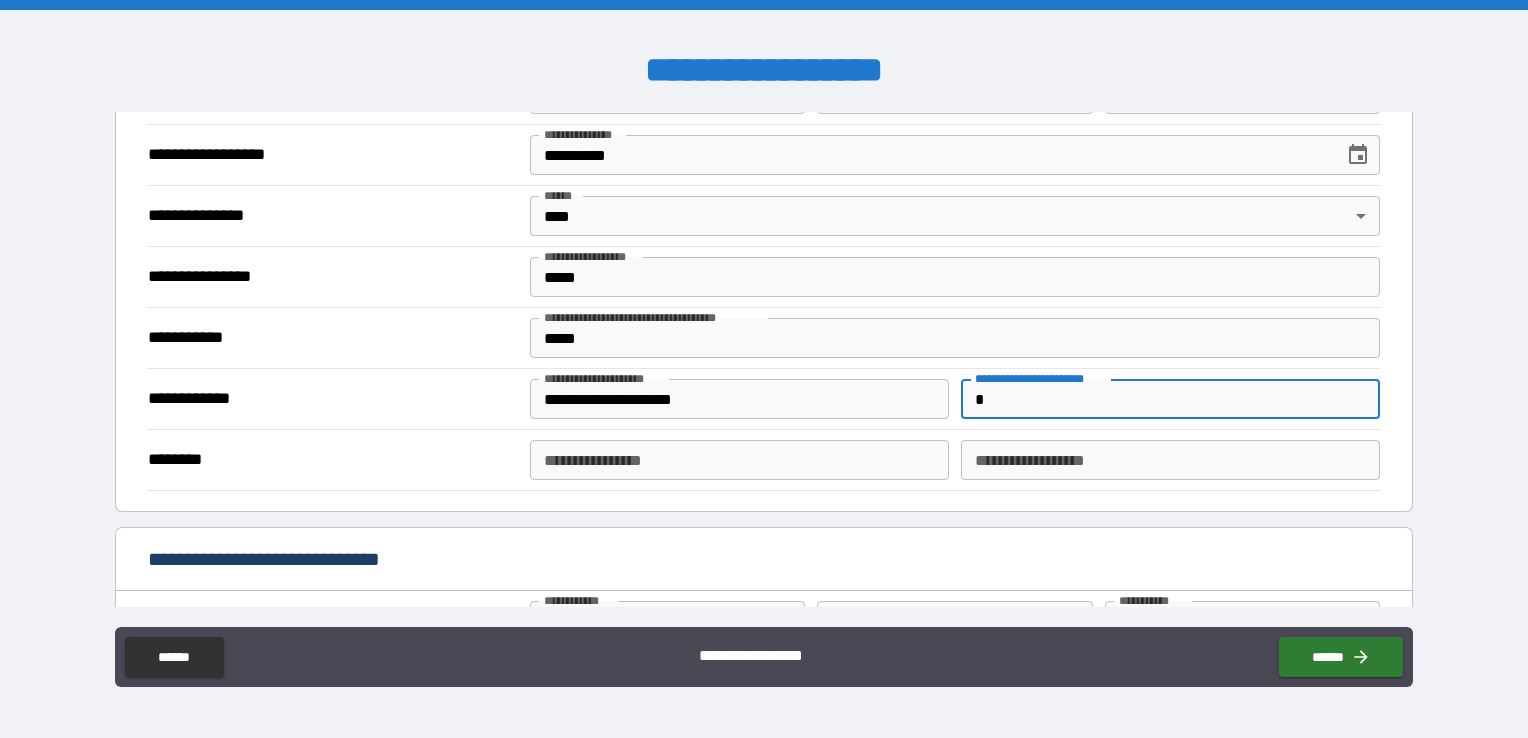 type on "*" 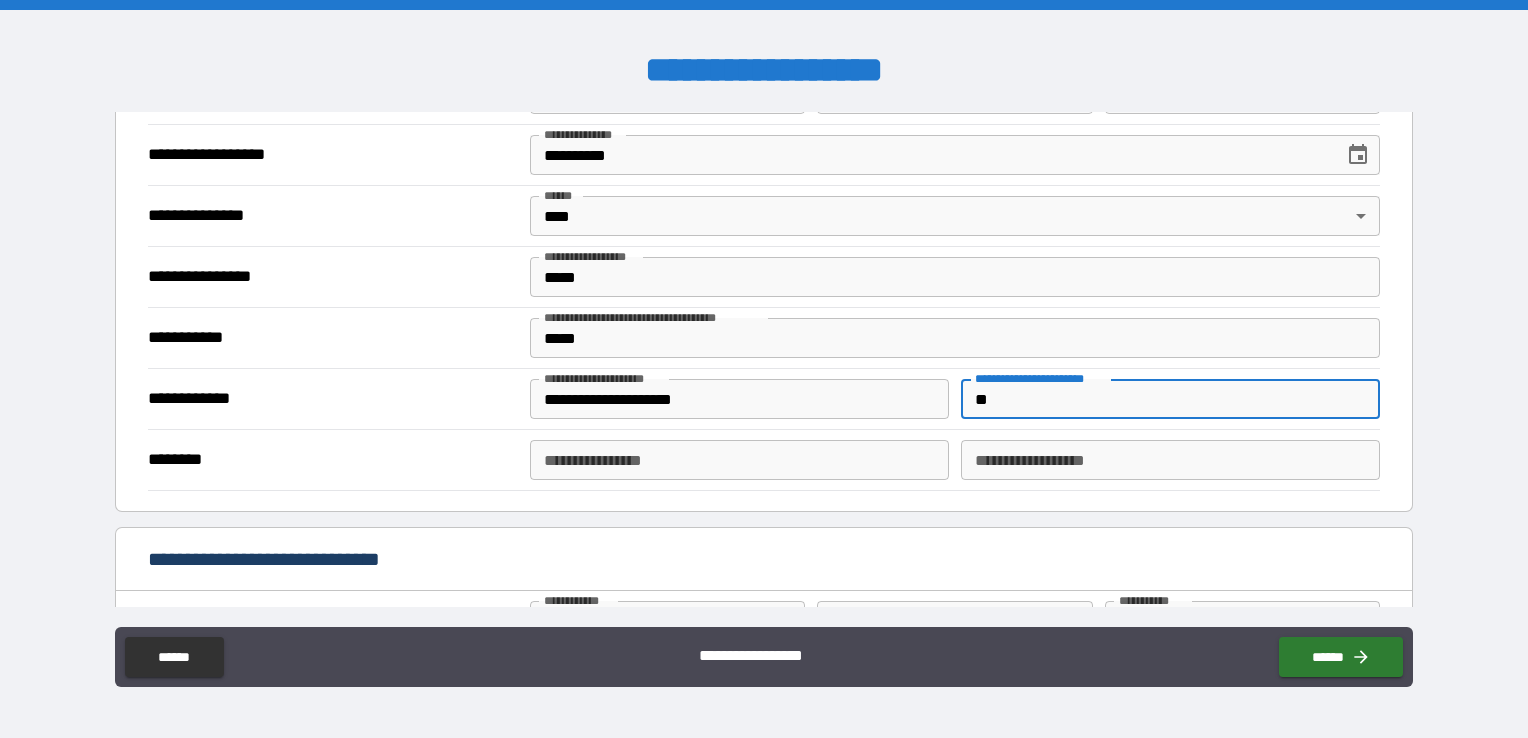 type on "*" 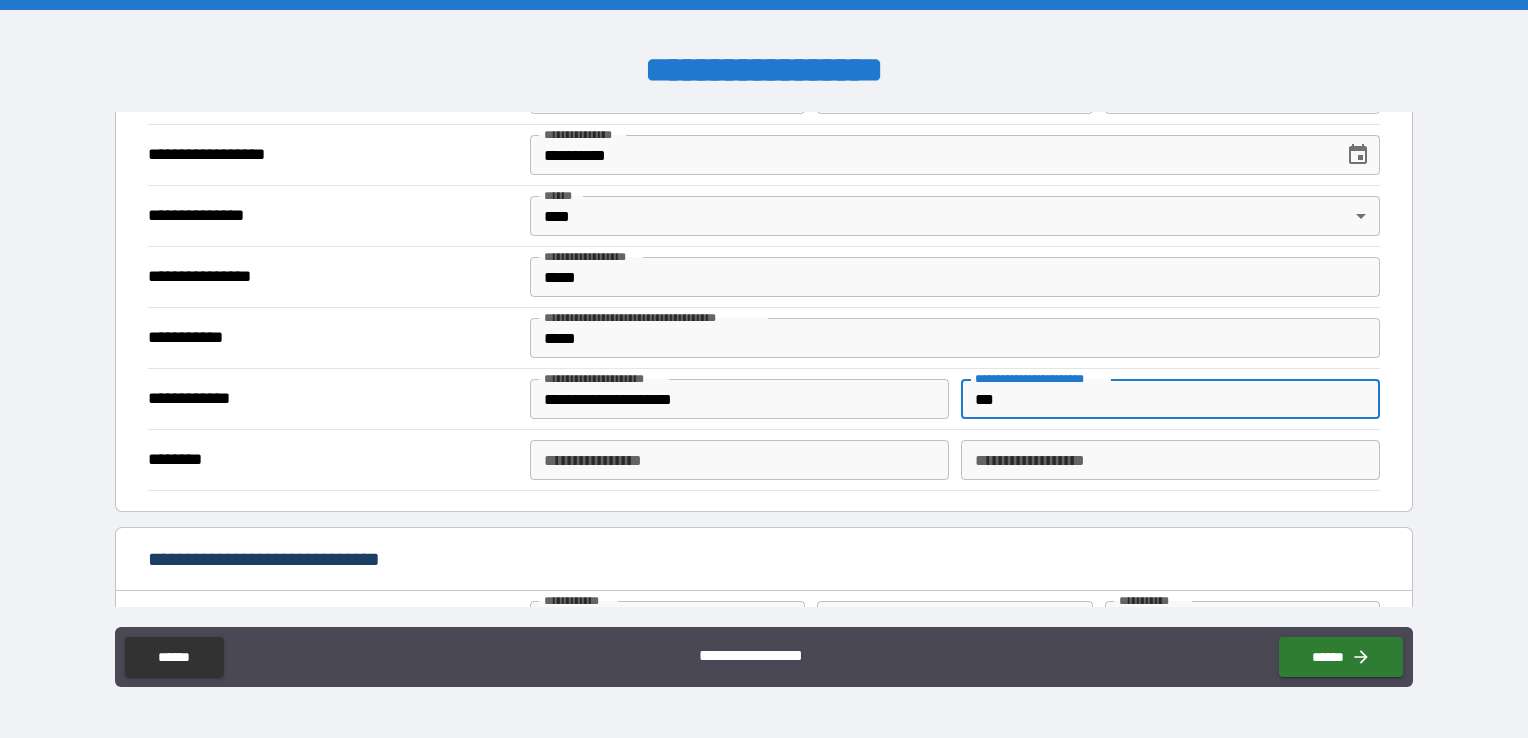 type on "****" 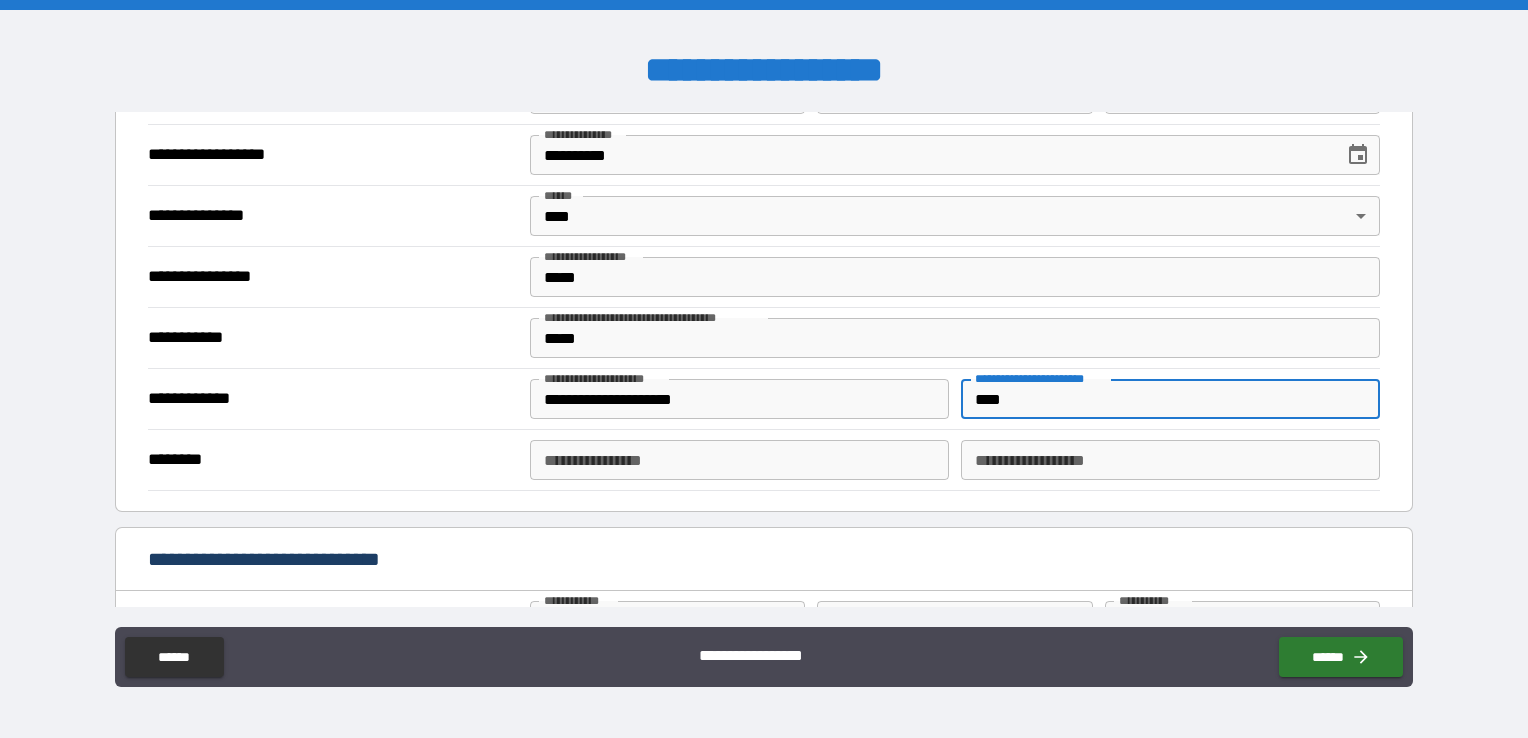 type on "*" 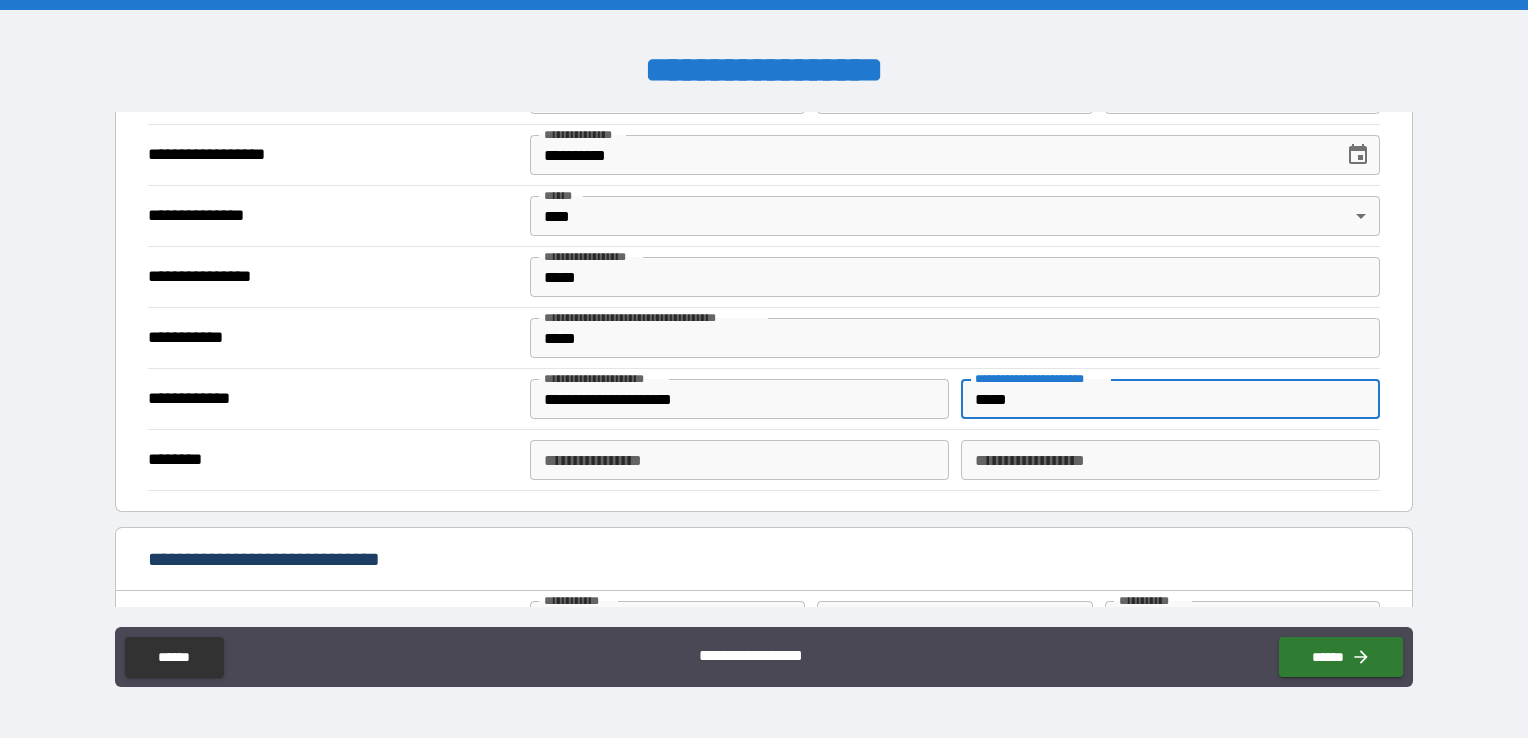 type on "*" 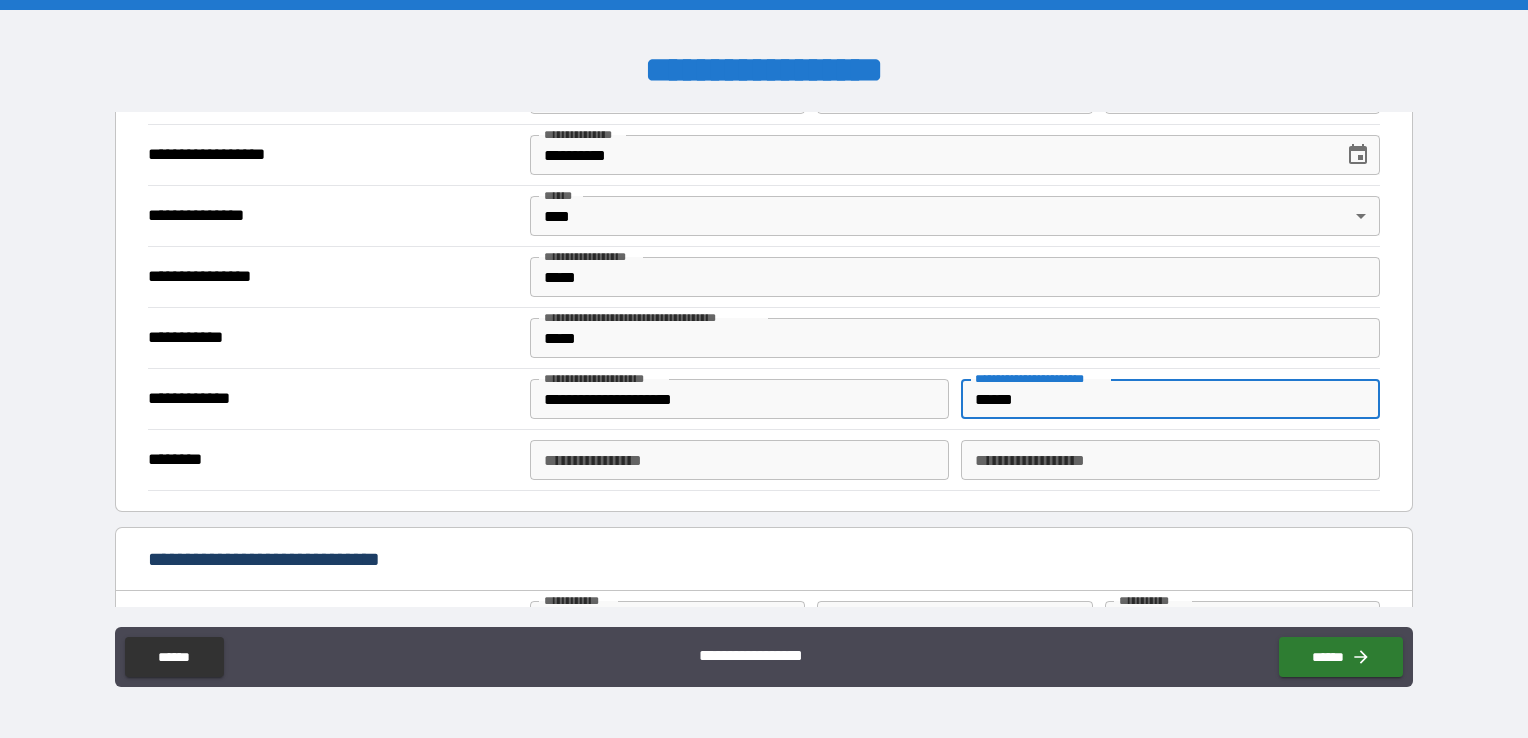 type on "*" 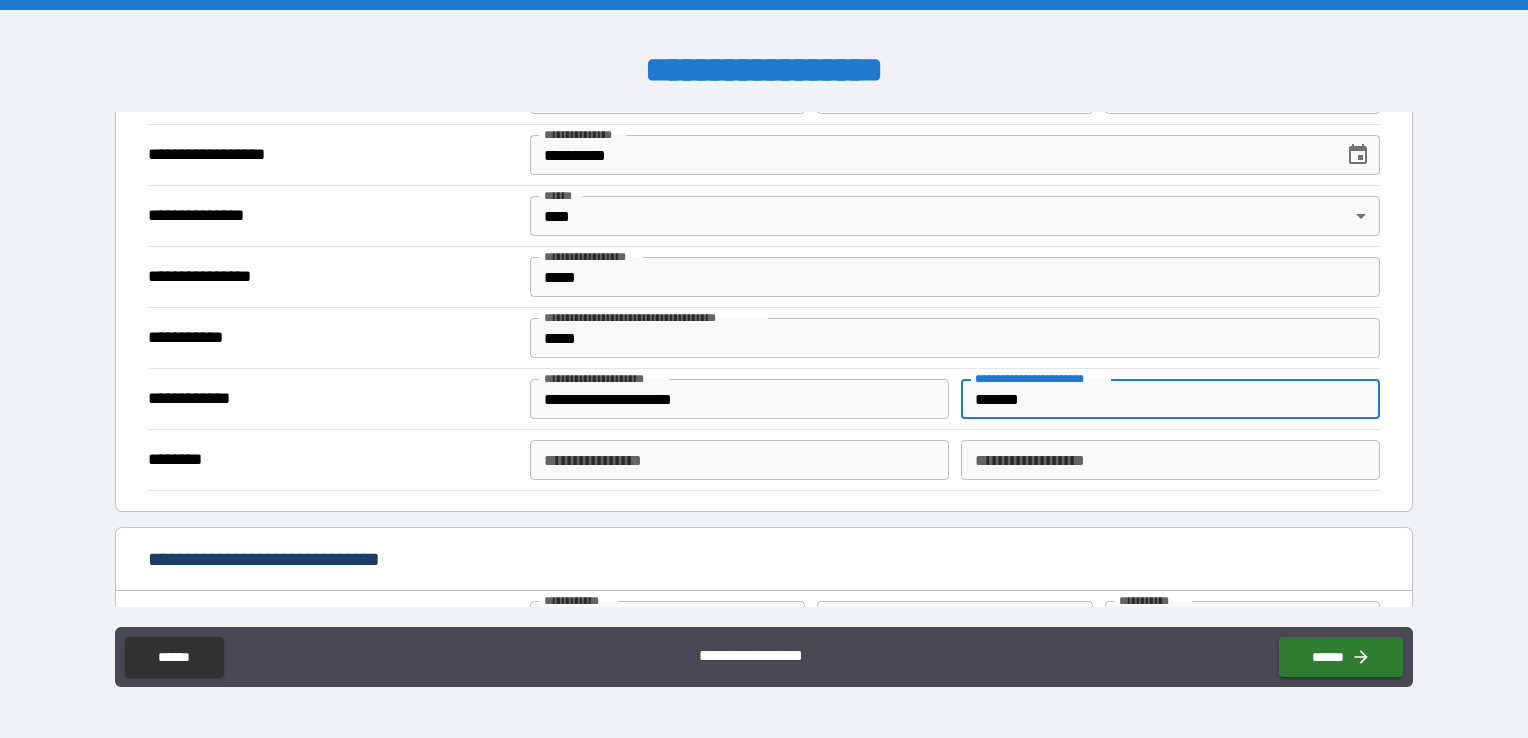type on "*" 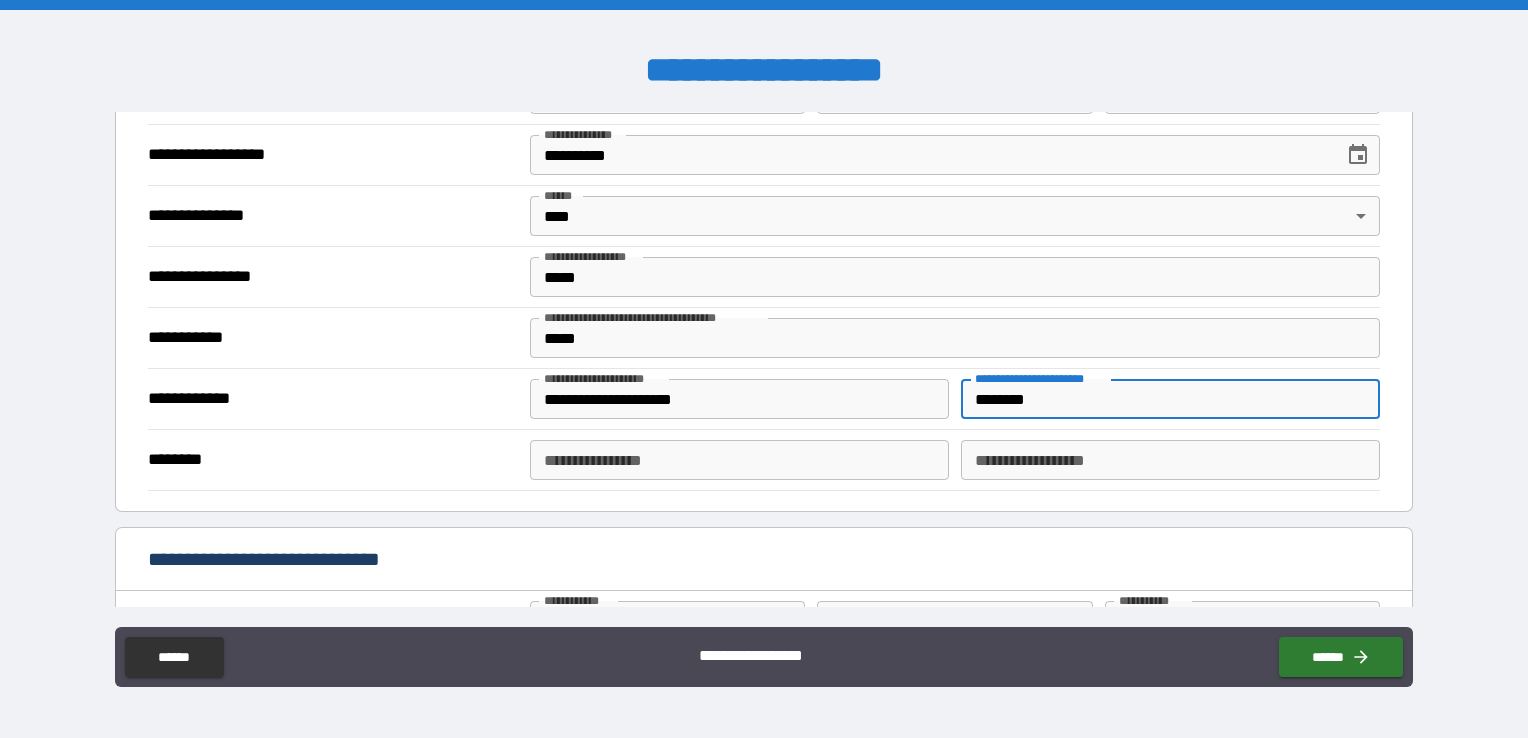 type on "*" 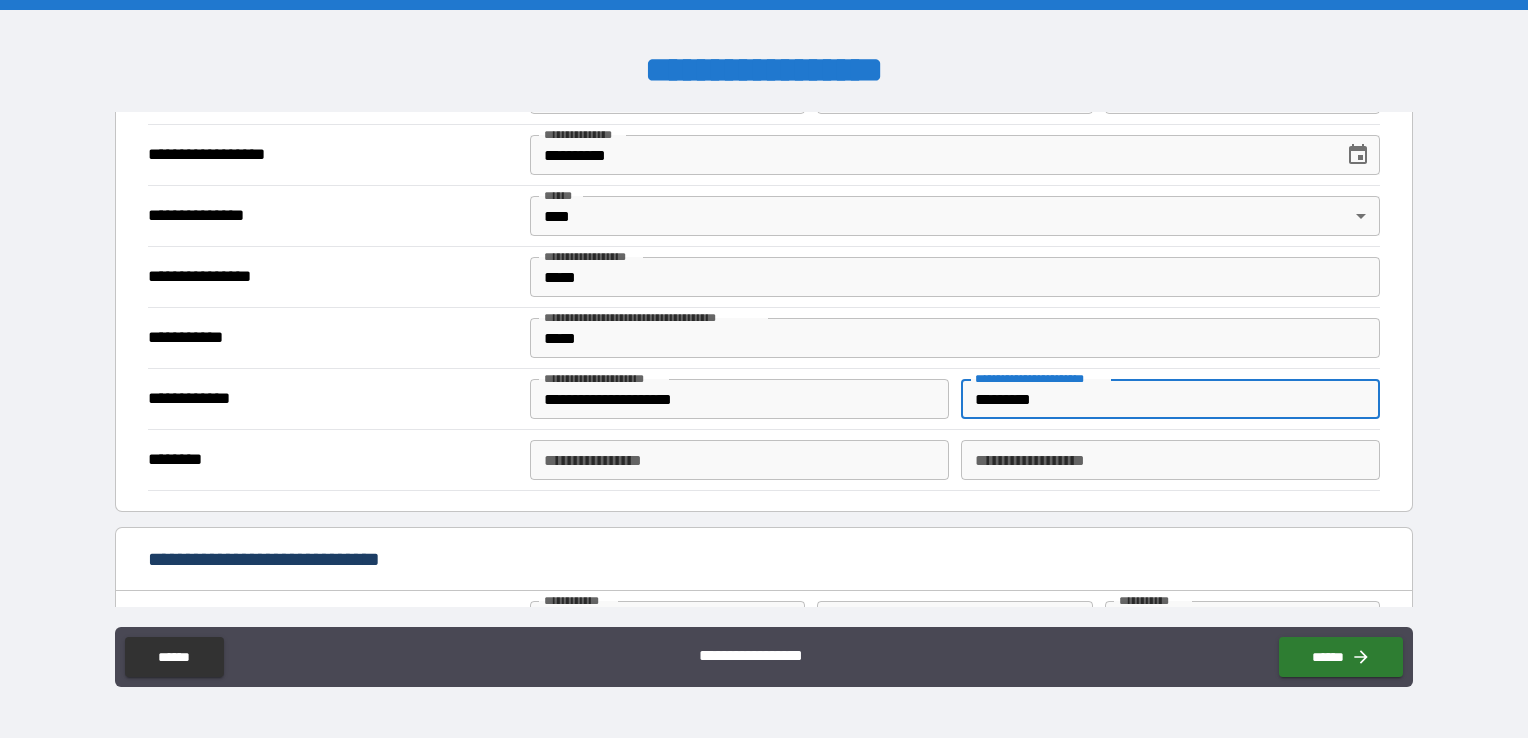 type on "*" 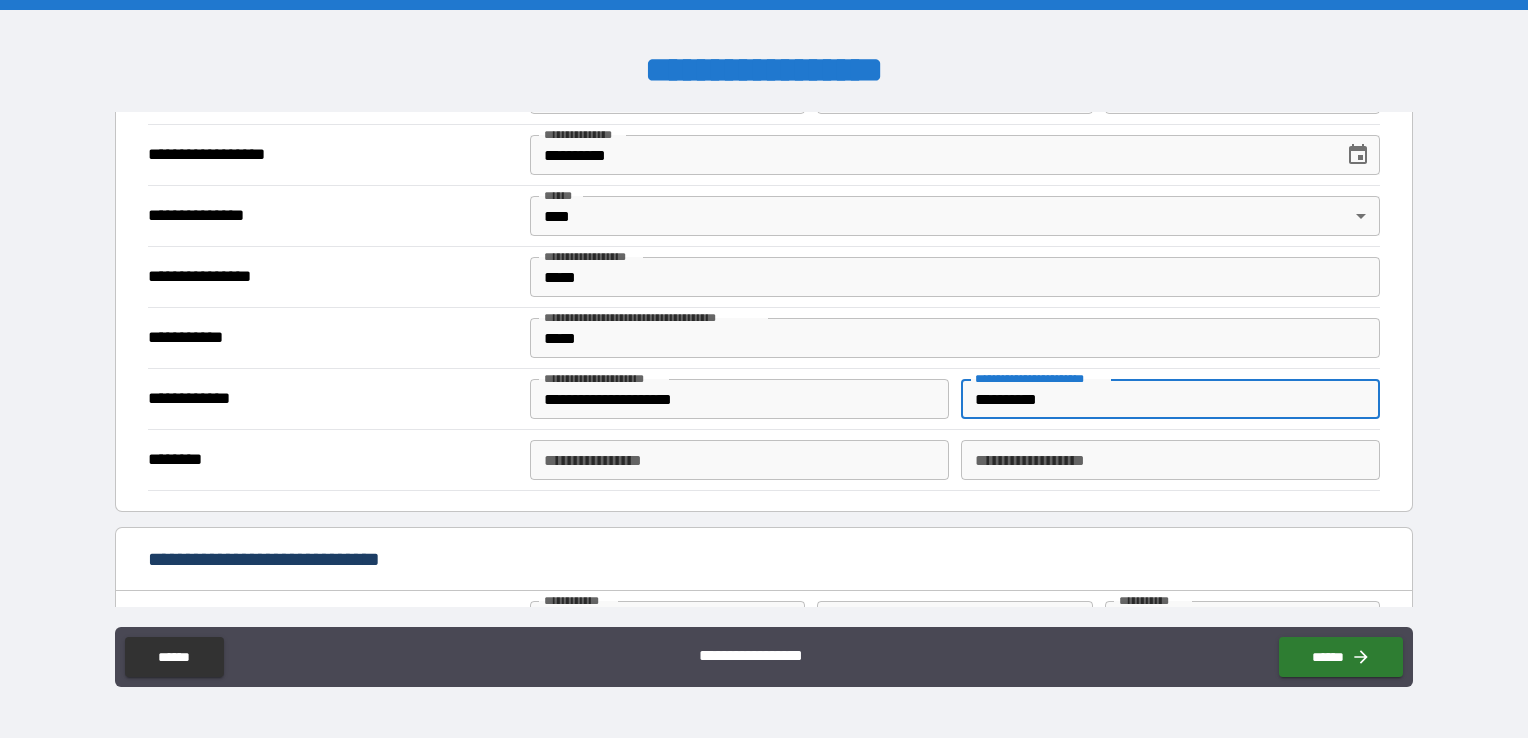 type on "**********" 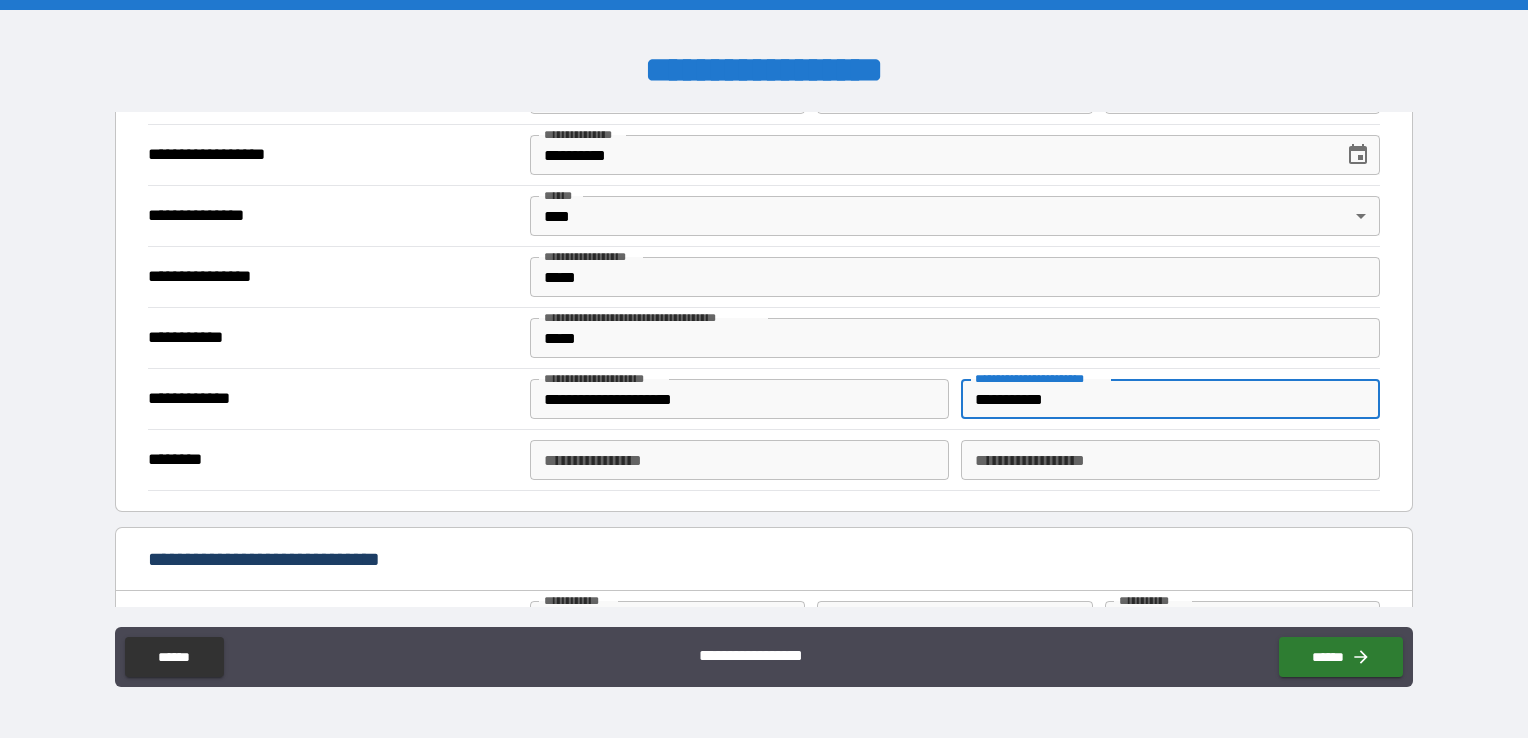 type on "*" 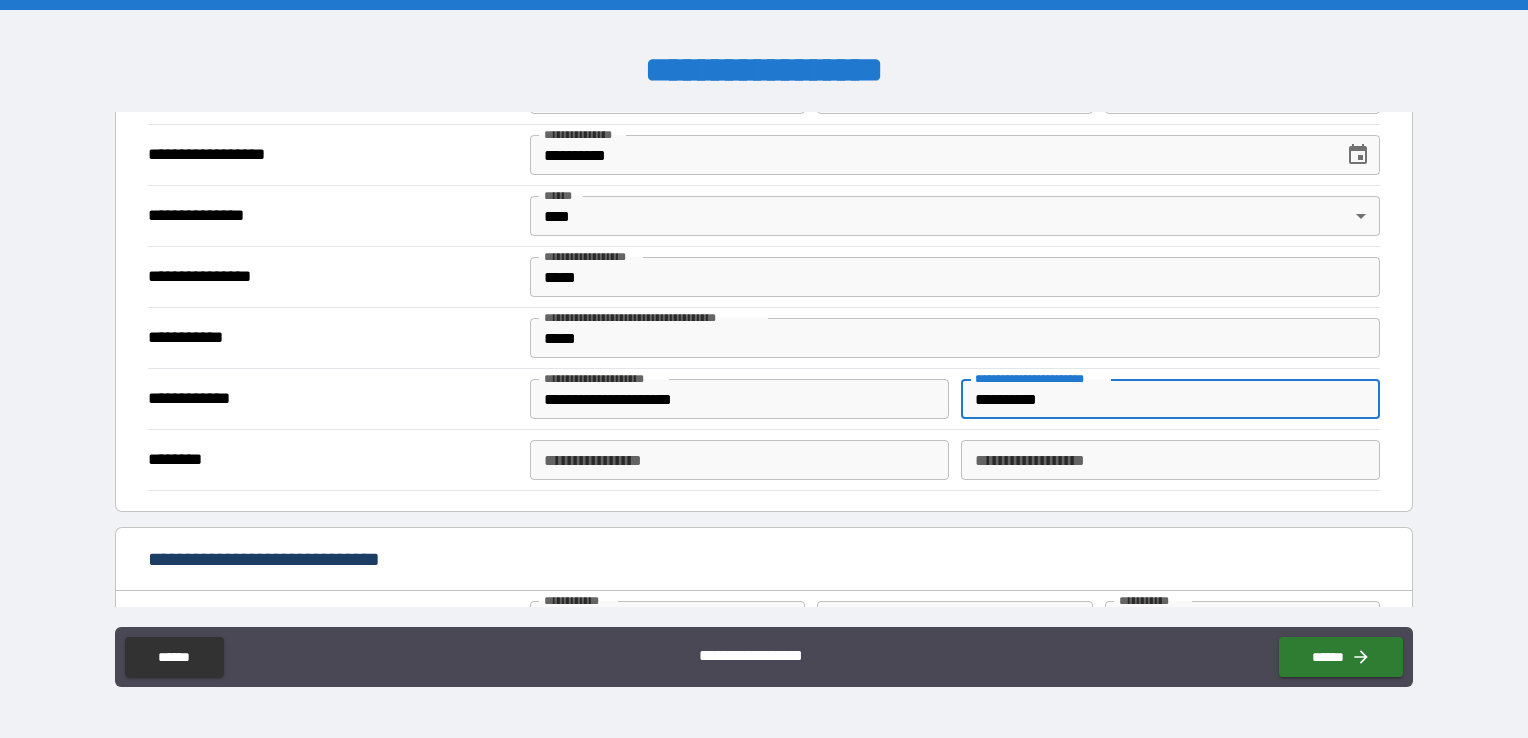 type on "*" 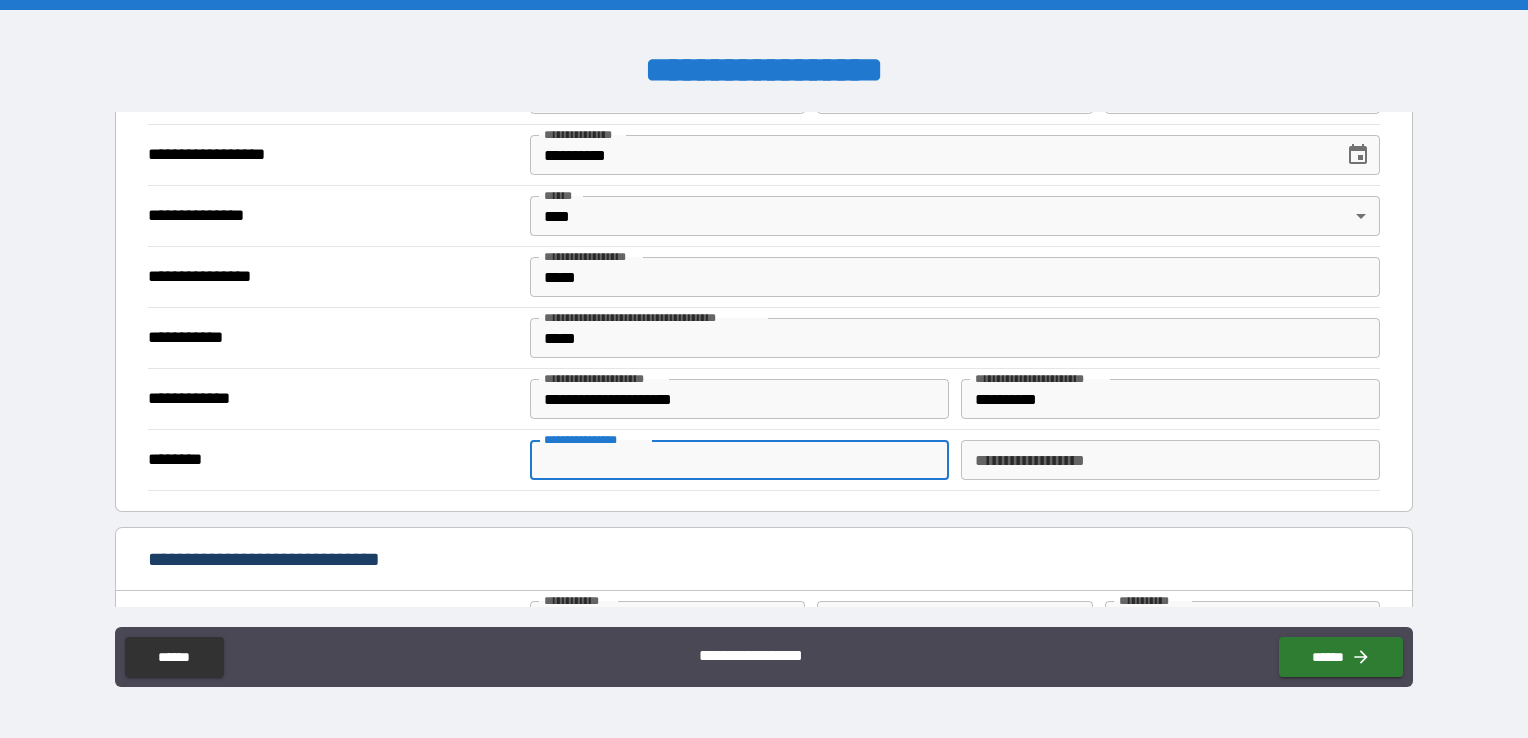 type on "*" 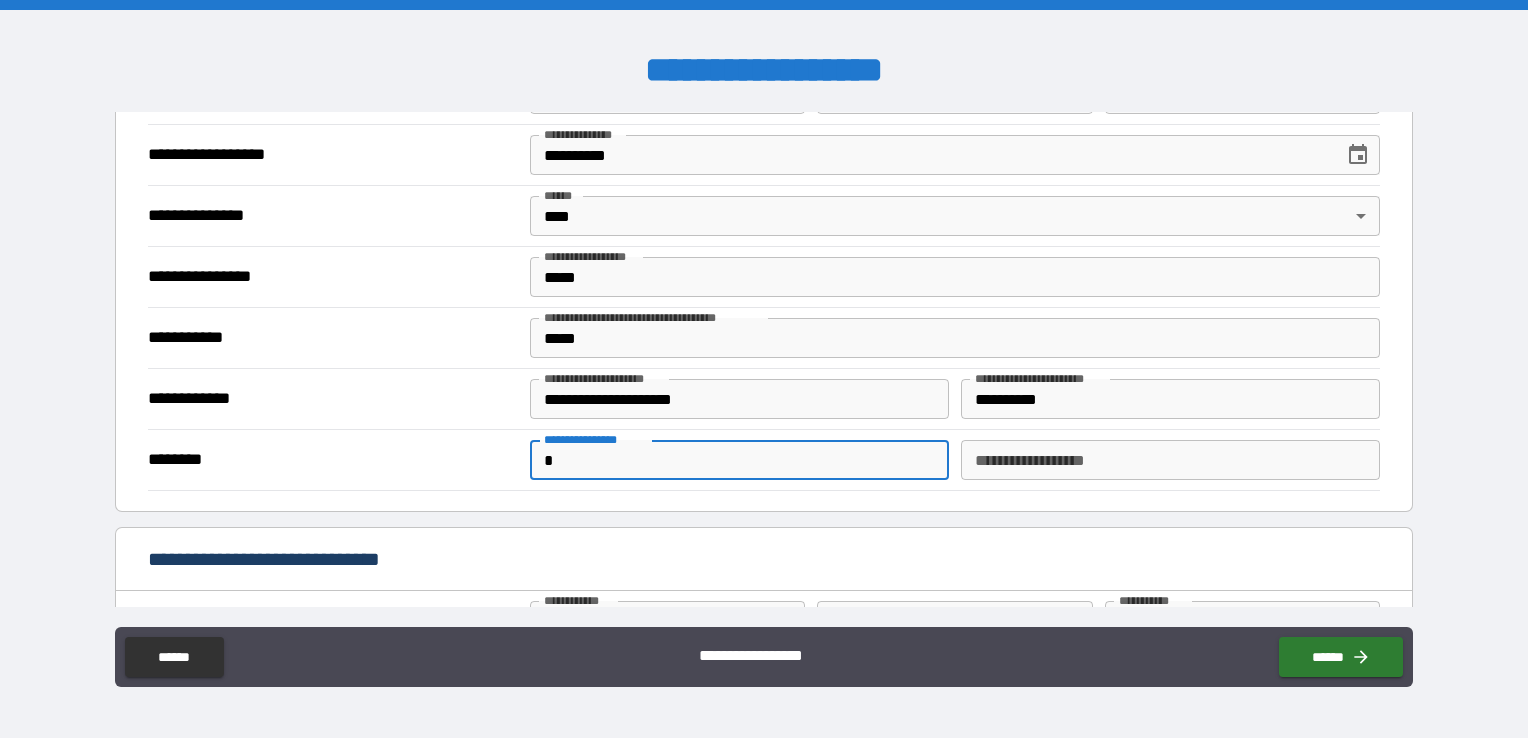 type on "*" 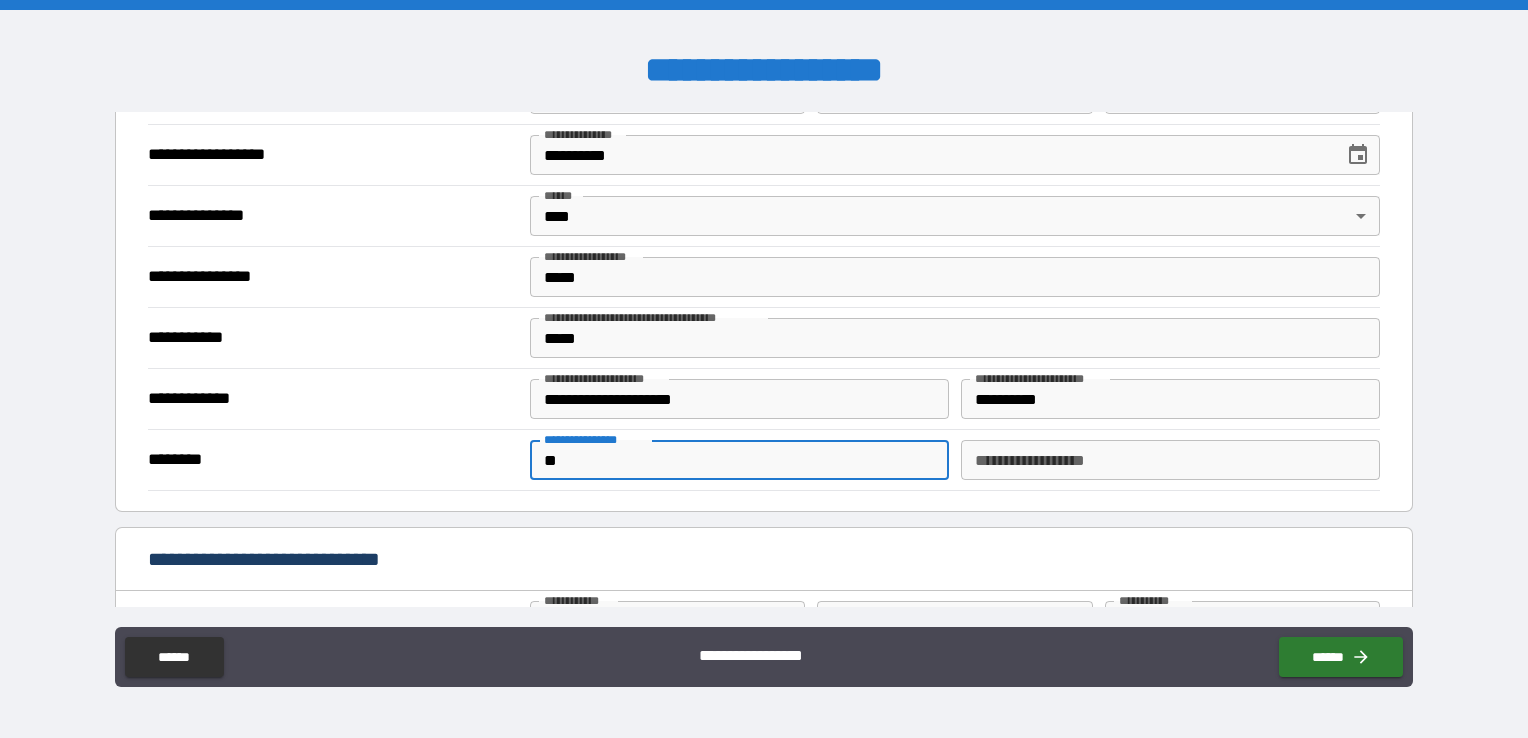 type on "*" 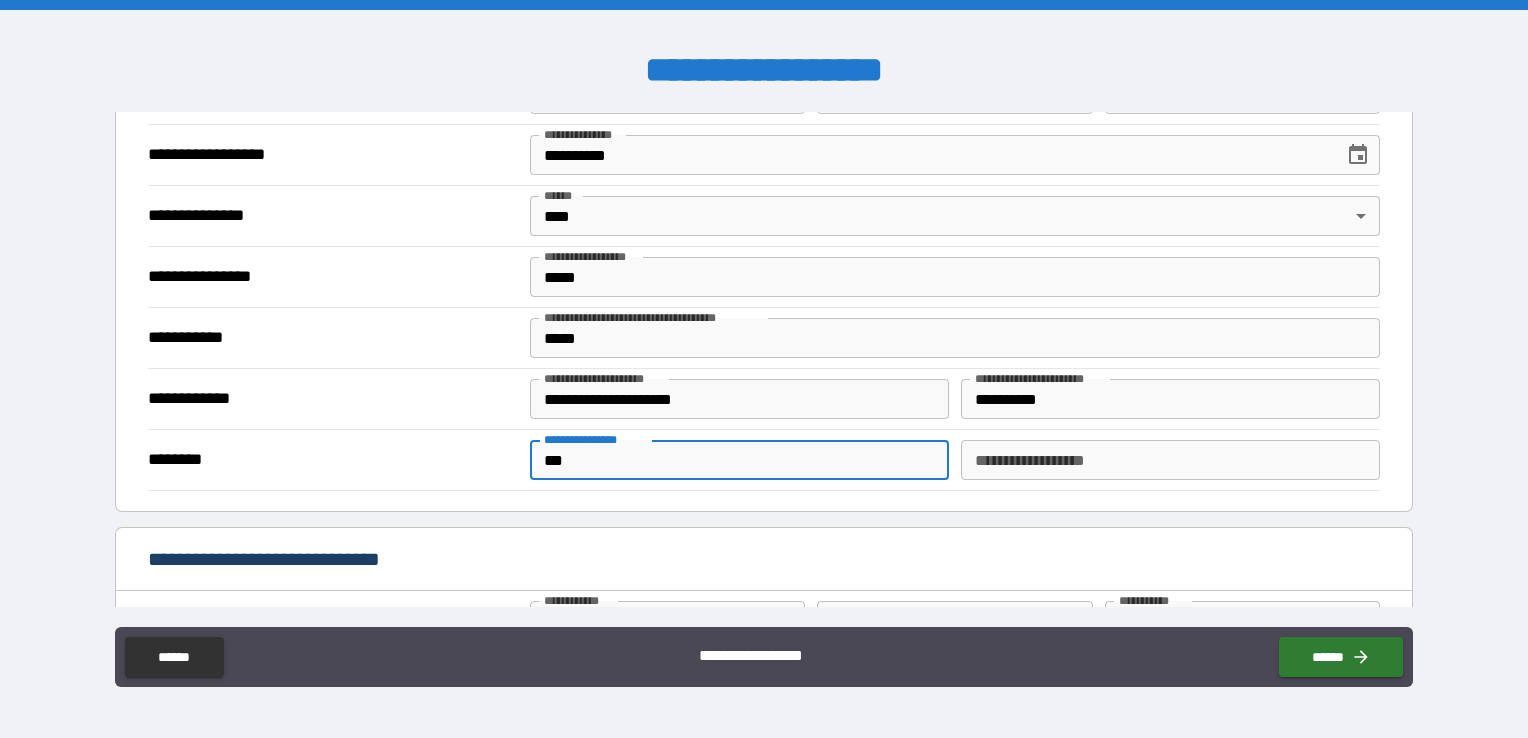 type on "*" 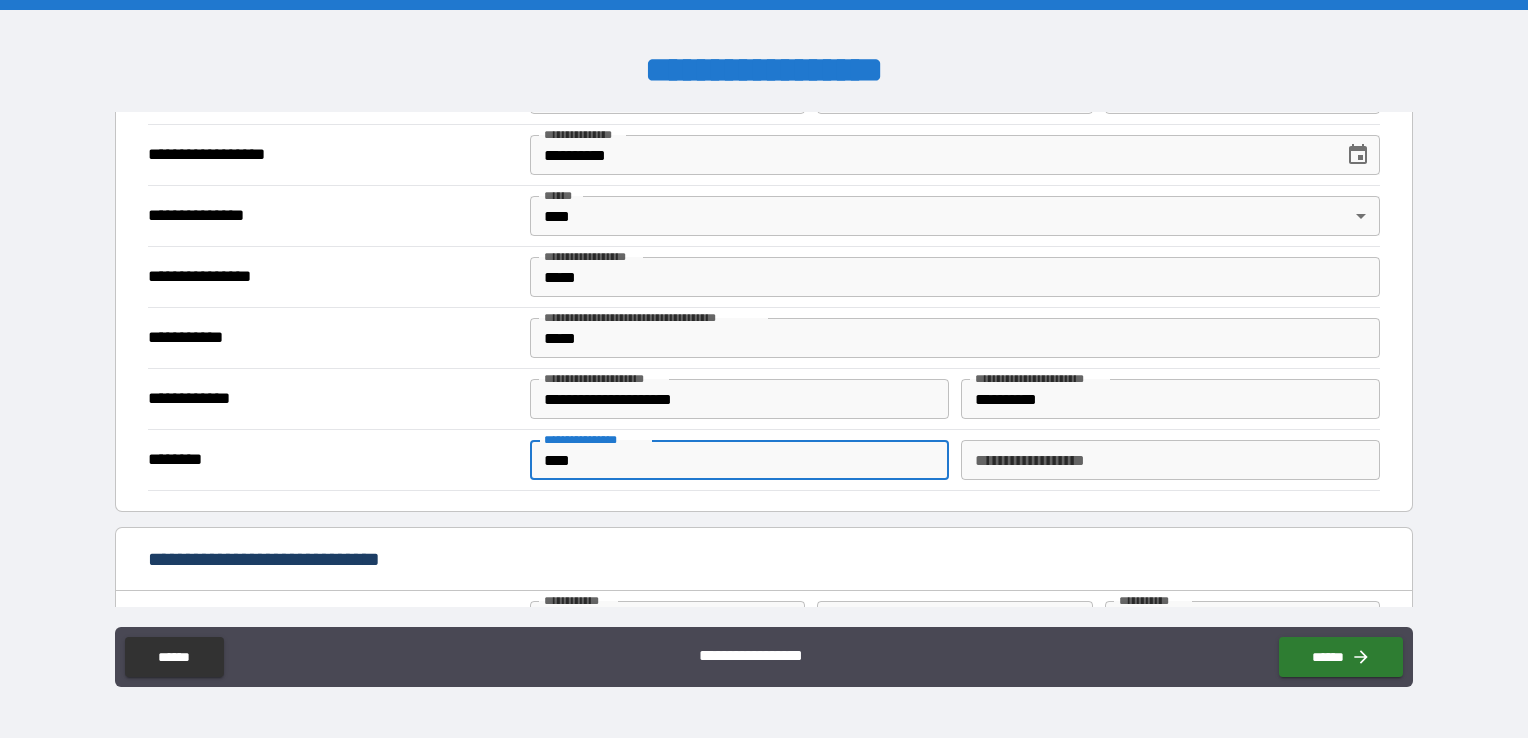 type on "*" 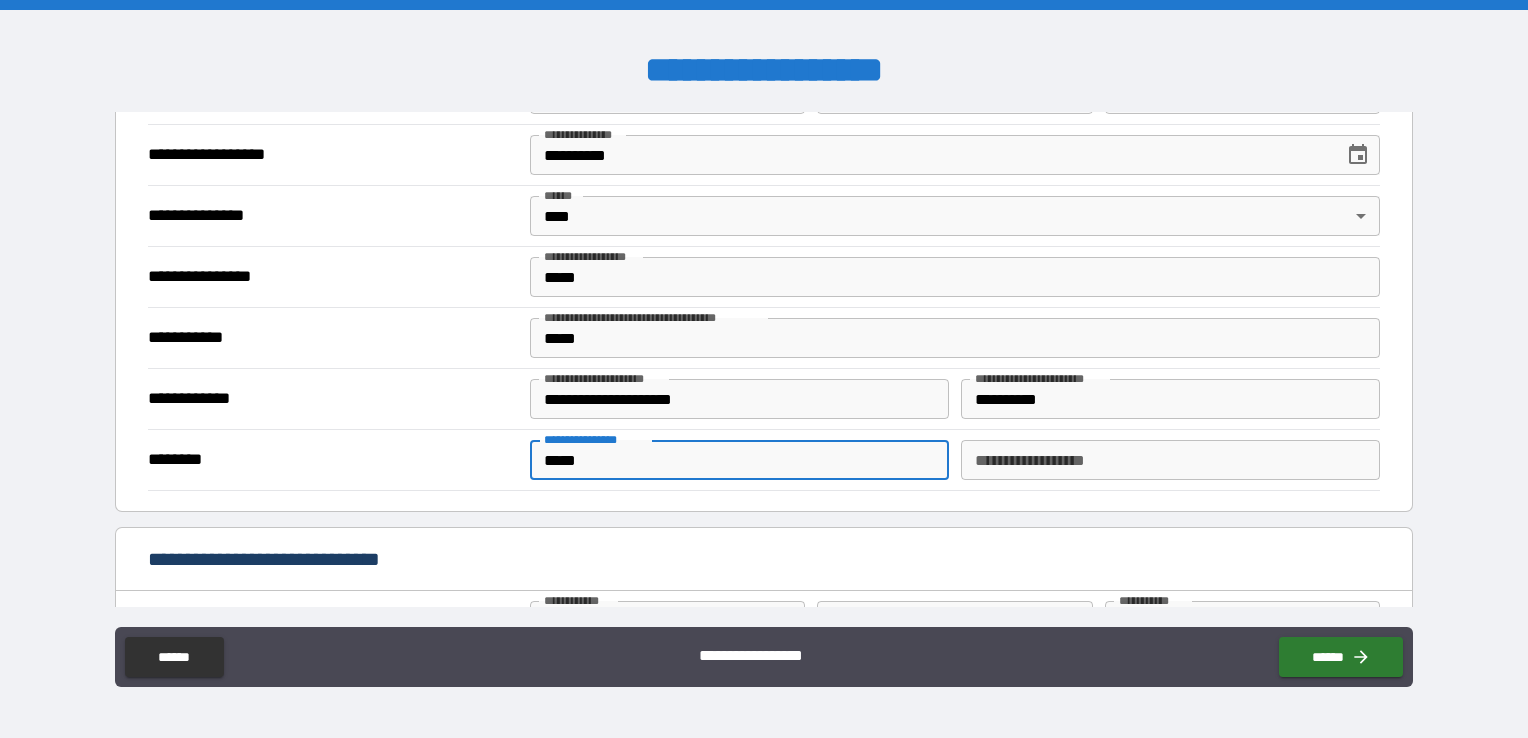 type on "******" 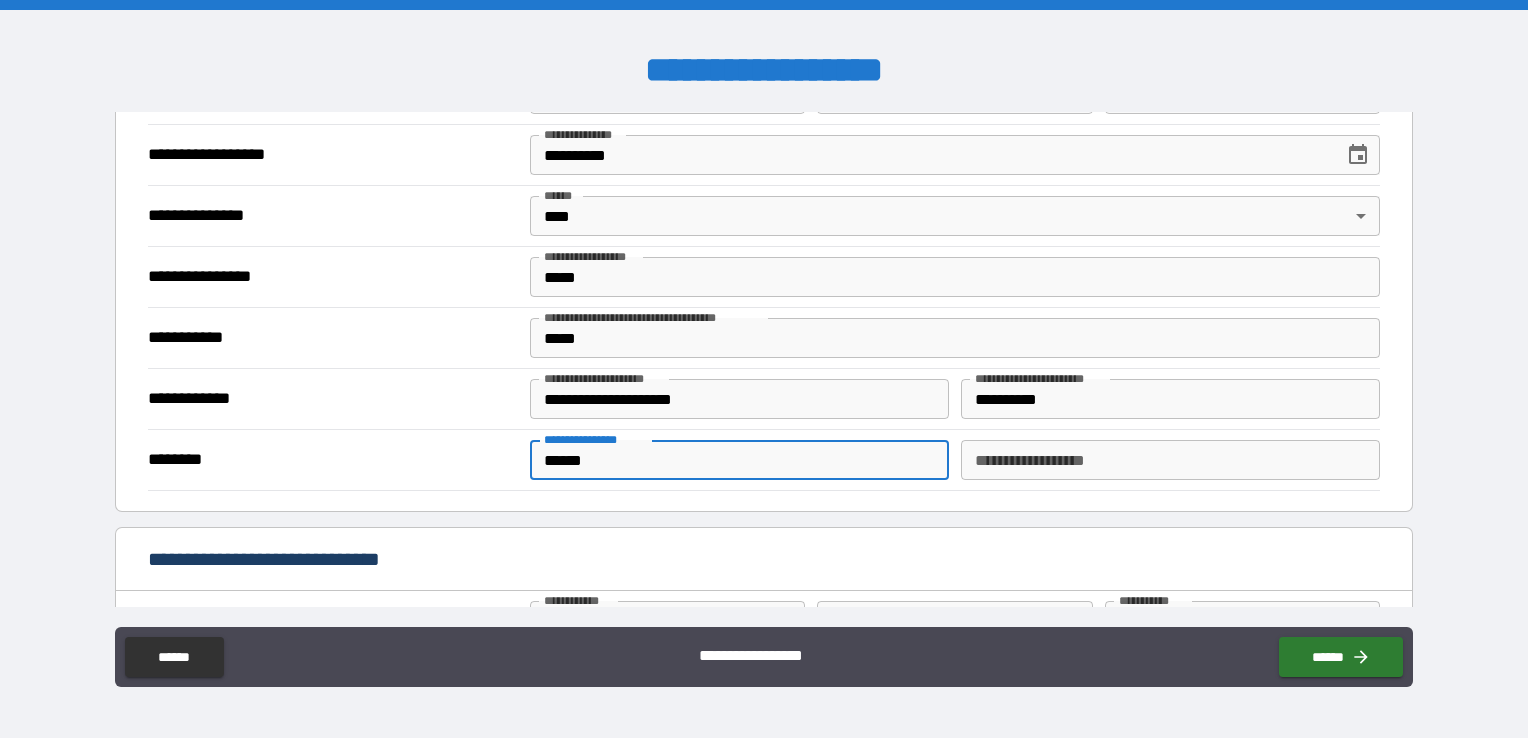 type on "*" 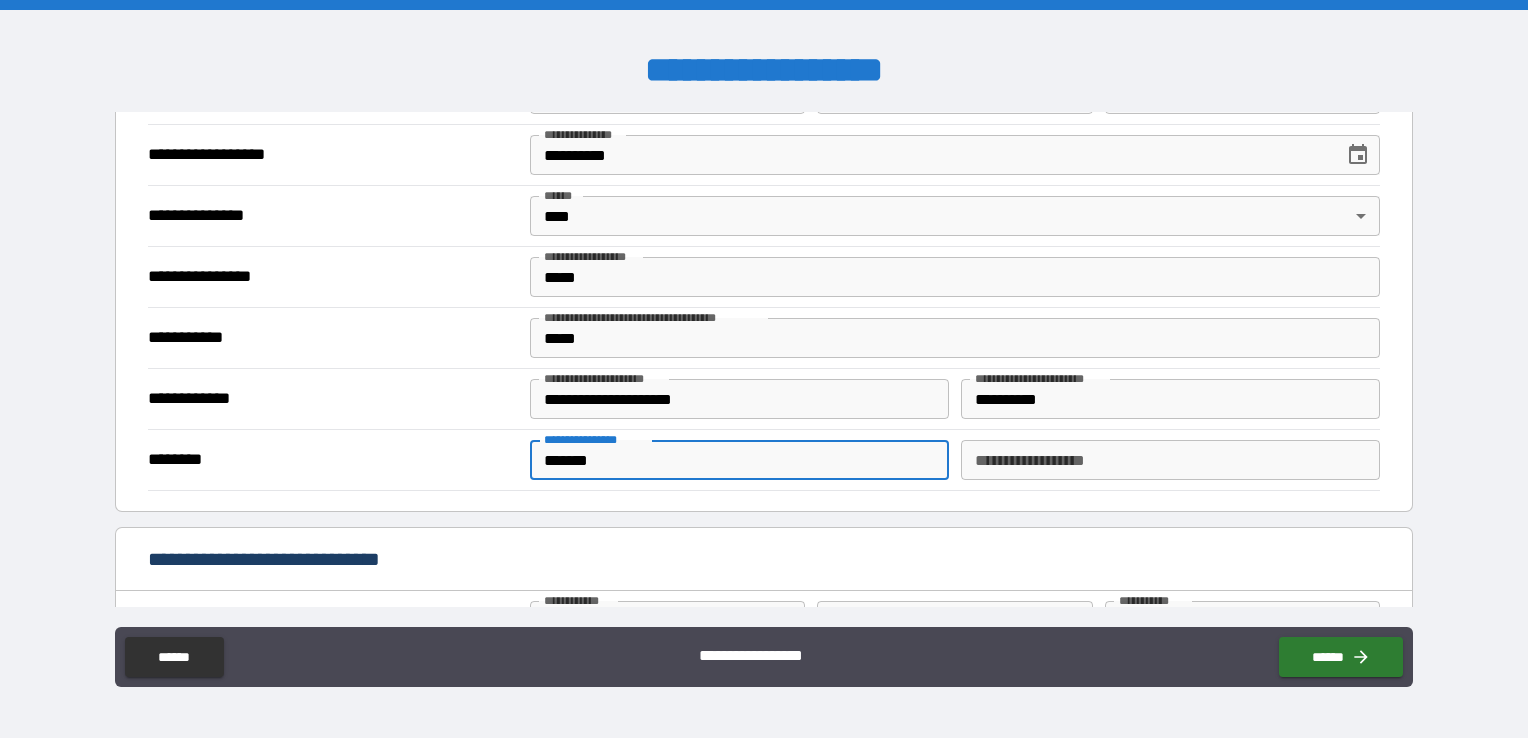 type on "*" 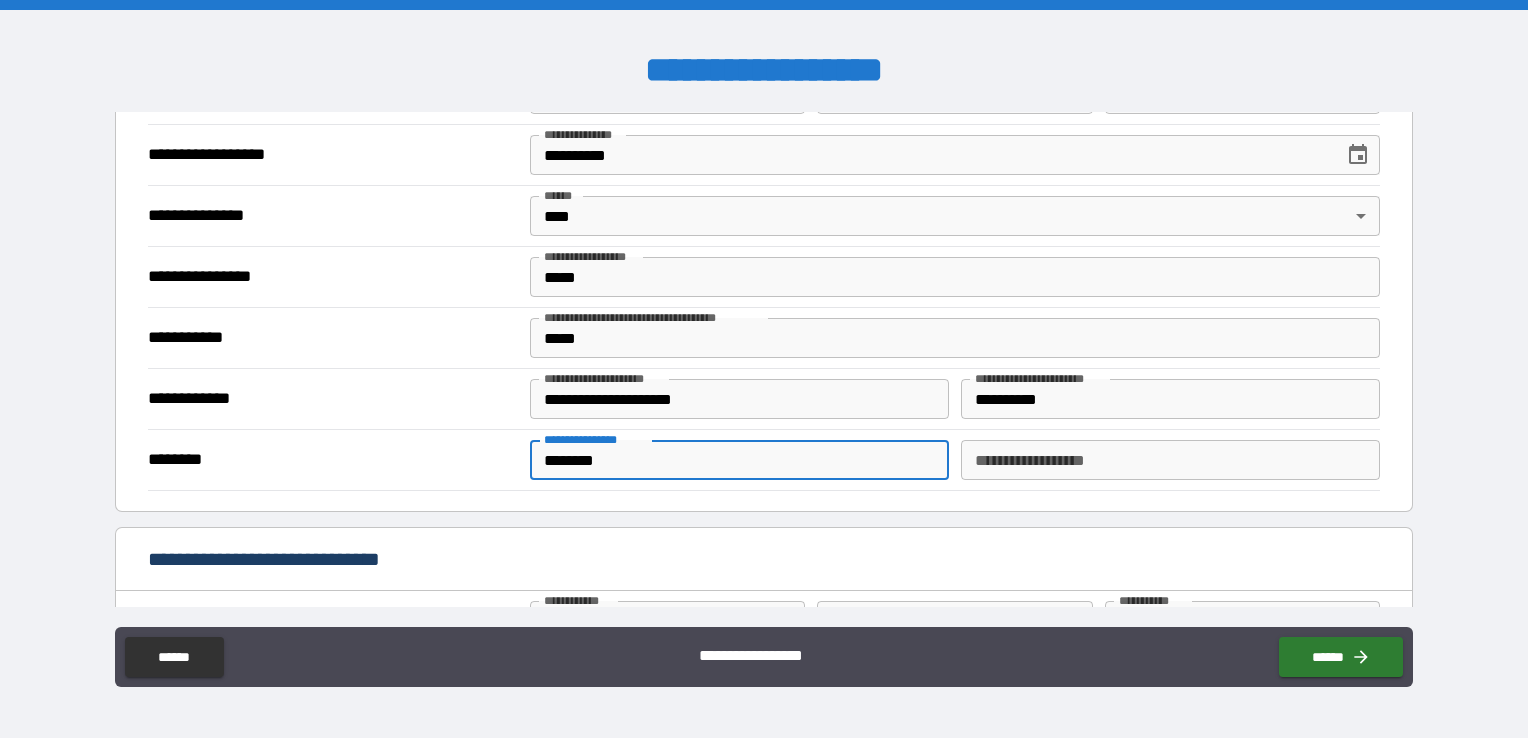 type on "*" 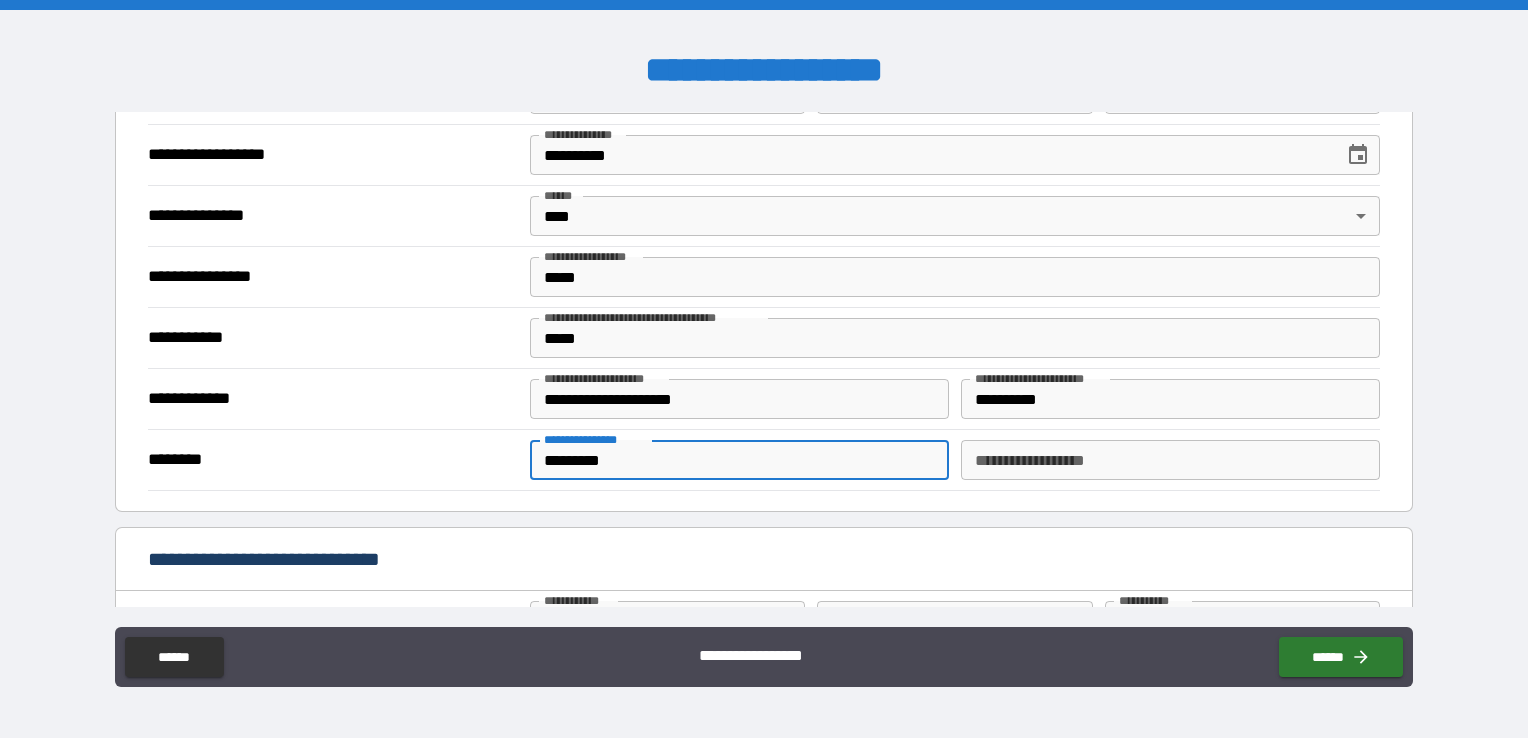 type on "*" 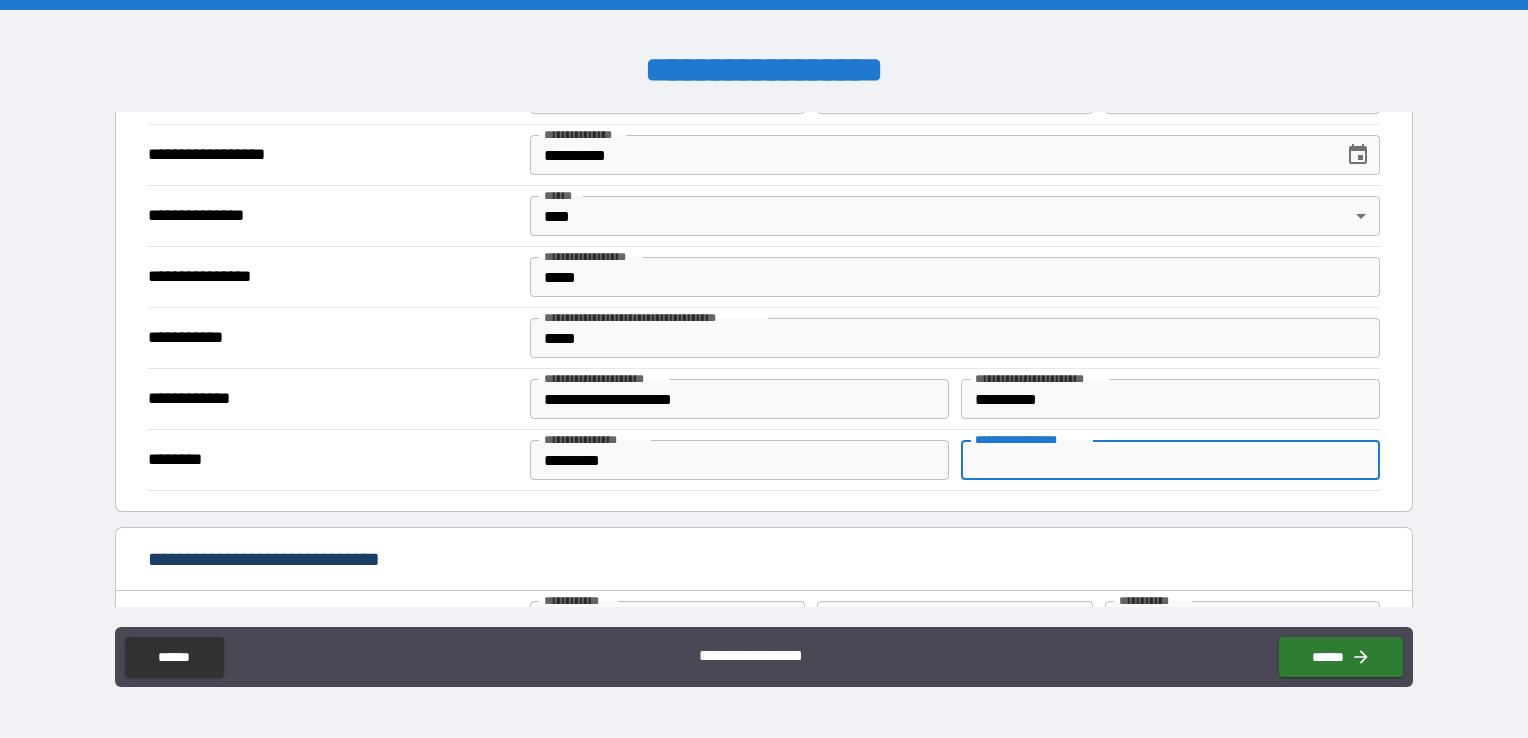 type on "*" 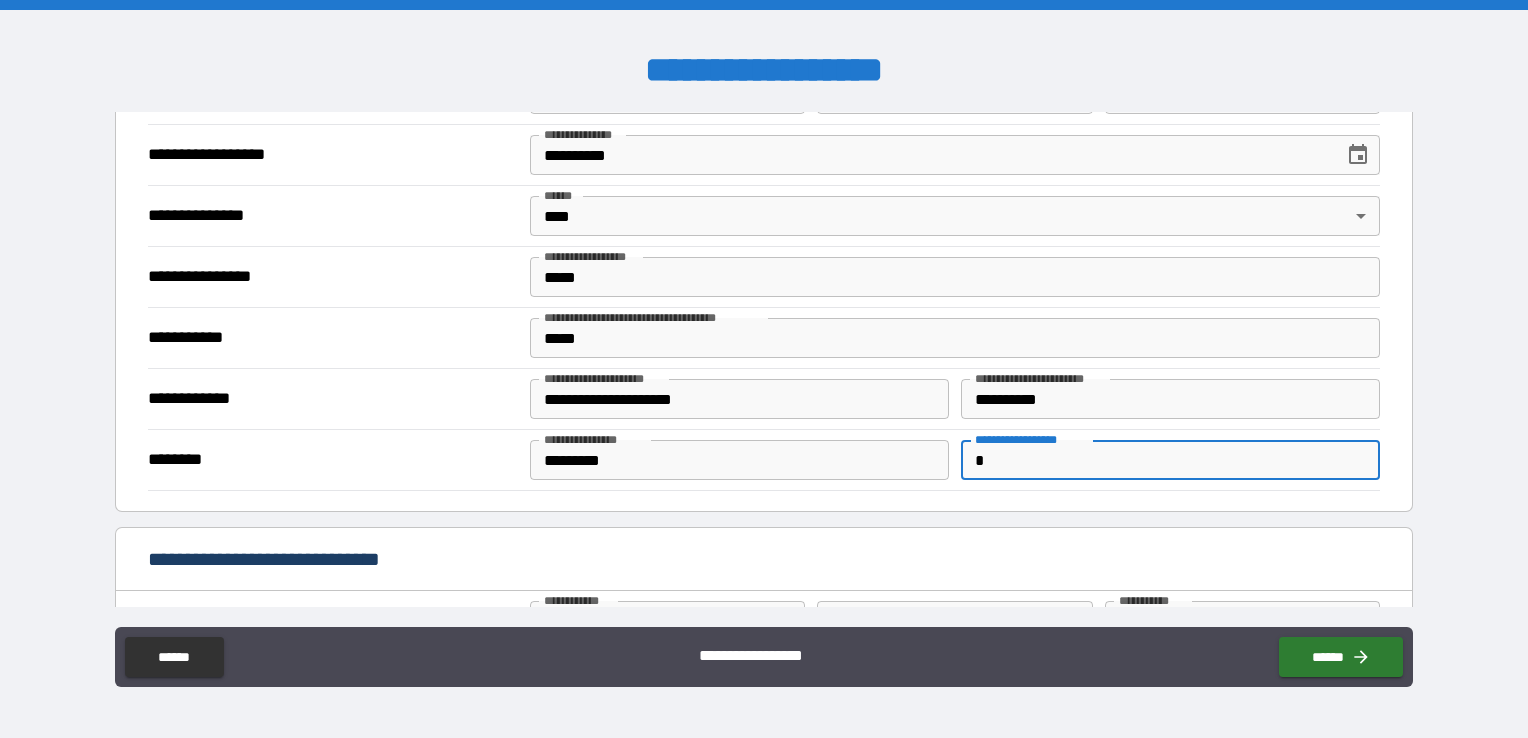 type on "*" 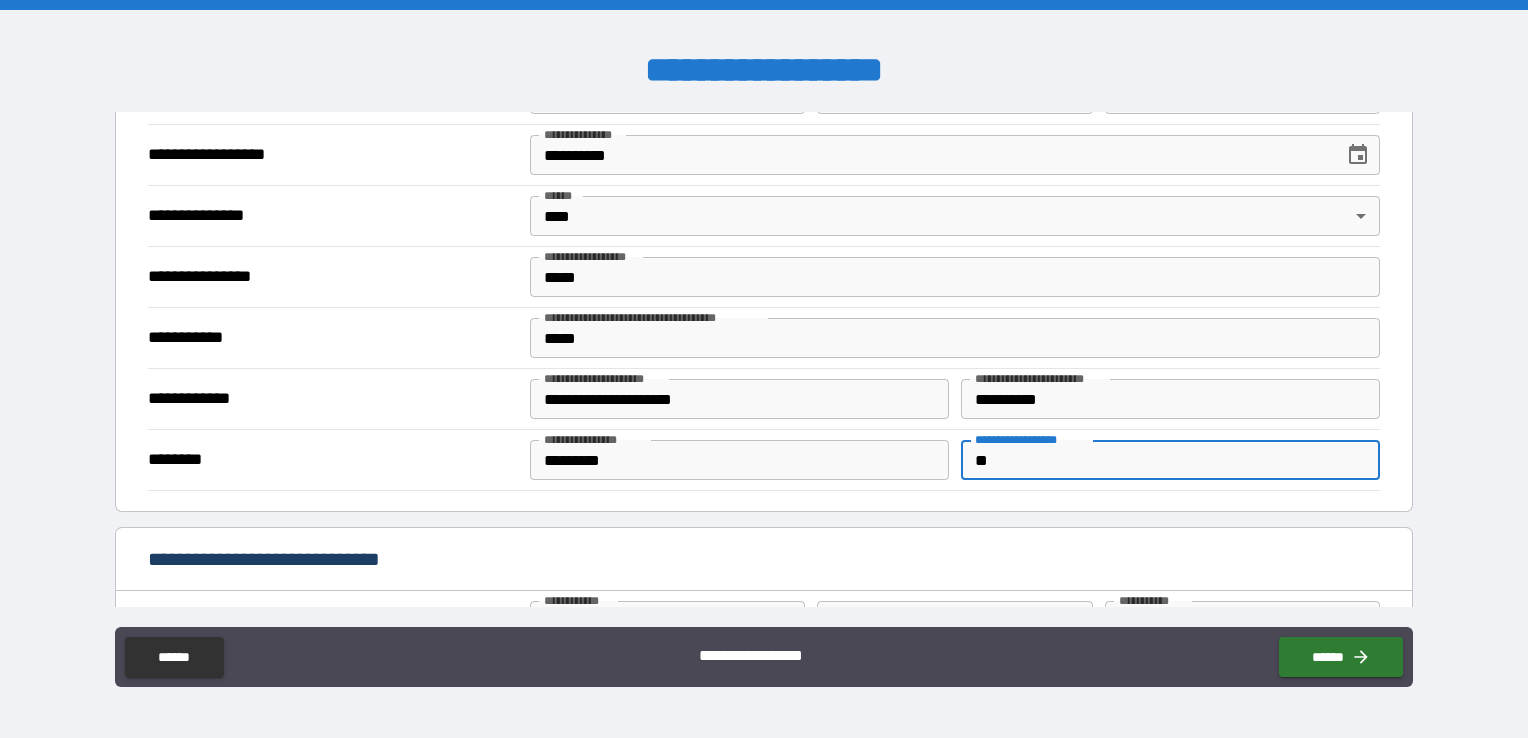 type on "*" 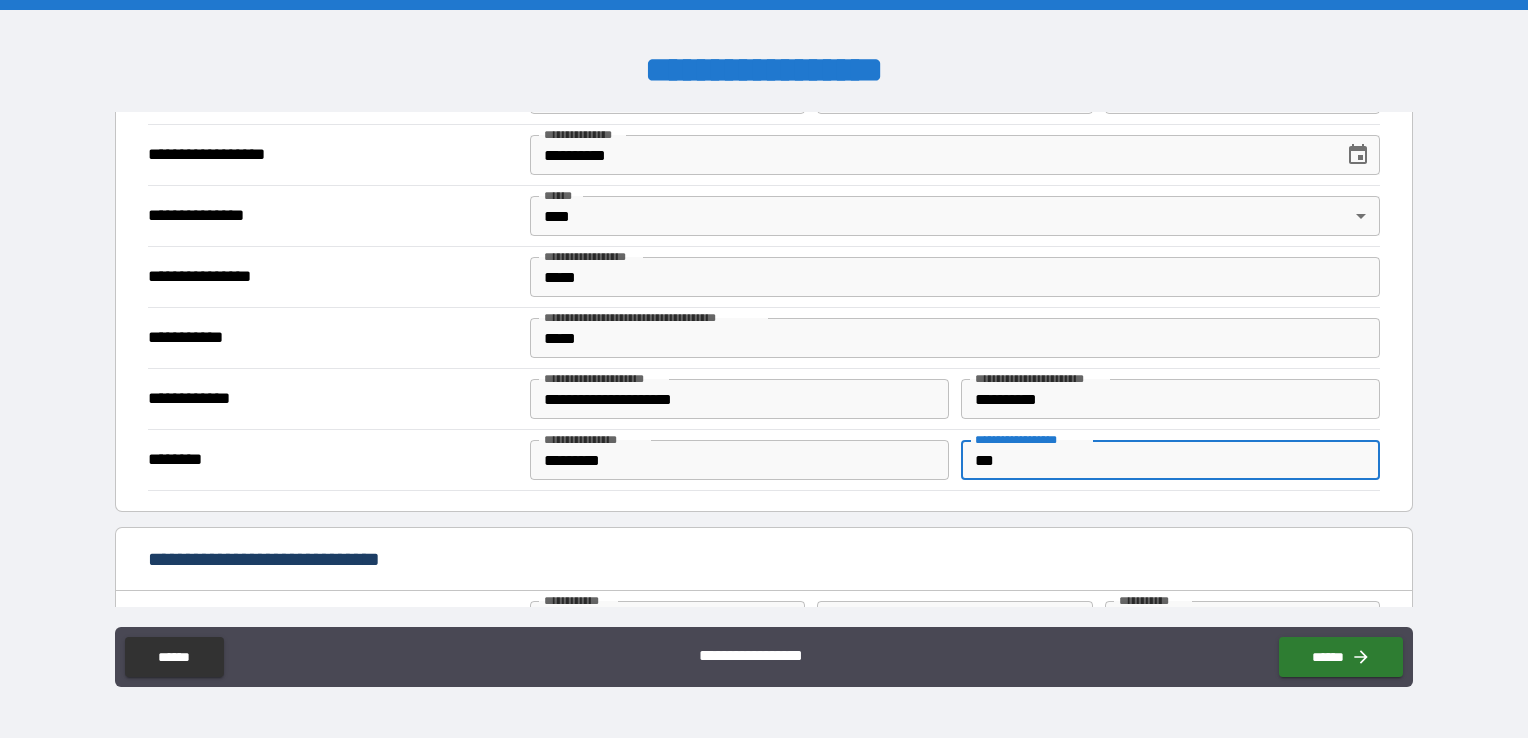 type on "*" 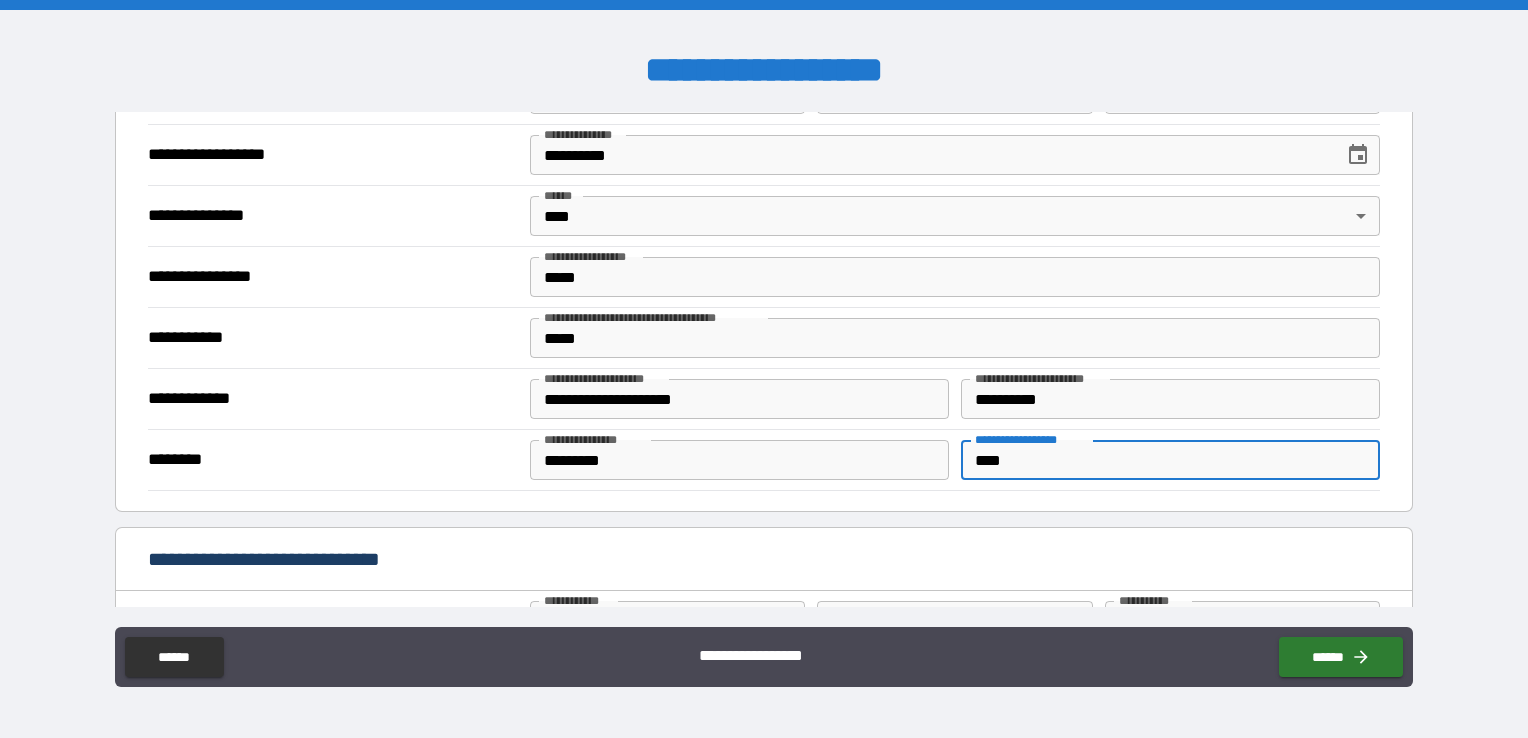 type on "*" 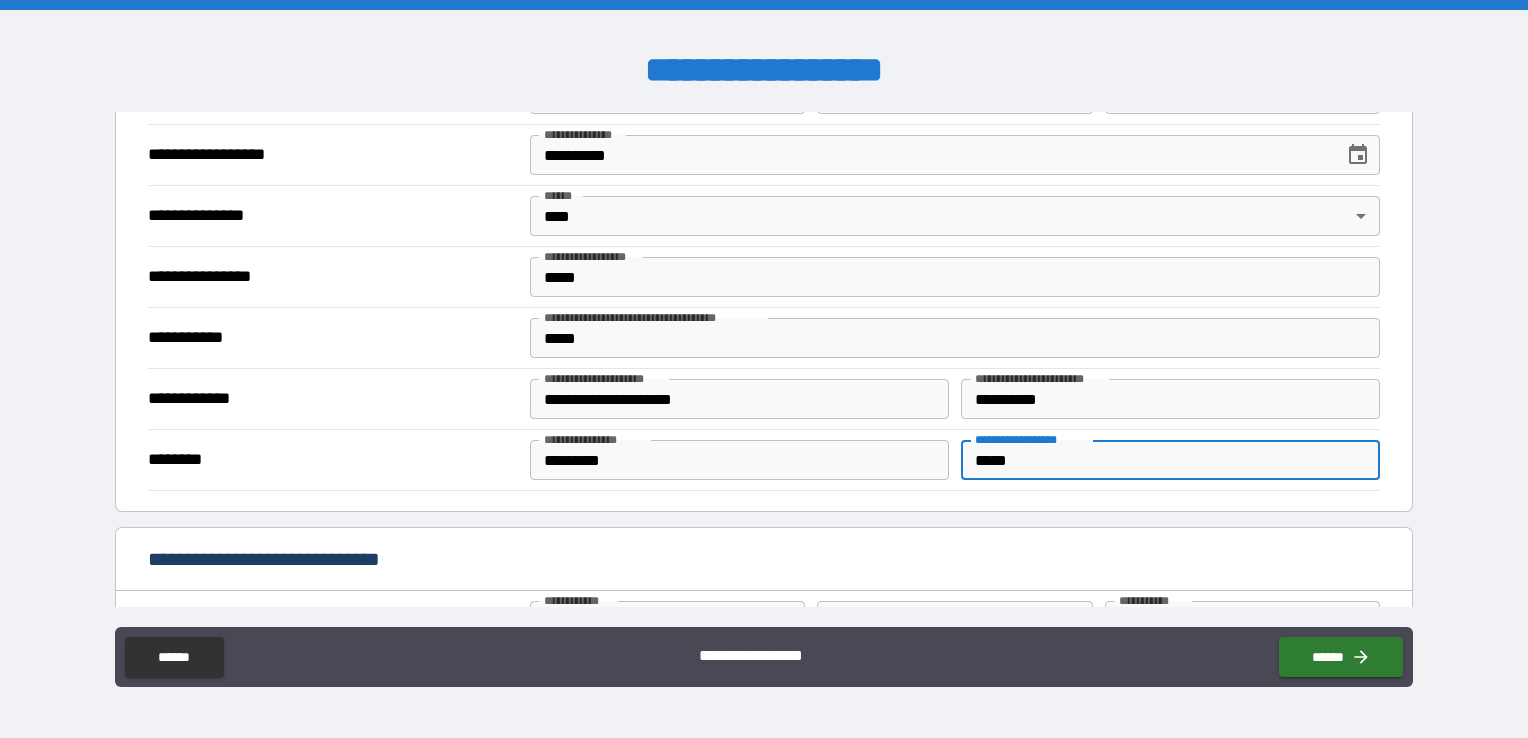 type on "******" 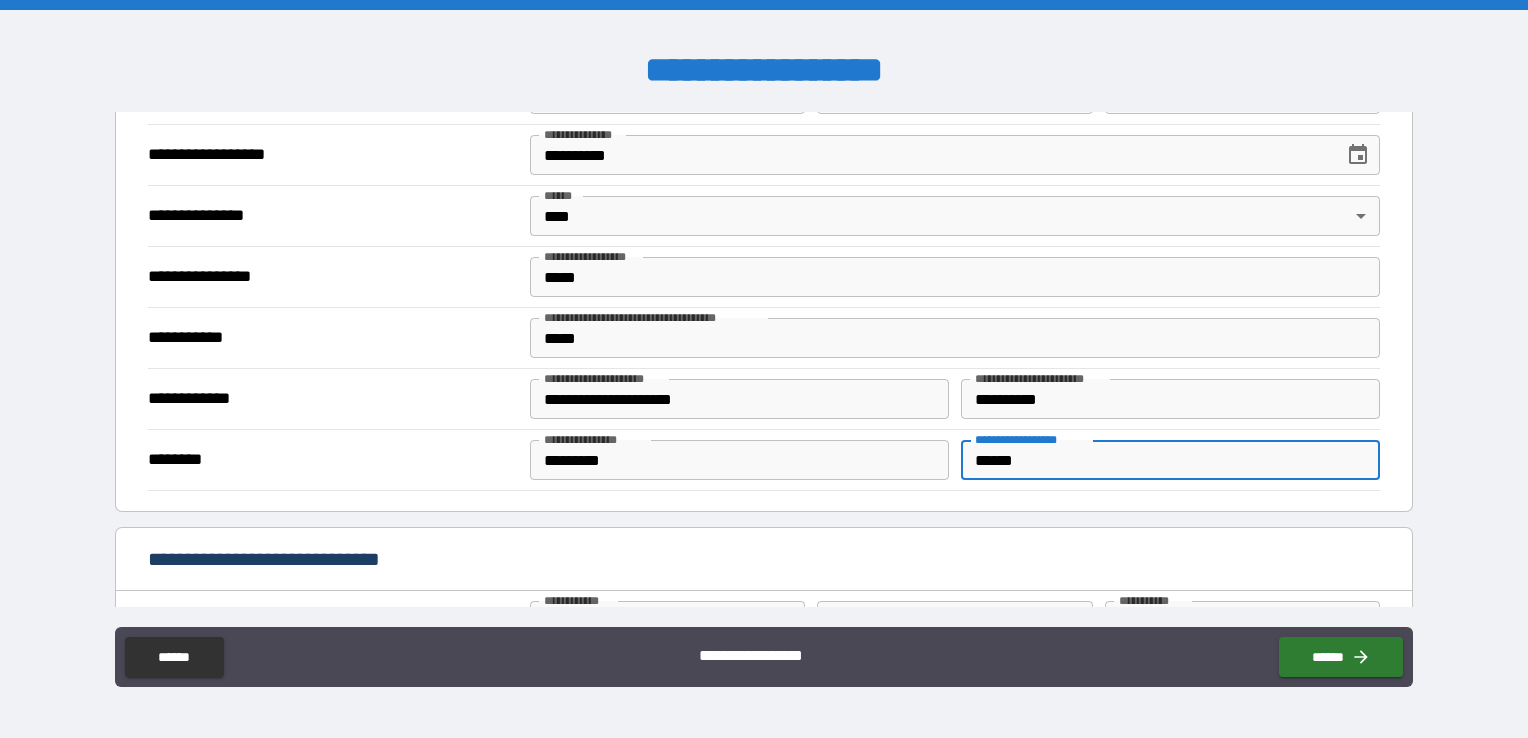 type on "*" 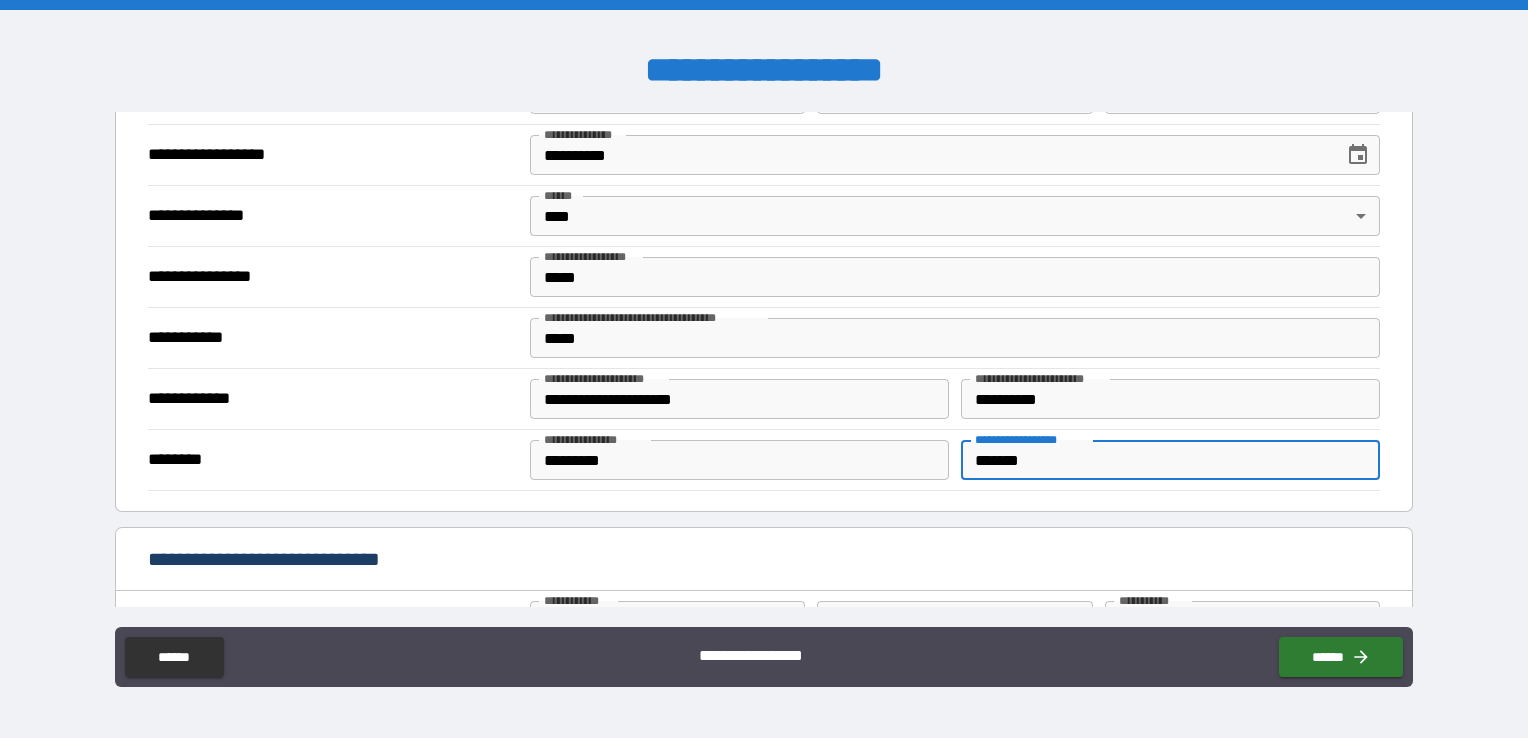 type on "*" 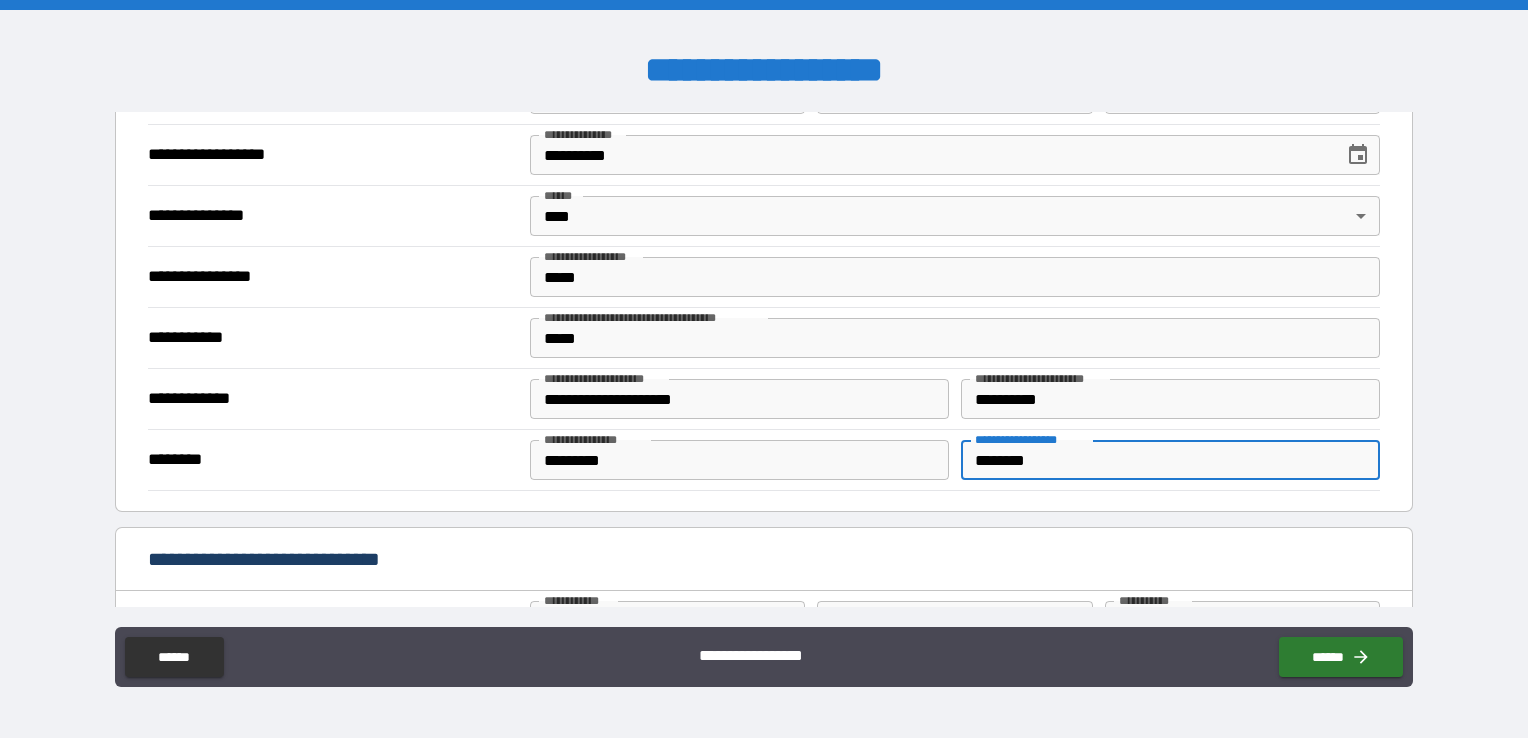 type on "*" 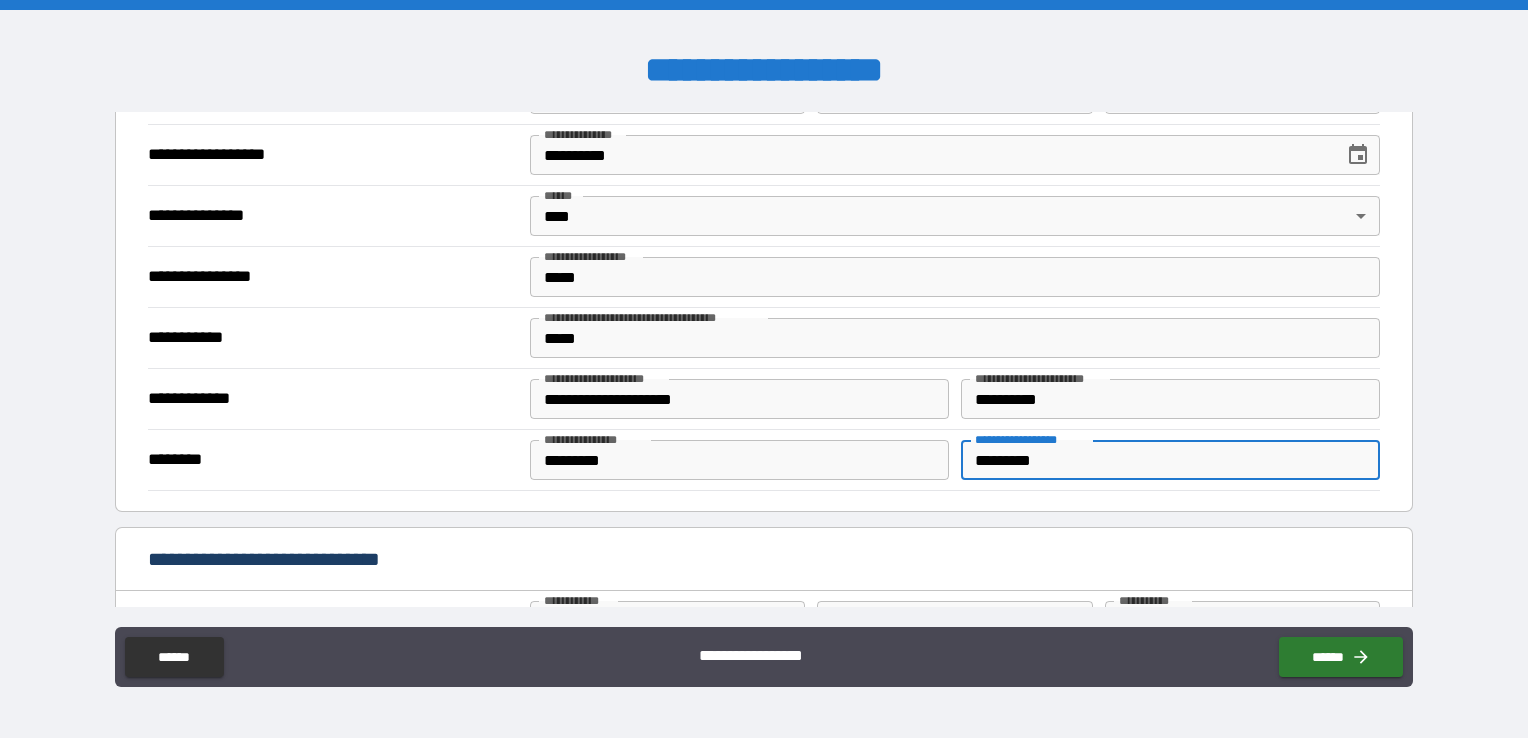 type on "**********" 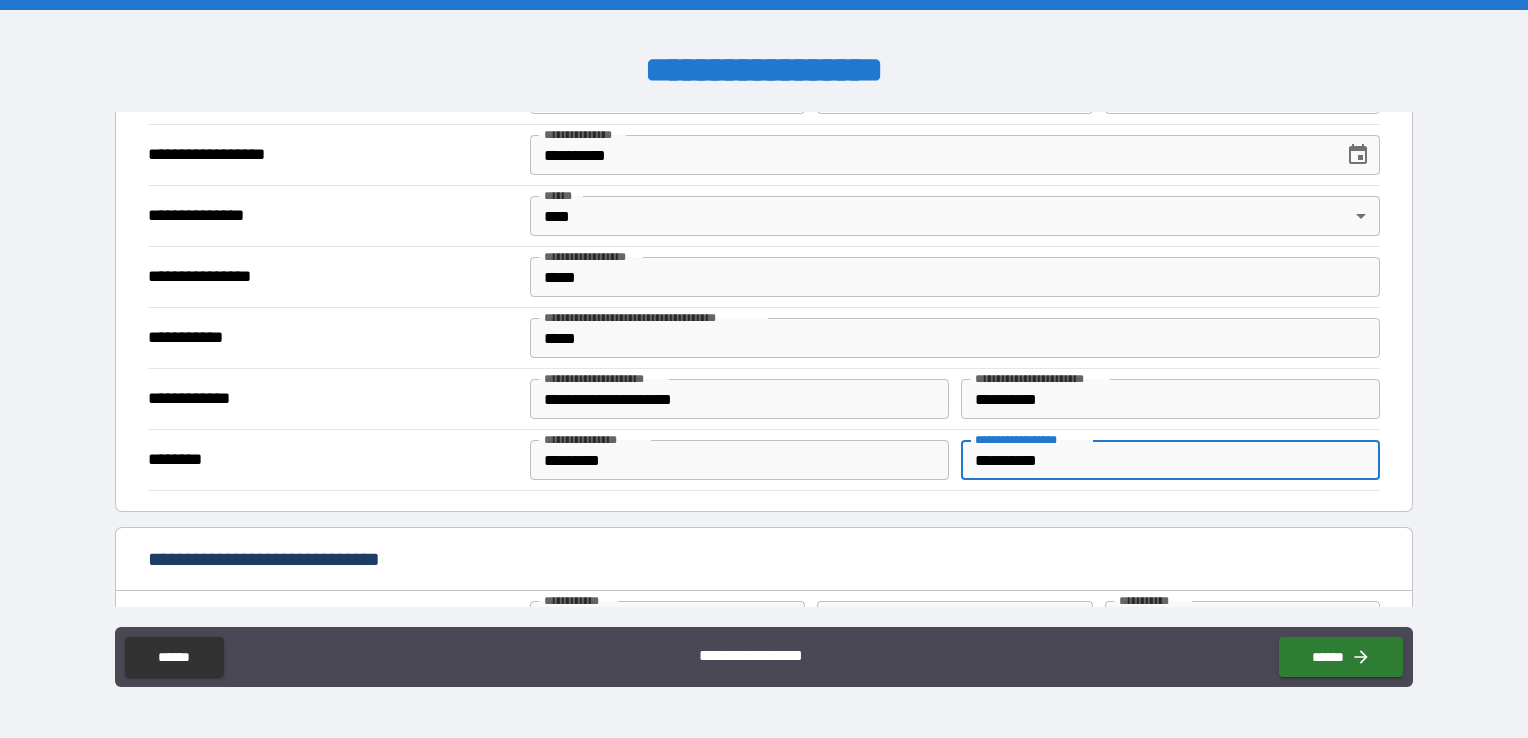 type on "*" 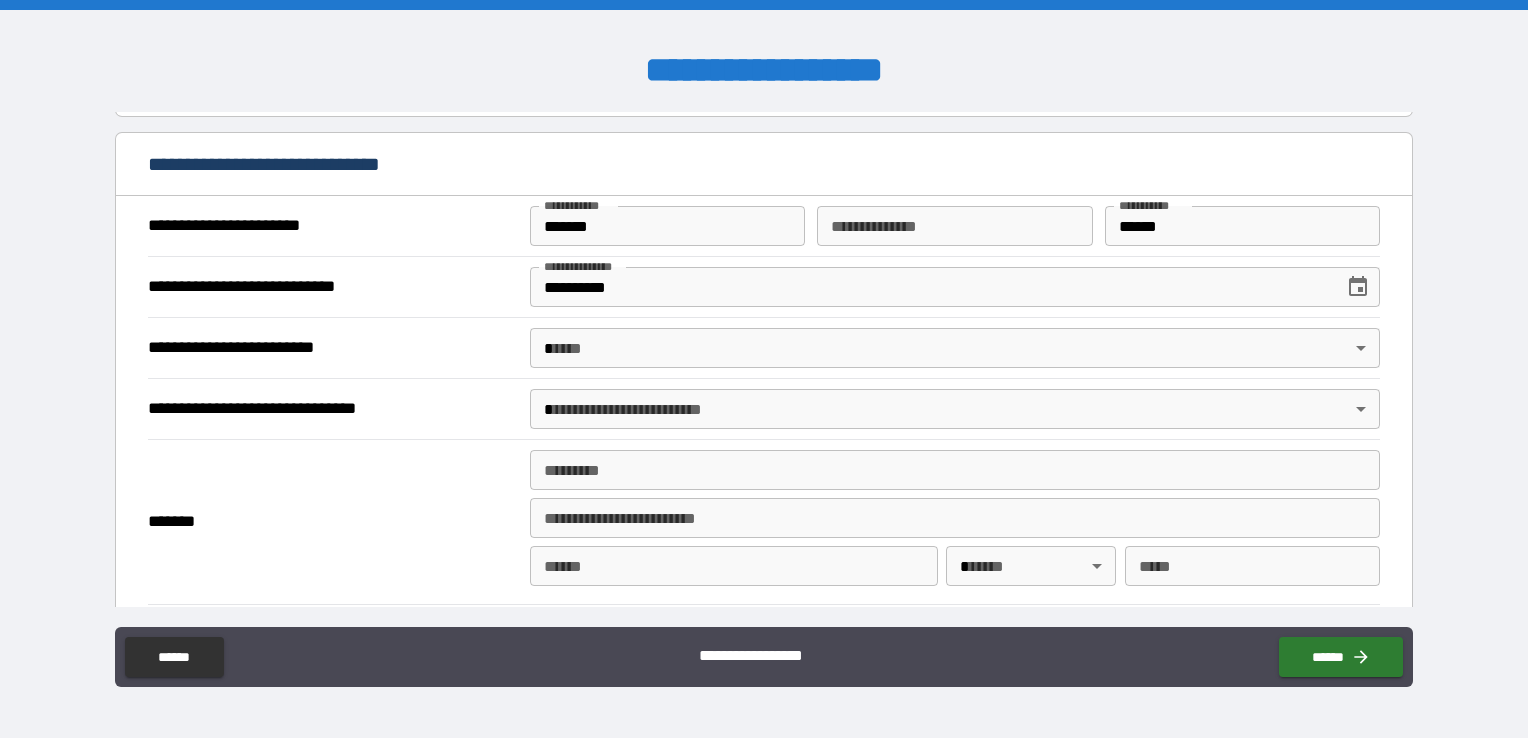 scroll, scrollTop: 787, scrollLeft: 0, axis: vertical 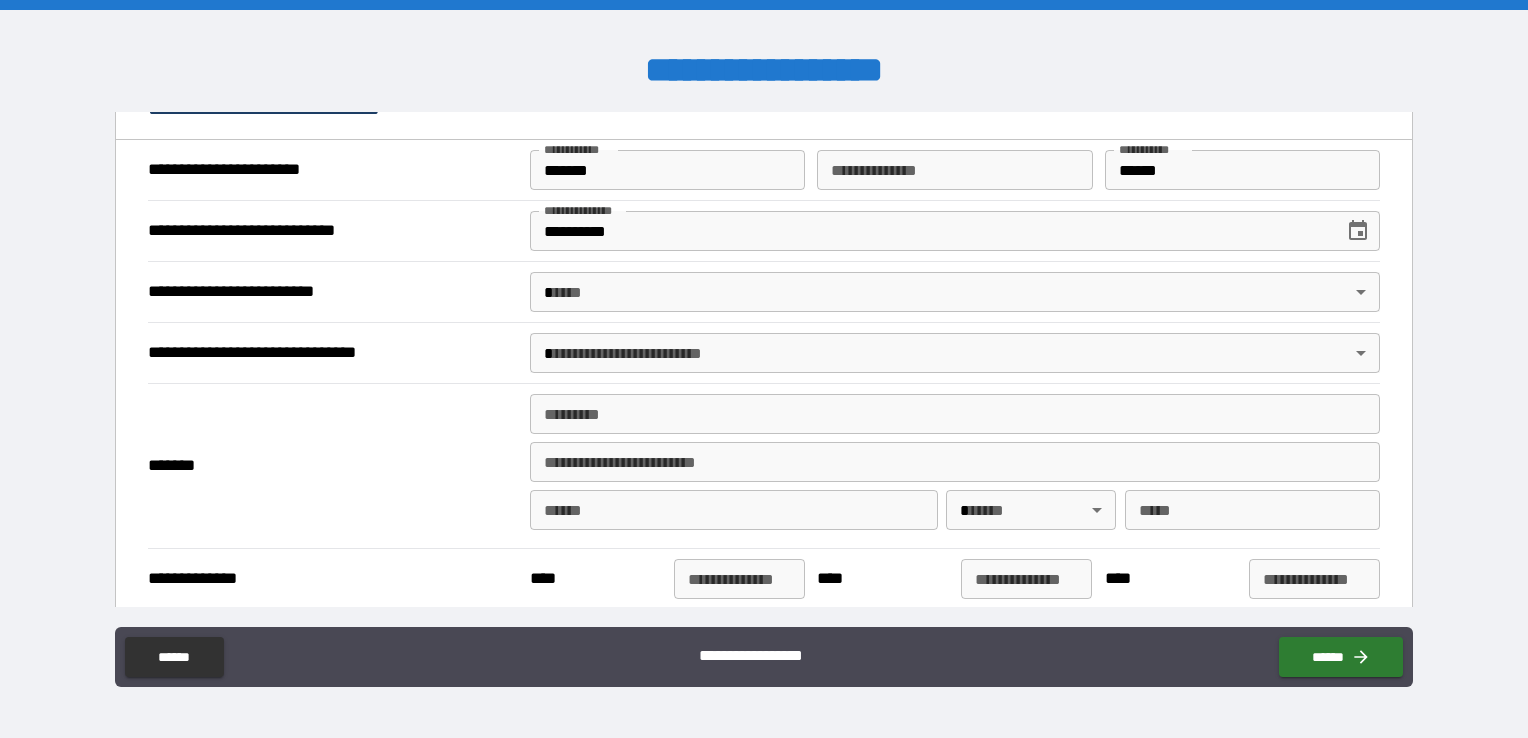type on "**********" 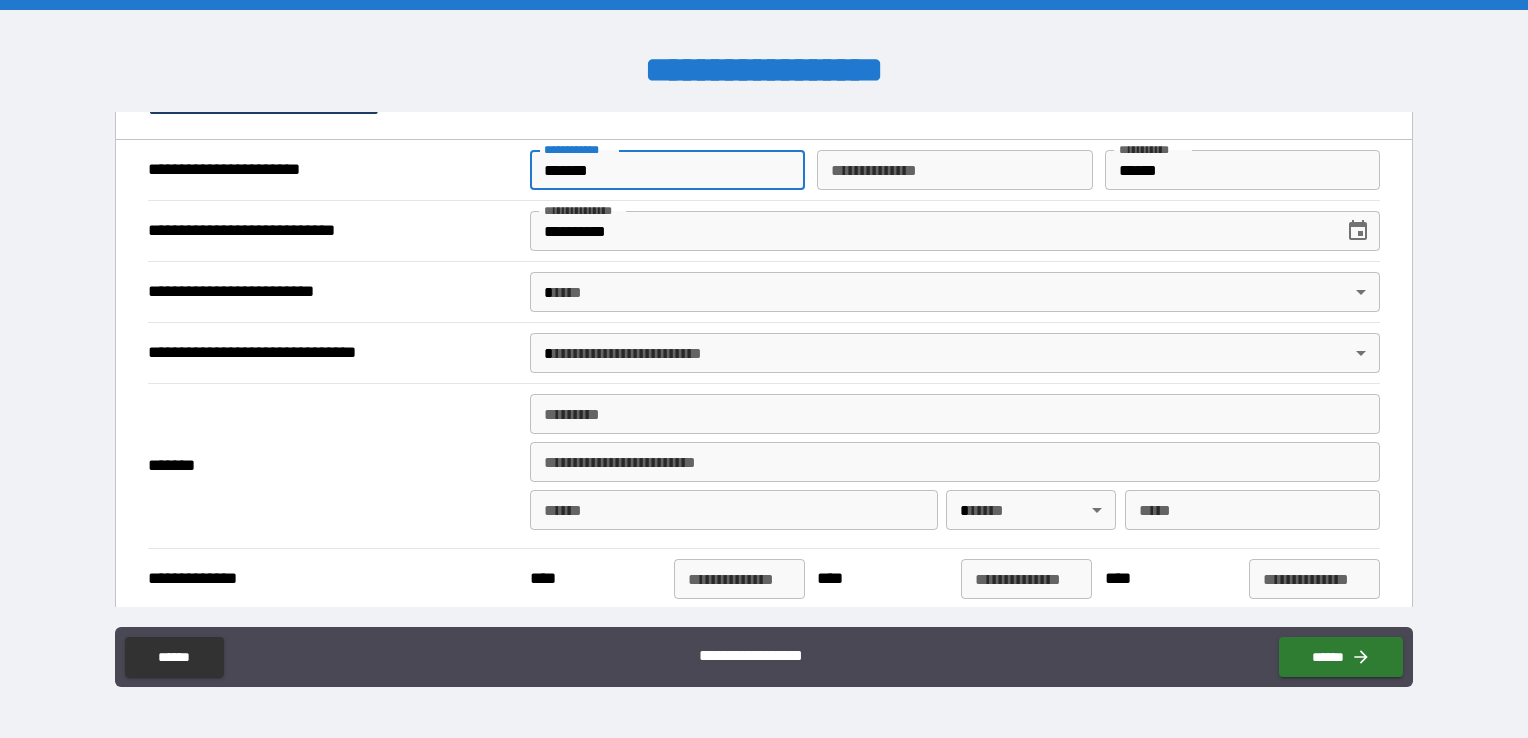 click on "*******" at bounding box center [667, 170] 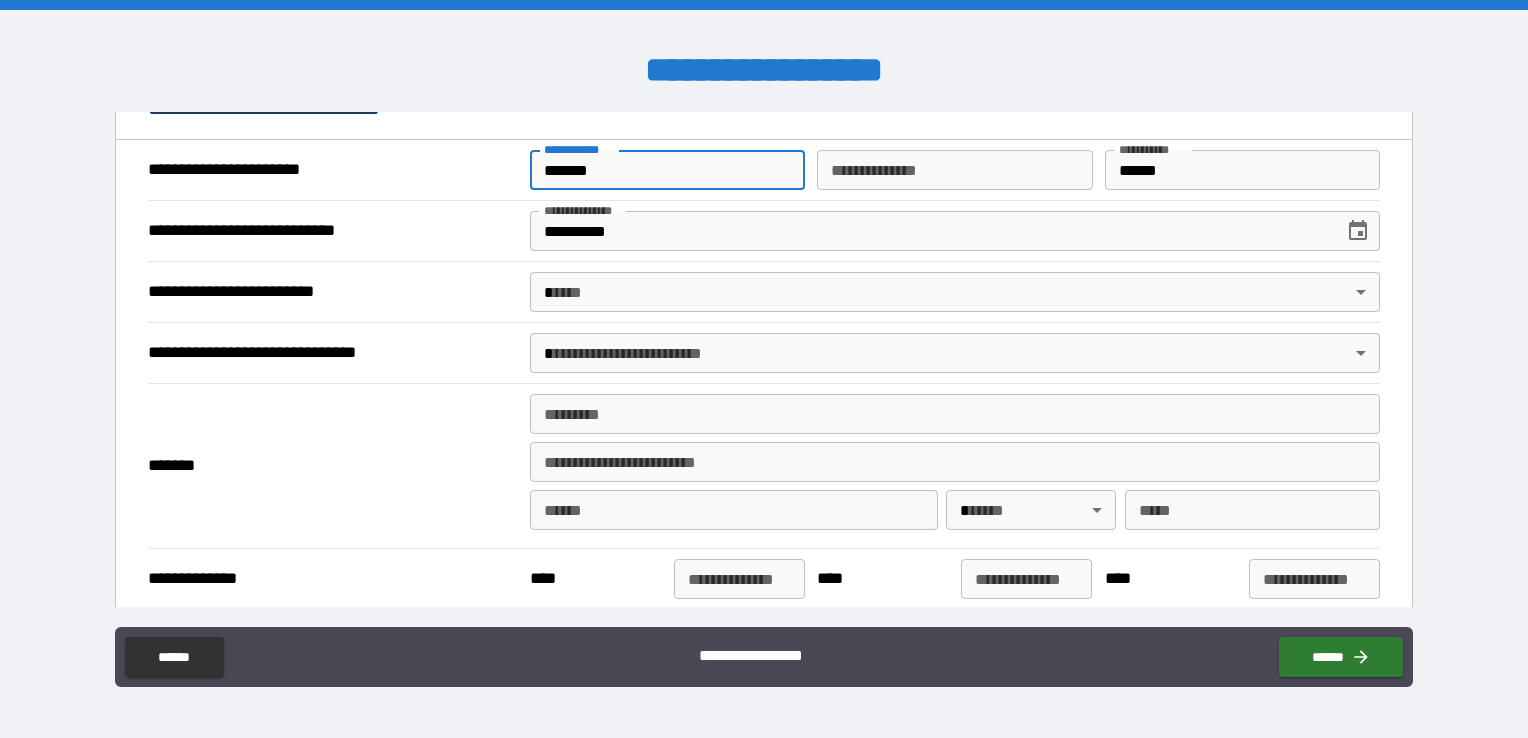 type on "******" 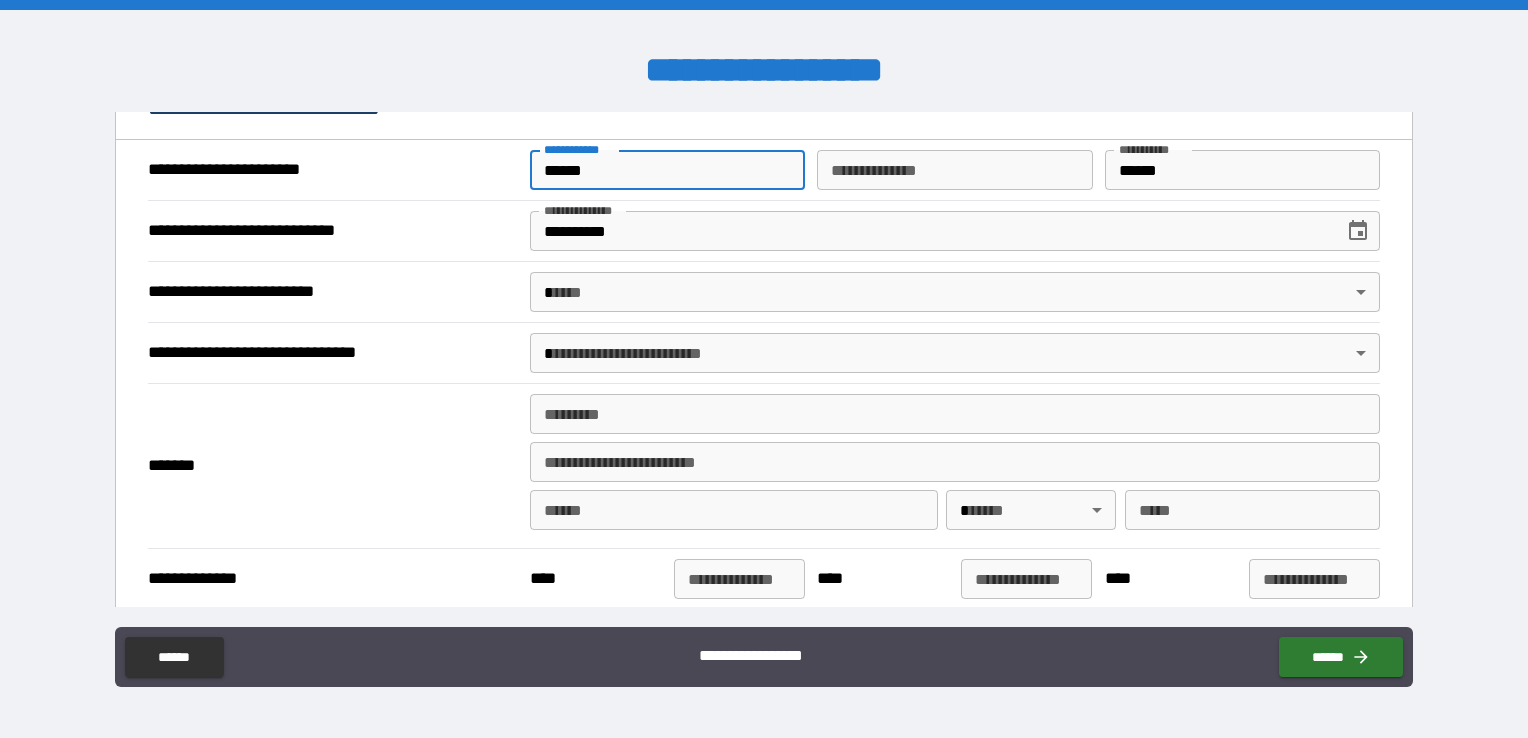type on "*" 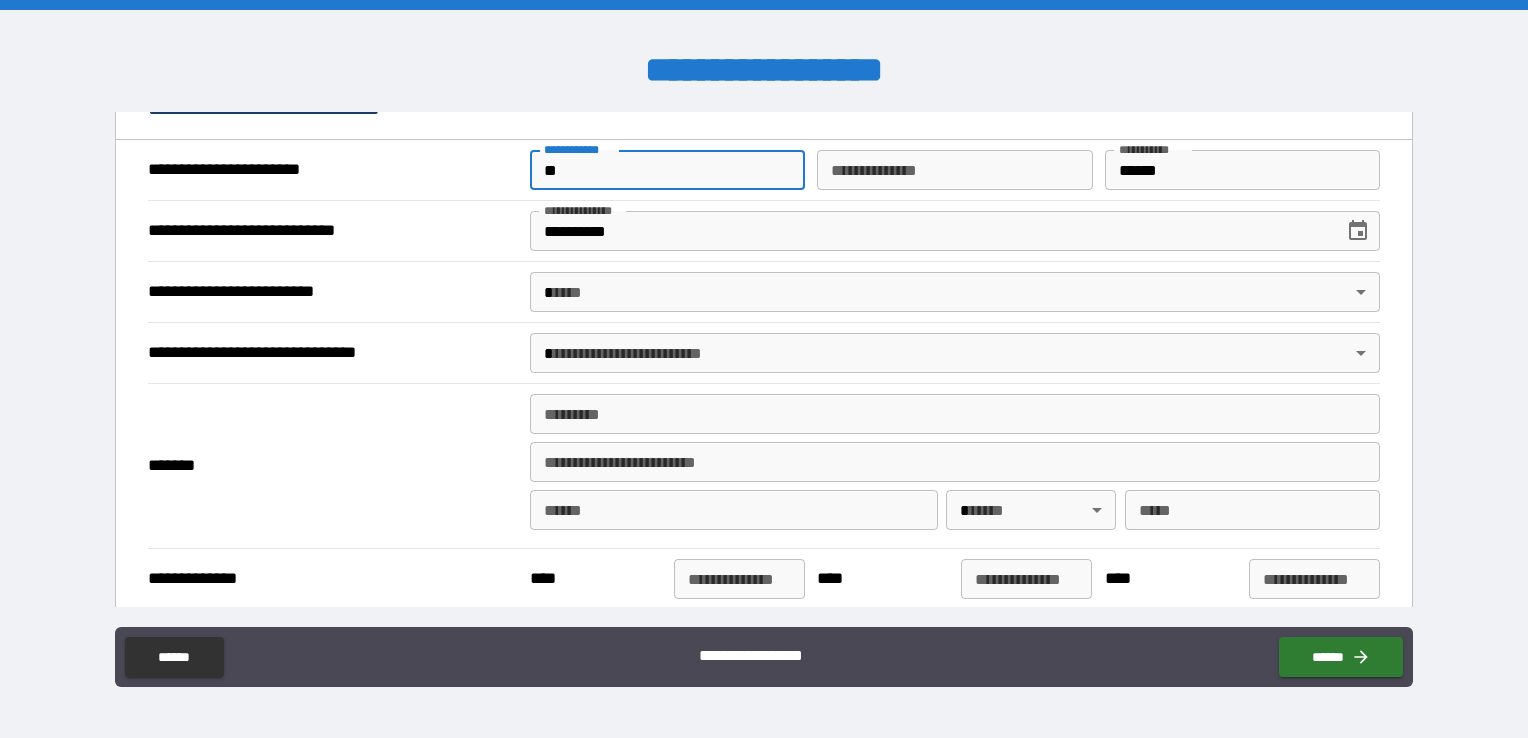 type on "*" 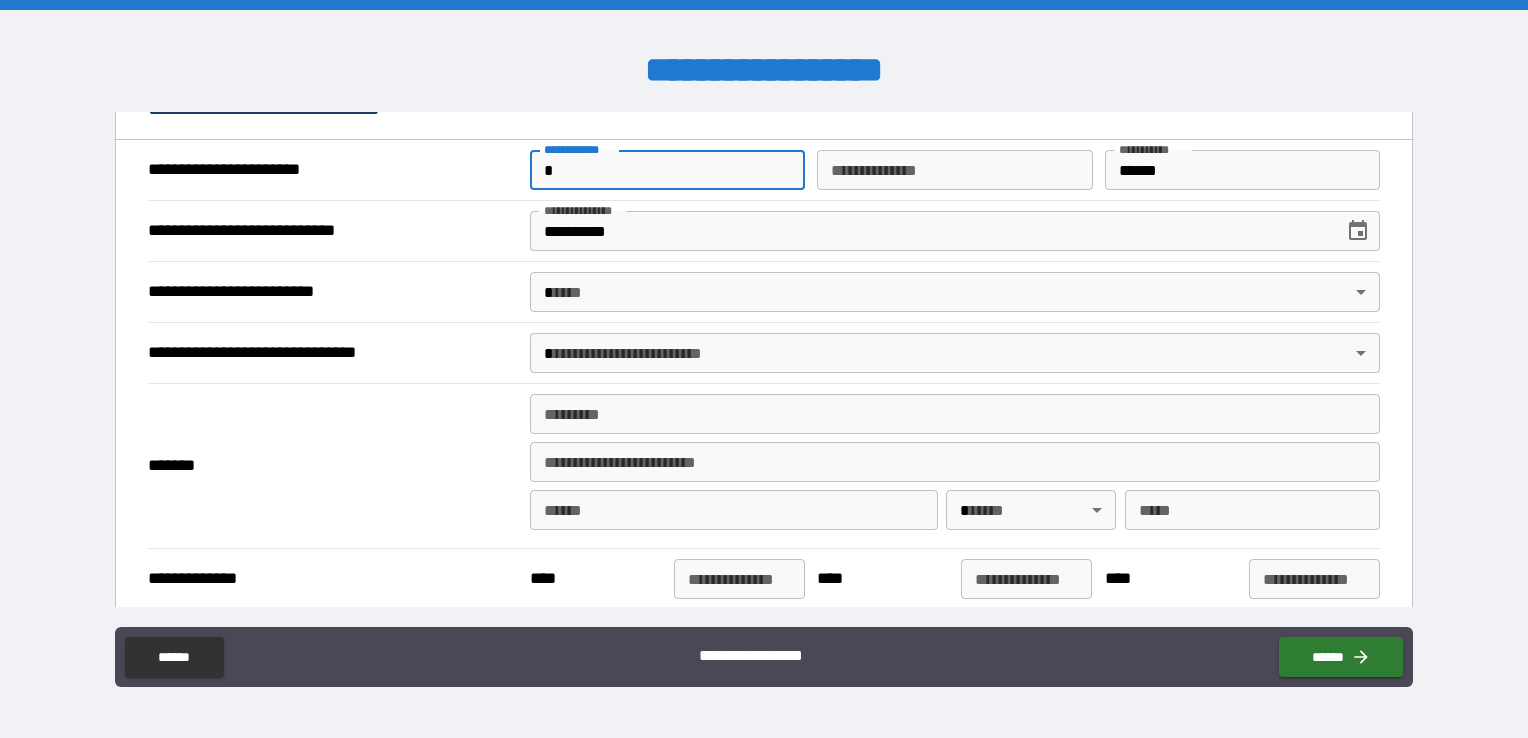 type 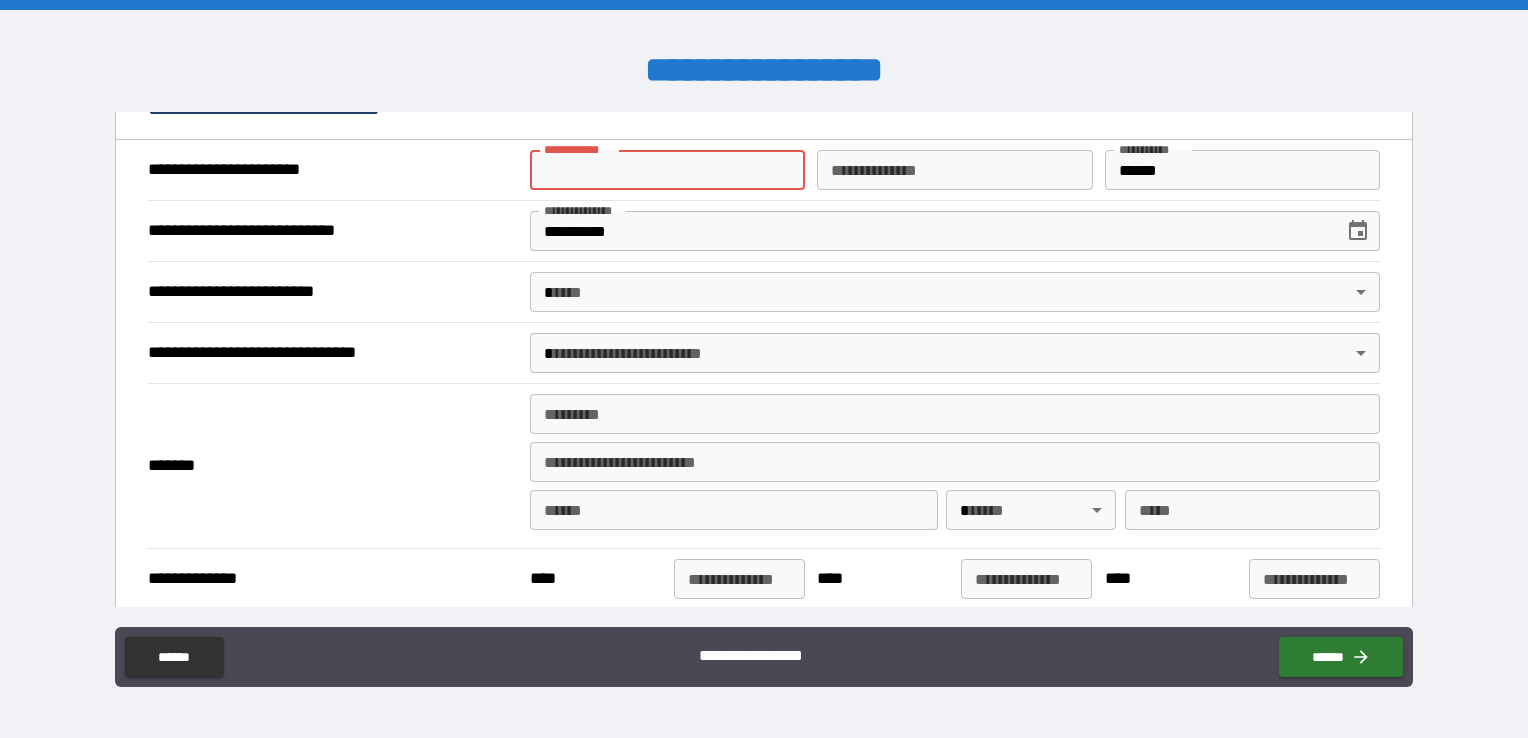 type on "*" 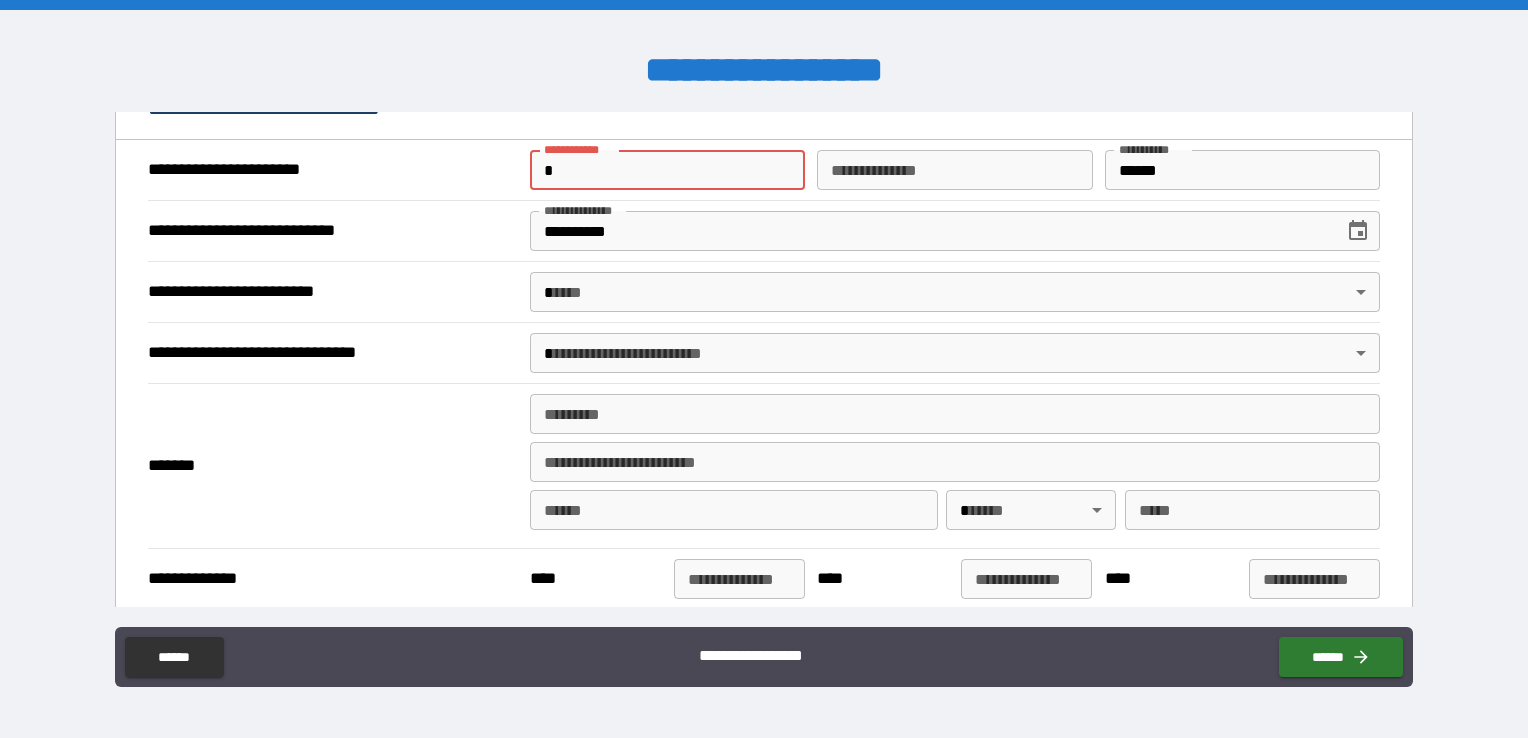 type on "*" 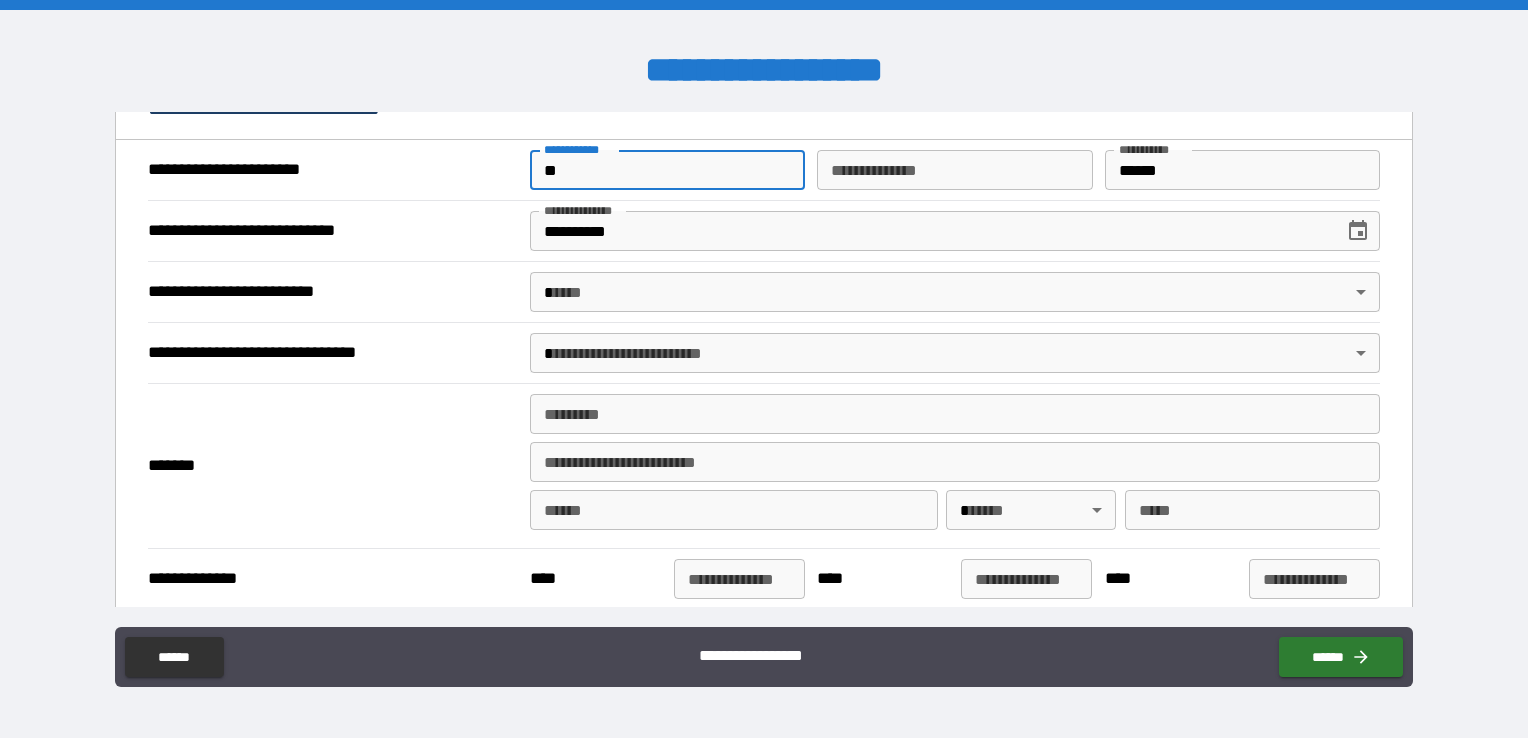 type on "***" 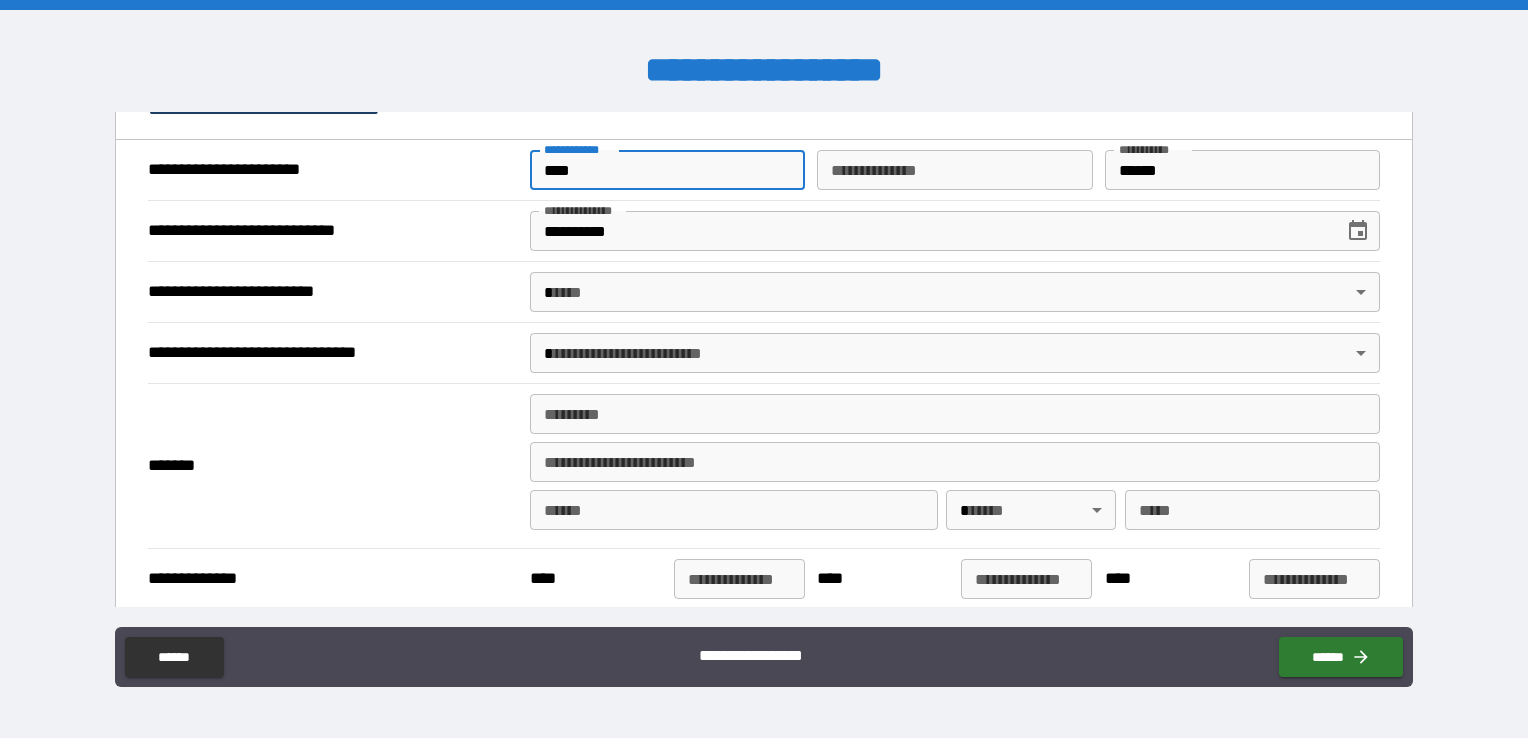 type on "*****" 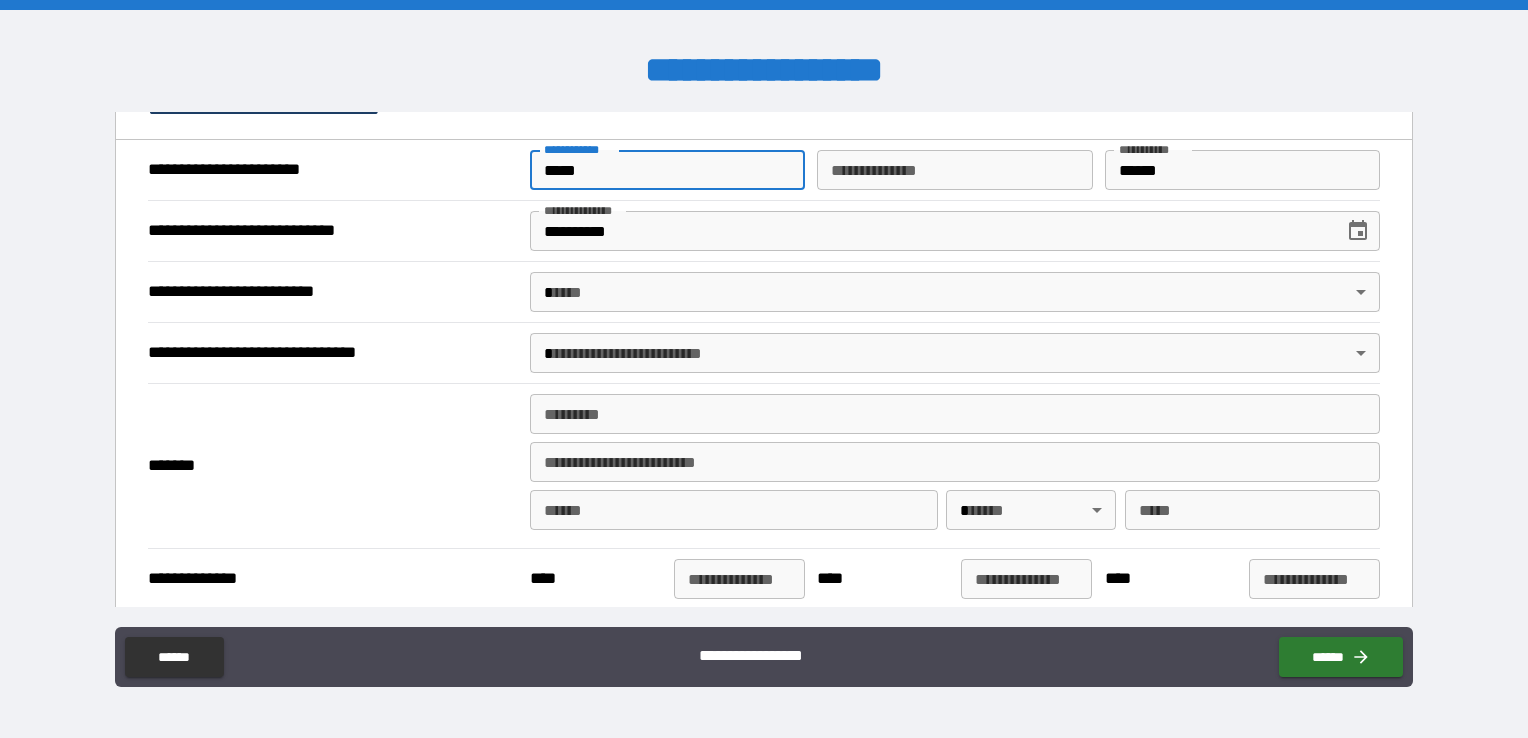 type on "*" 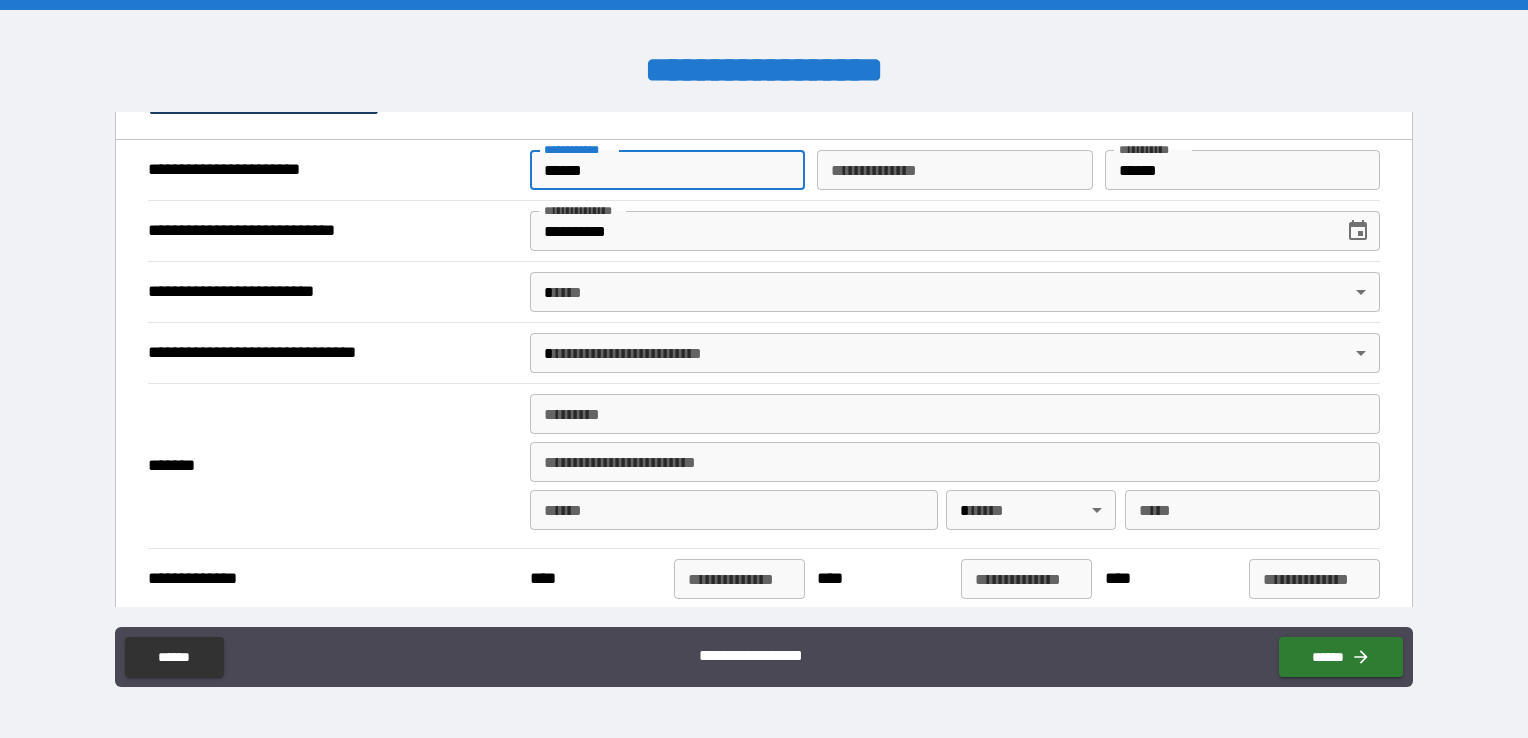 type on "*" 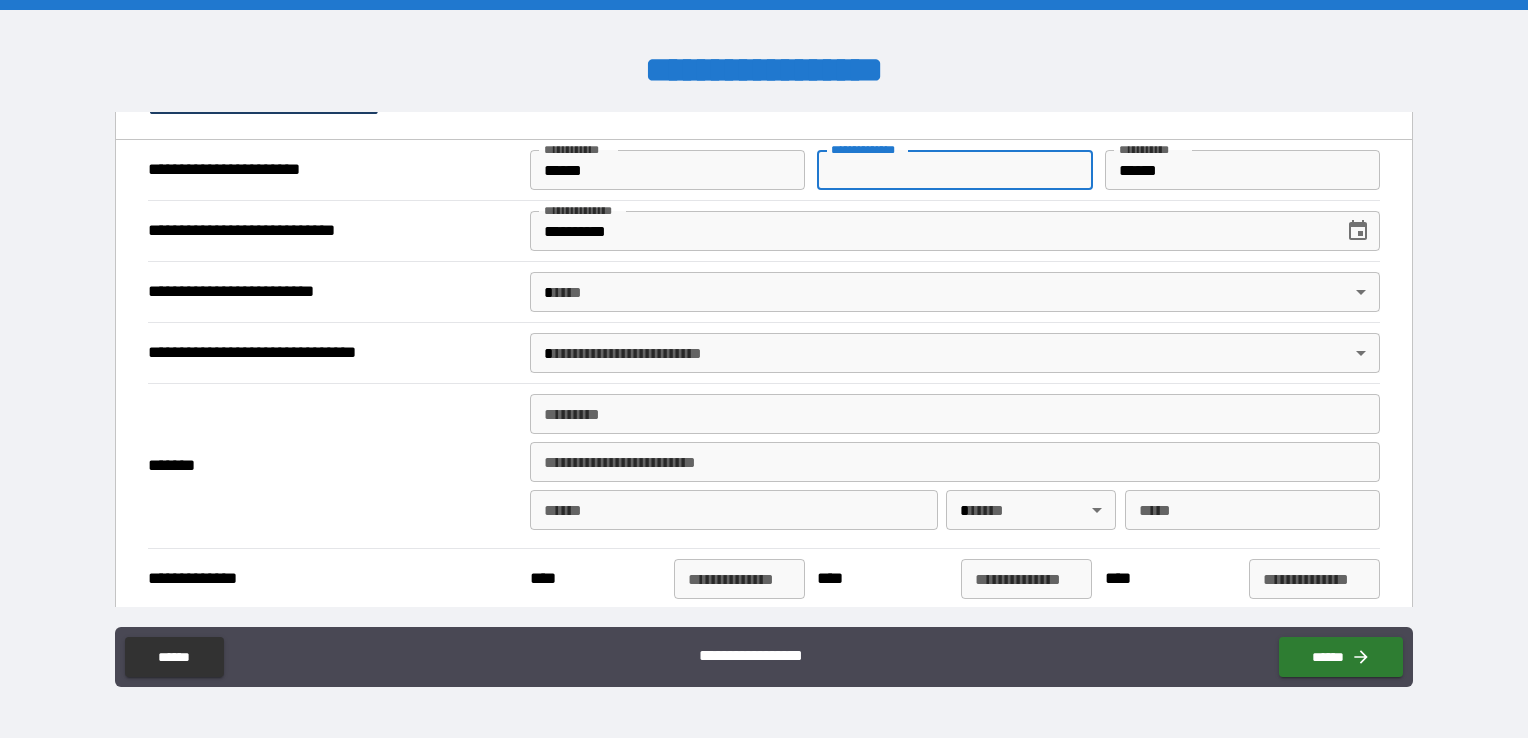 type on "*" 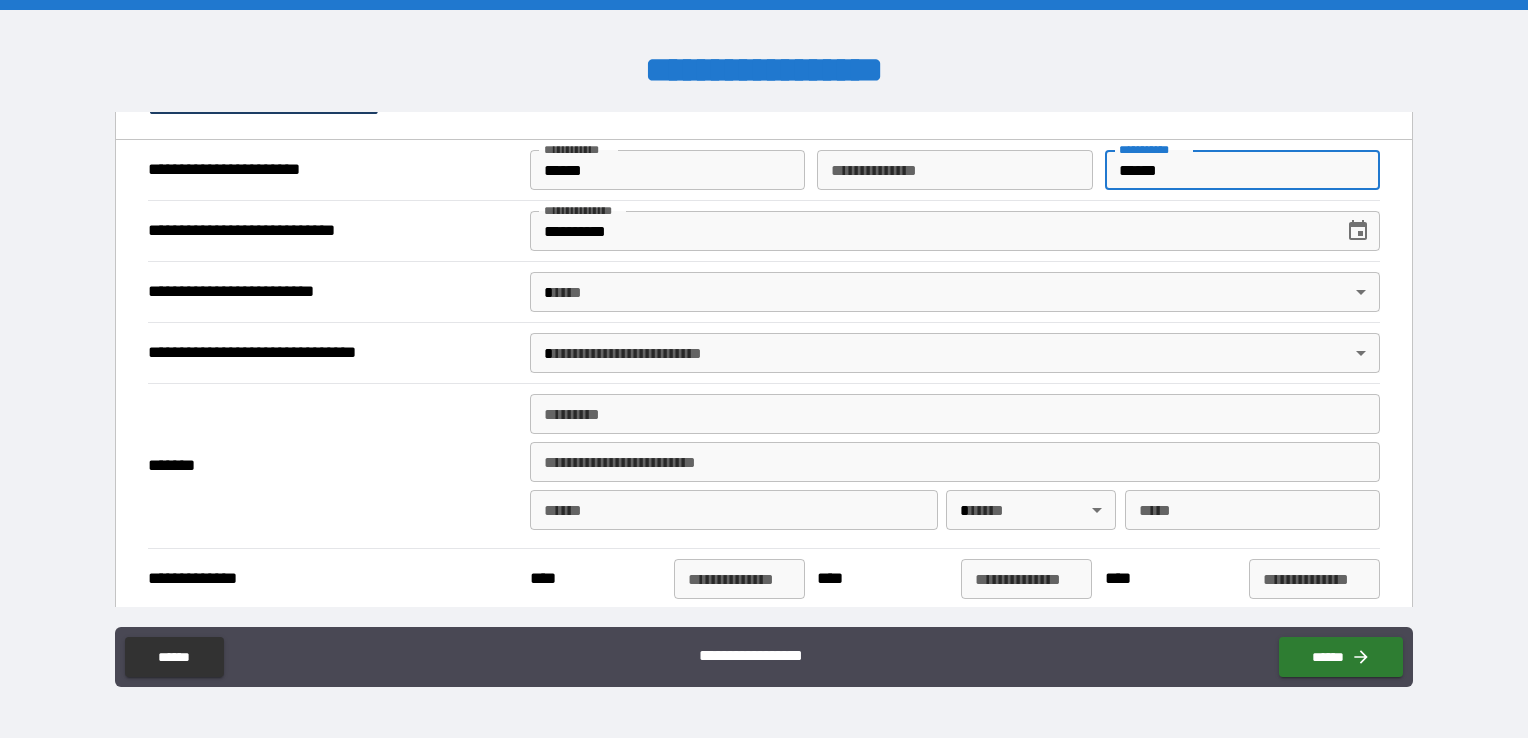 type on "*" 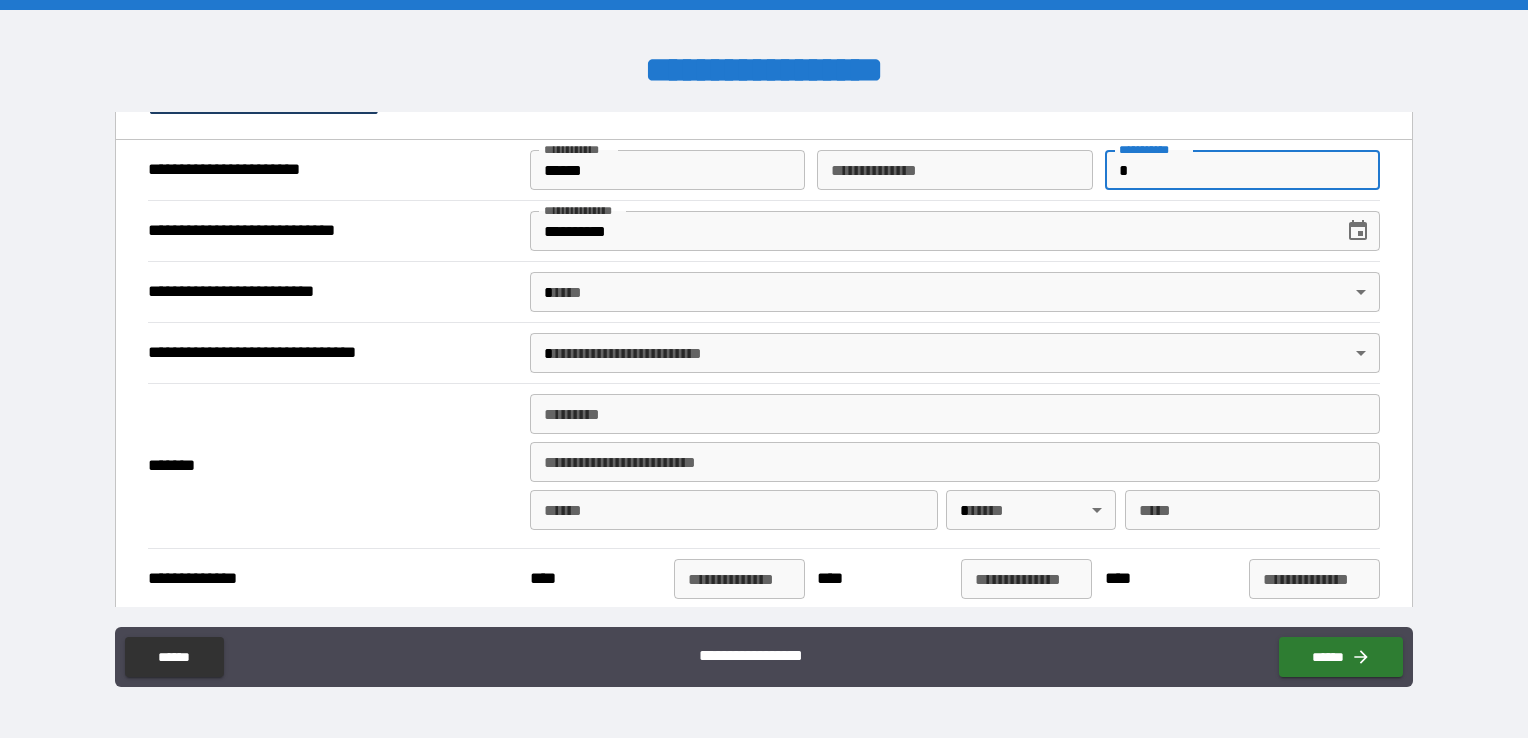 type on "*" 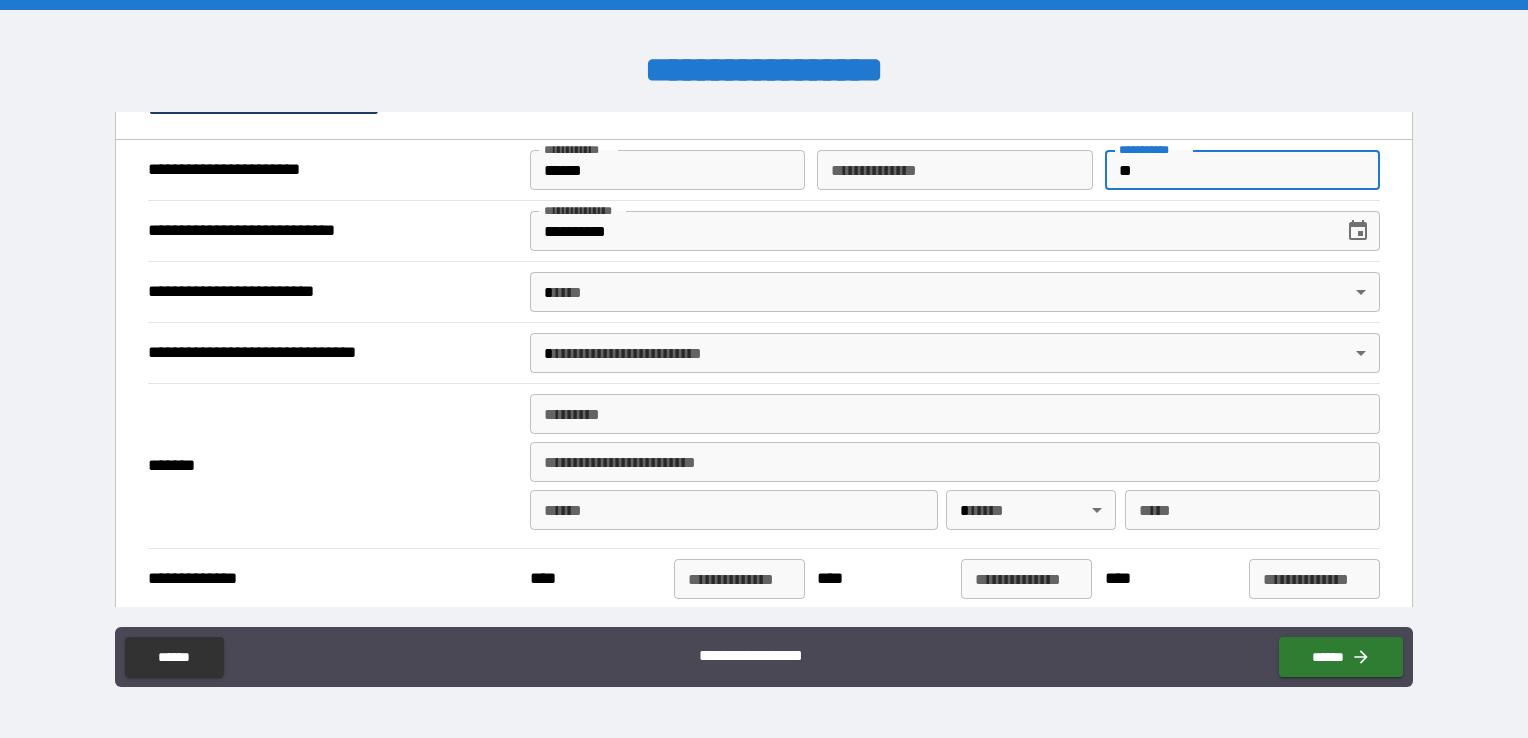 type on "*" 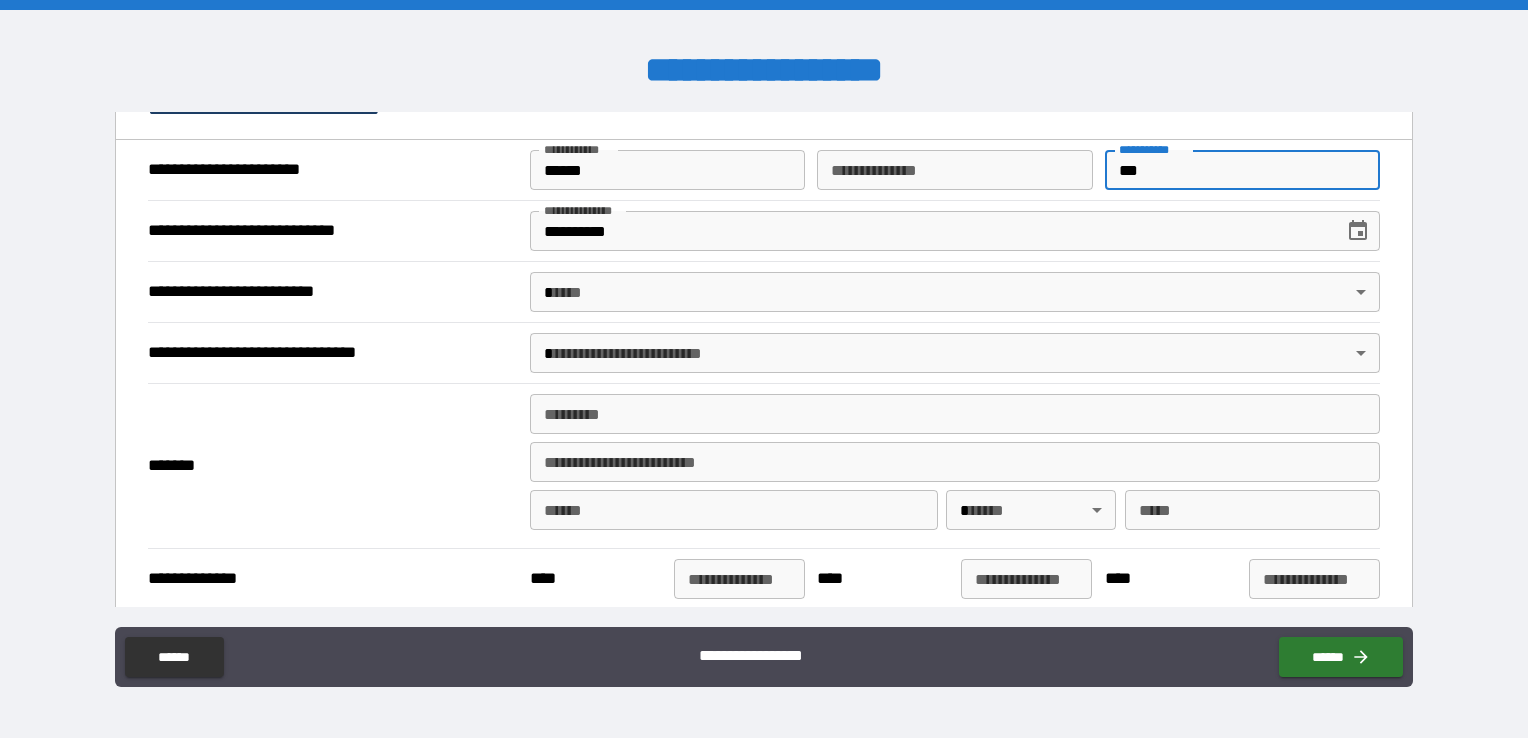 type on "****" 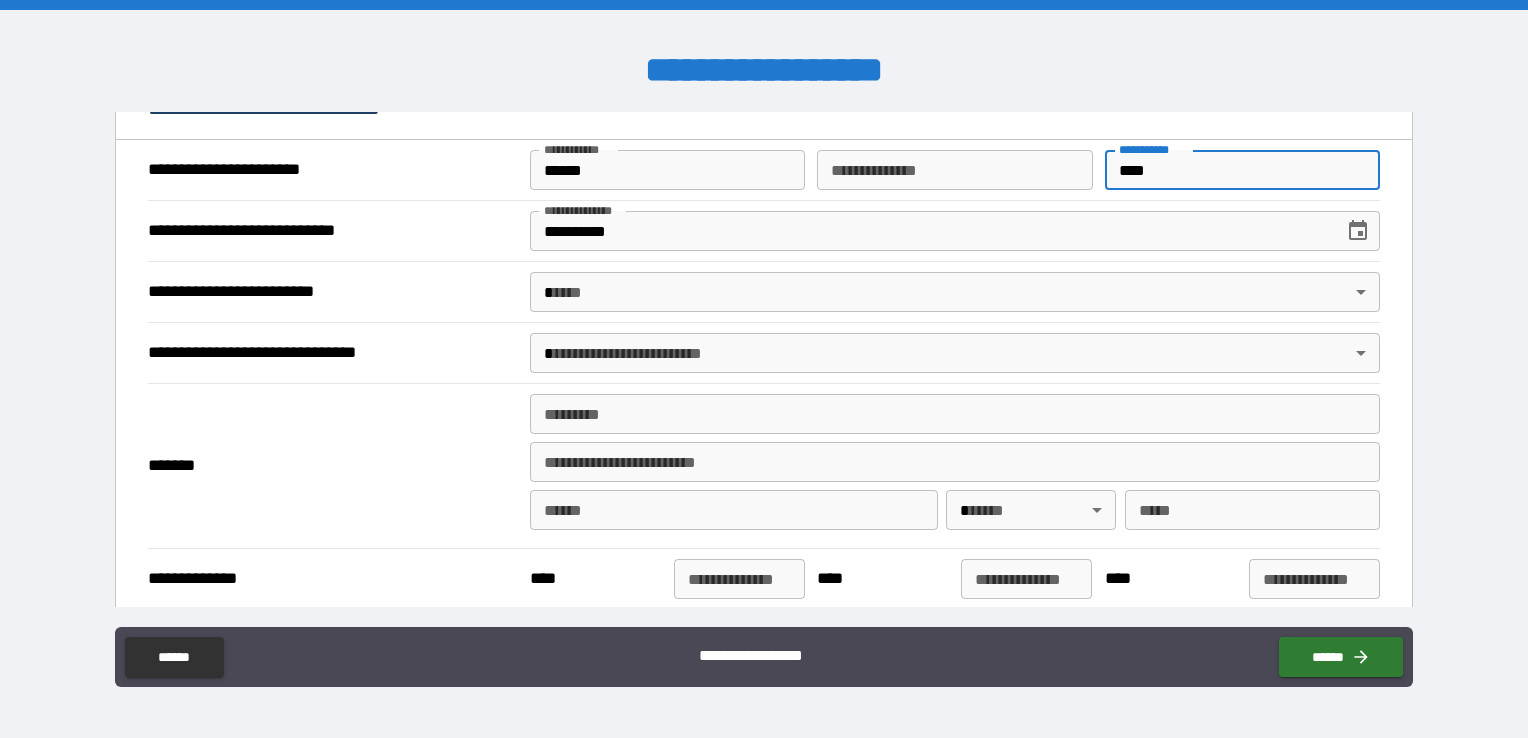 type on "*" 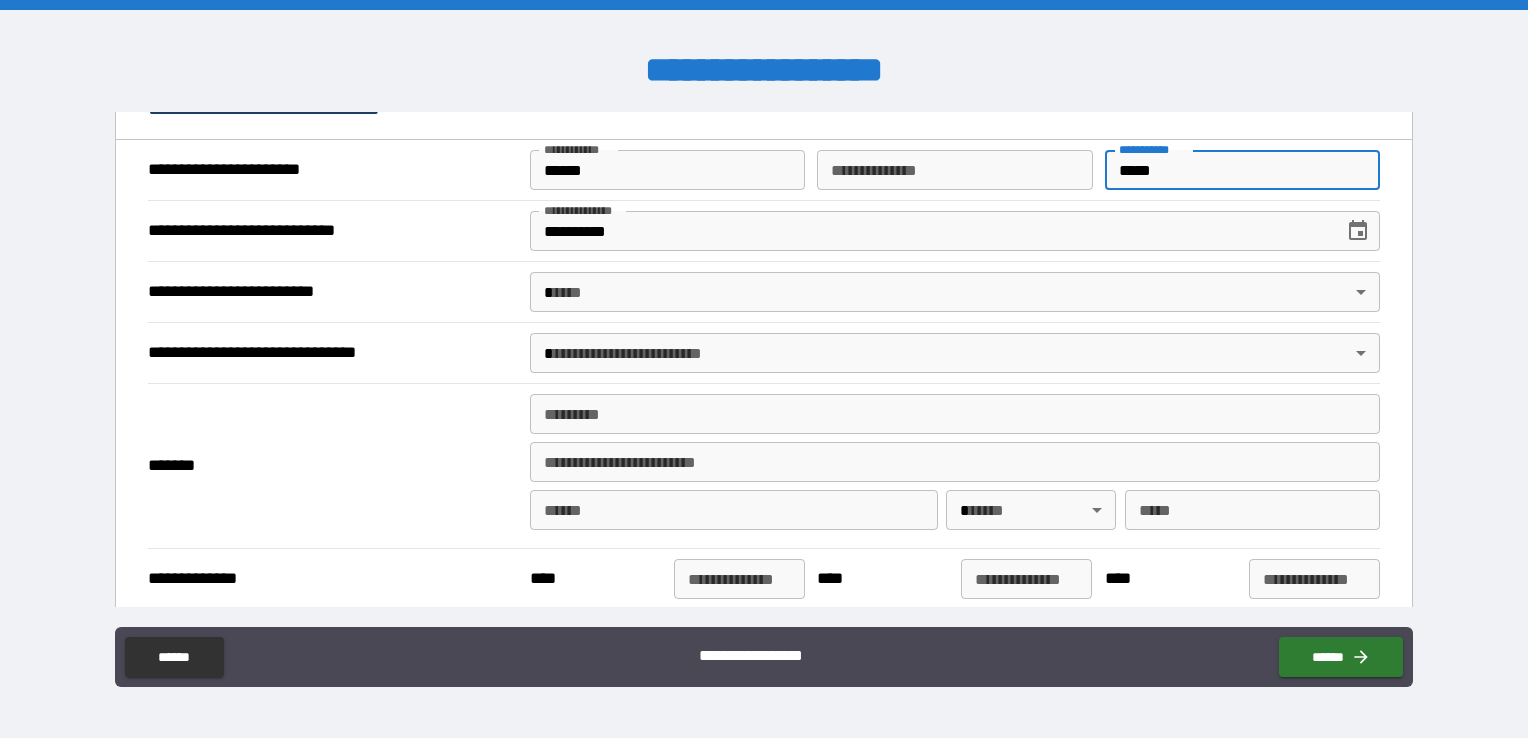 type on "******" 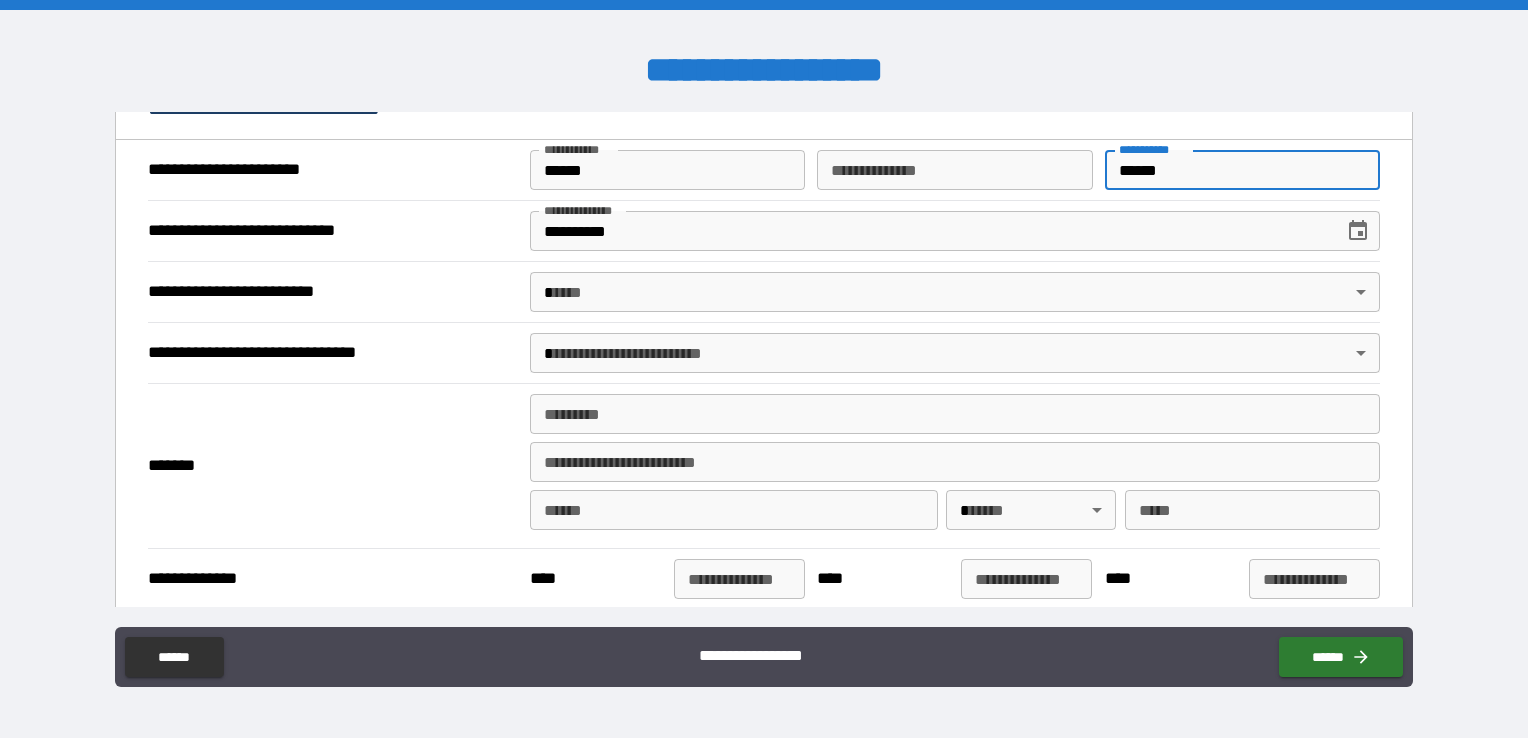 type on "*" 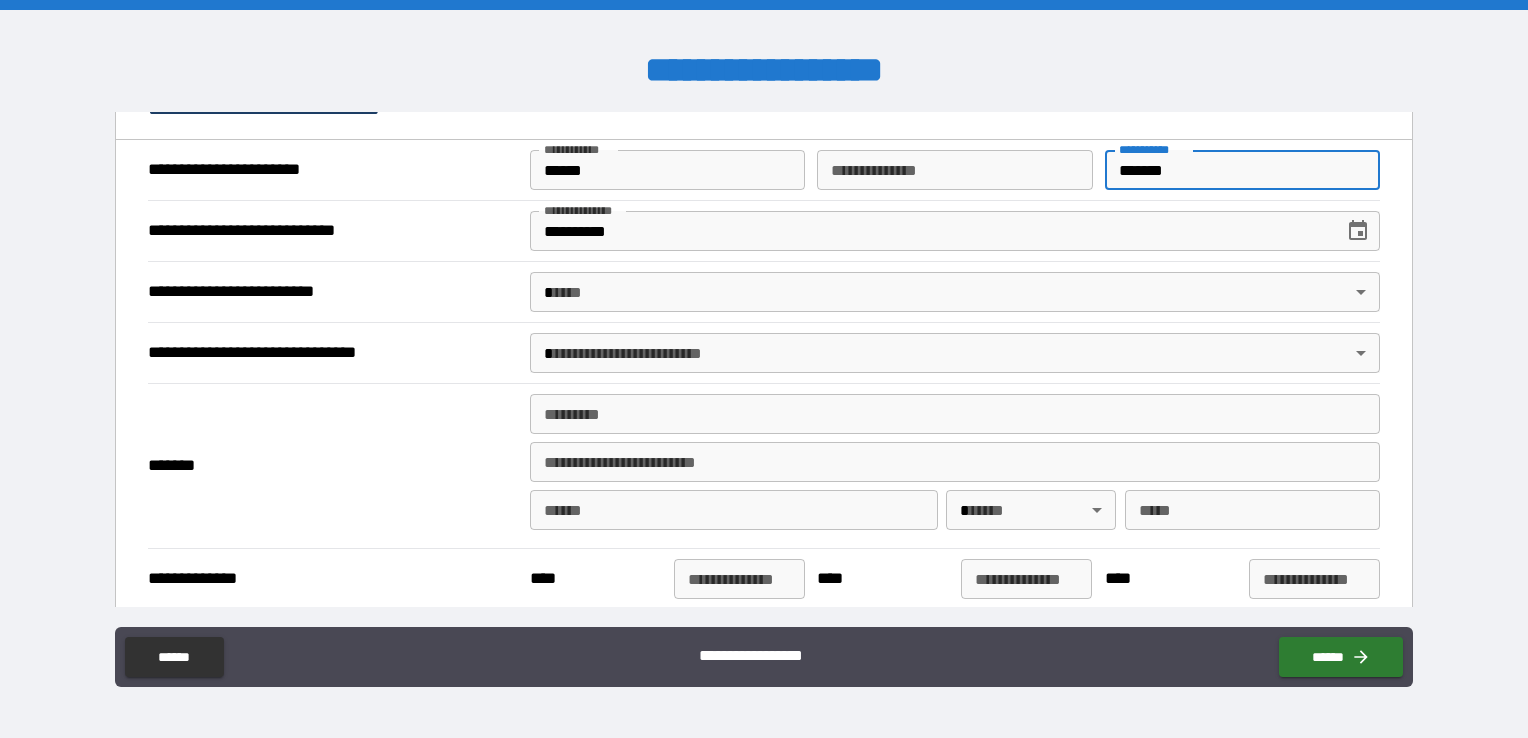 type on "********" 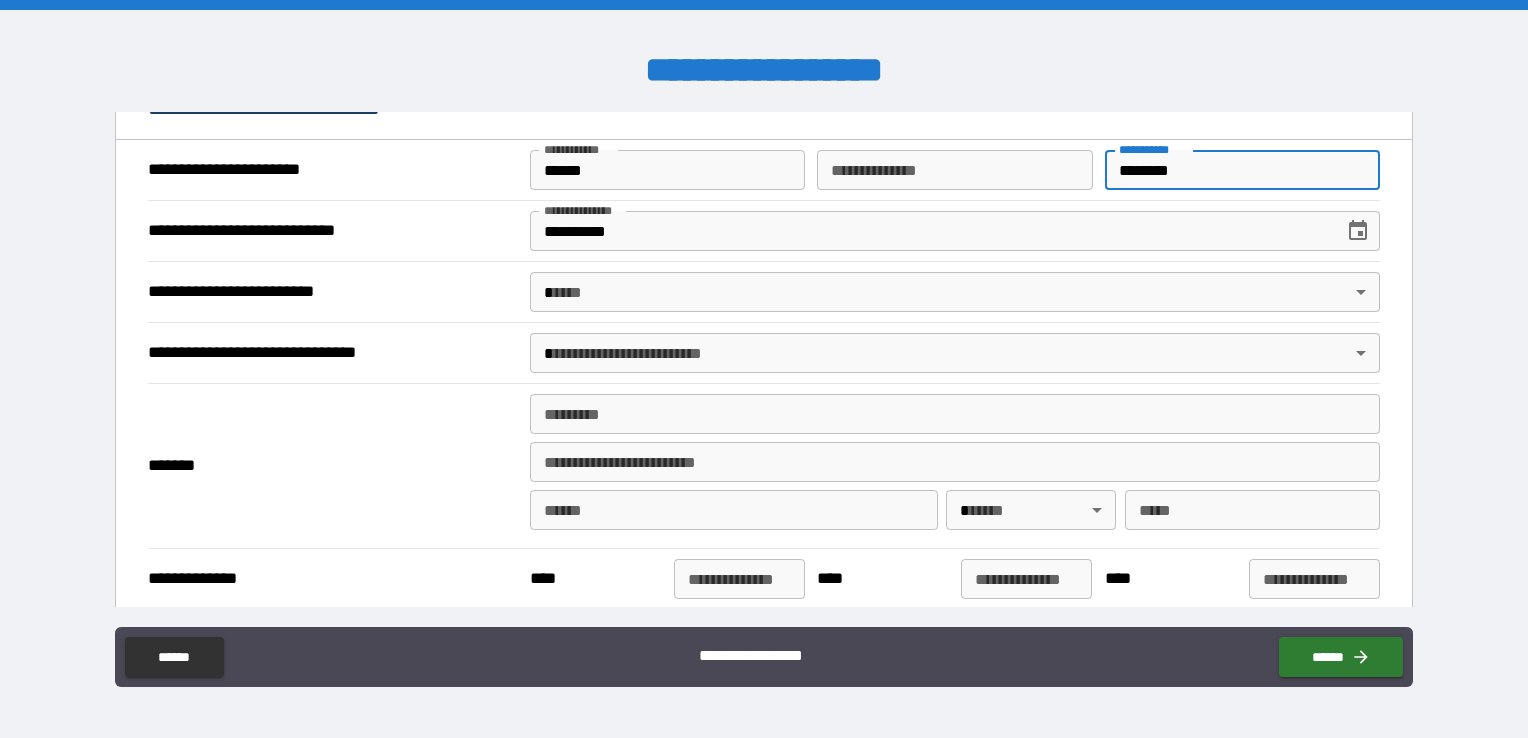 type on "*" 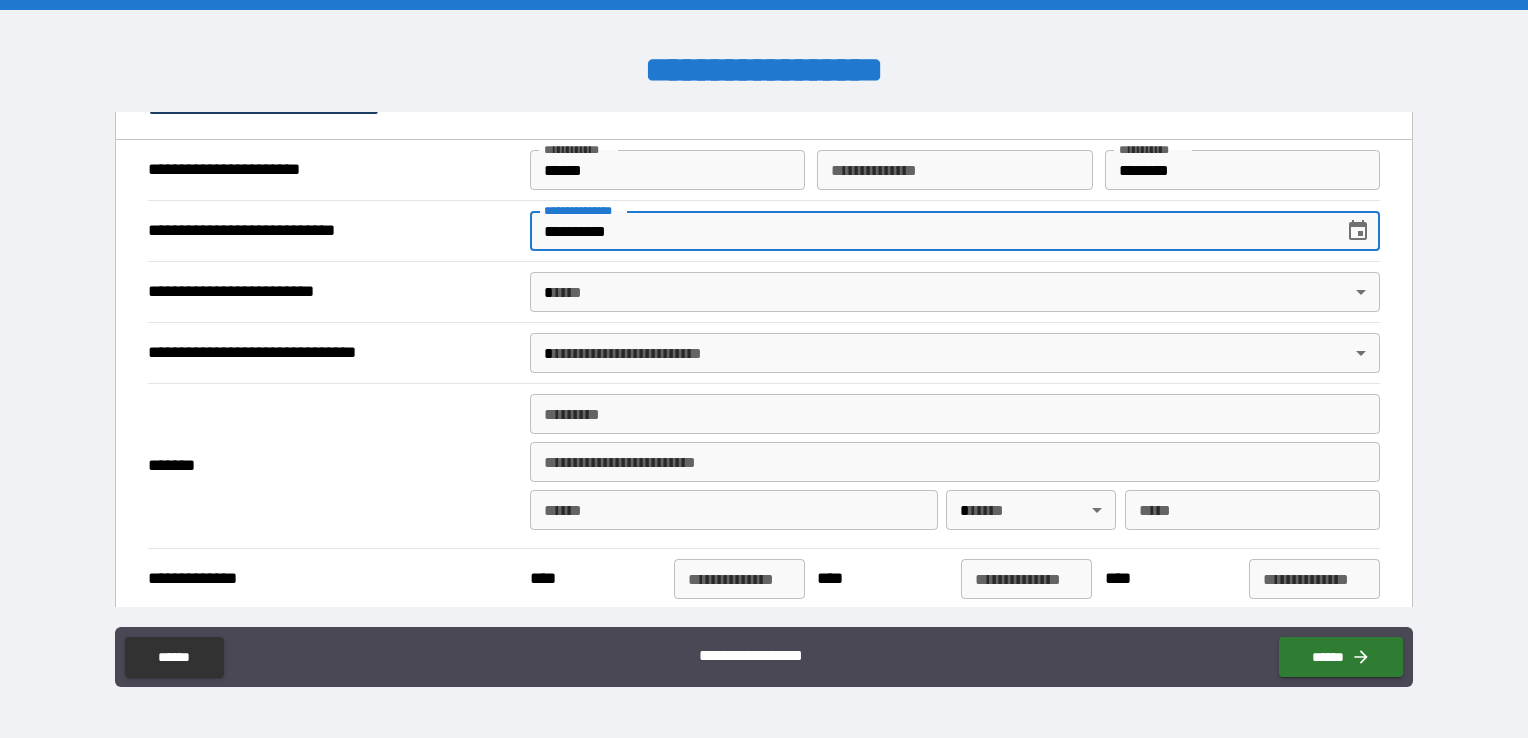 type on "*" 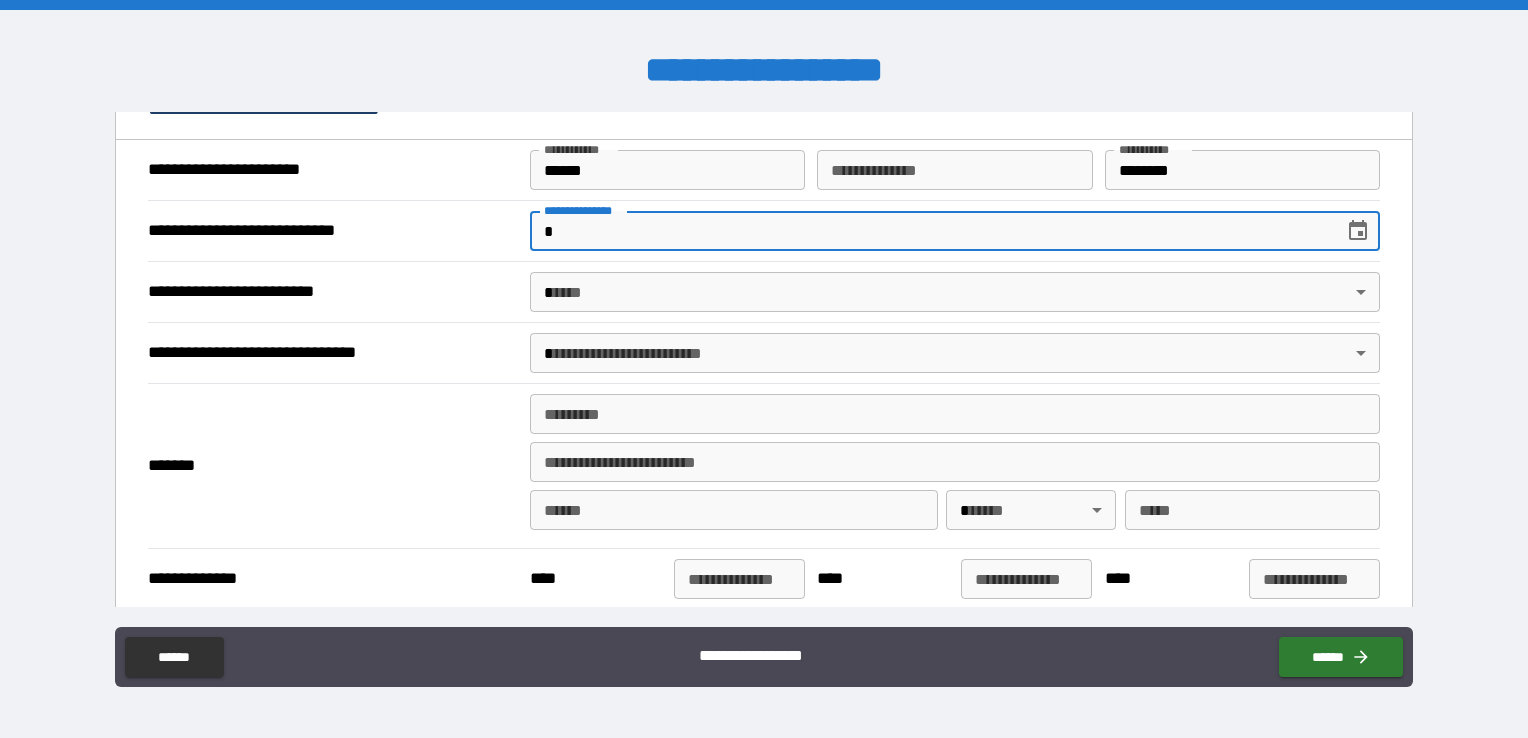 type on "*" 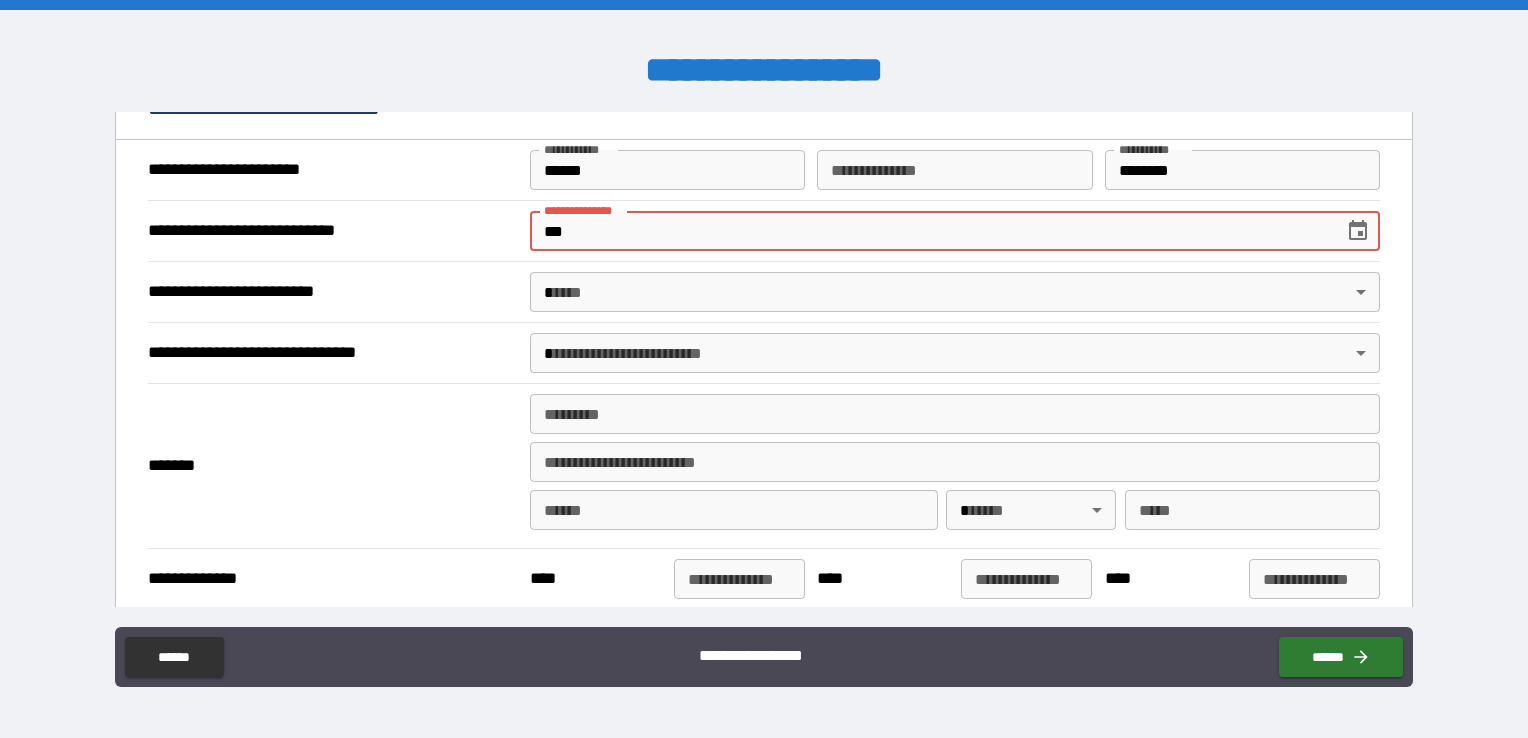 type on "*" 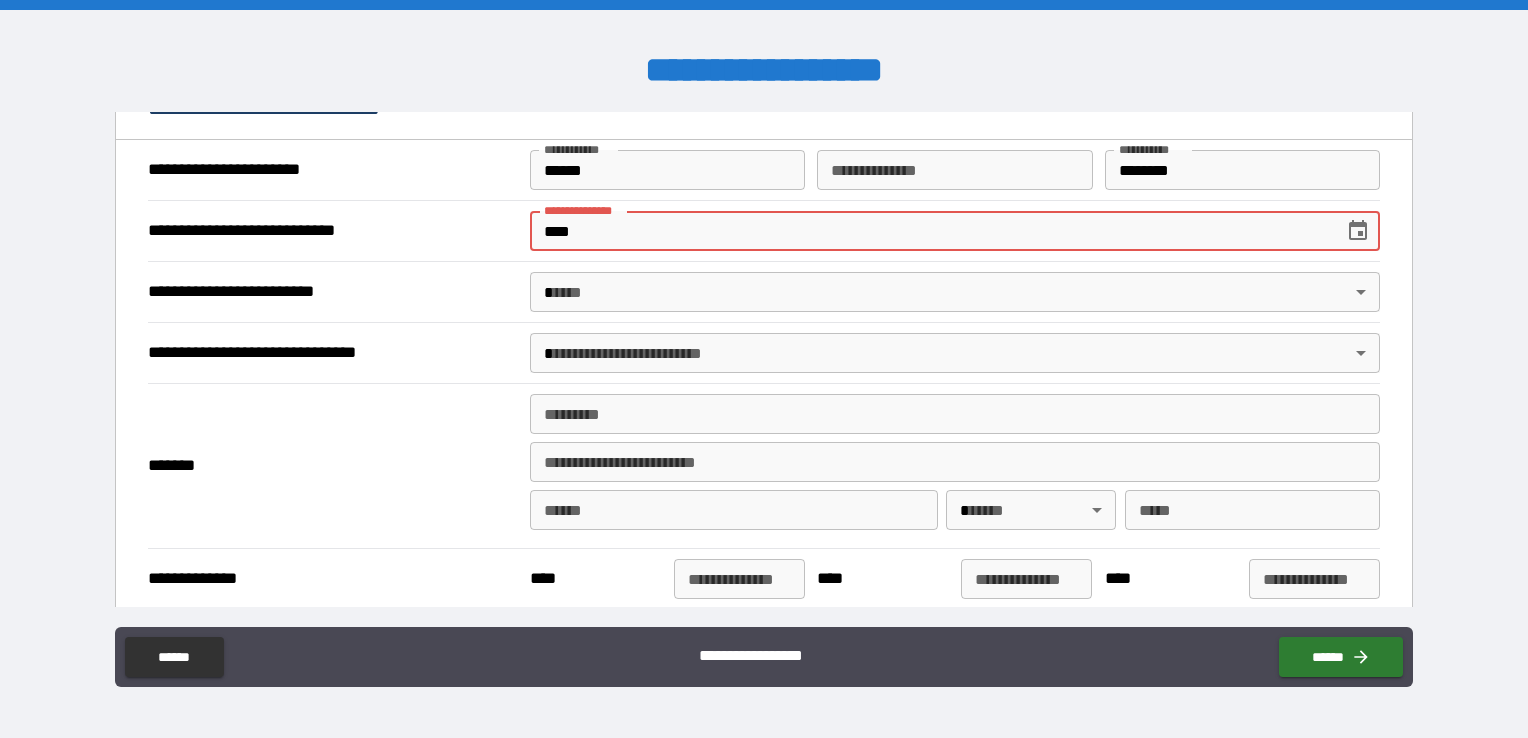 type on "*" 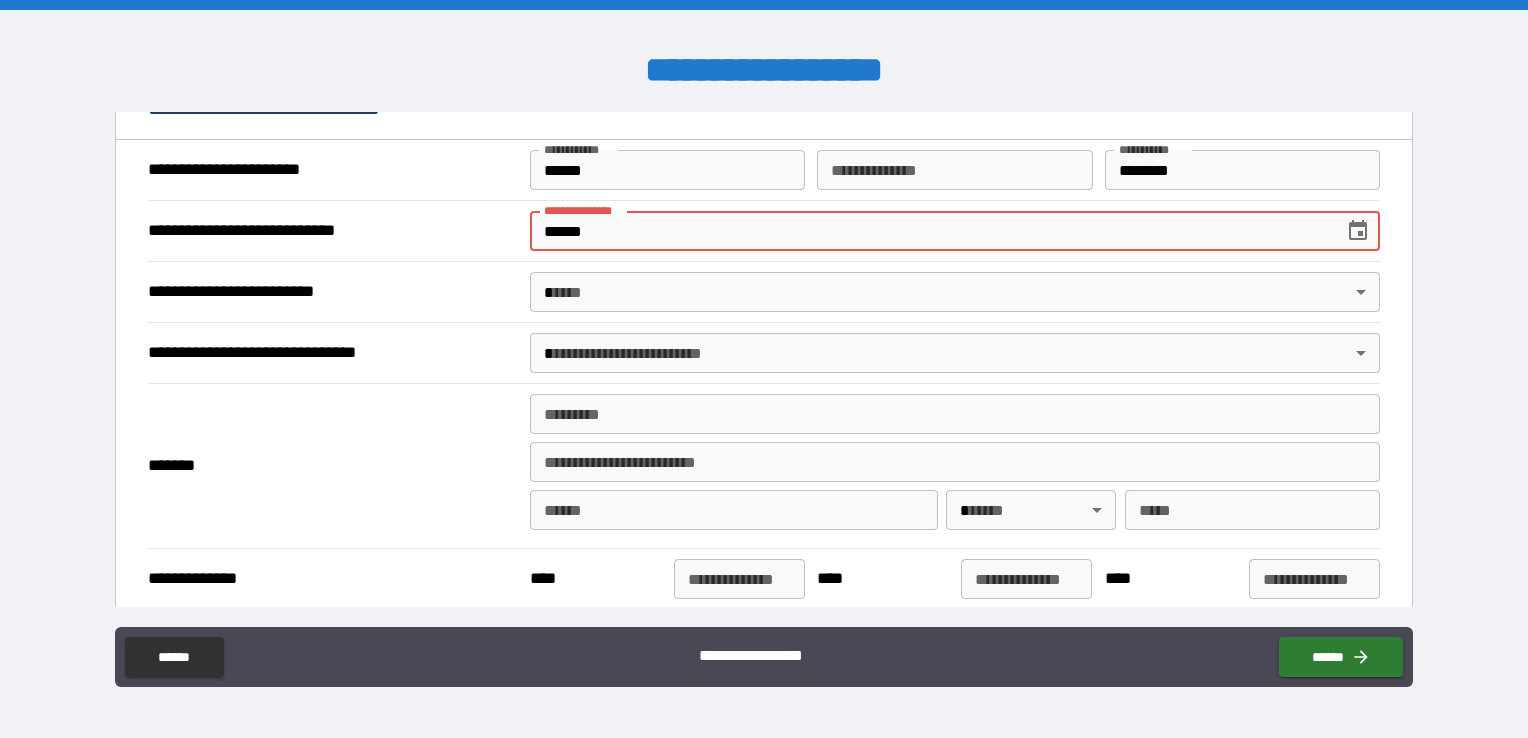 type on "*" 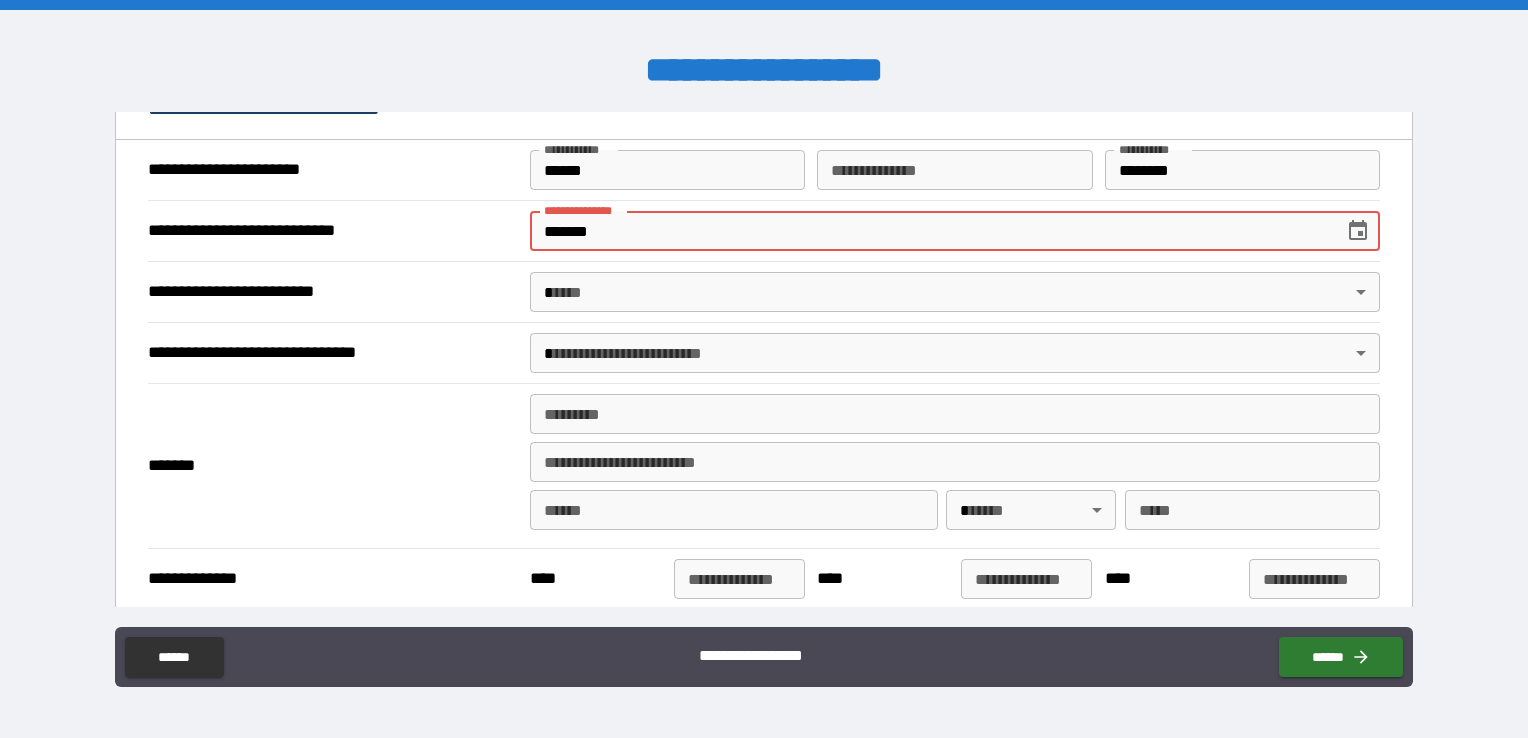type on "*" 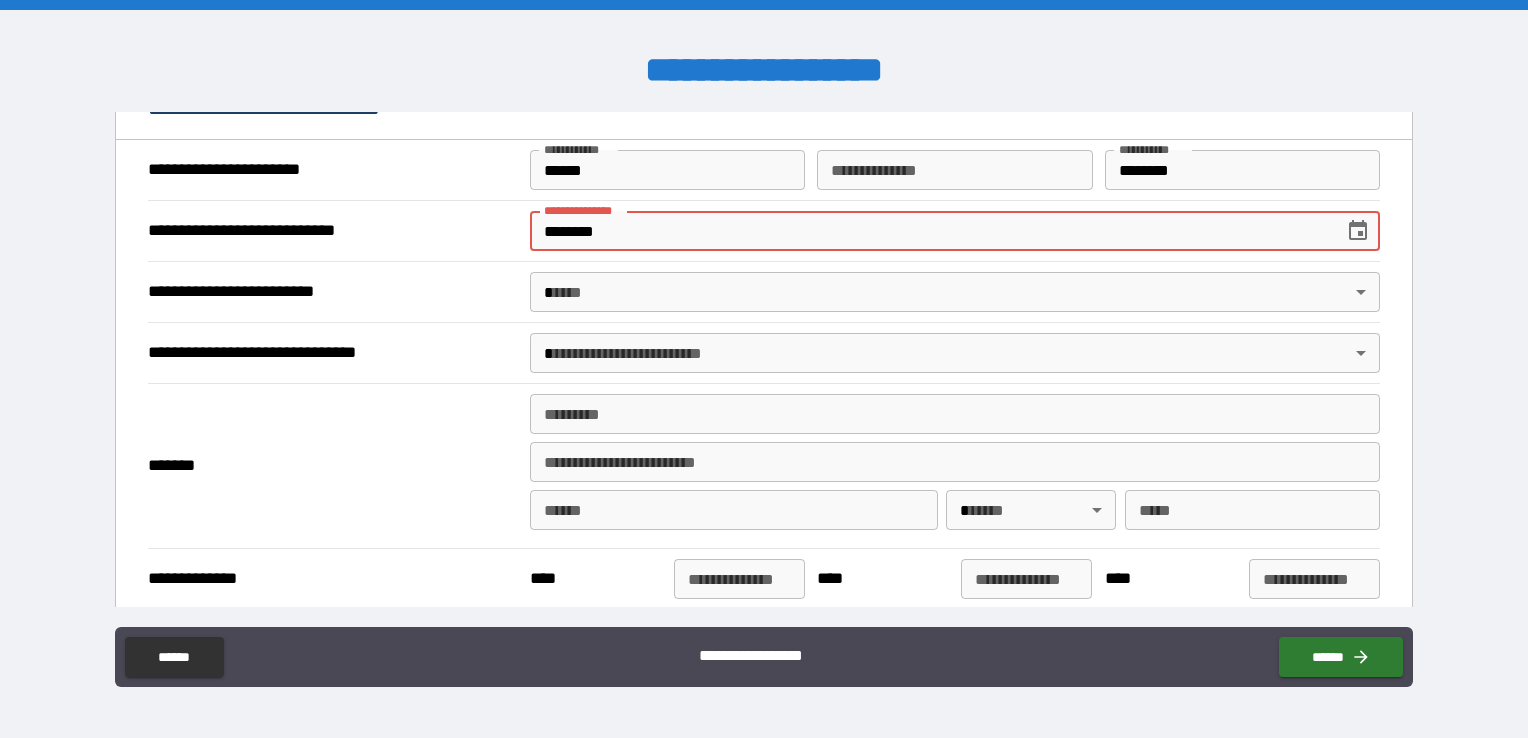 type on "*" 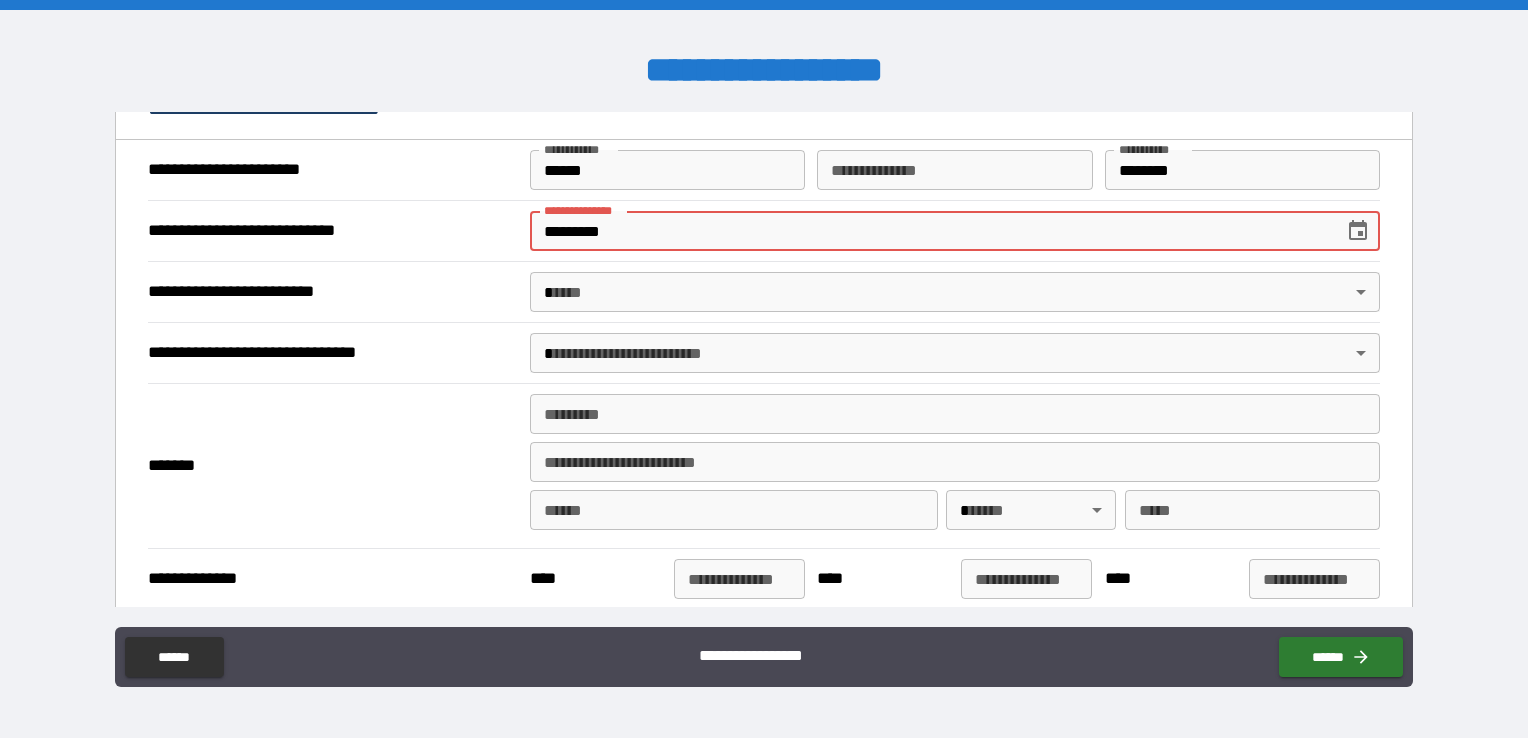 type on "*" 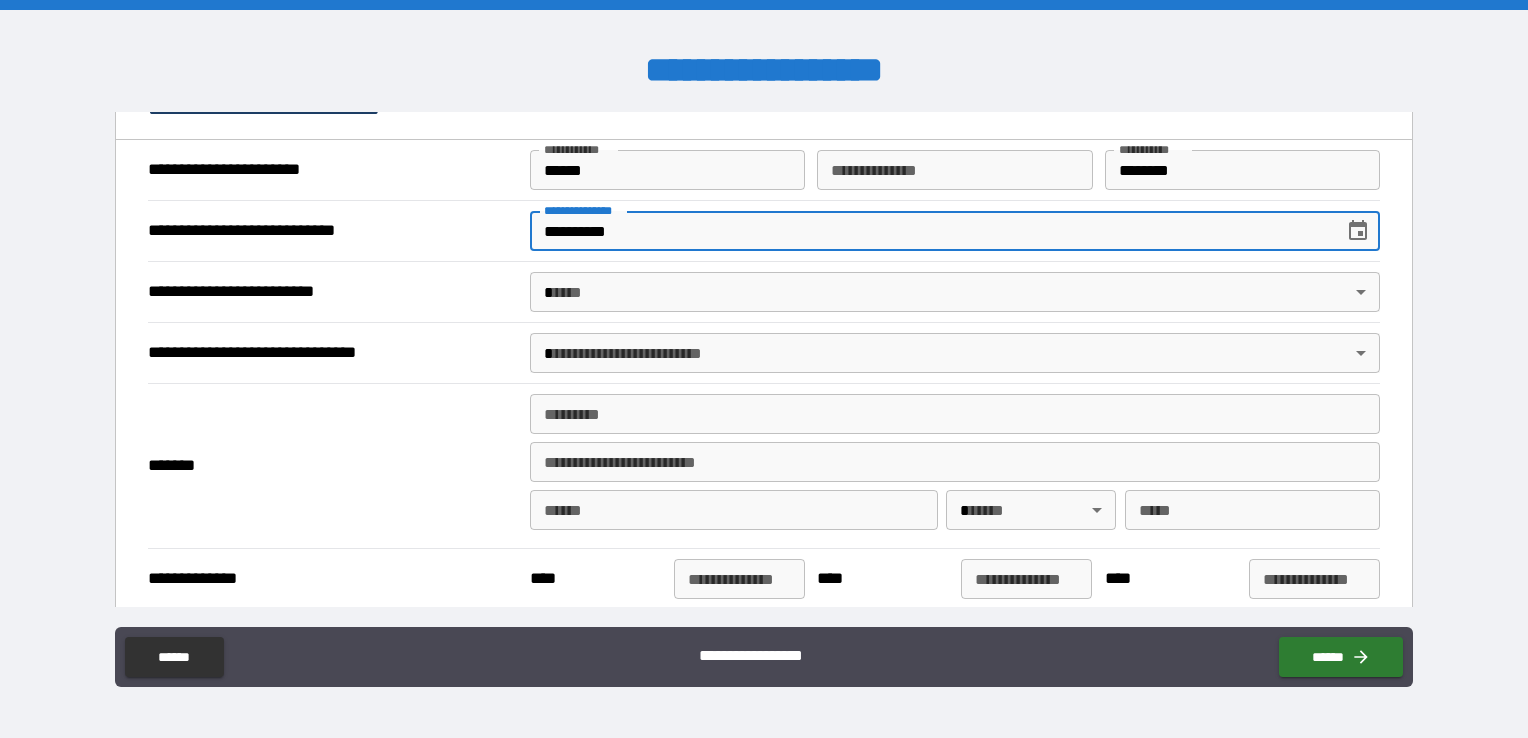 type on "*" 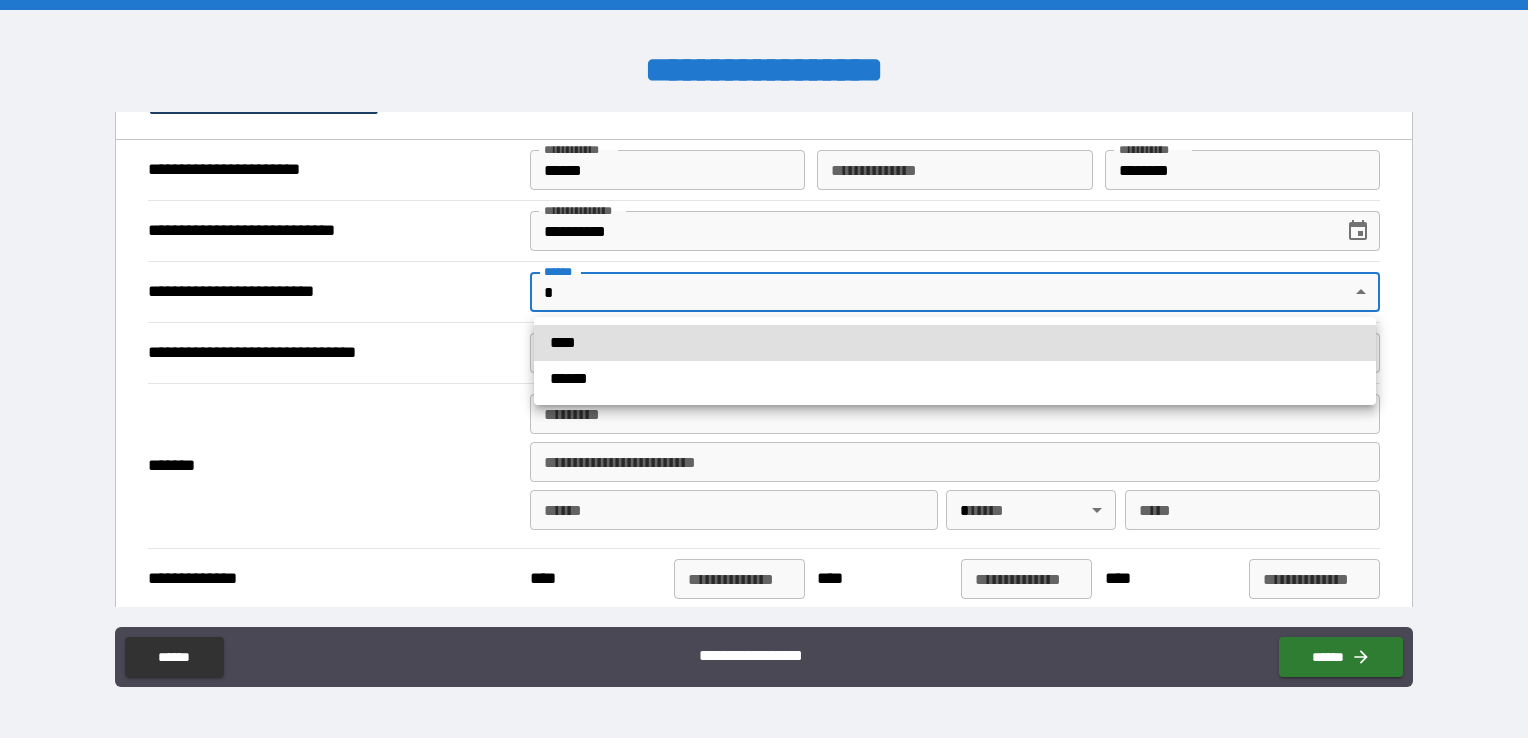click on "**********" at bounding box center [764, 369] 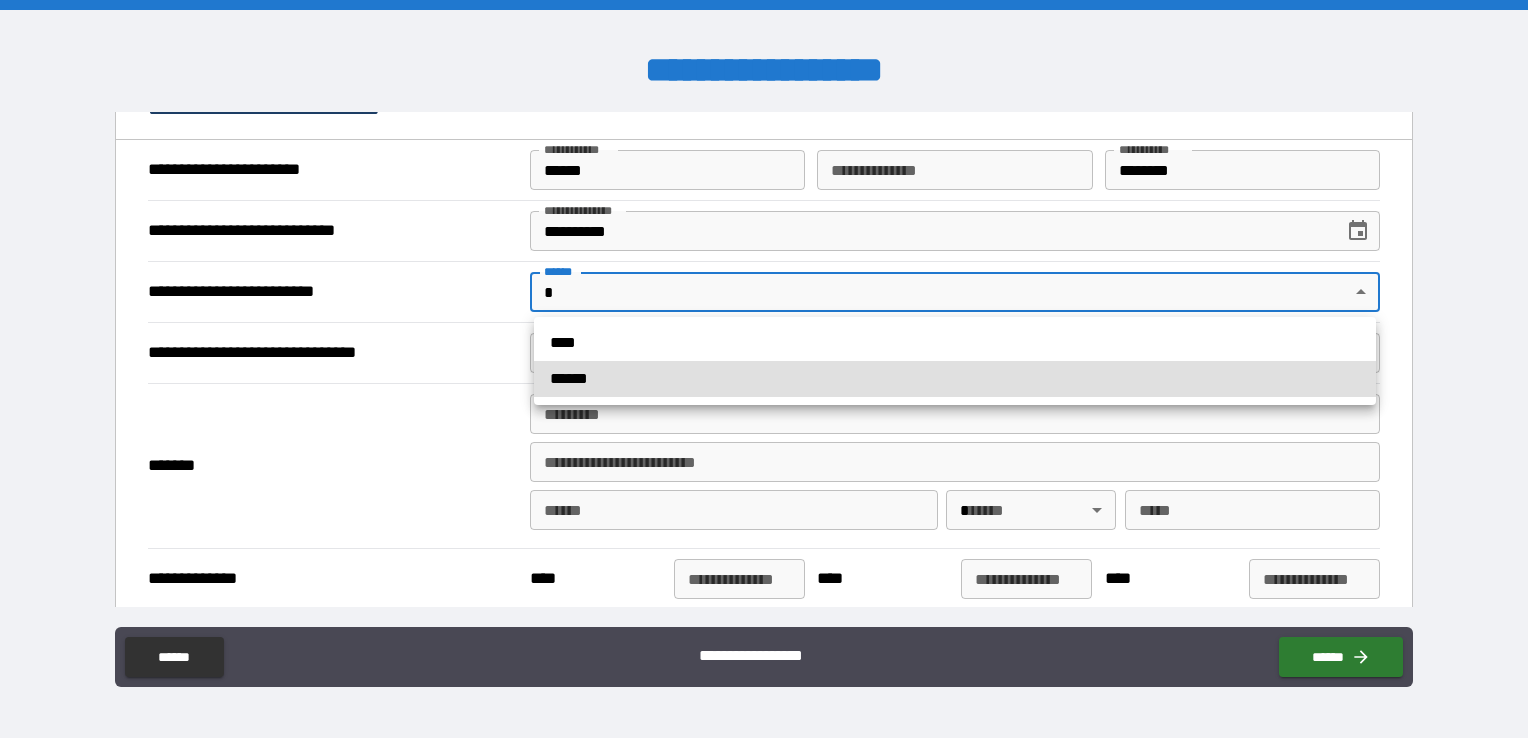 type 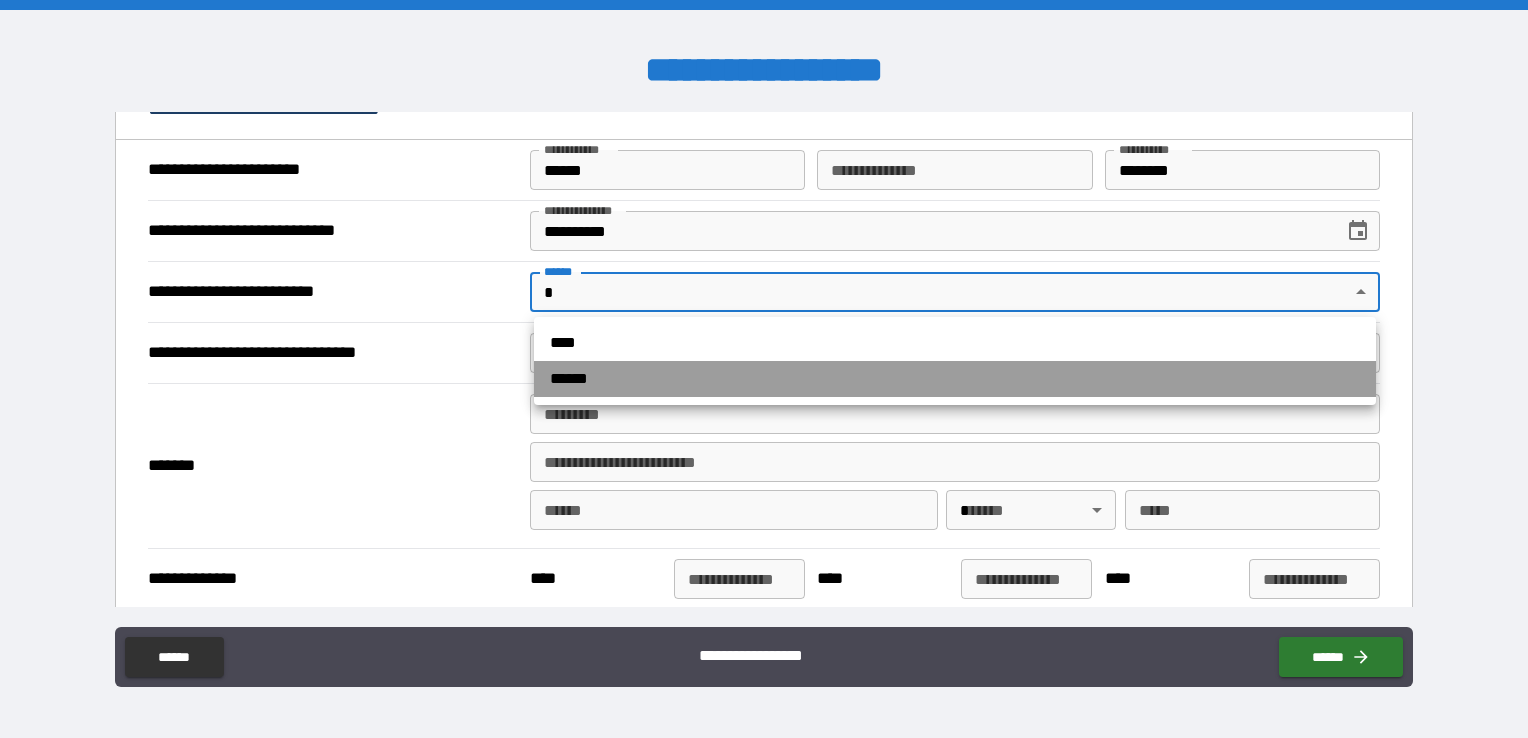 click on "******" at bounding box center [955, 379] 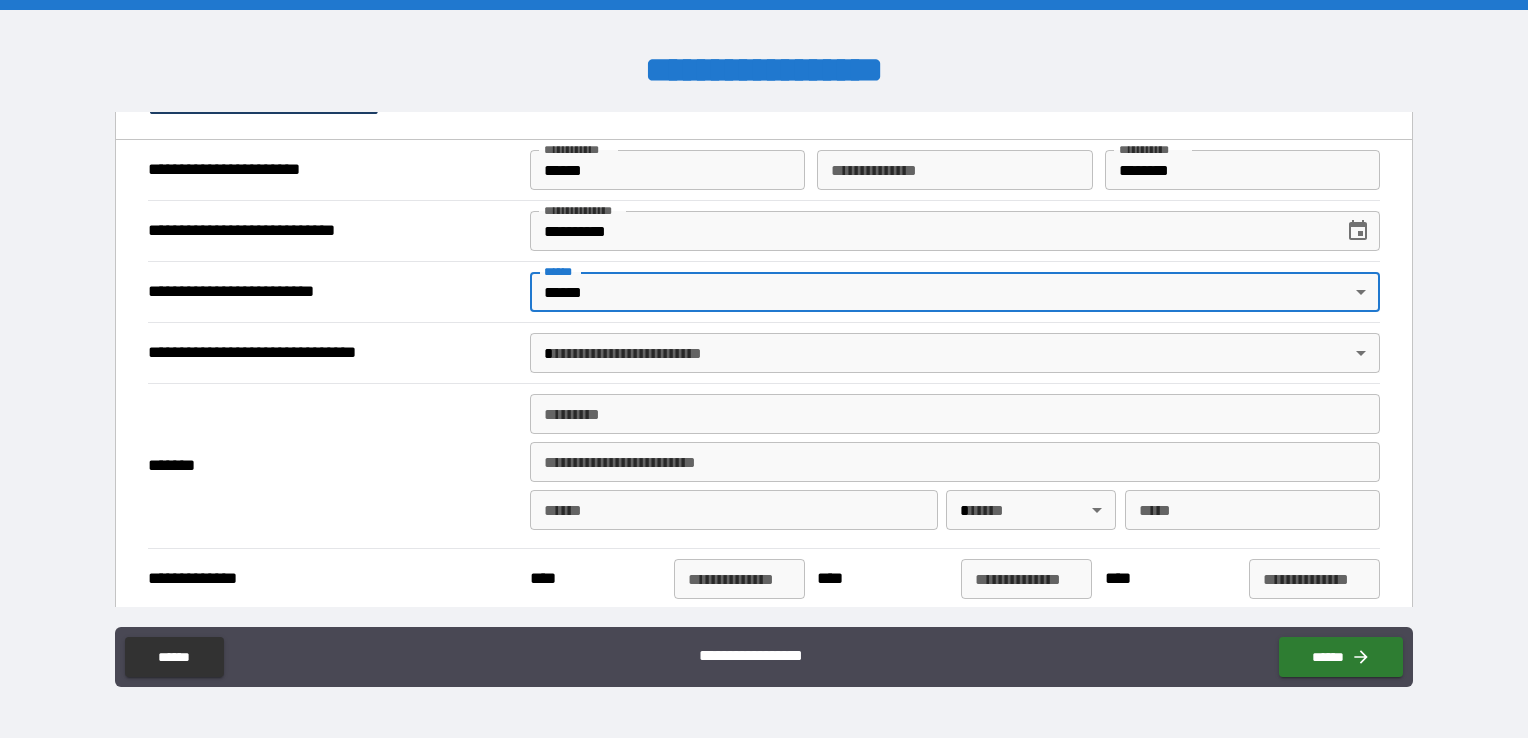 type on "*" 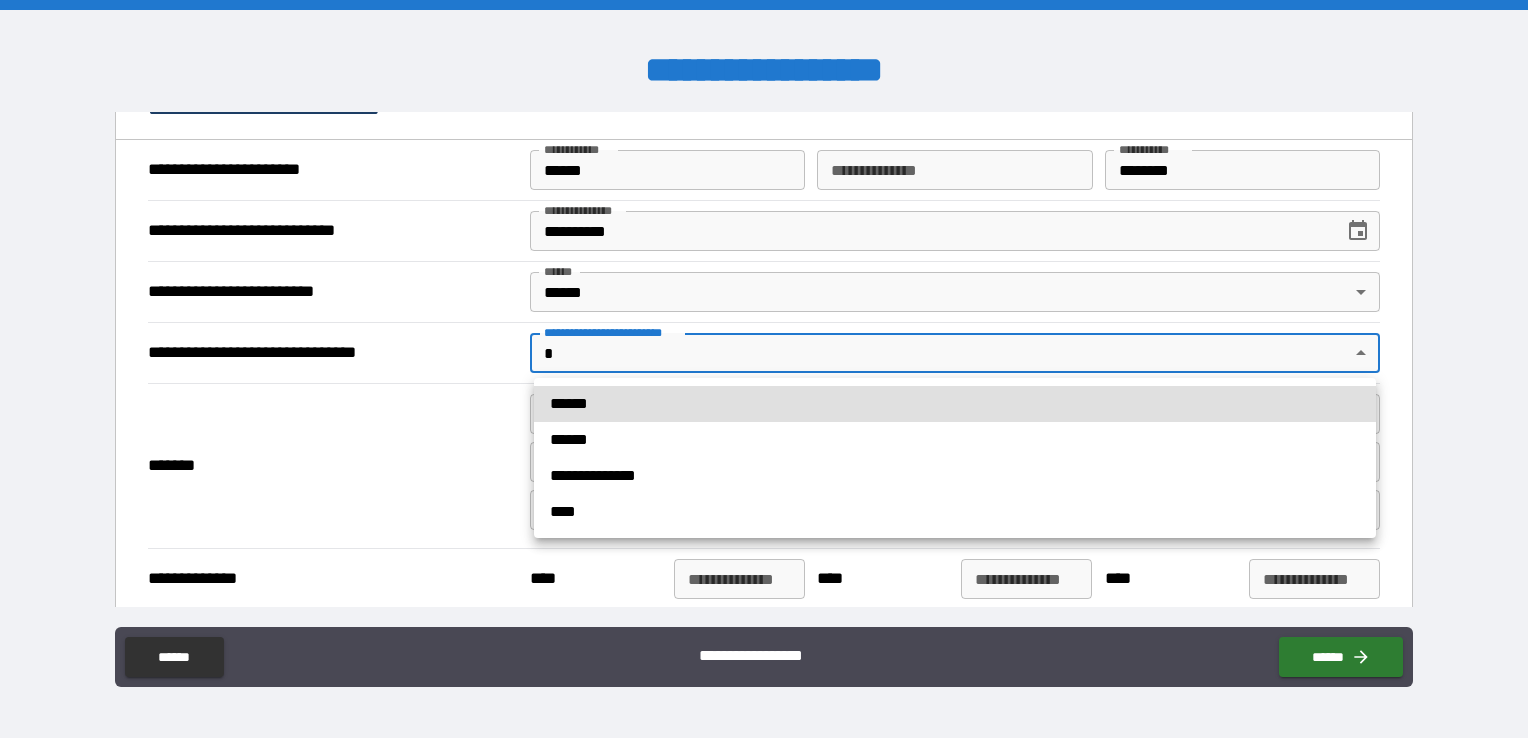 click on "**********" at bounding box center (764, 369) 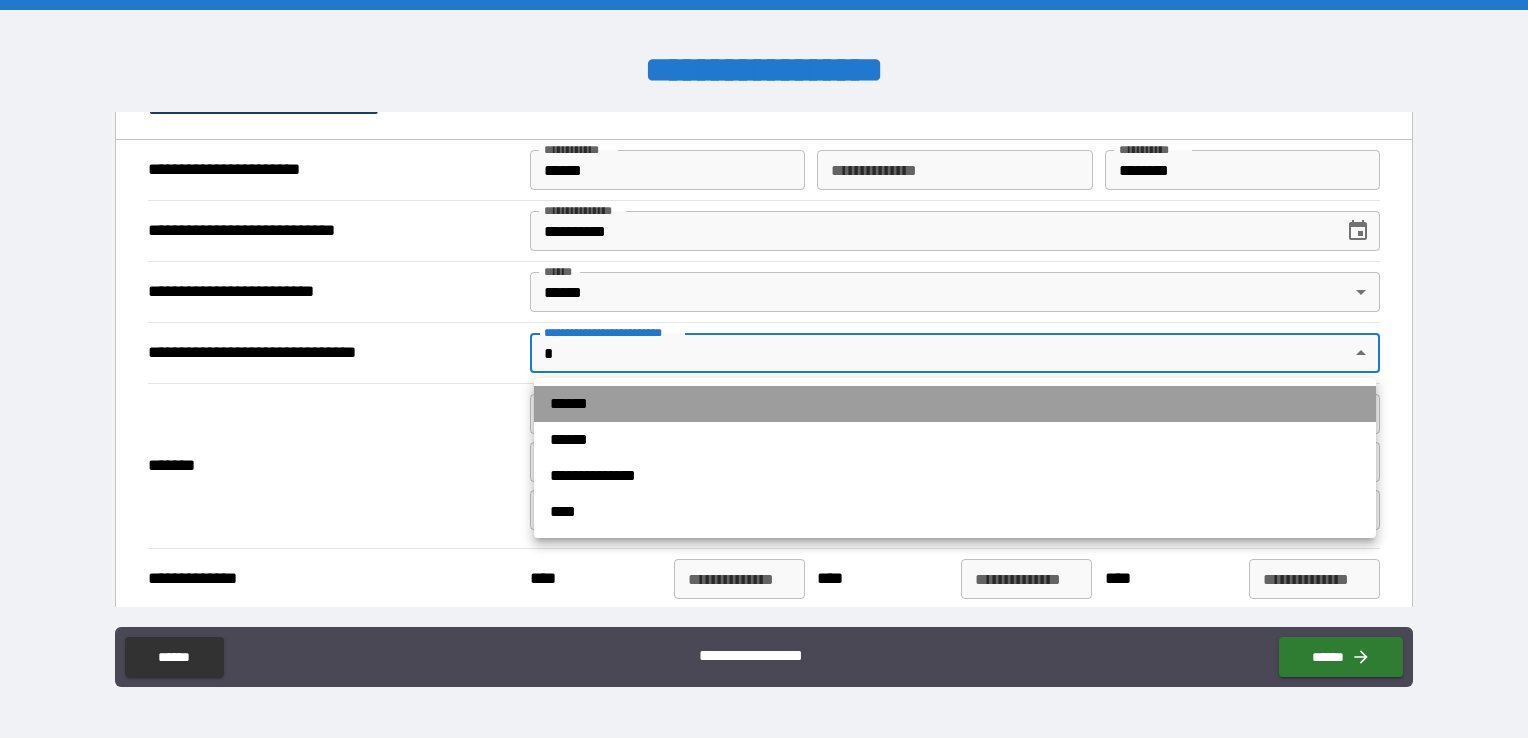 click on "******" at bounding box center [955, 404] 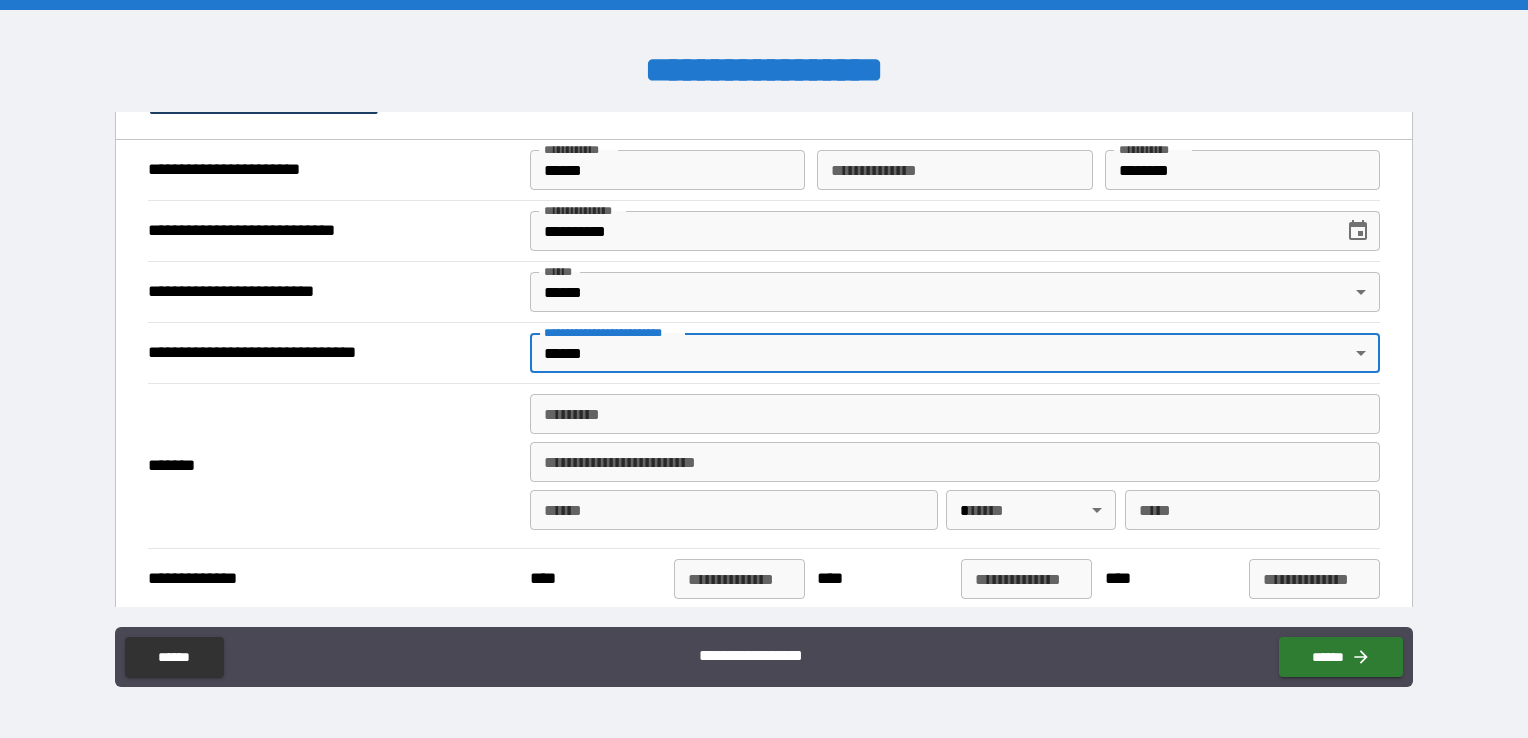 type on "*" 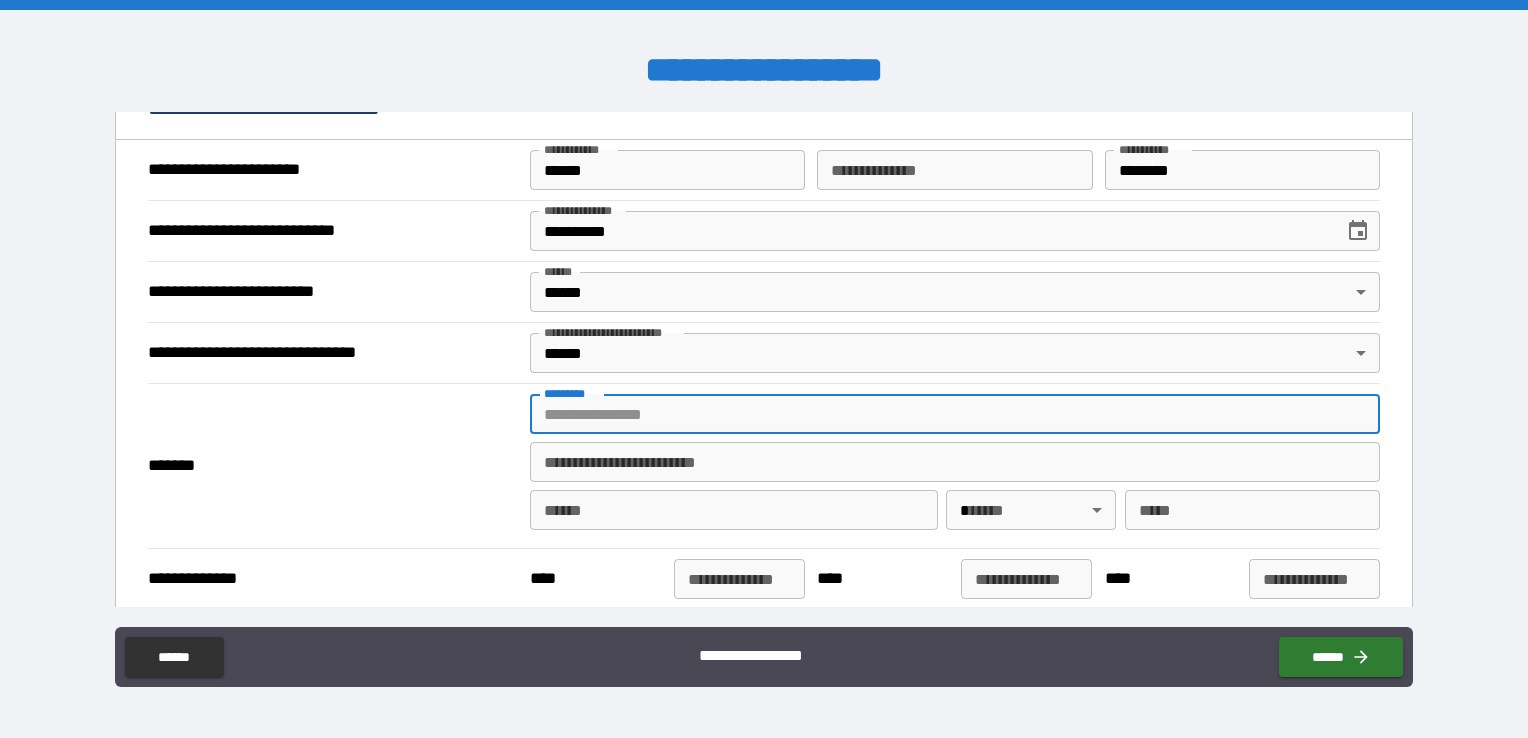 click on "*******   *" at bounding box center [955, 414] 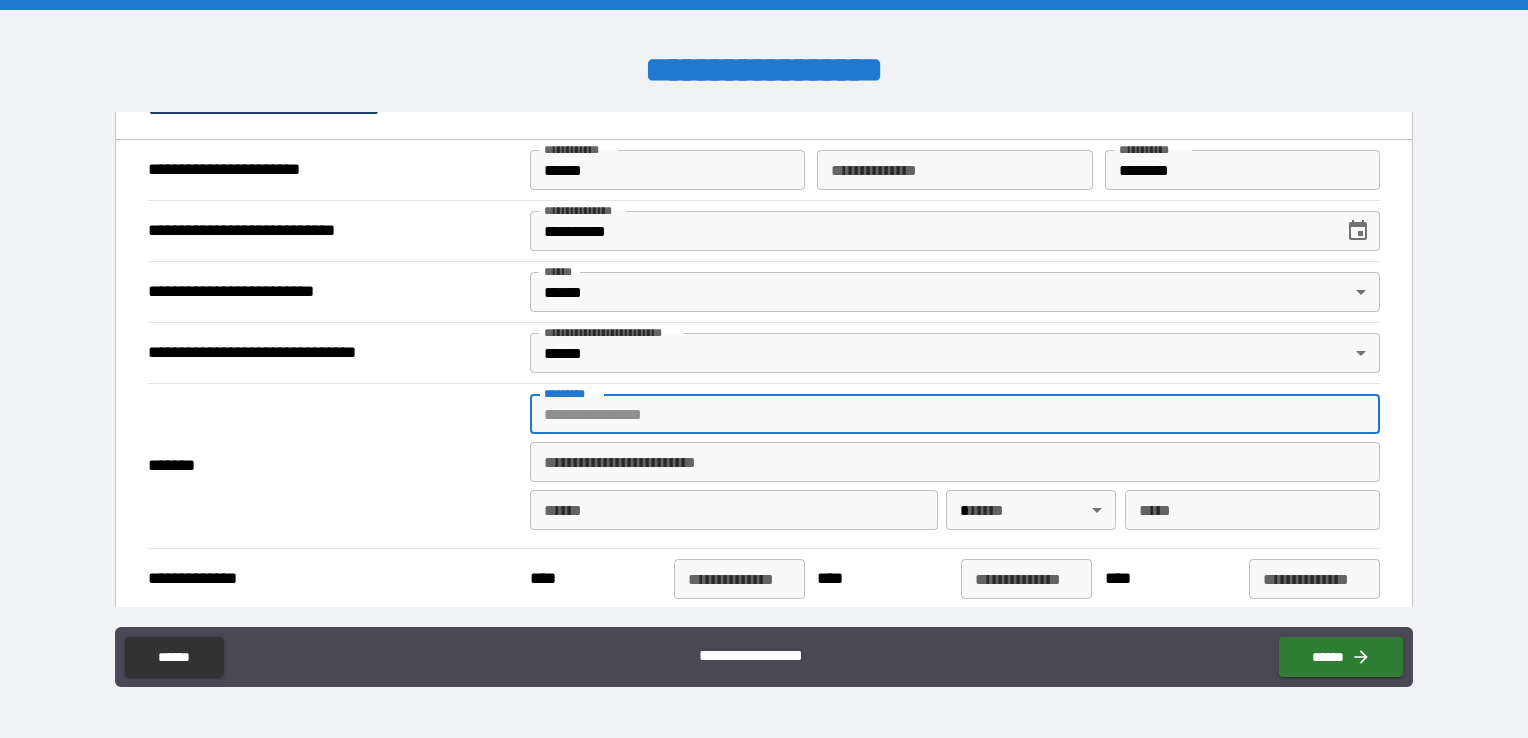 type on "**********" 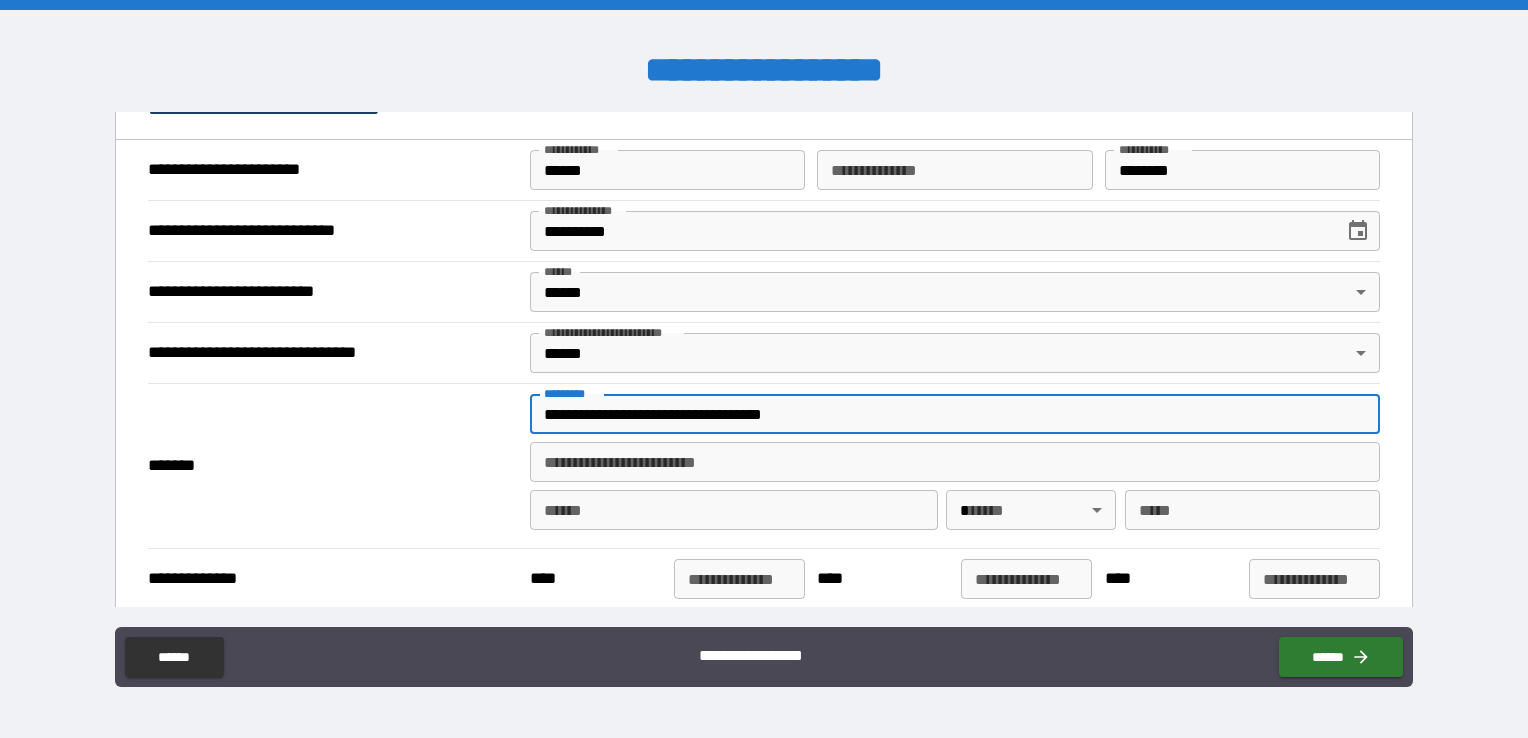 type on "**" 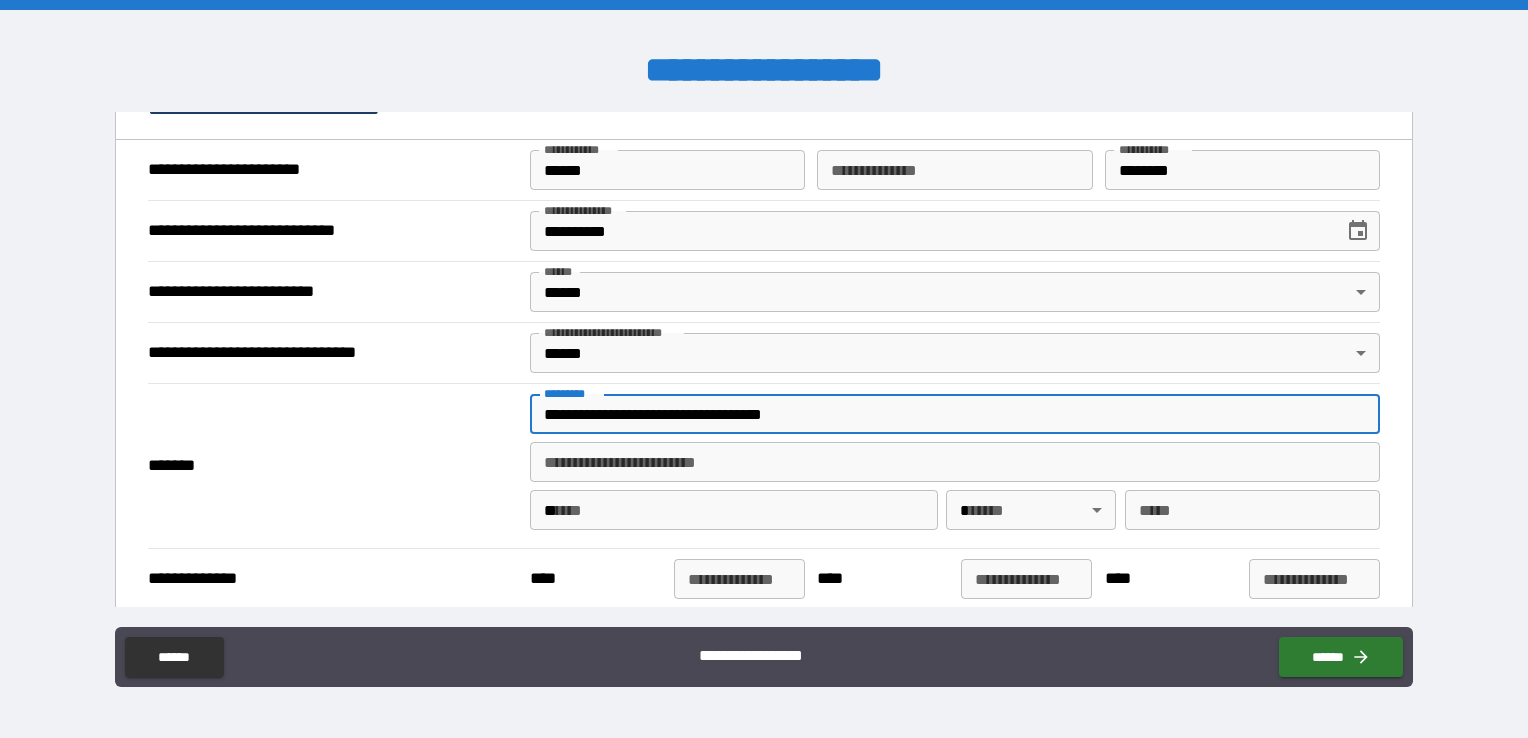 type 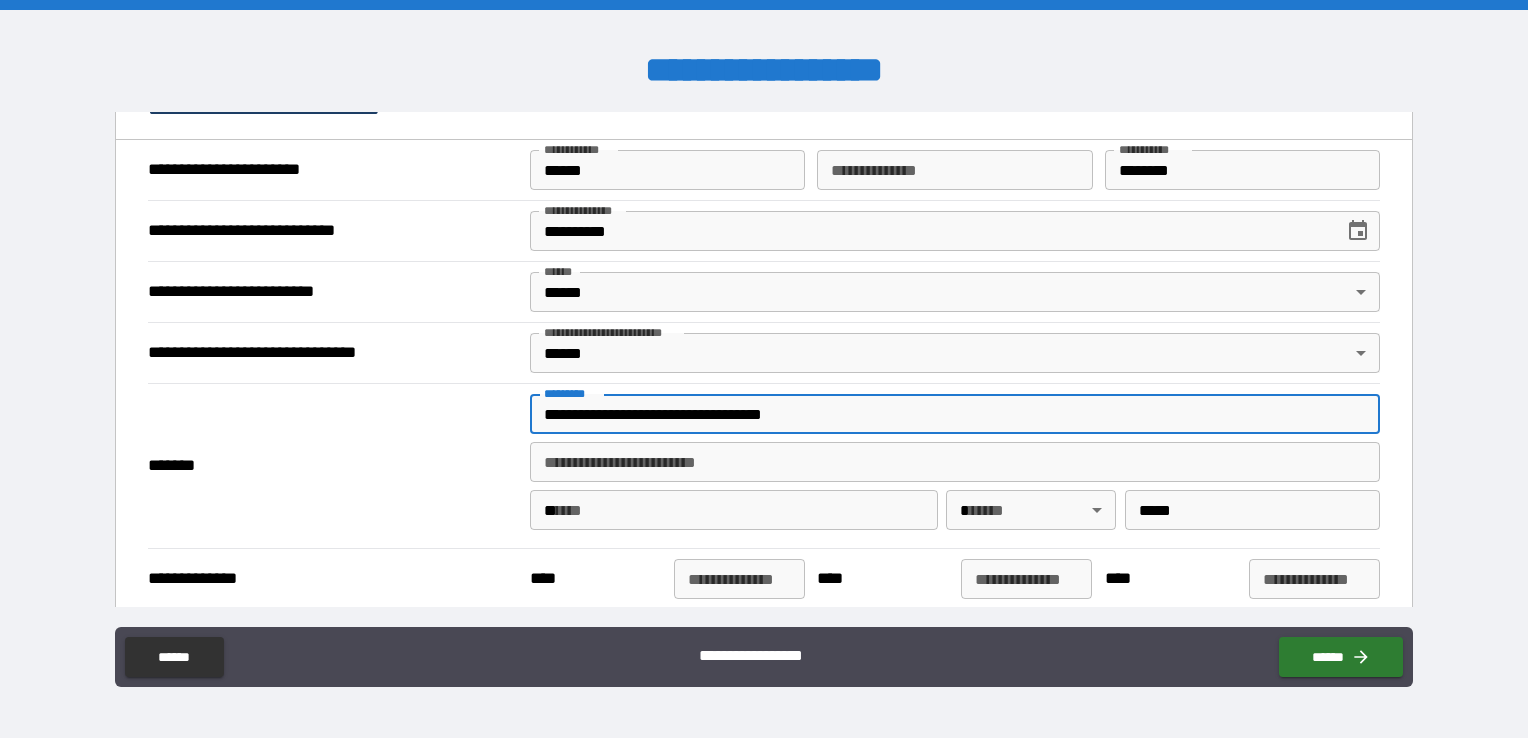 type on "**********" 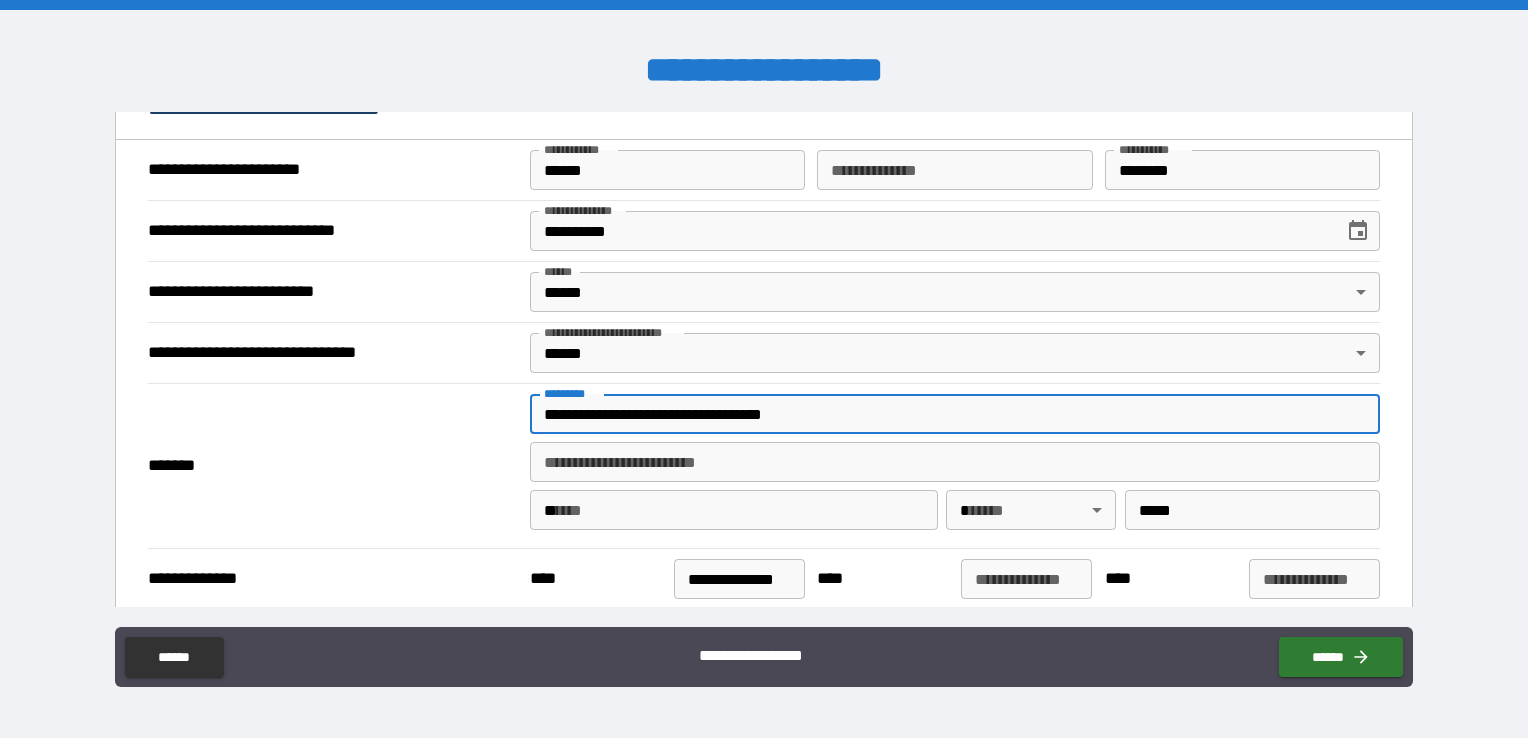 type on "**********" 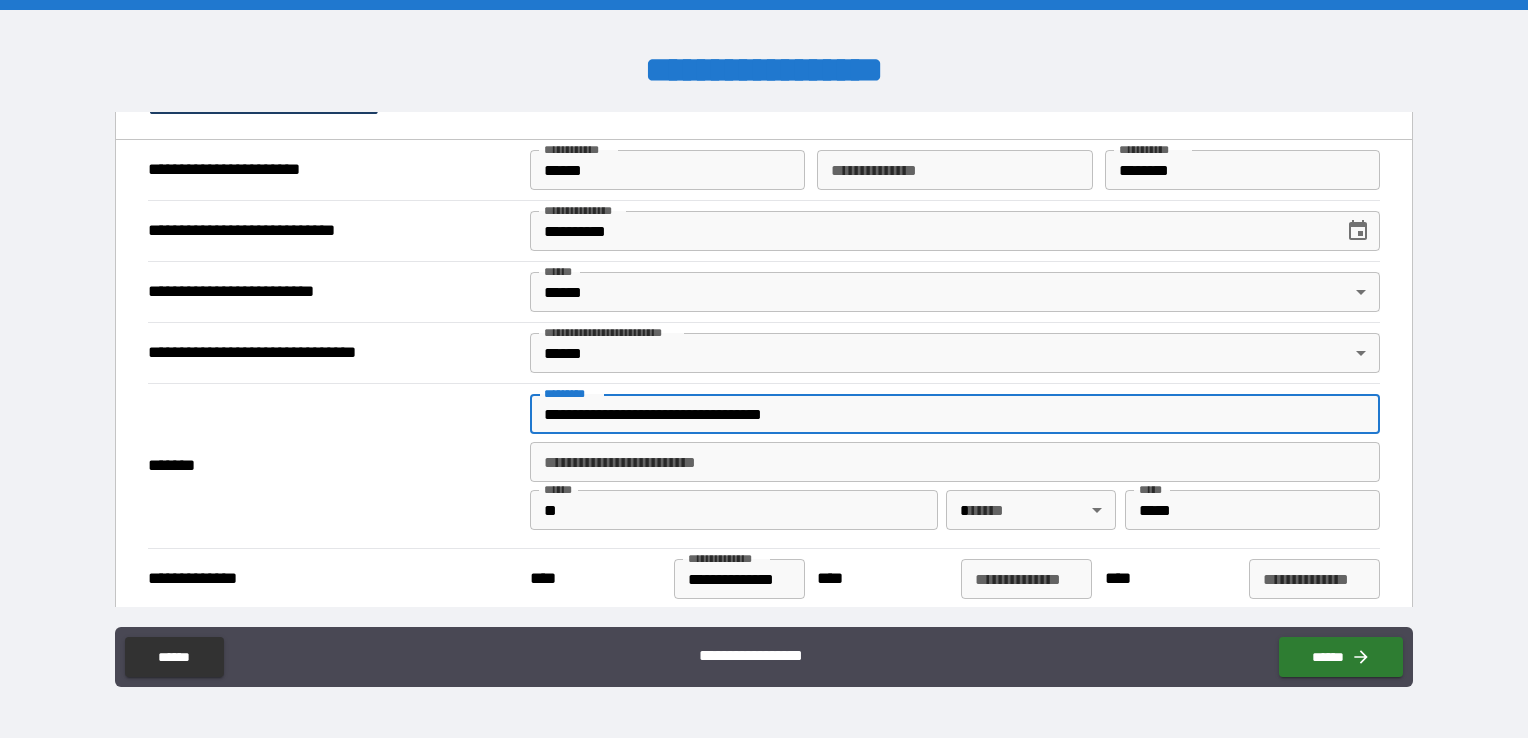 type on "*" 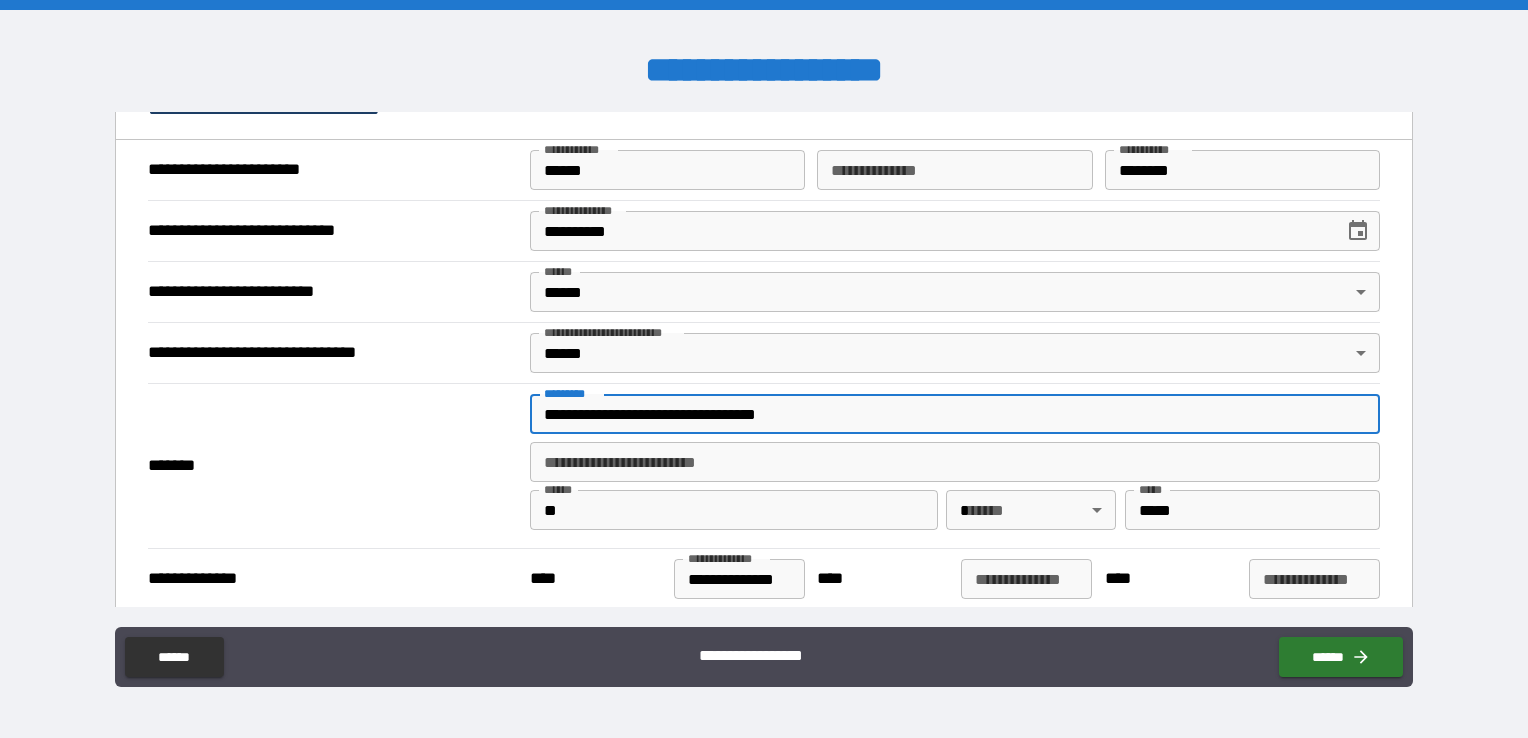 type on "*" 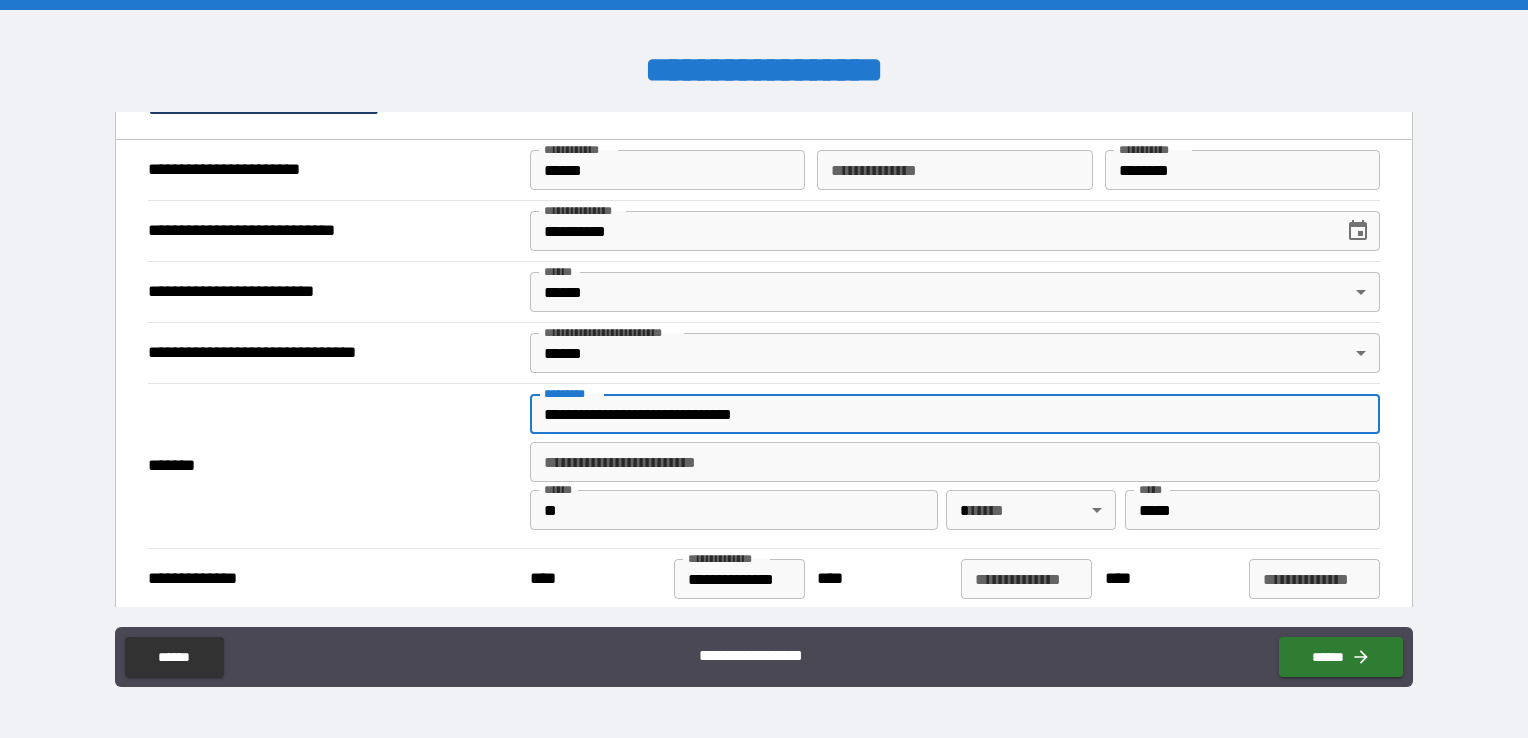type on "**********" 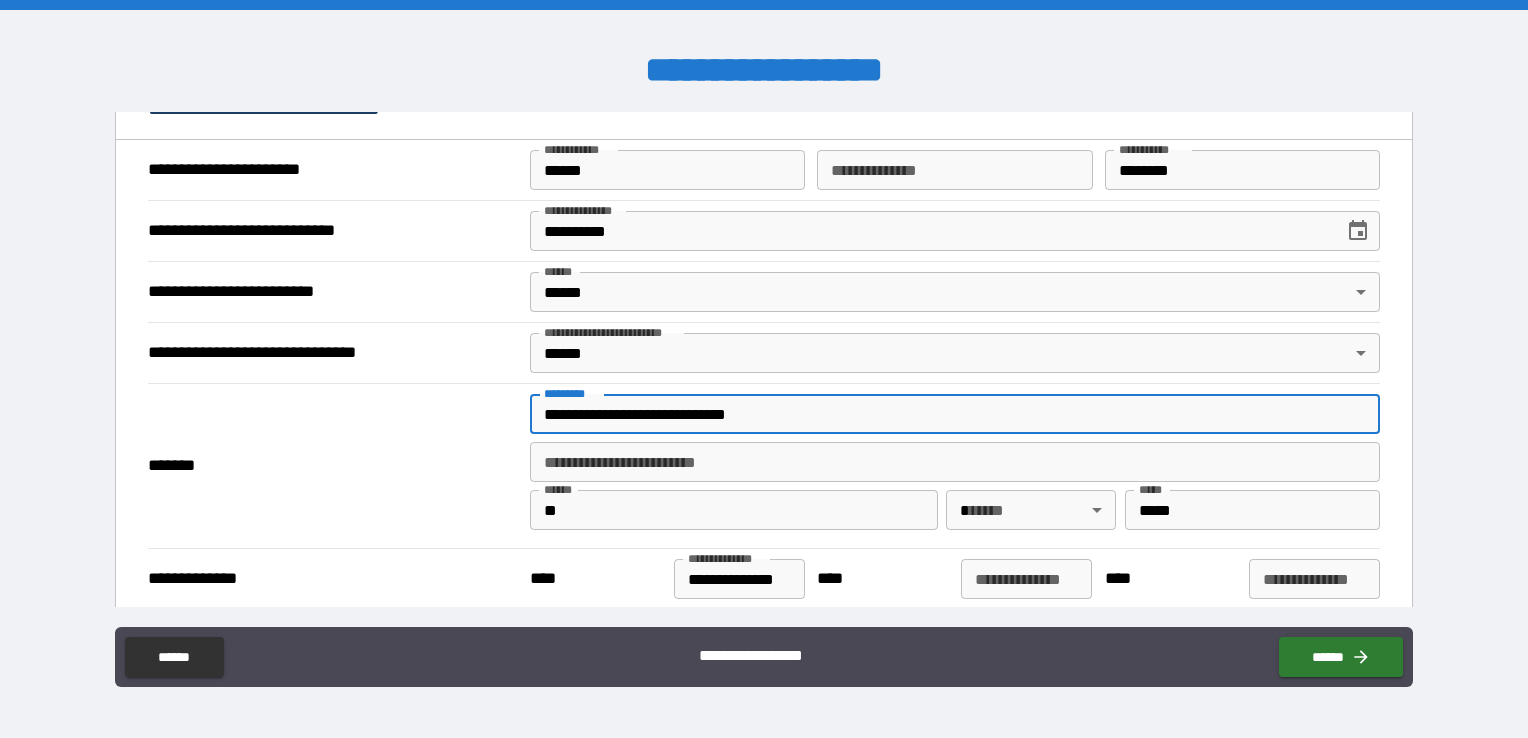 type on "*" 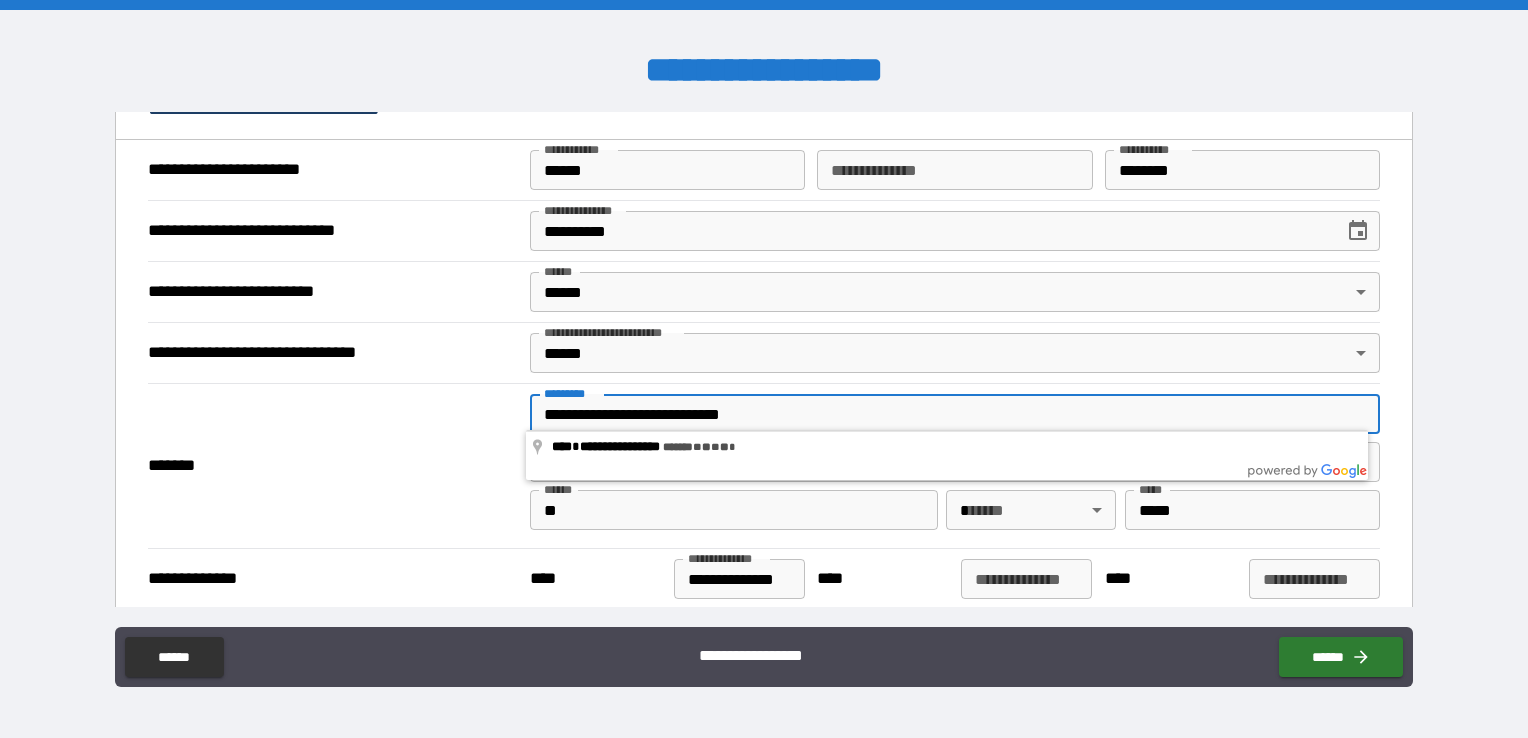 type on "*" 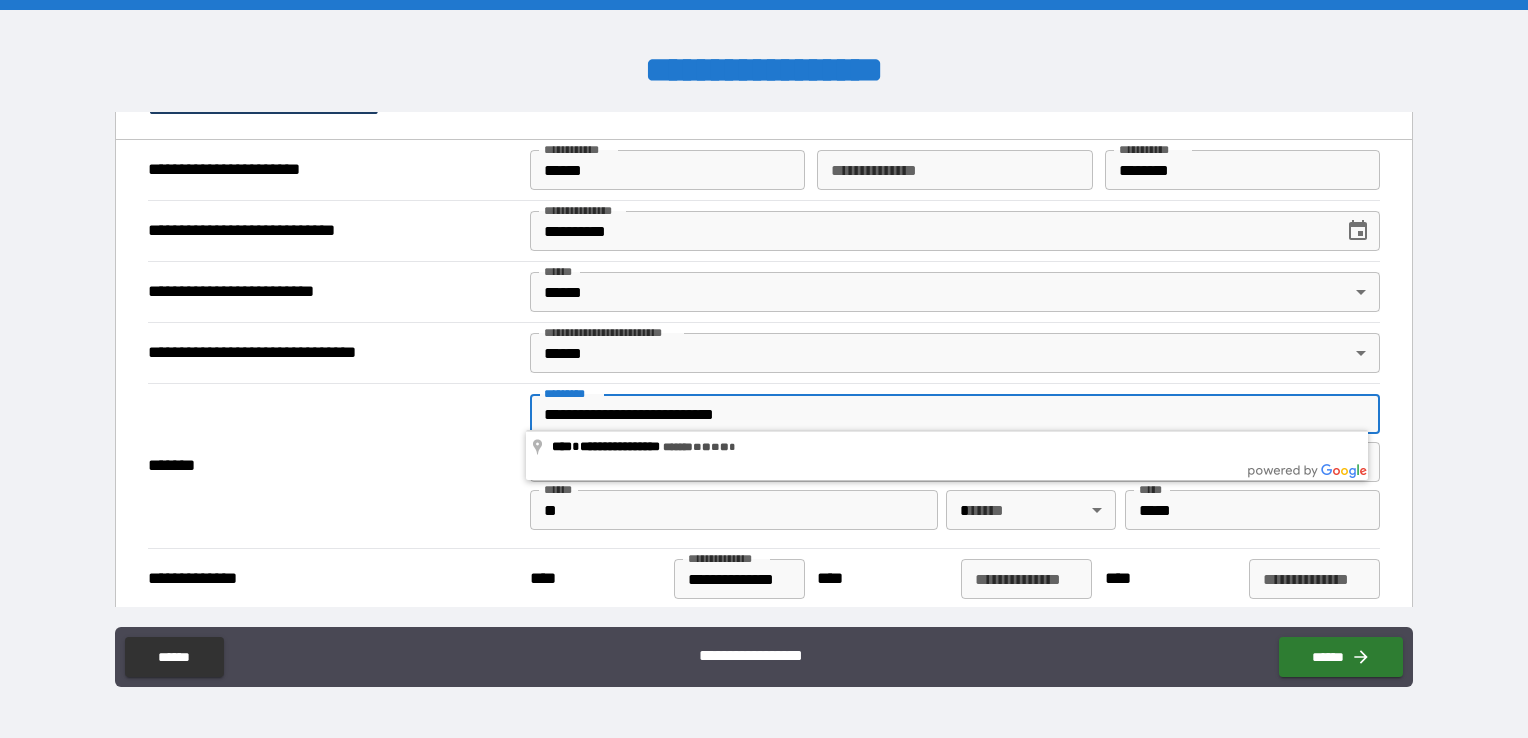 type on "*" 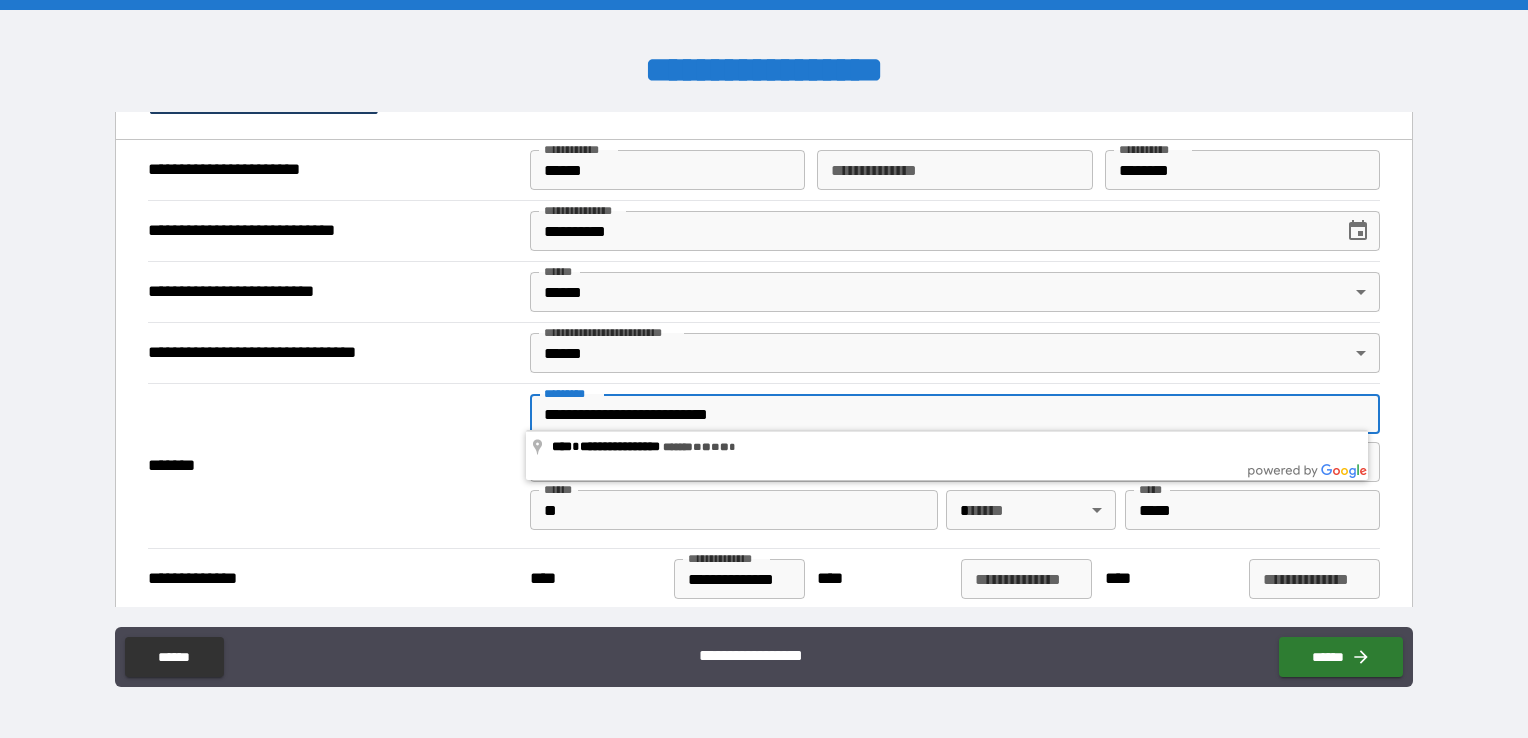 type on "*" 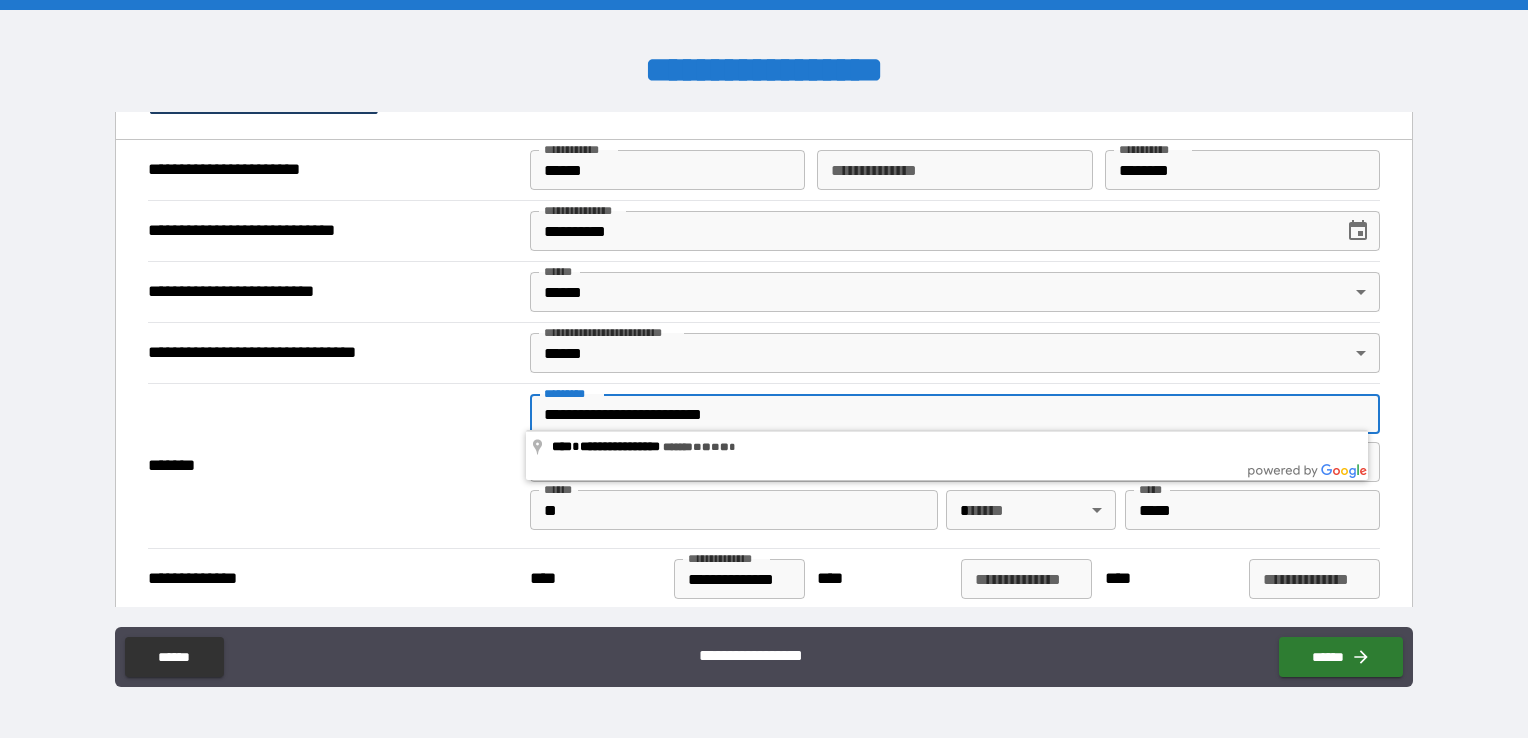 type on "*" 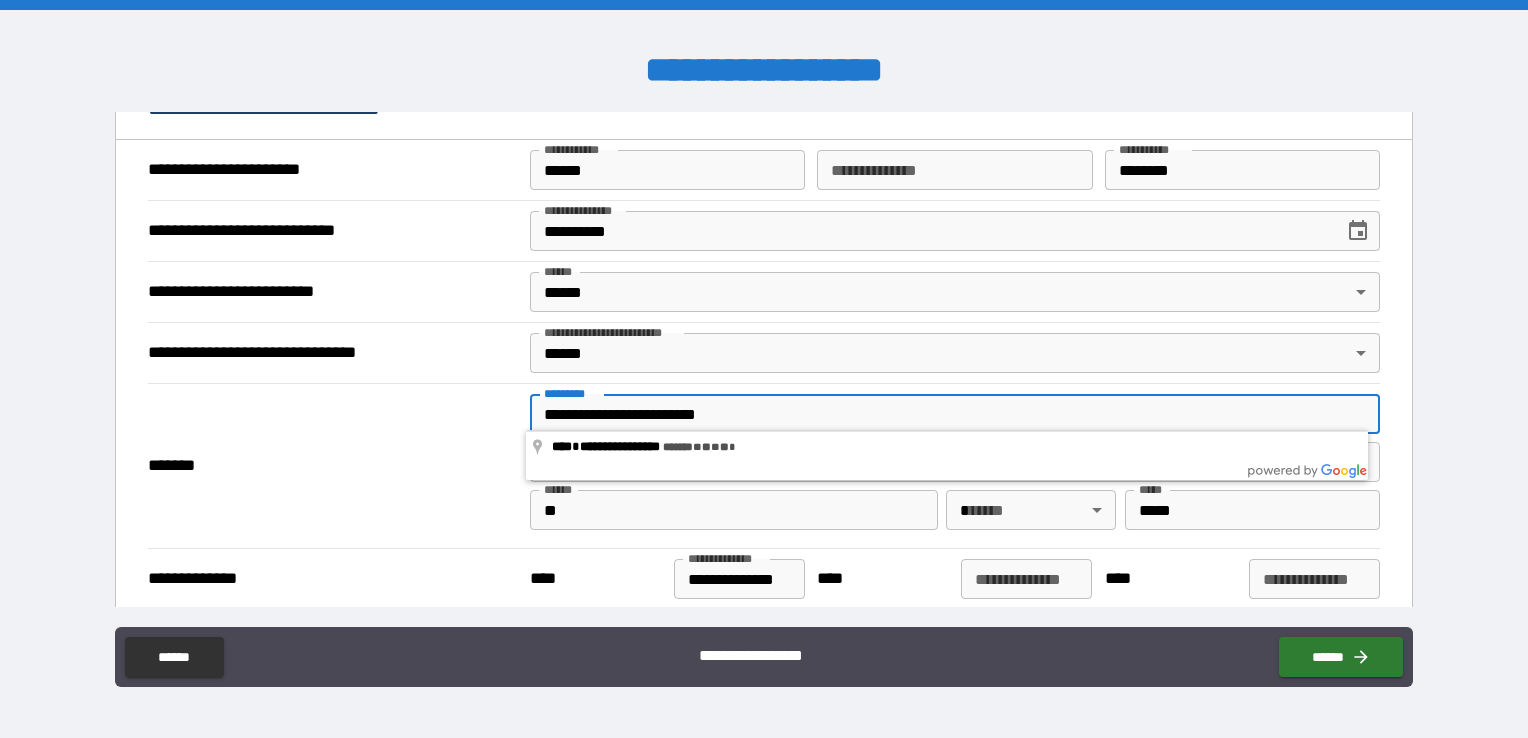 type on "*" 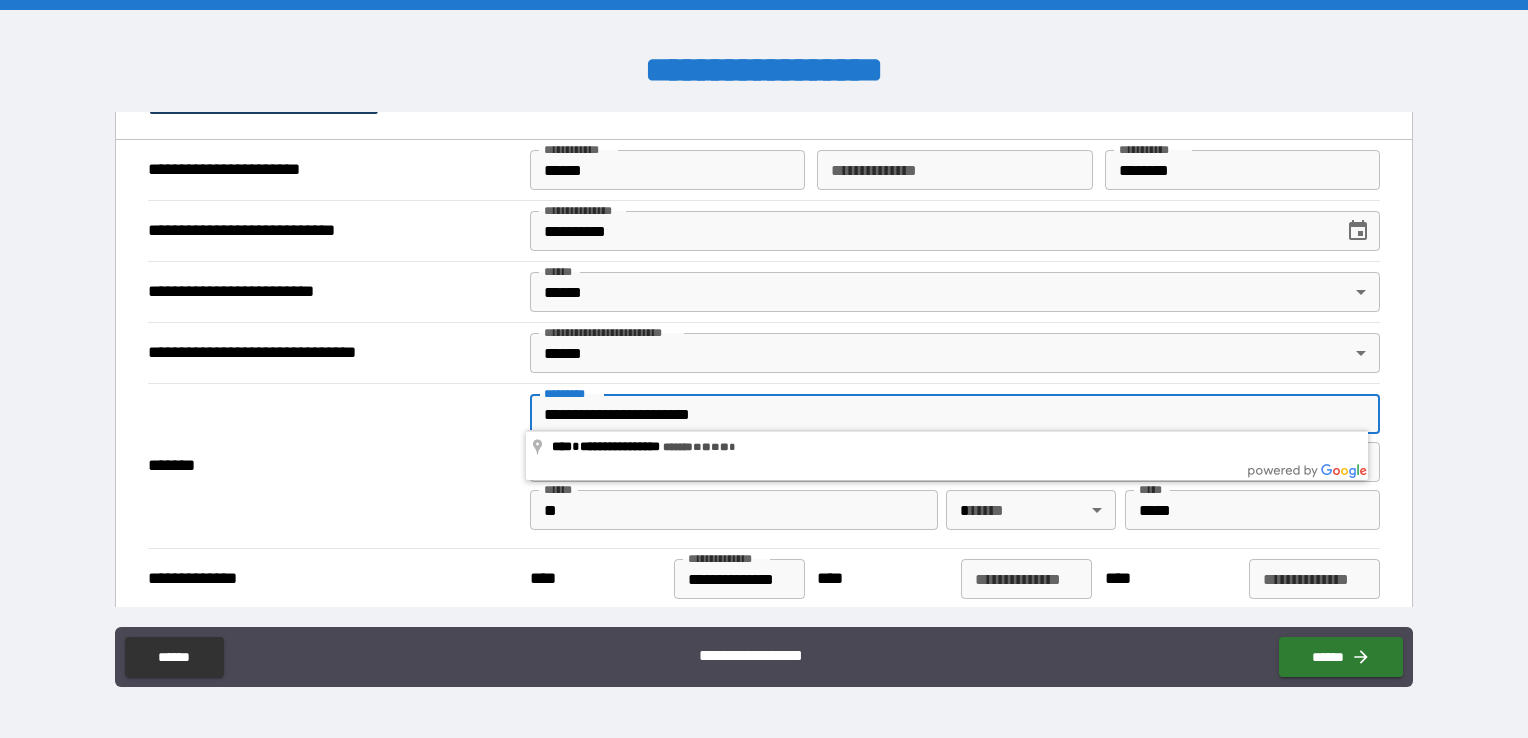type on "*" 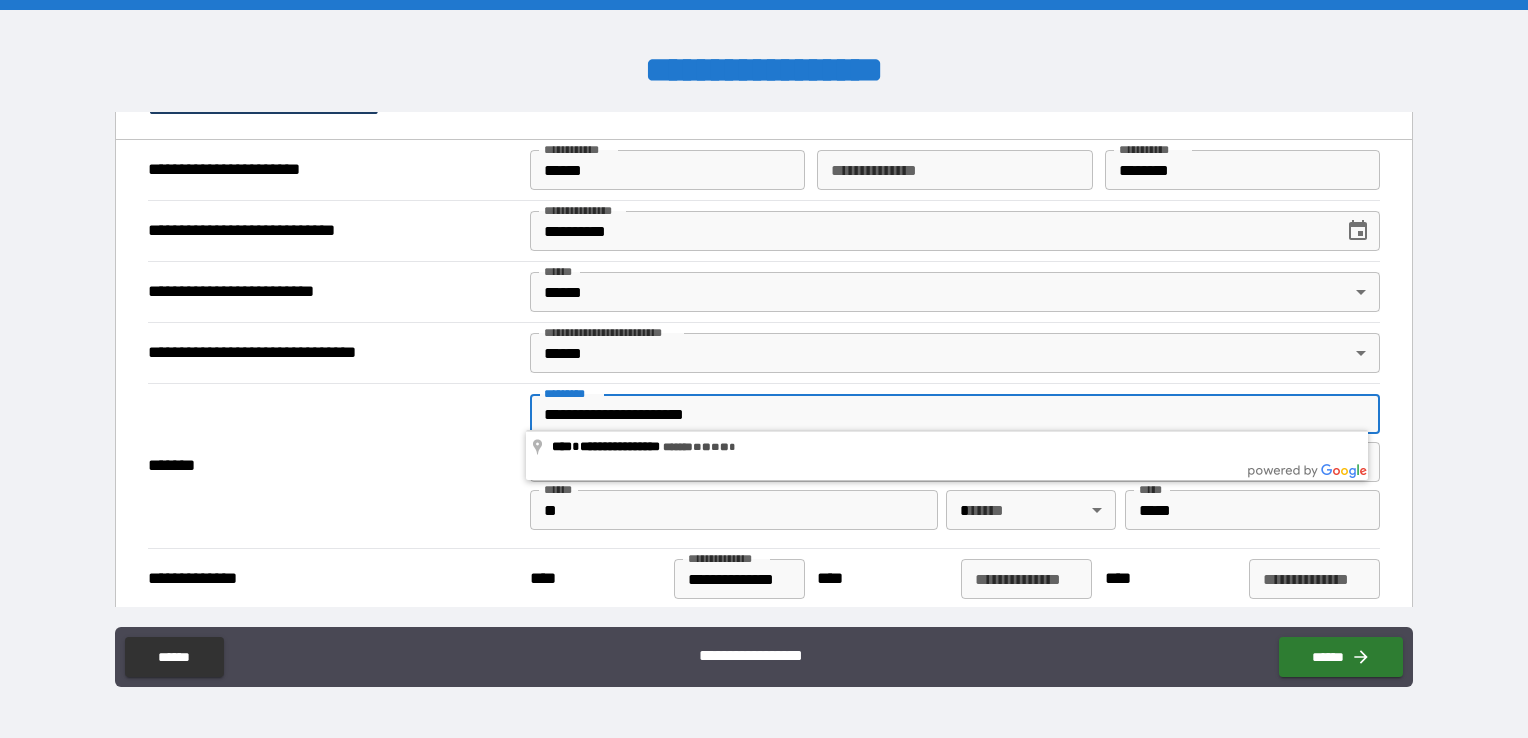 type on "*" 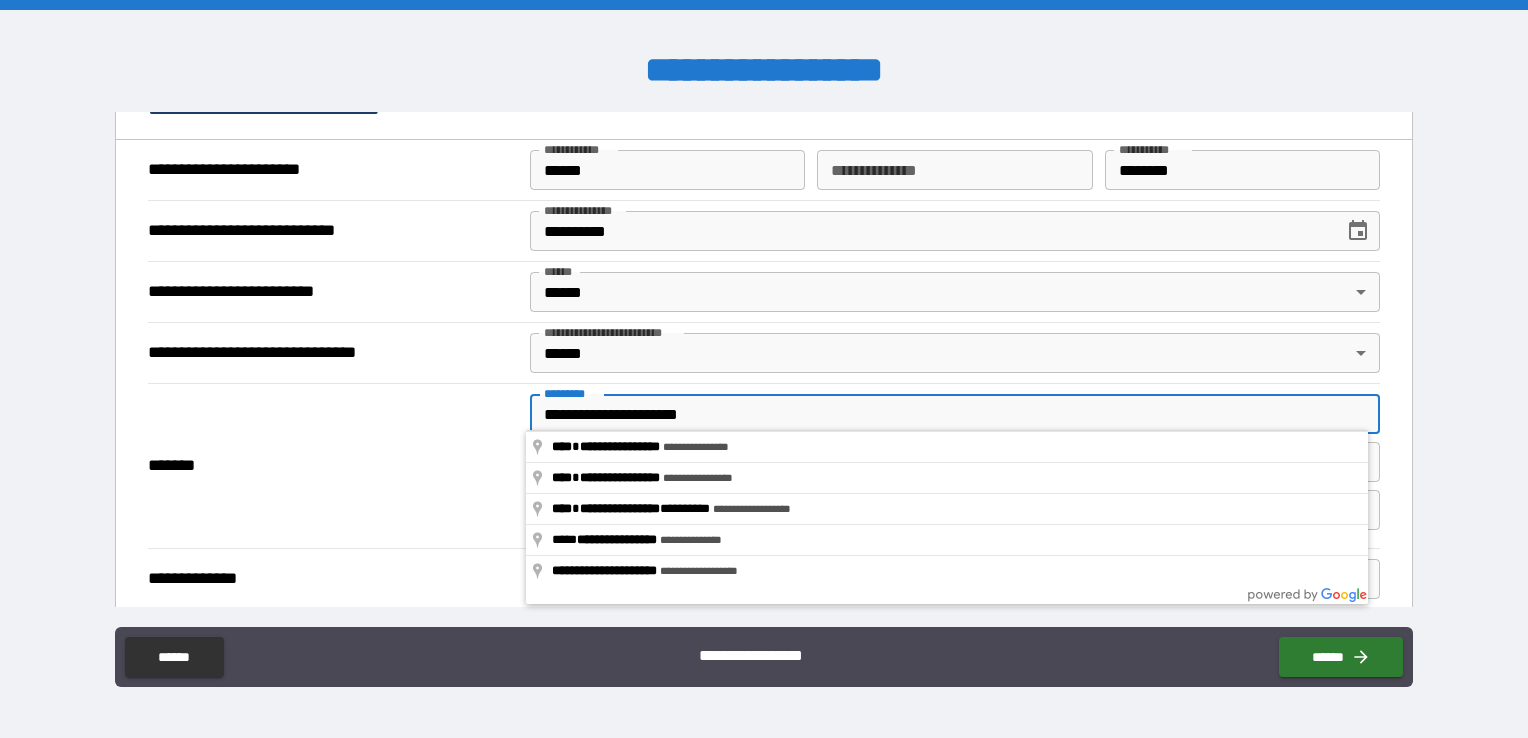 type on "*" 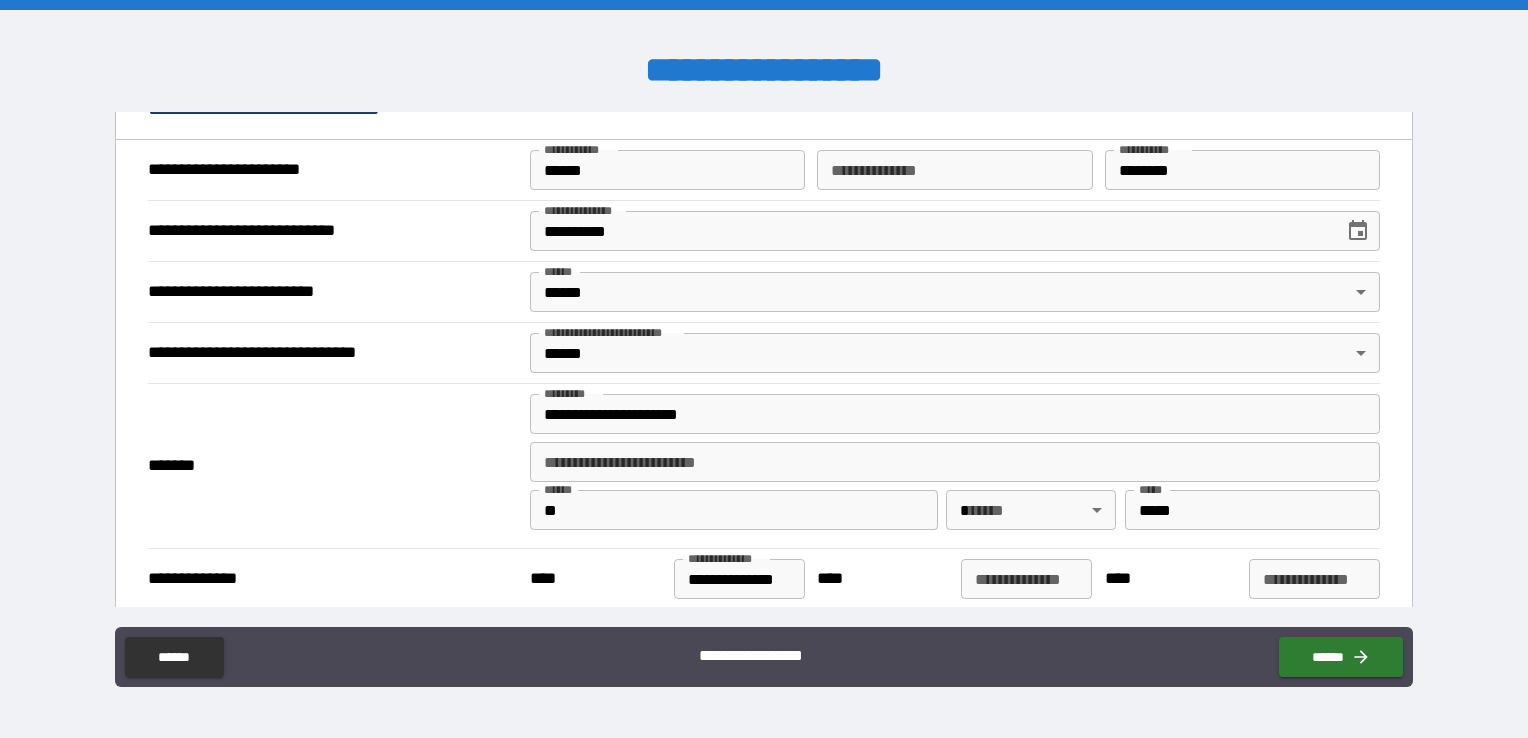 type on "**********" 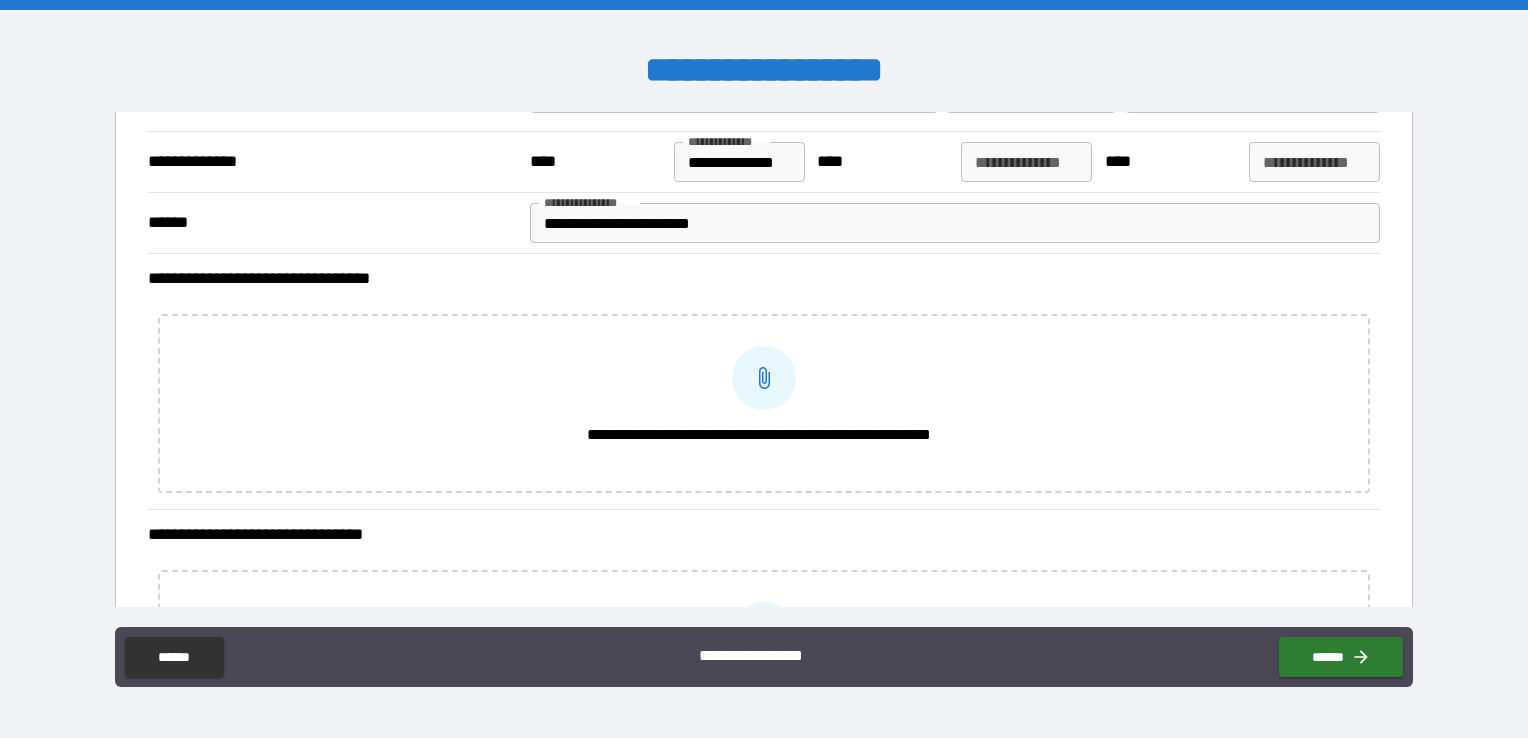 scroll, scrollTop: 1190, scrollLeft: 0, axis: vertical 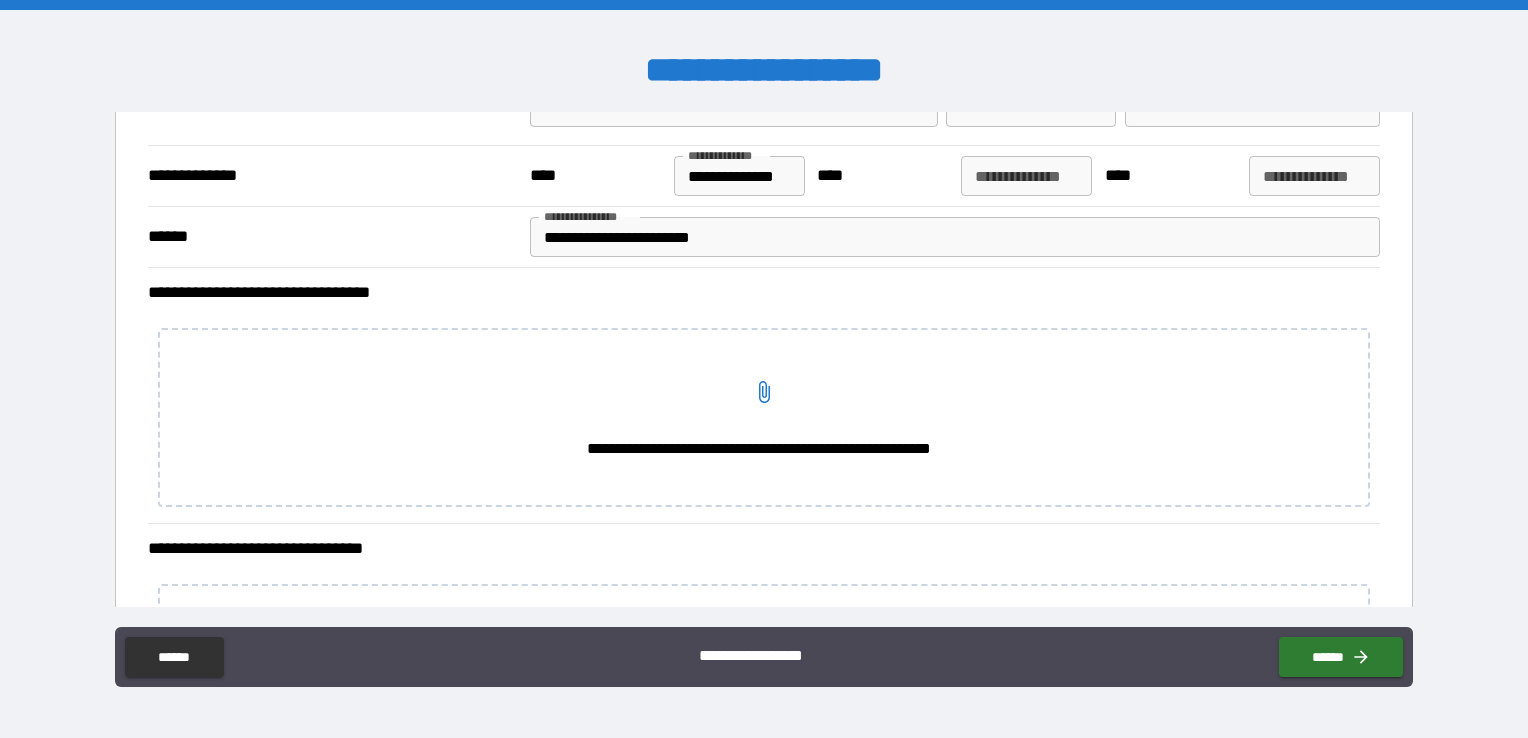 click 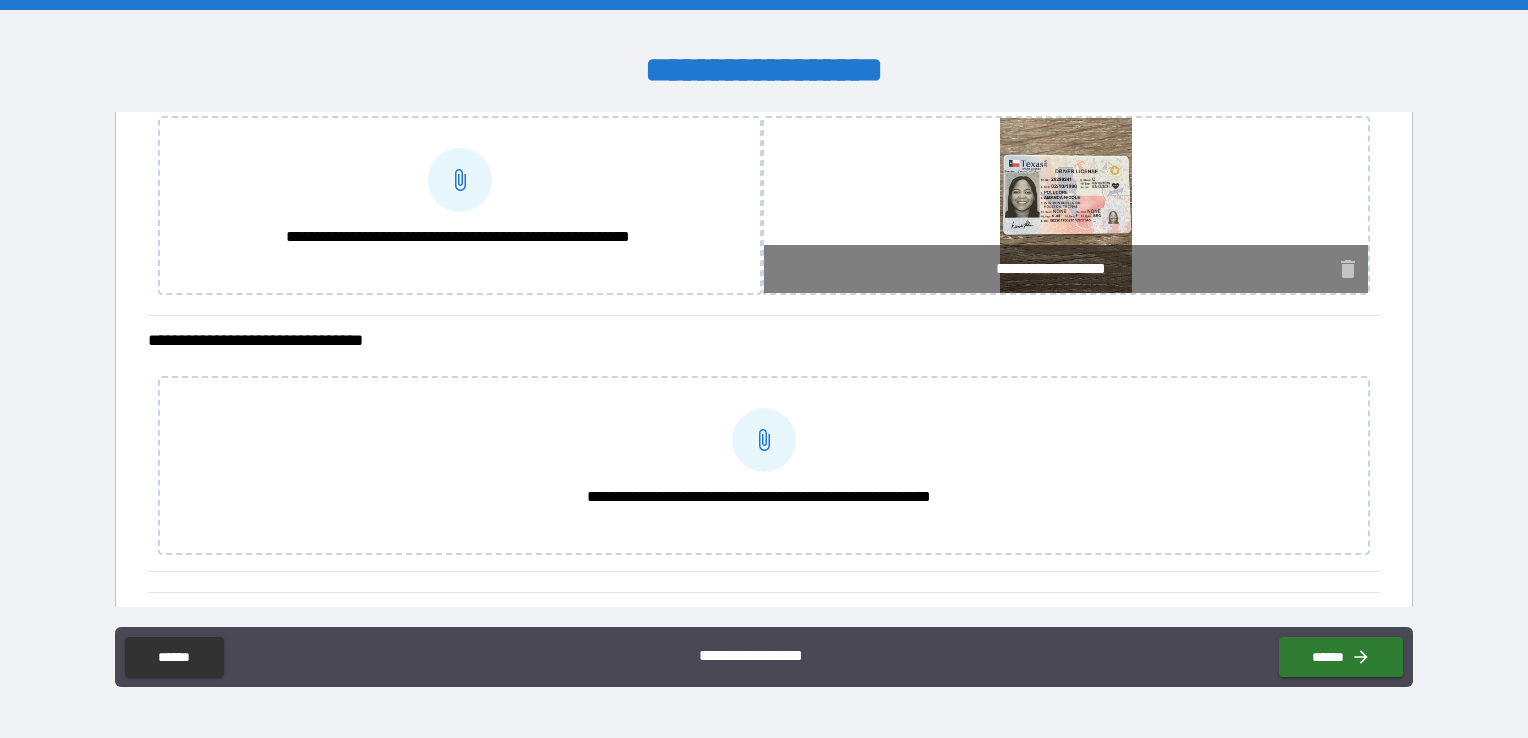 scroll, scrollTop: 1407, scrollLeft: 0, axis: vertical 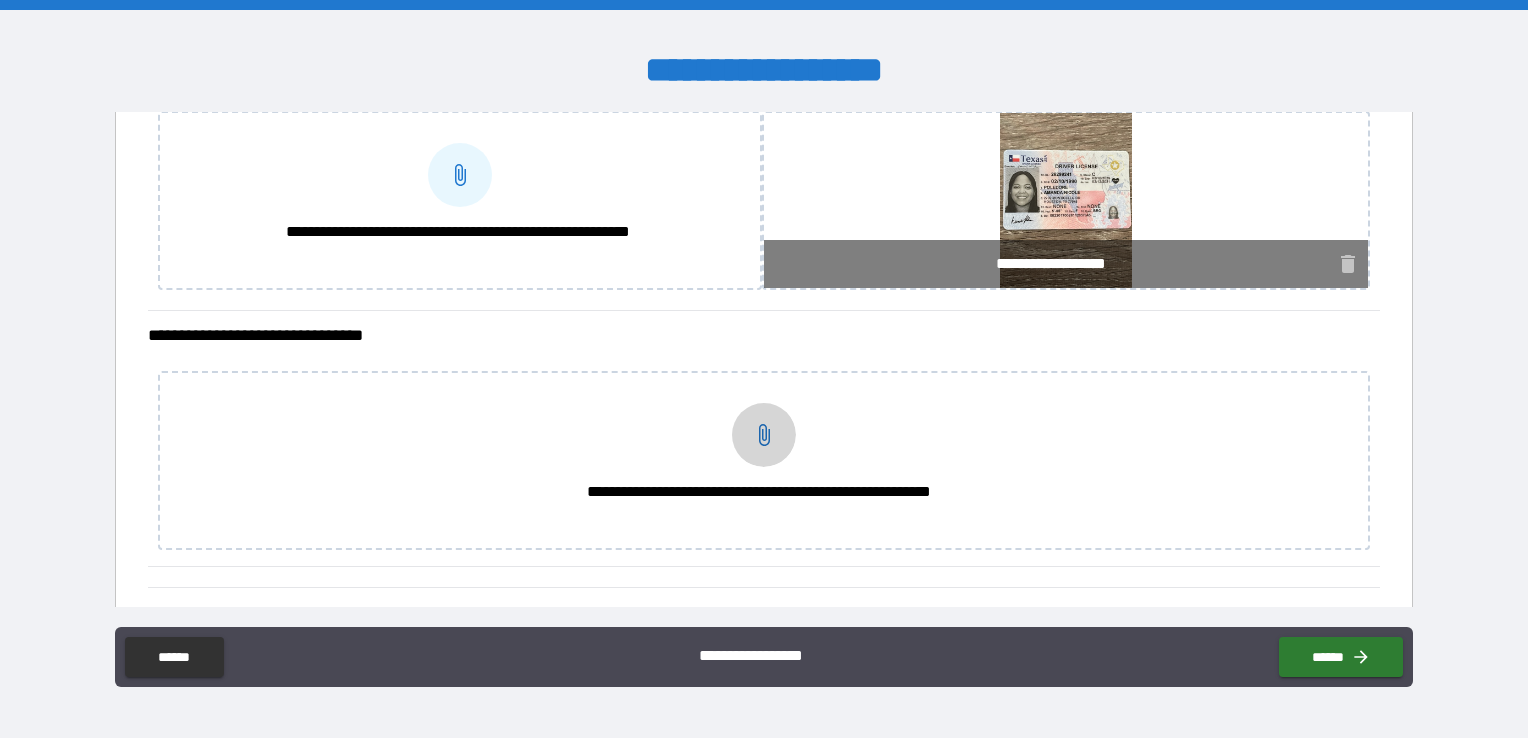 click 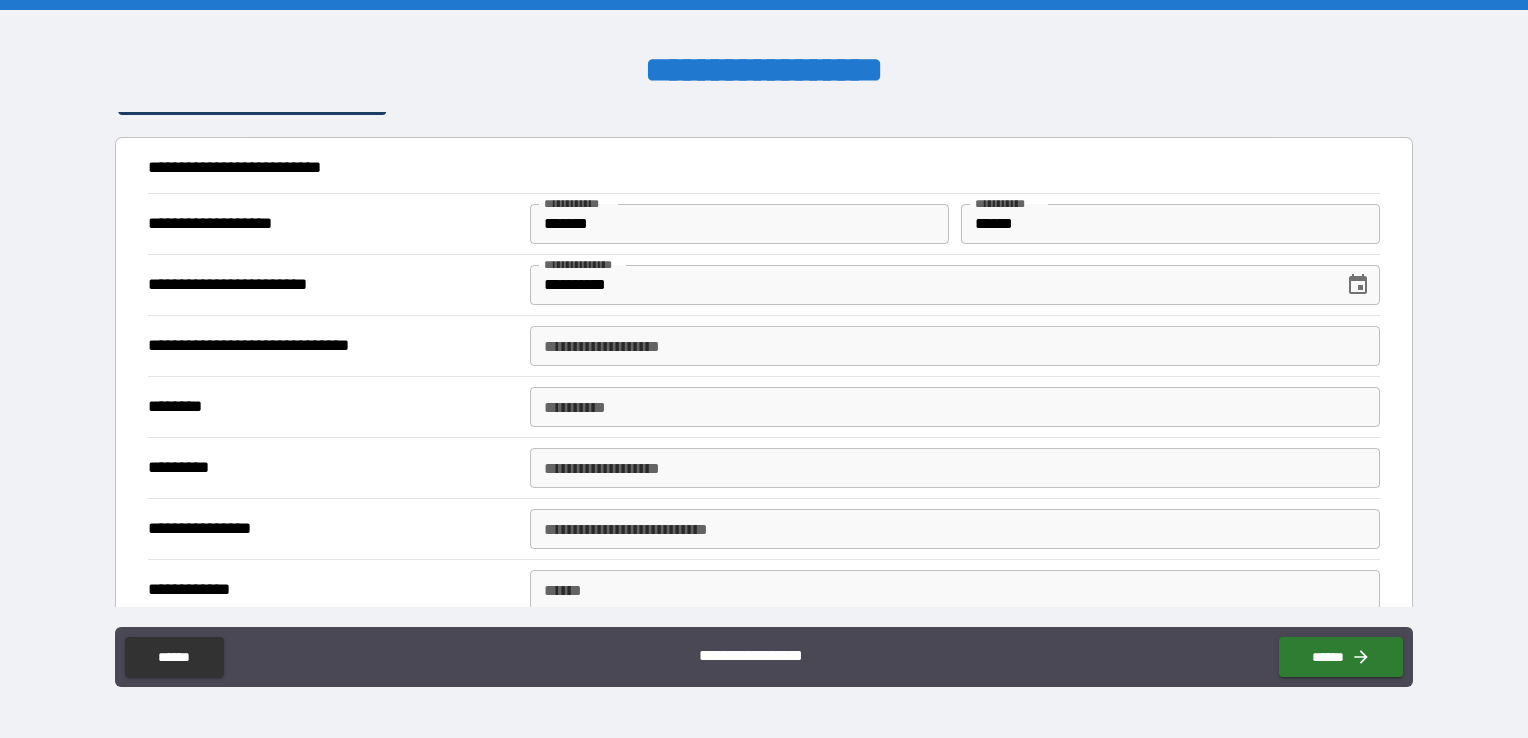 scroll, scrollTop: 2484, scrollLeft: 0, axis: vertical 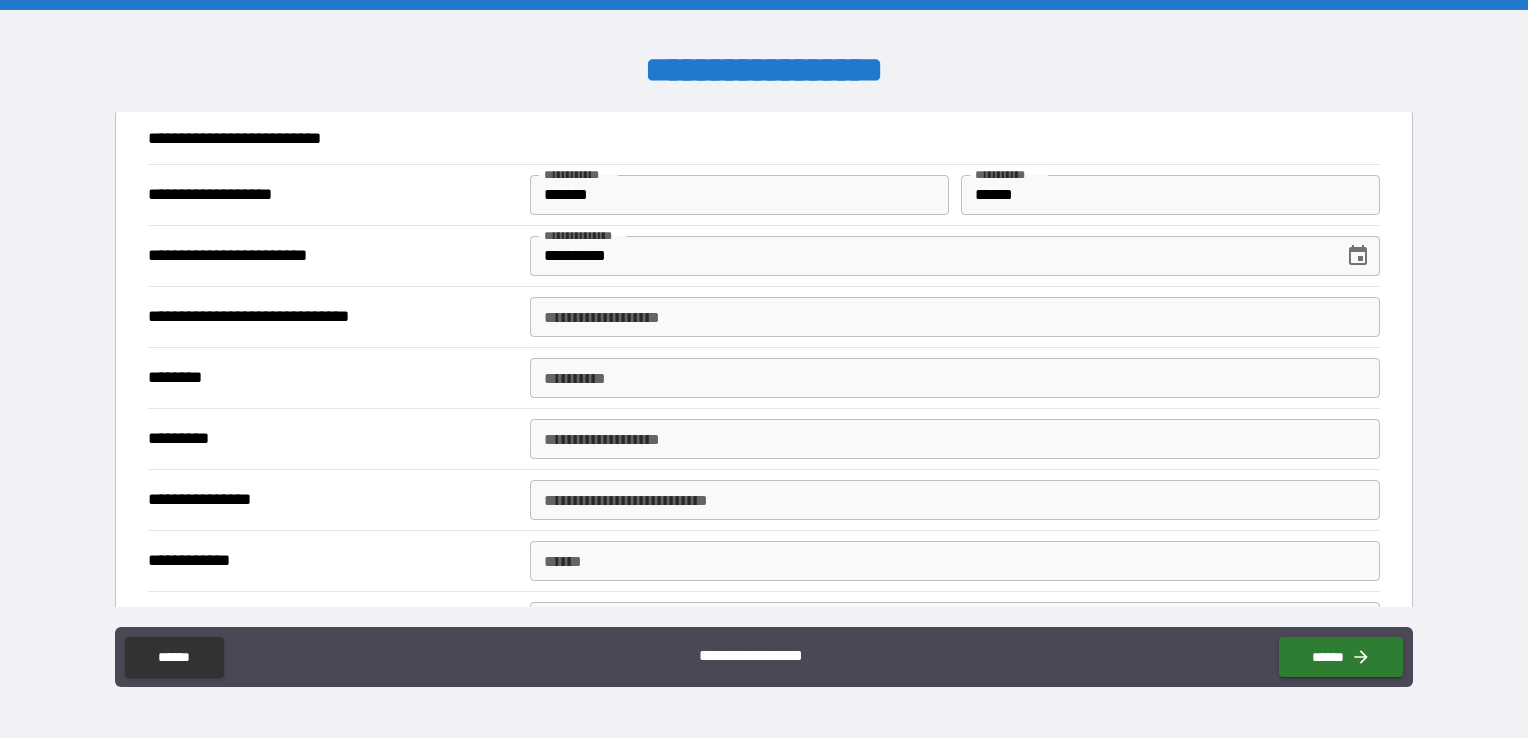 type on "*" 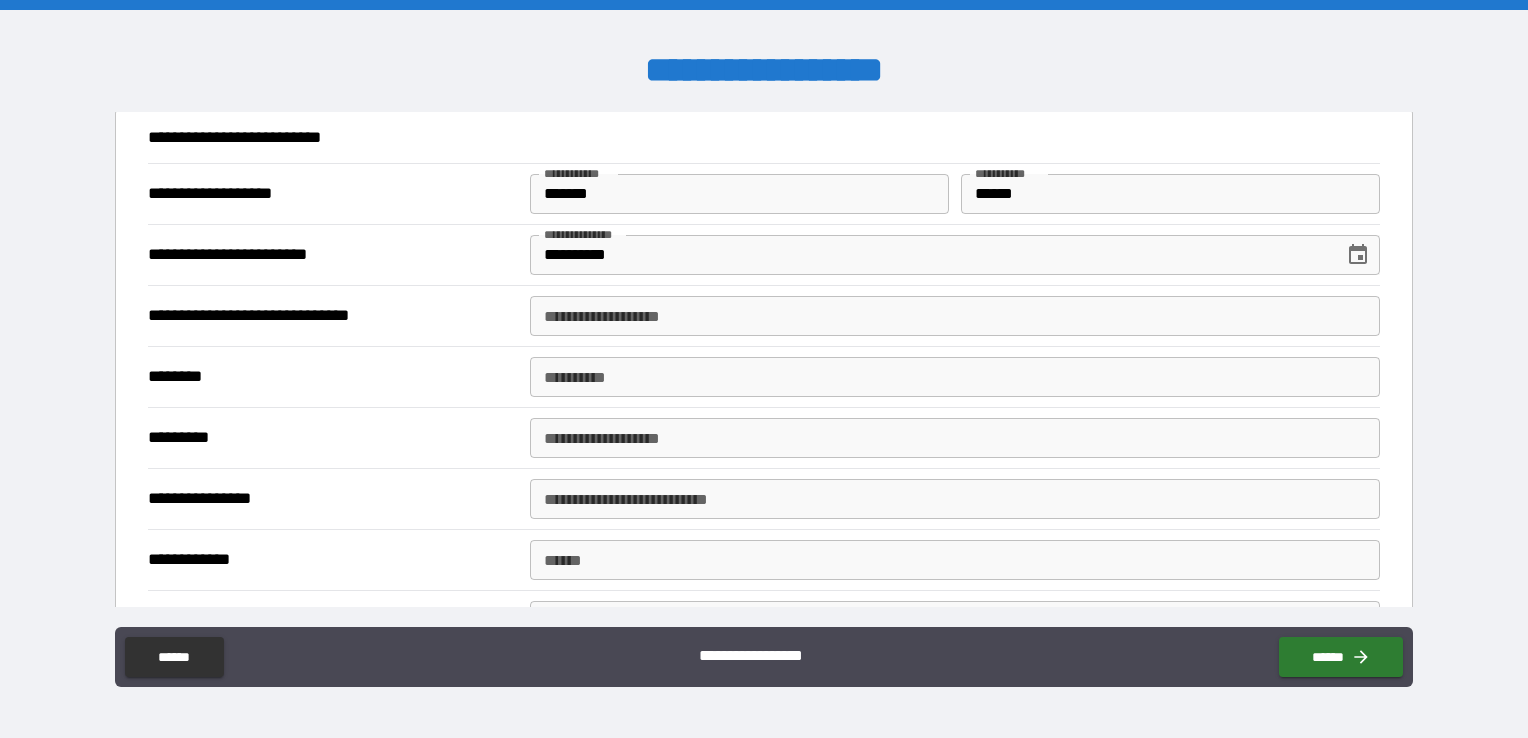 scroll, scrollTop: 2514, scrollLeft: 0, axis: vertical 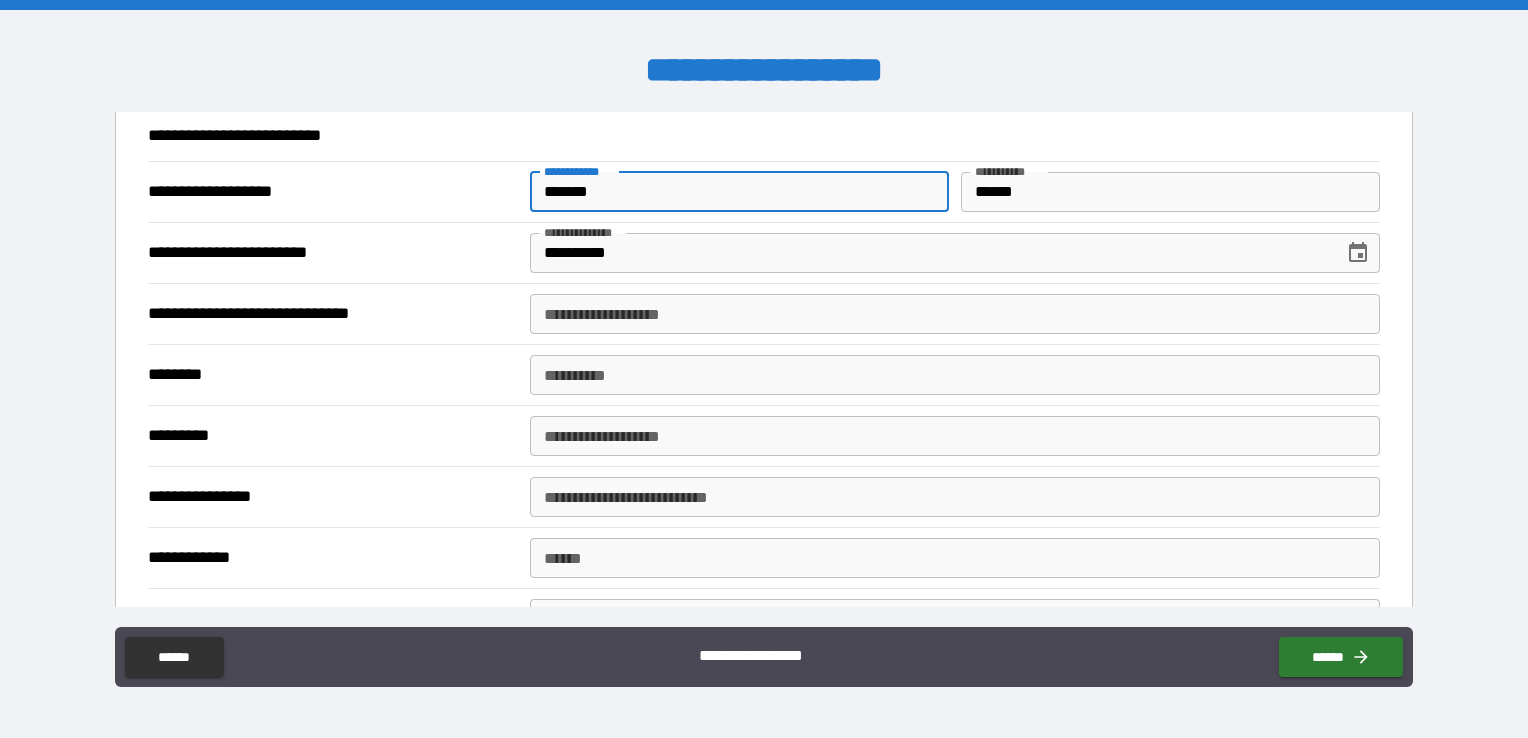 click on "*******" at bounding box center [739, 192] 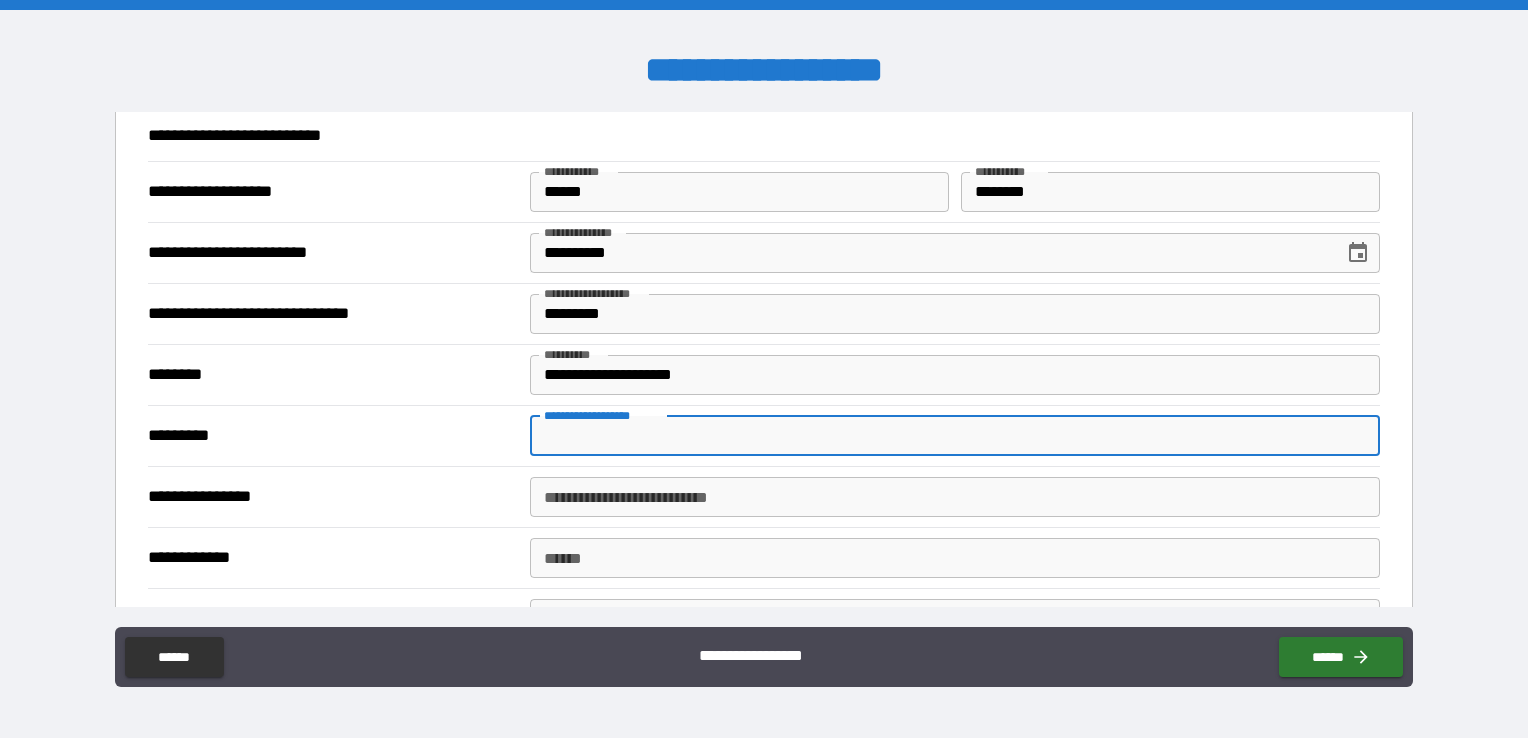 click on "**********" at bounding box center [955, 436] 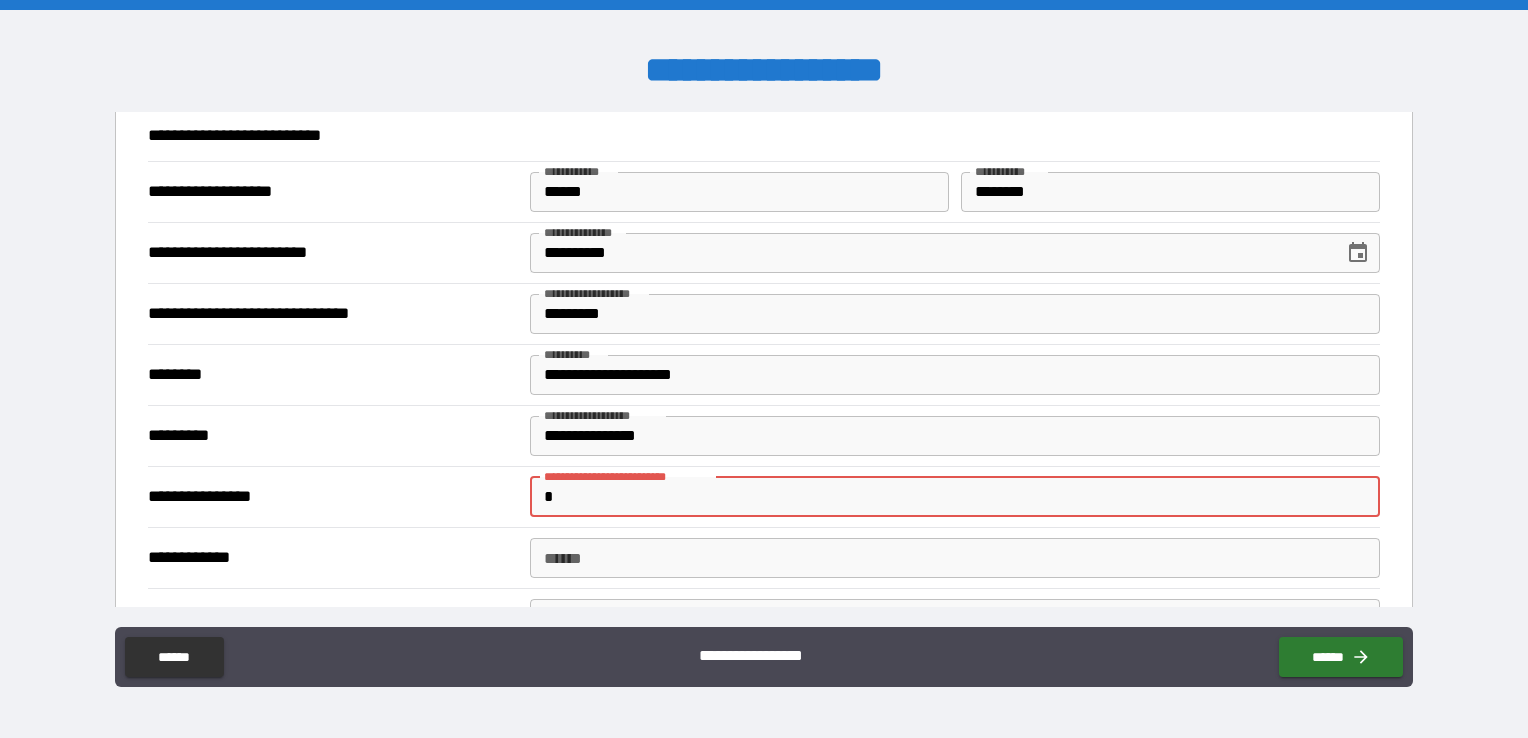 click on "*" at bounding box center (955, 497) 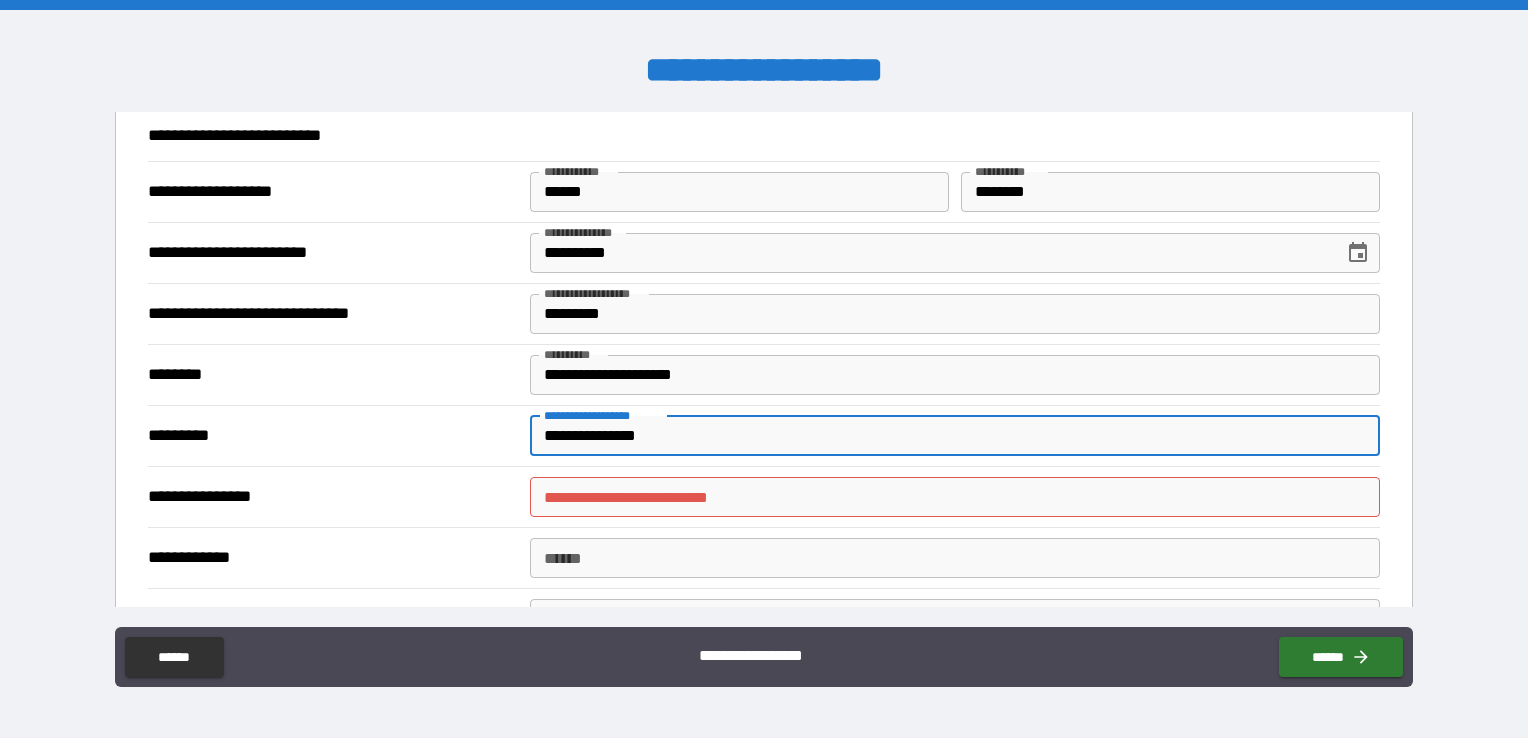 click on "**********" at bounding box center [955, 436] 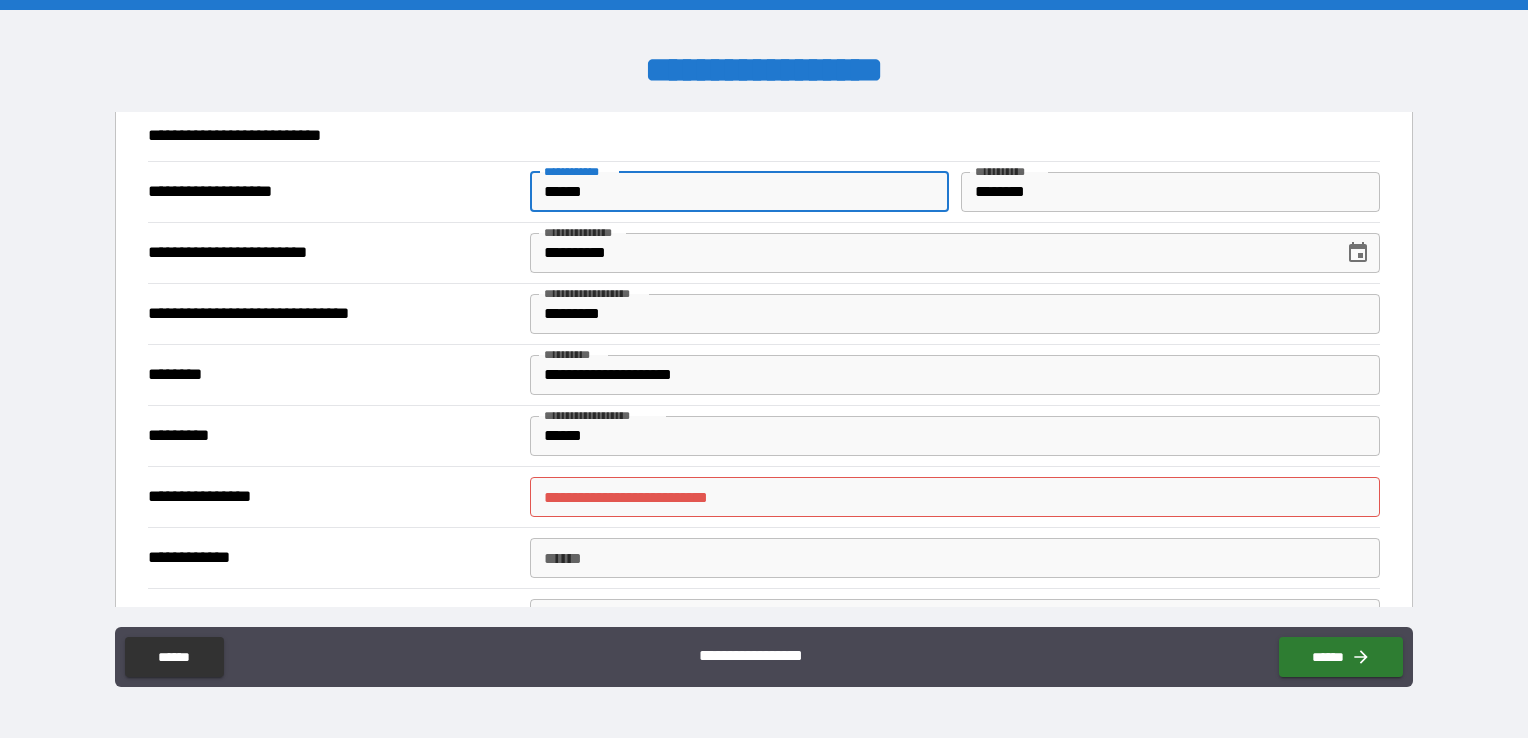click on "******" at bounding box center (739, 192) 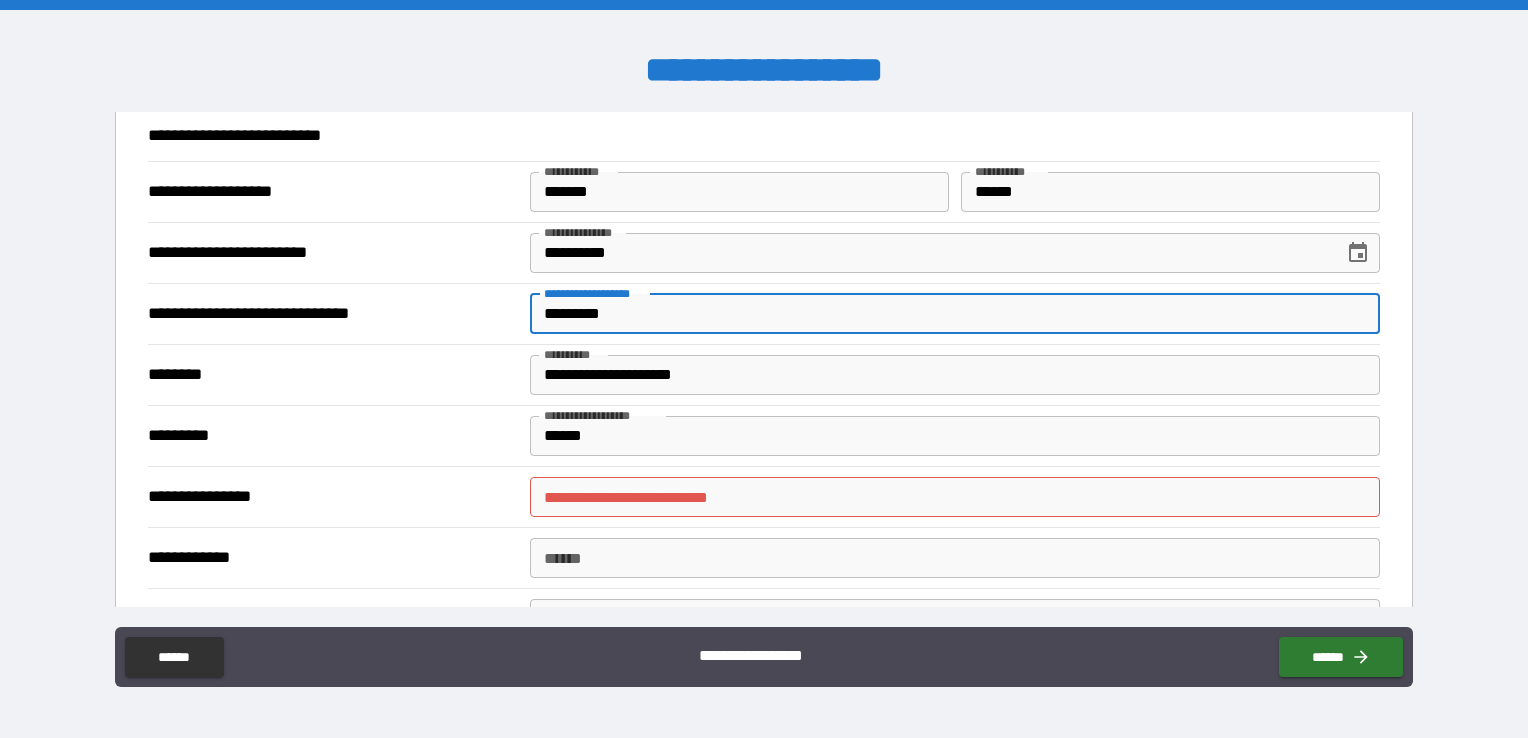 click on "*********" at bounding box center [955, 314] 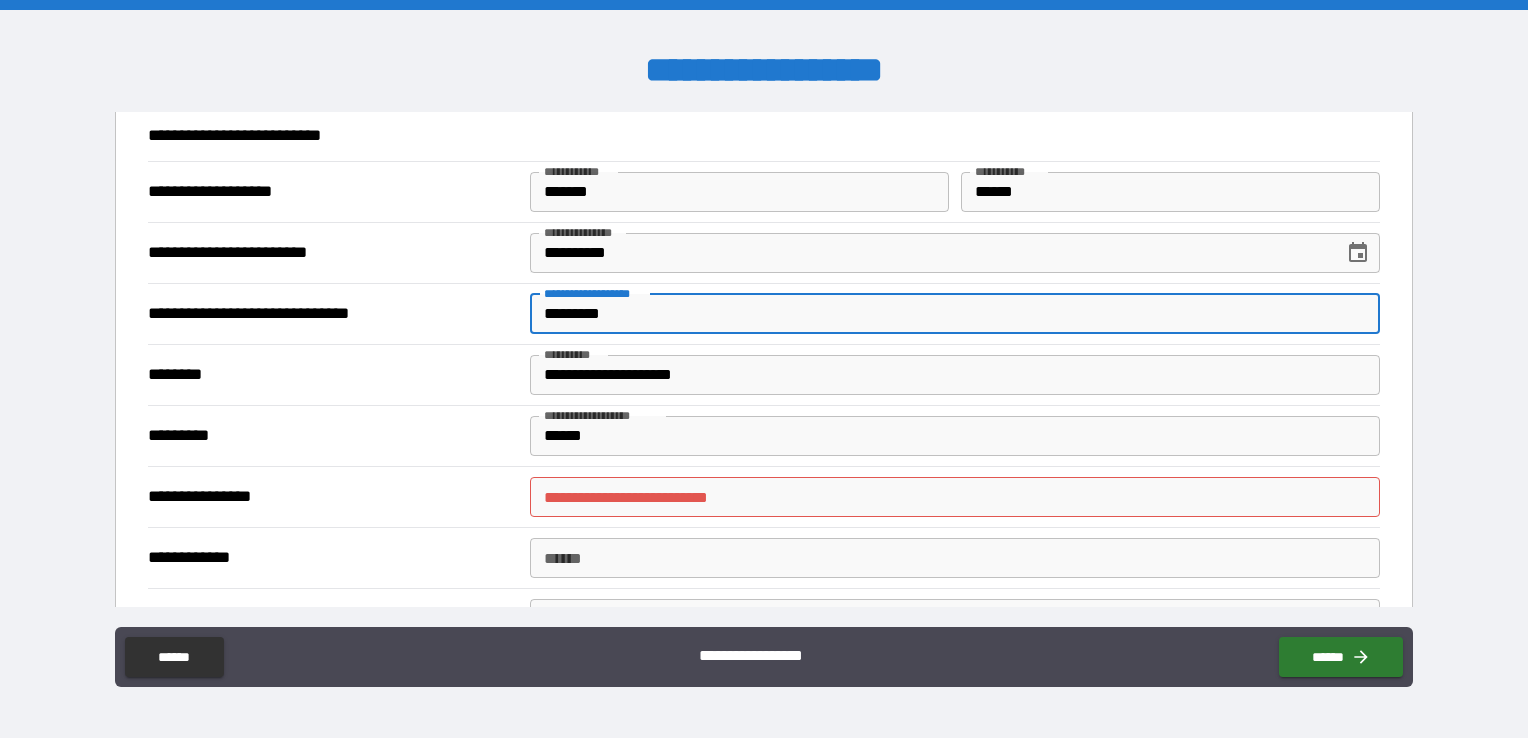 click on "*********" at bounding box center (955, 314) 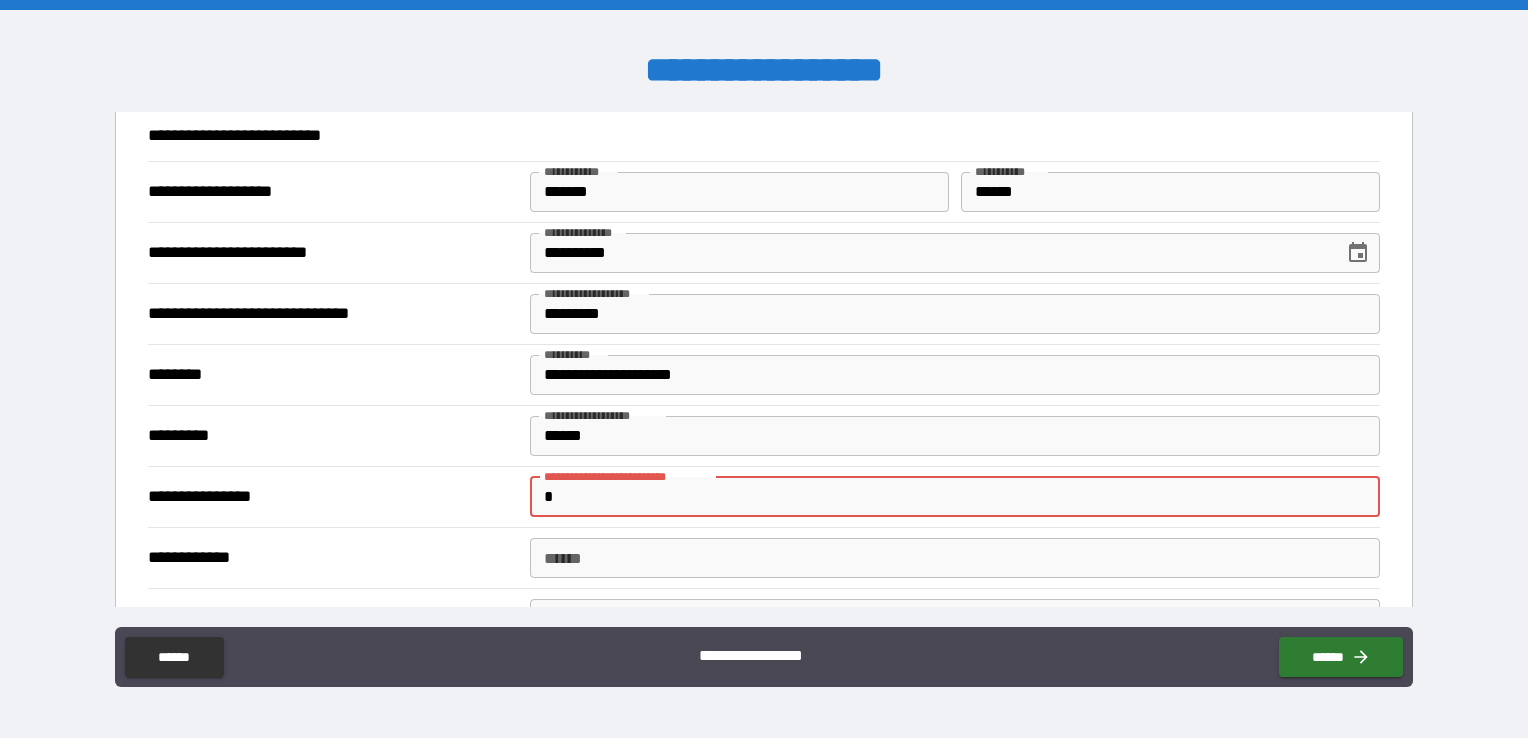 click on "*" at bounding box center [955, 497] 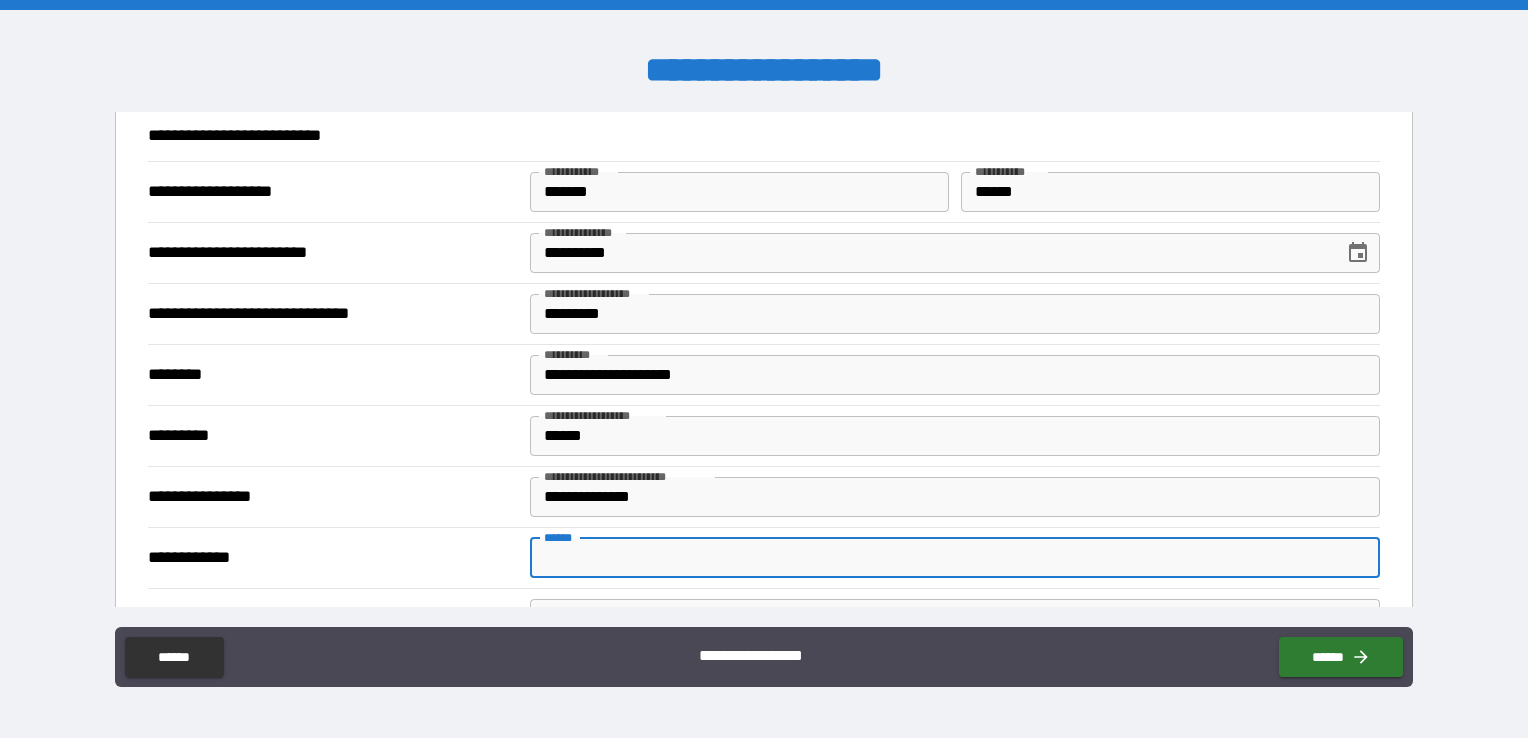 click on "****   *" at bounding box center (955, 558) 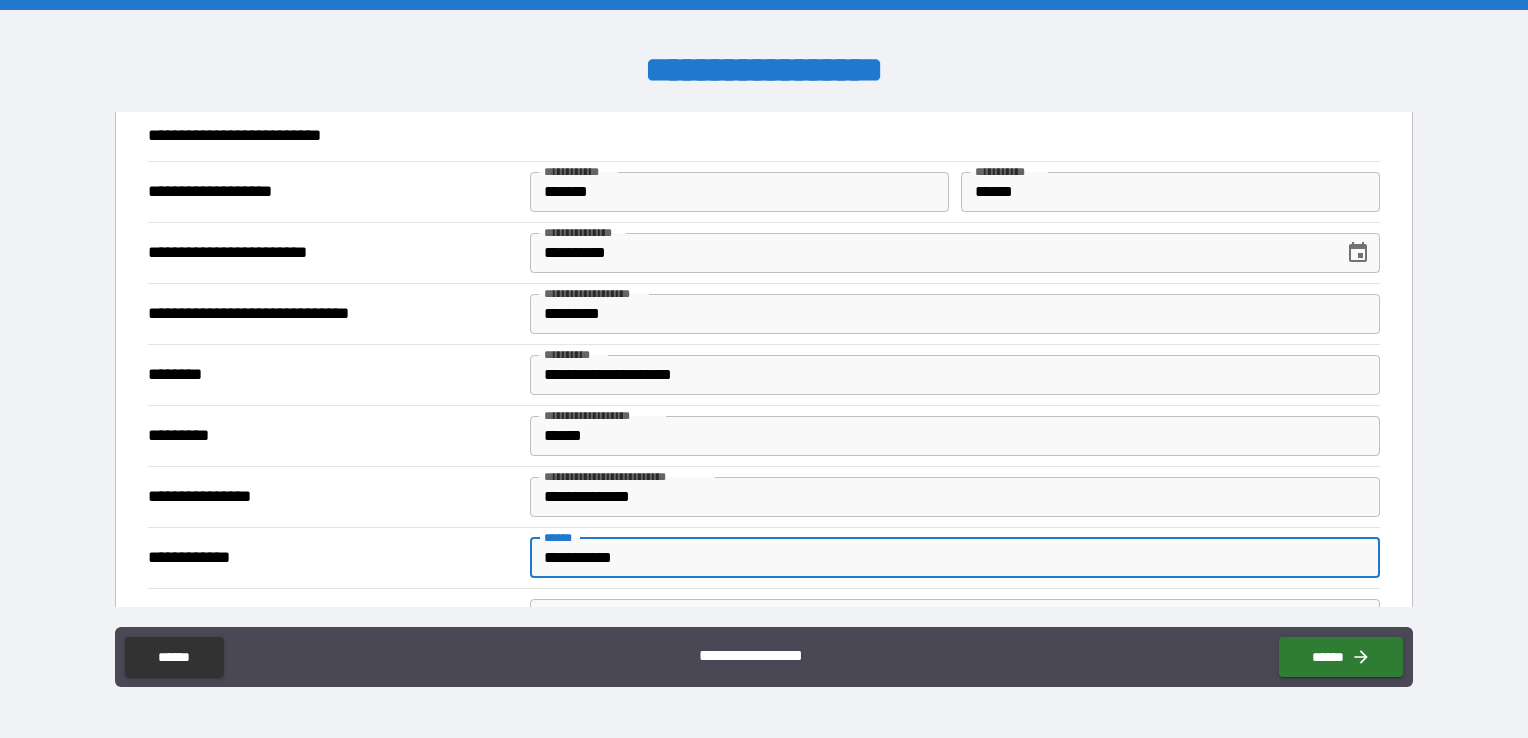 click on "**********" at bounding box center [955, 558] 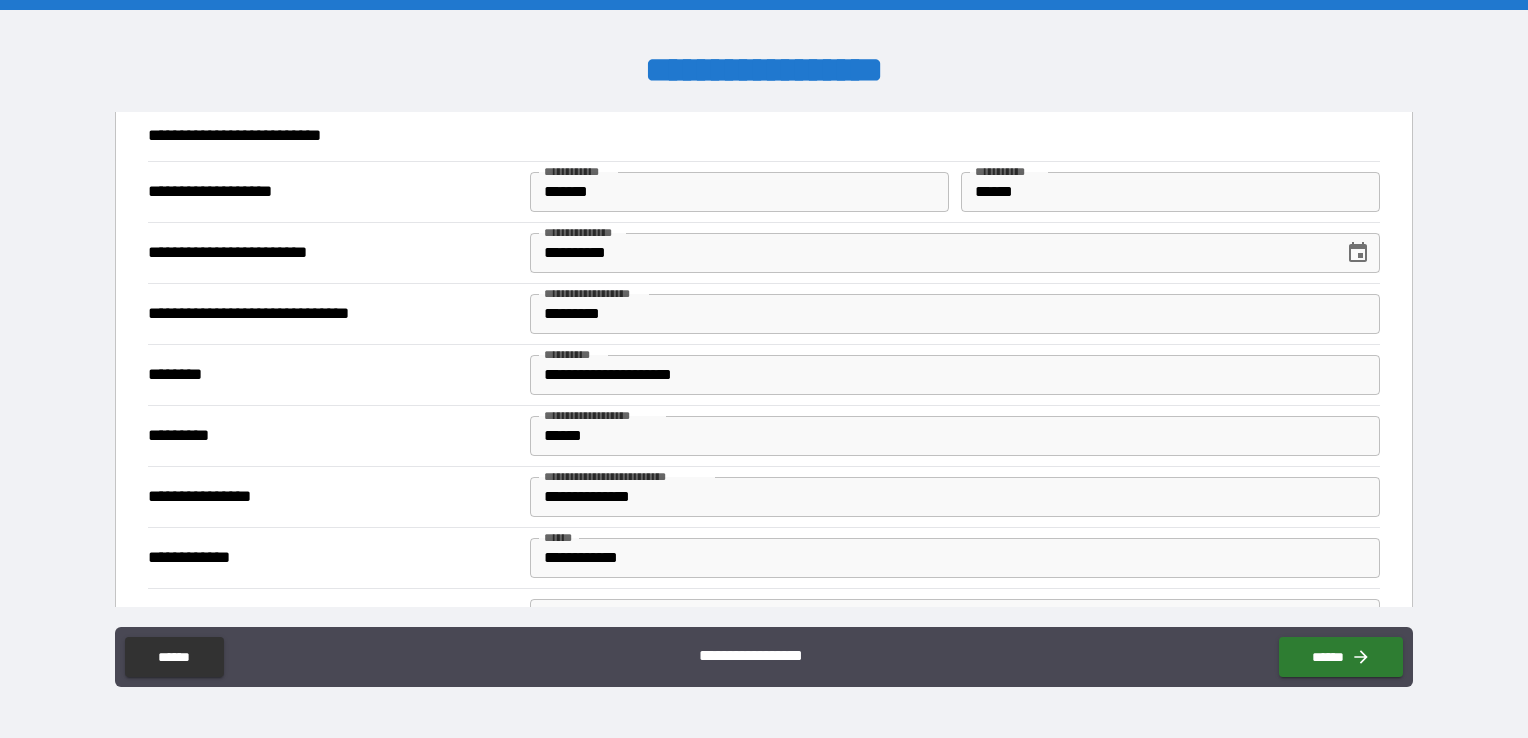 click on "**********" at bounding box center (764, 557) 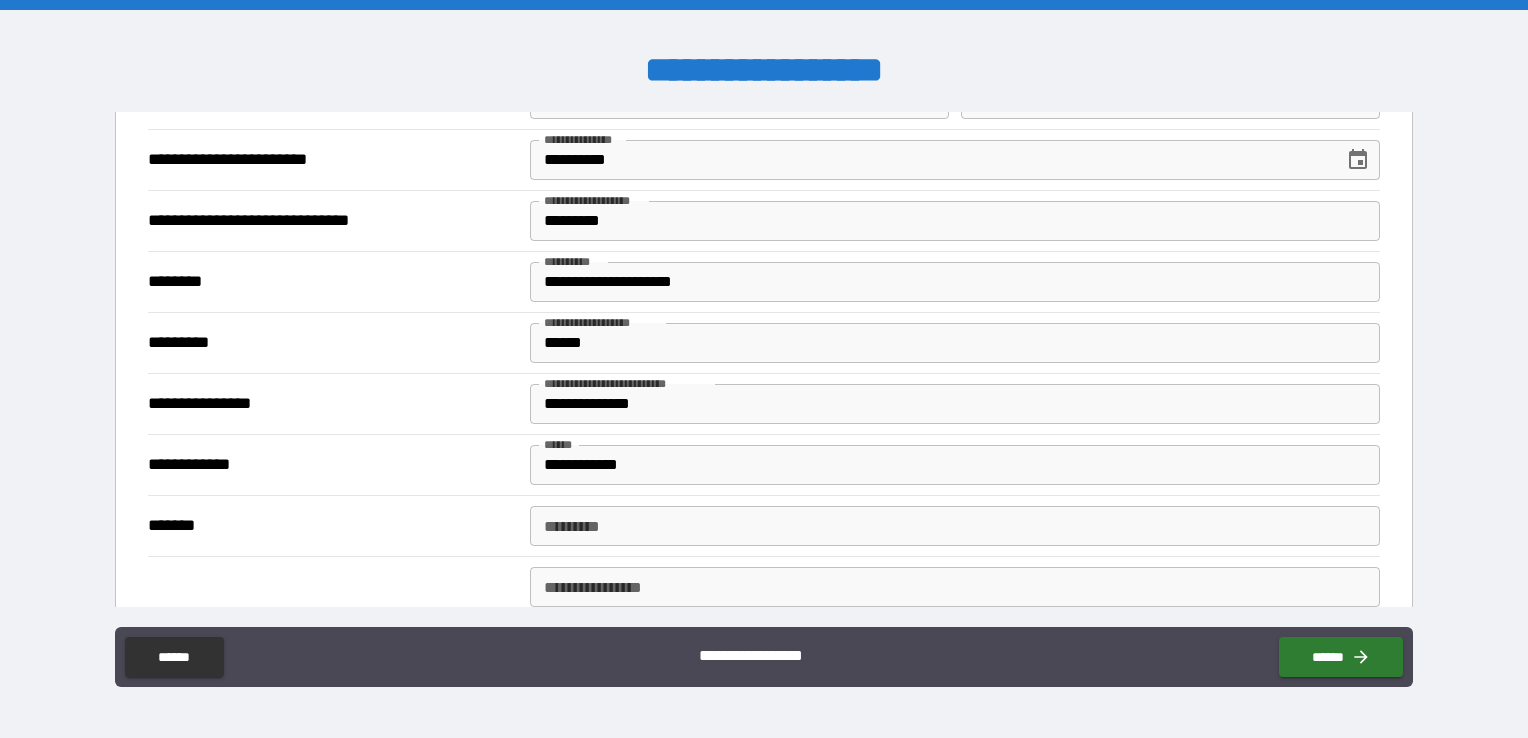 scroll, scrollTop: 2627, scrollLeft: 0, axis: vertical 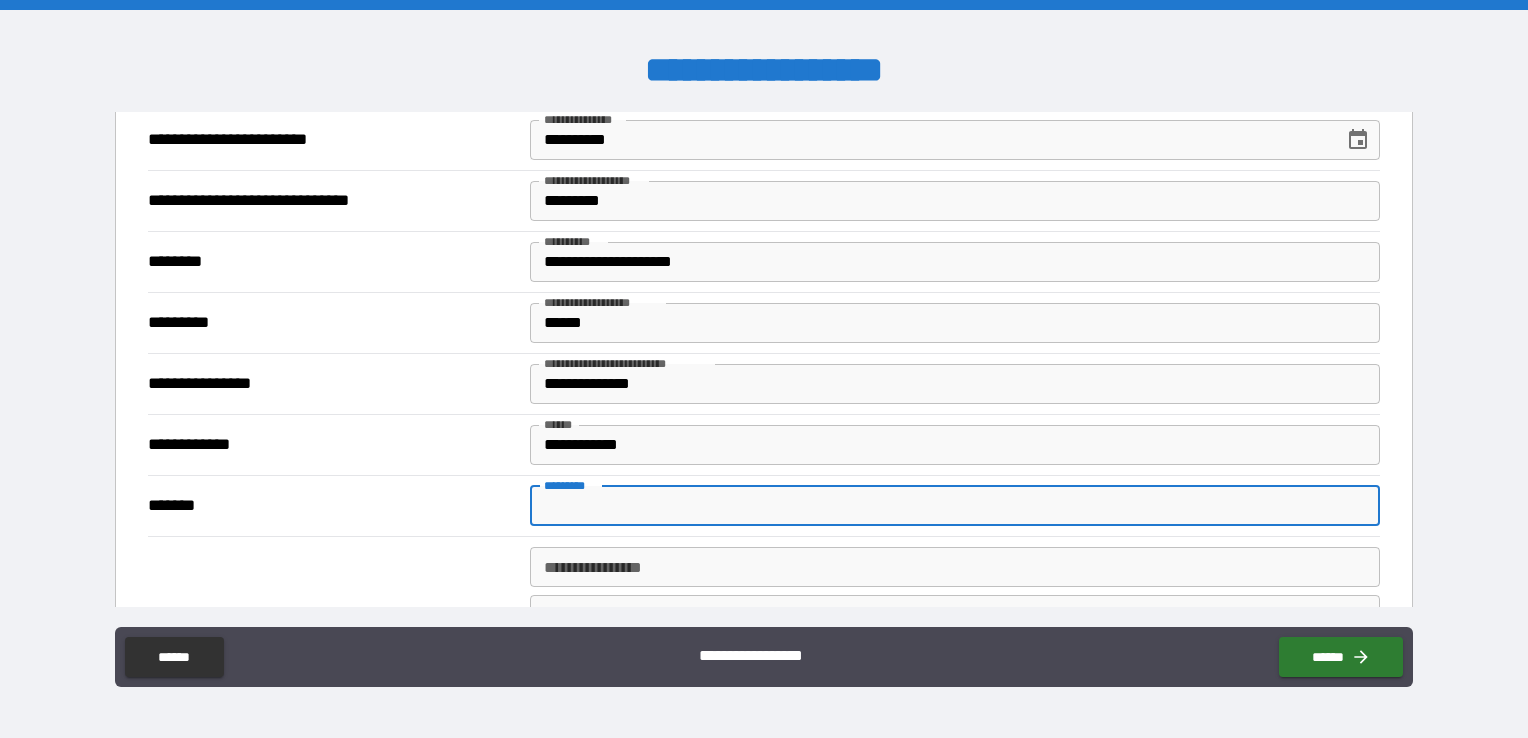 click on "*******   *" at bounding box center [955, 506] 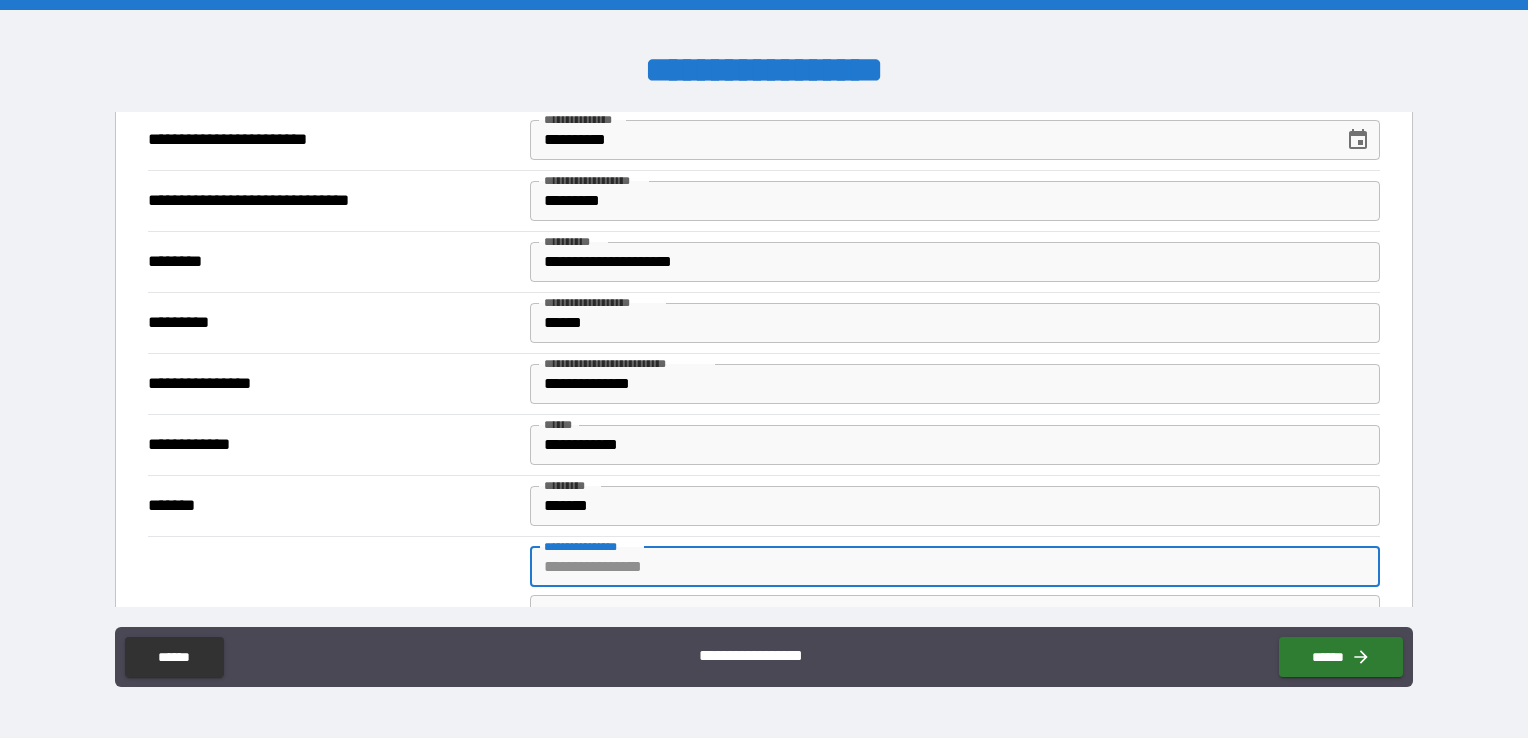 click on "**********" at bounding box center (955, 567) 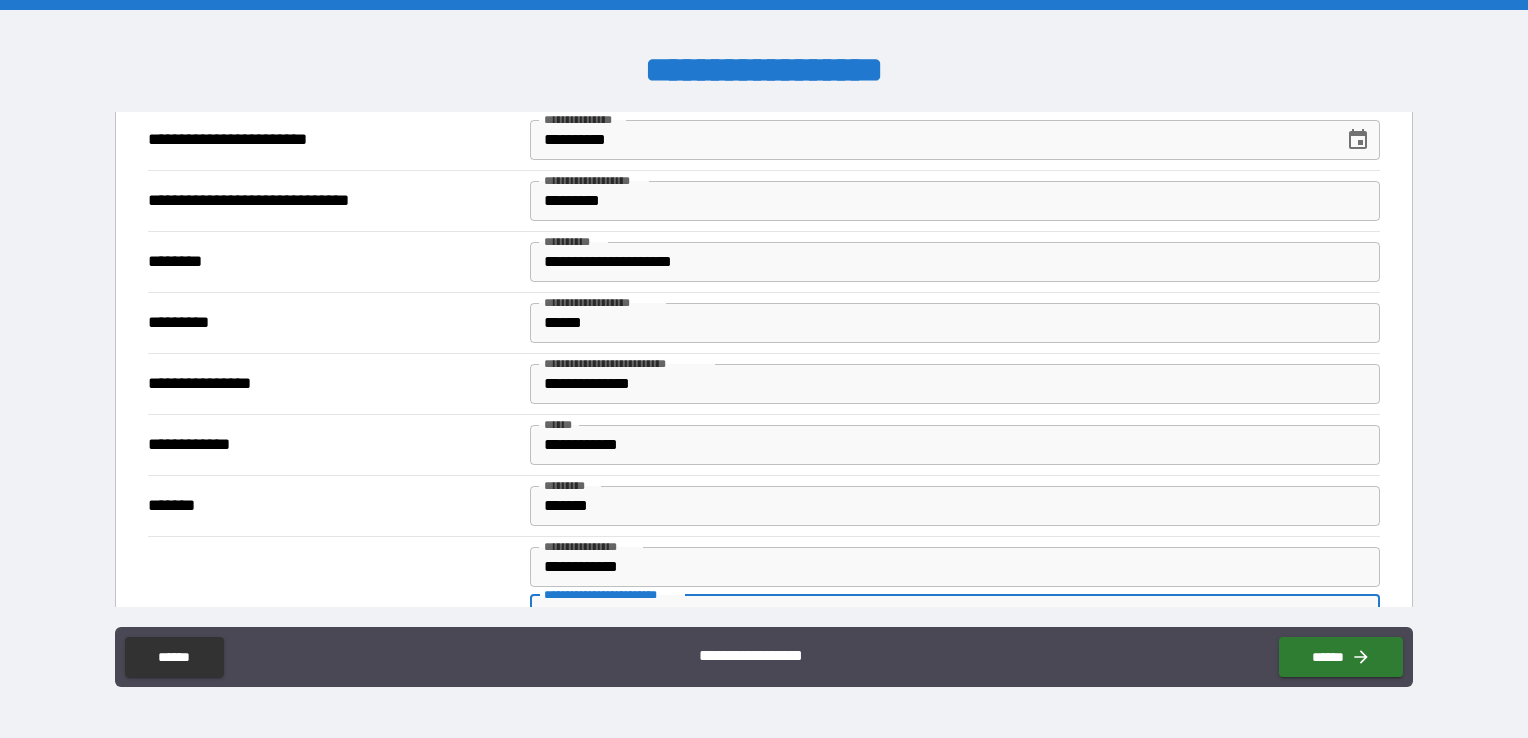 scroll, scrollTop: 2644, scrollLeft: 0, axis: vertical 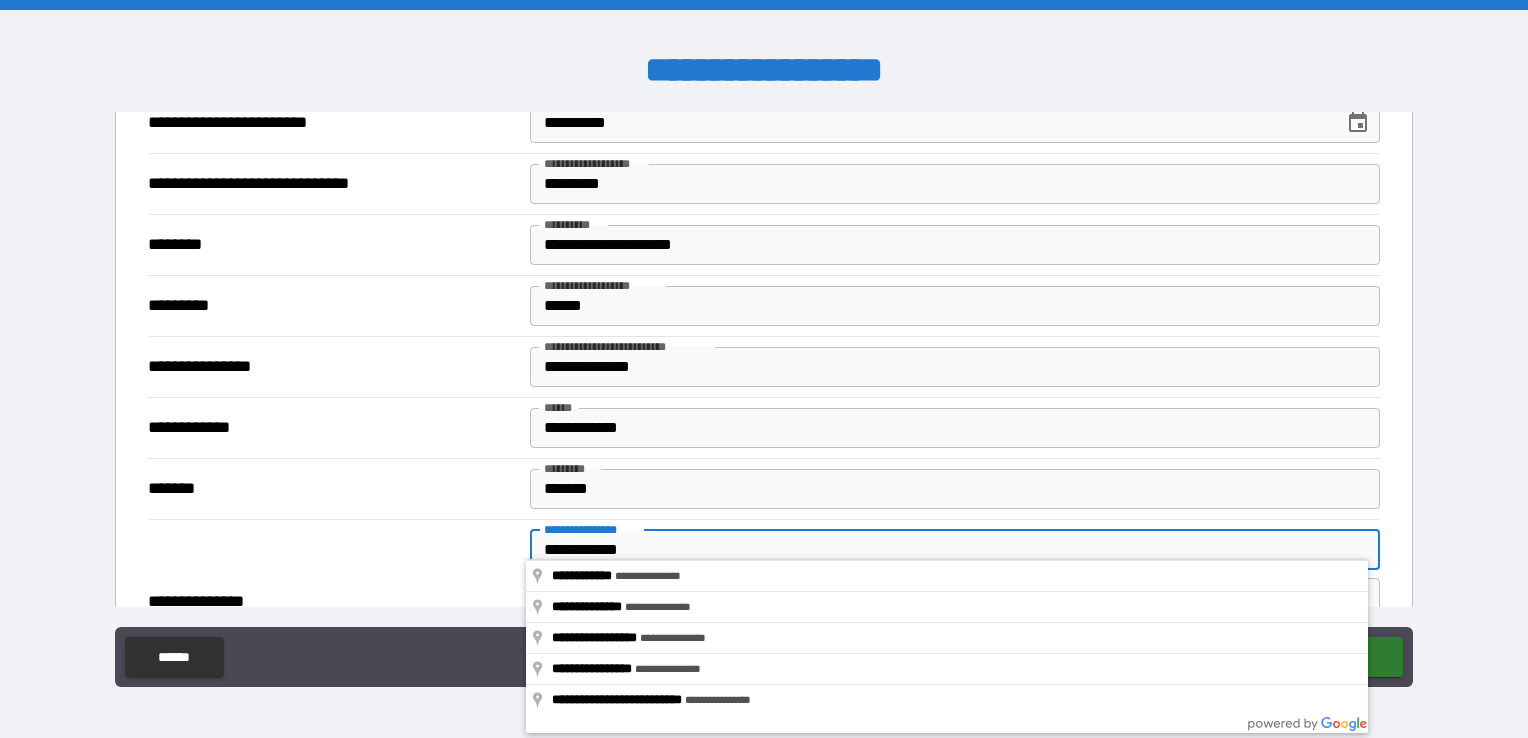 click on "**********" at bounding box center (955, 550) 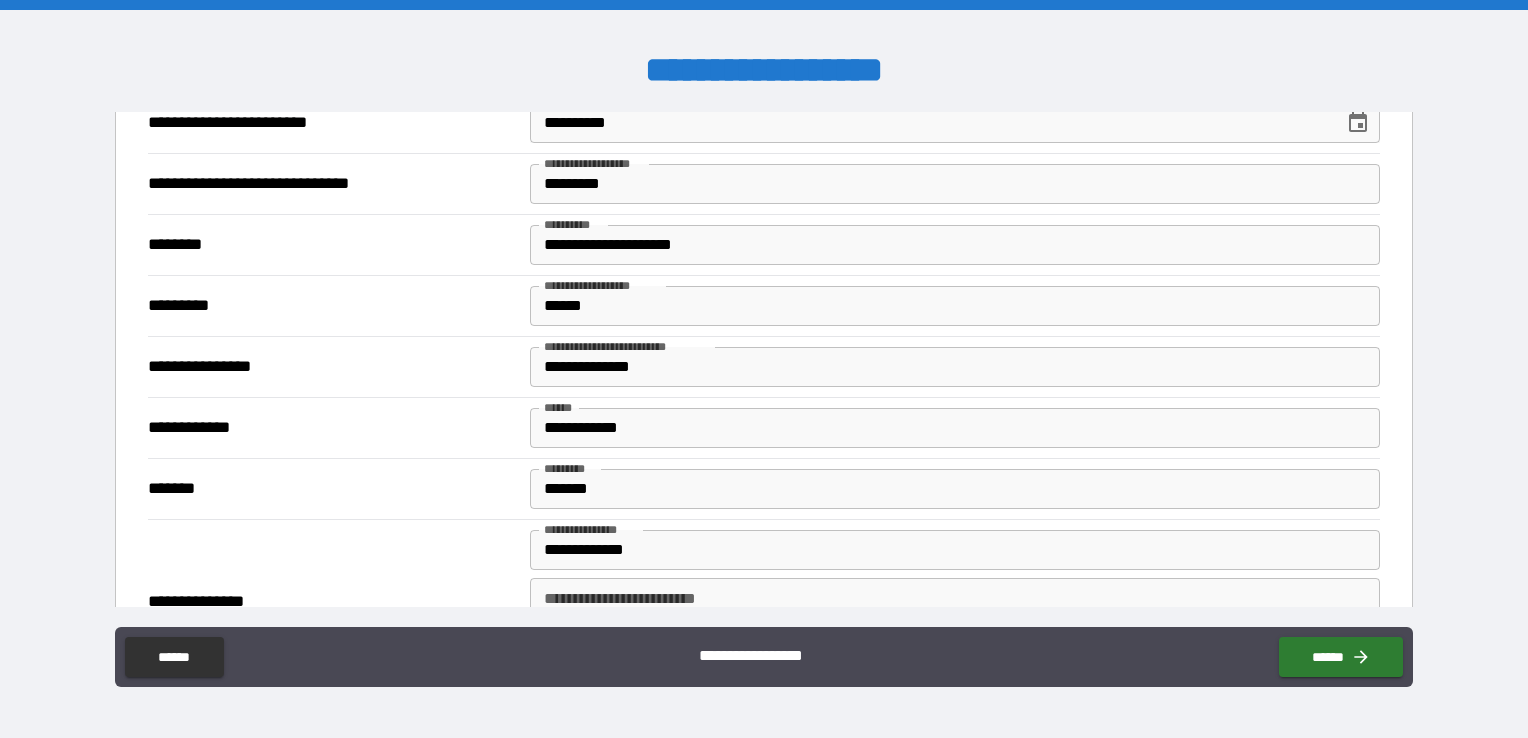 click on "**********" at bounding box center (333, 602) 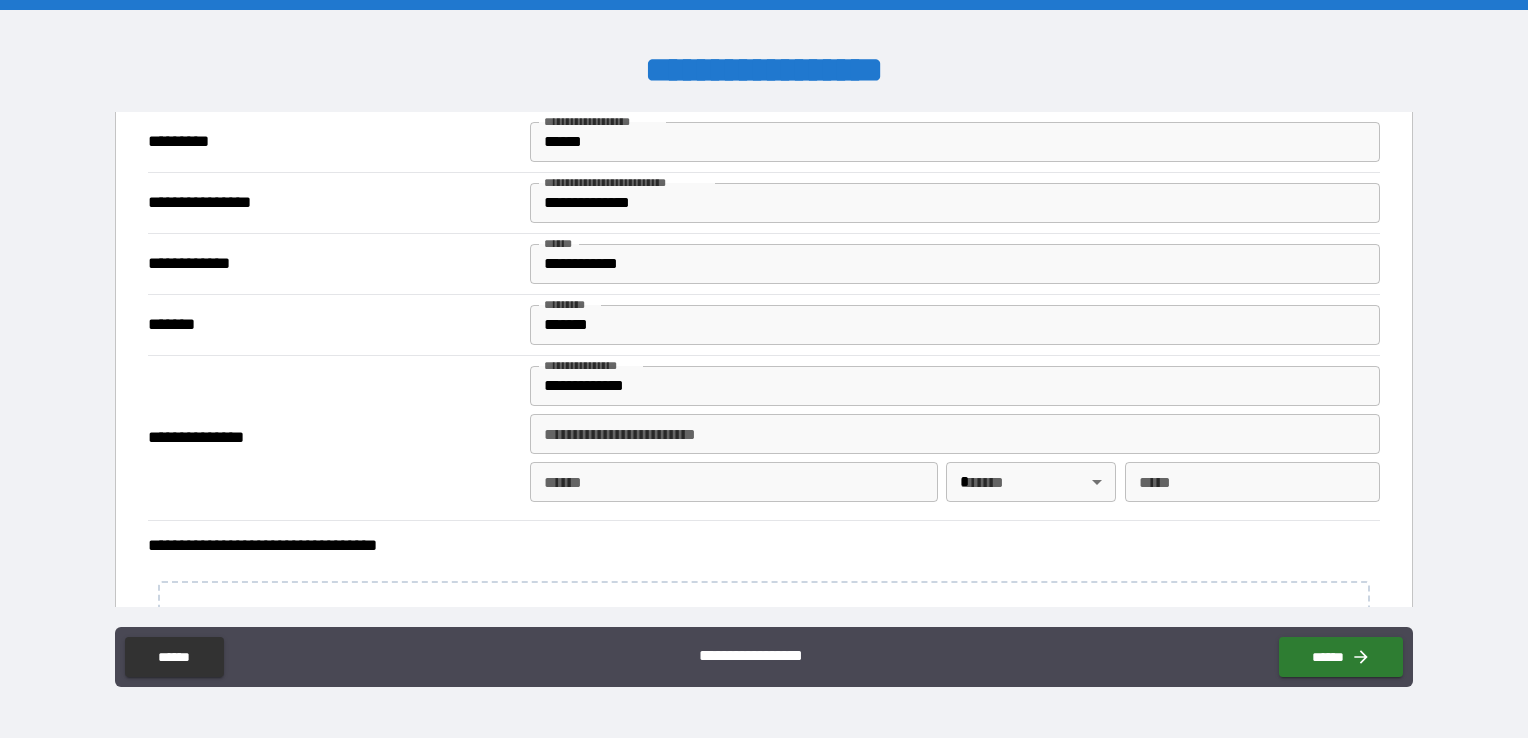 scroll, scrollTop: 2810, scrollLeft: 0, axis: vertical 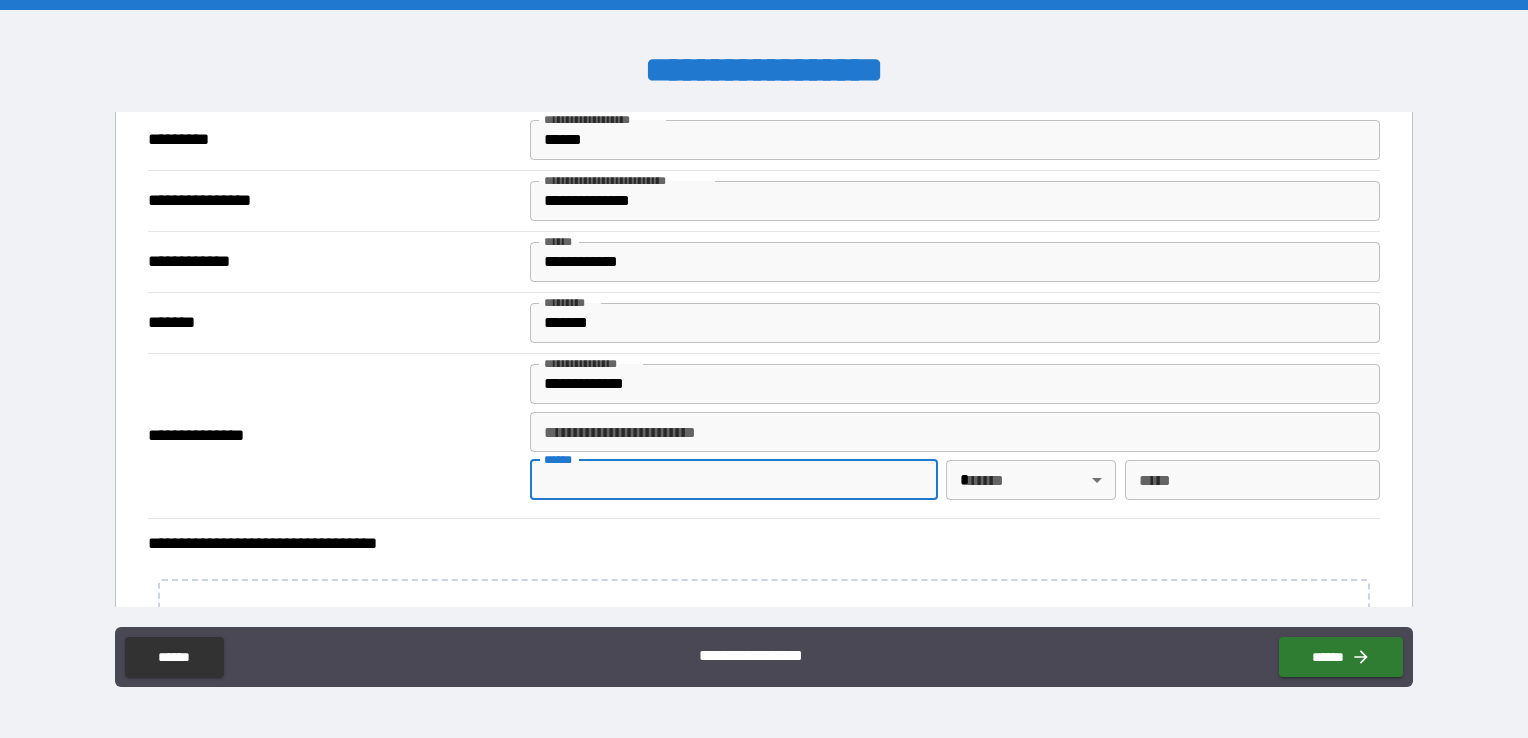 click on "****   *" at bounding box center [734, 480] 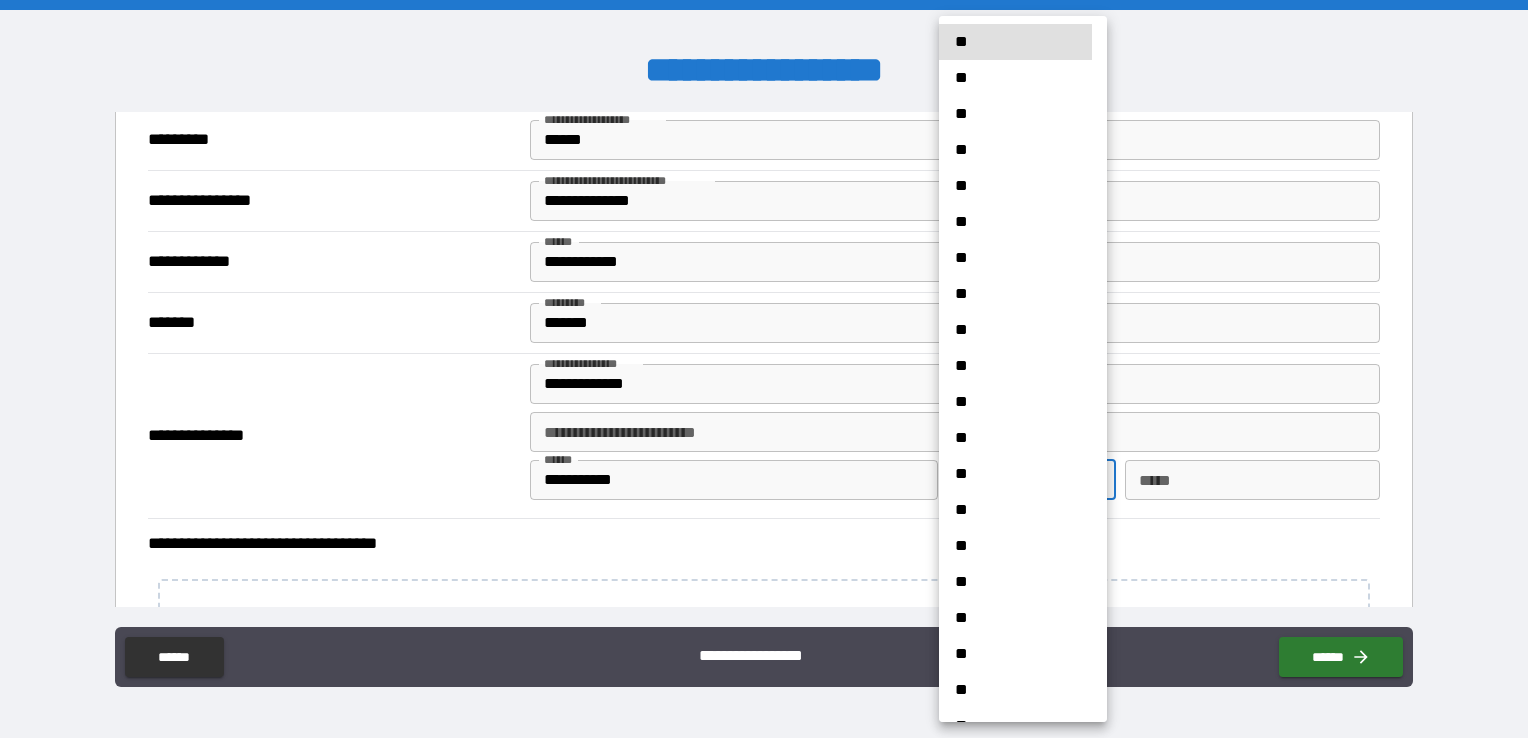 click on "**********" at bounding box center (764, 369) 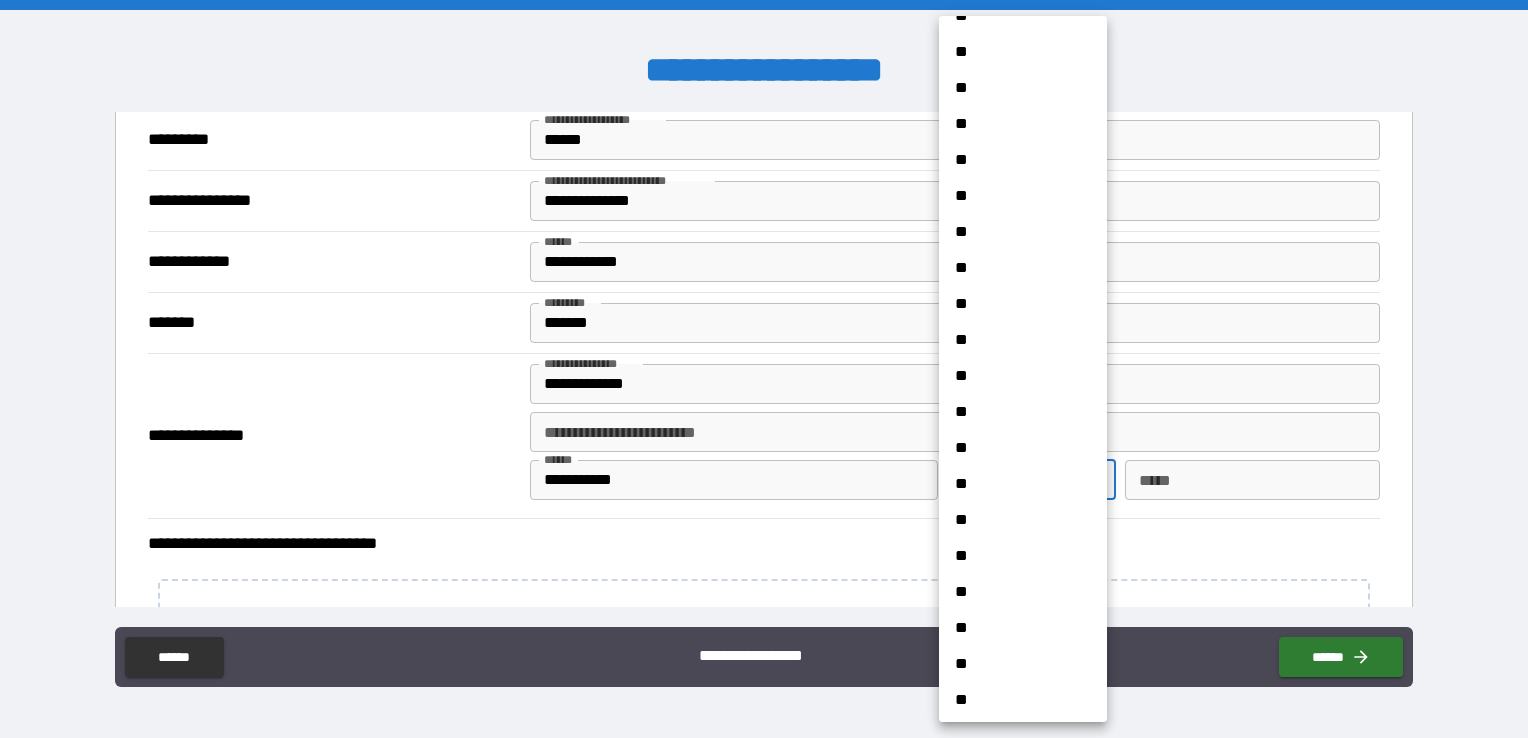 scroll, scrollTop: 1433, scrollLeft: 0, axis: vertical 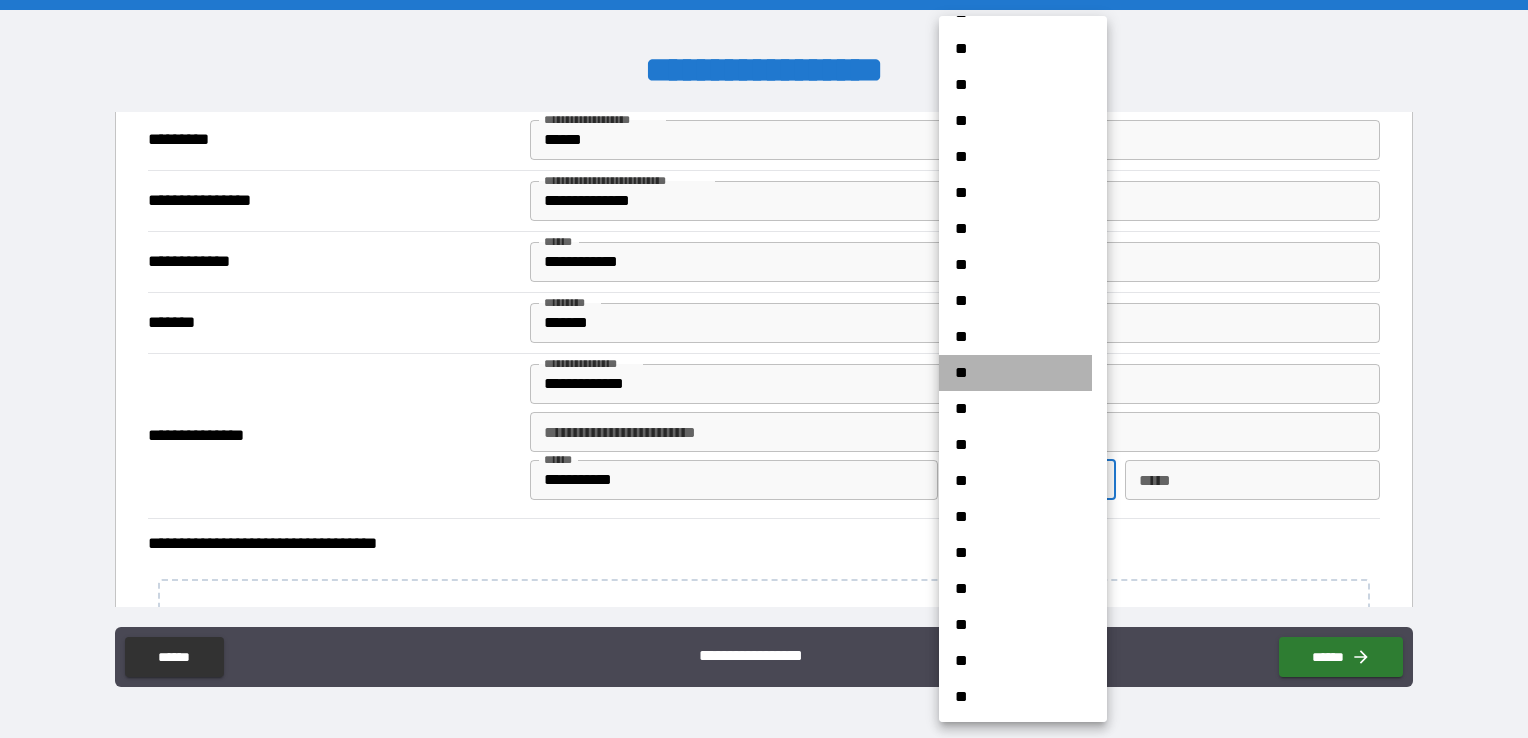 click on "**" at bounding box center [1015, 373] 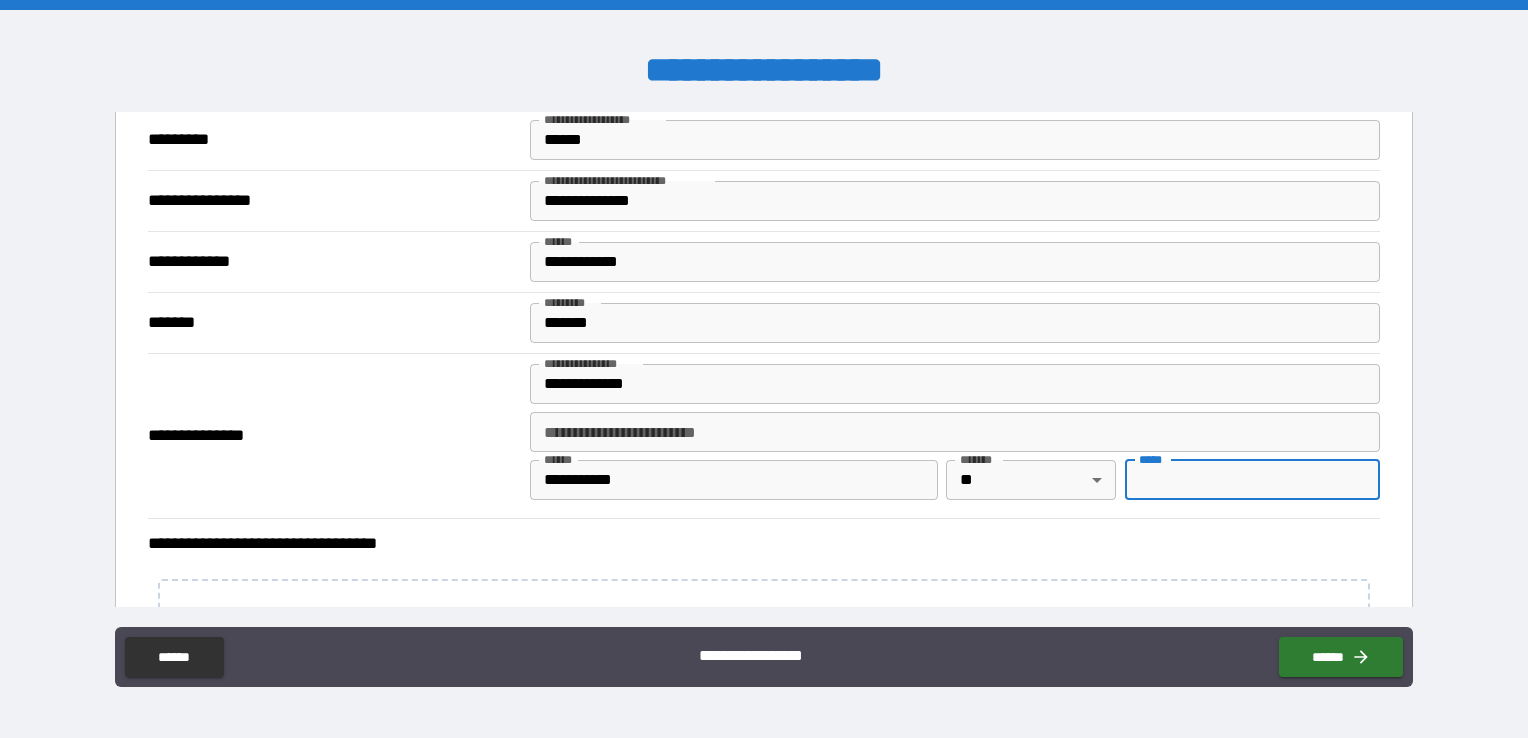 click on "***   *" at bounding box center [1252, 480] 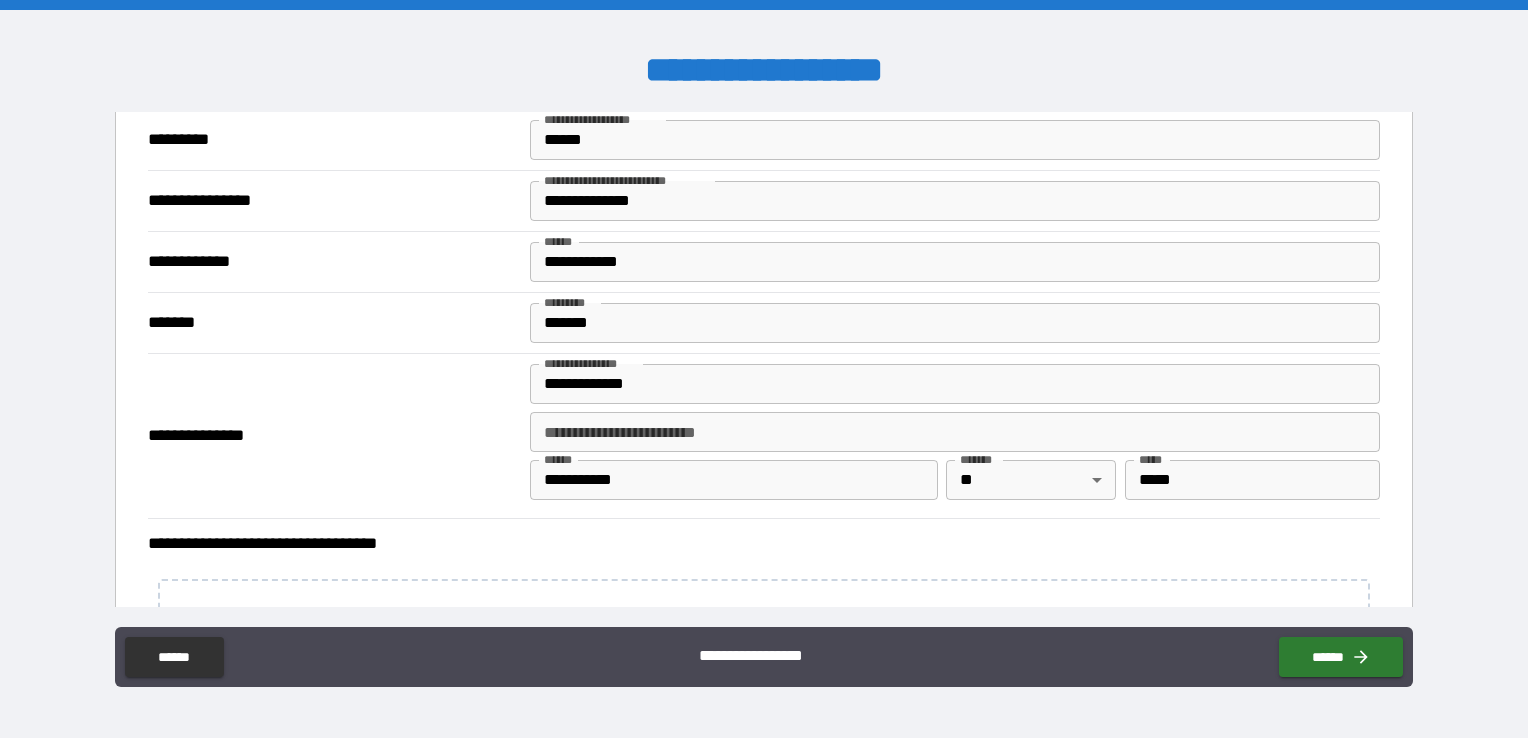 click on "**********" at bounding box center (764, 646) 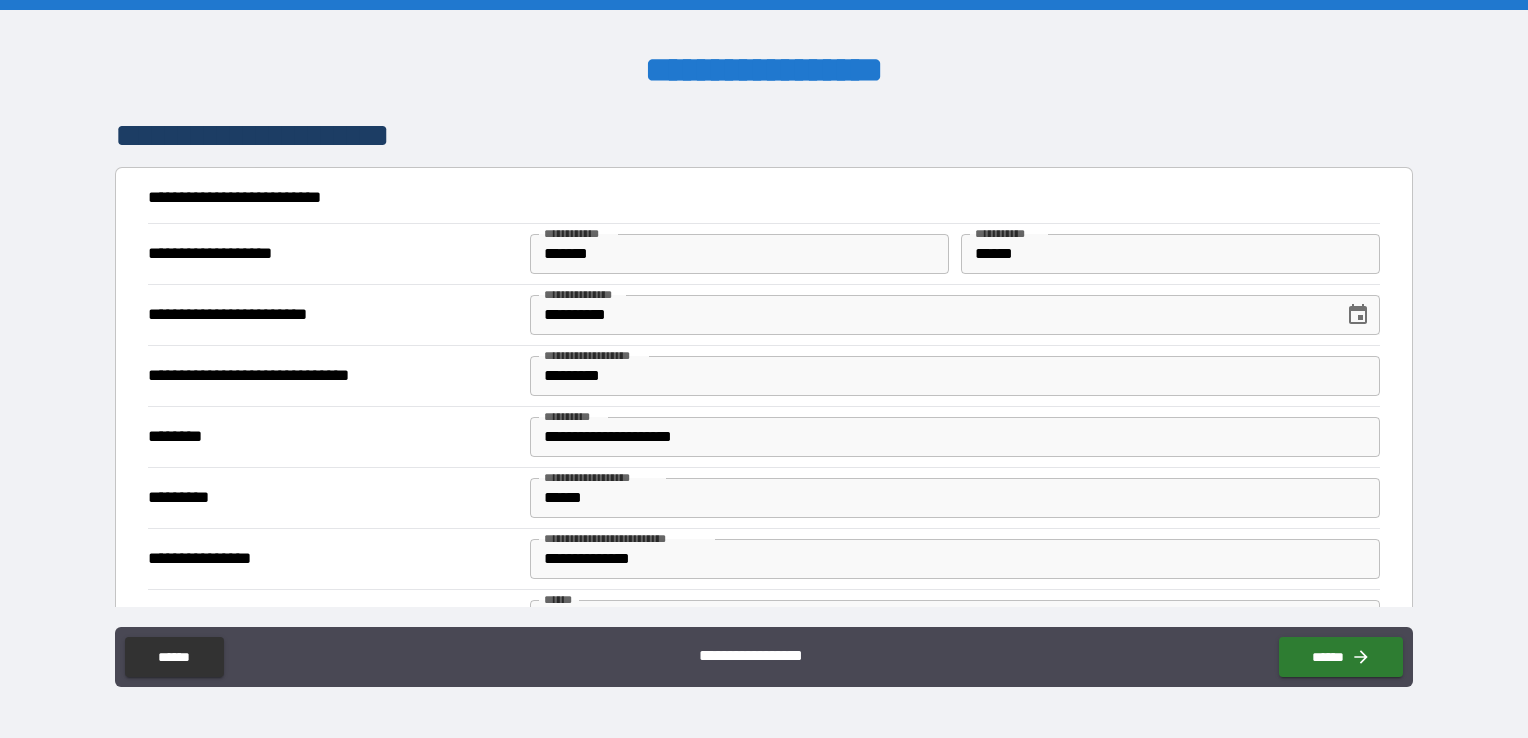 scroll, scrollTop: 2413, scrollLeft: 0, axis: vertical 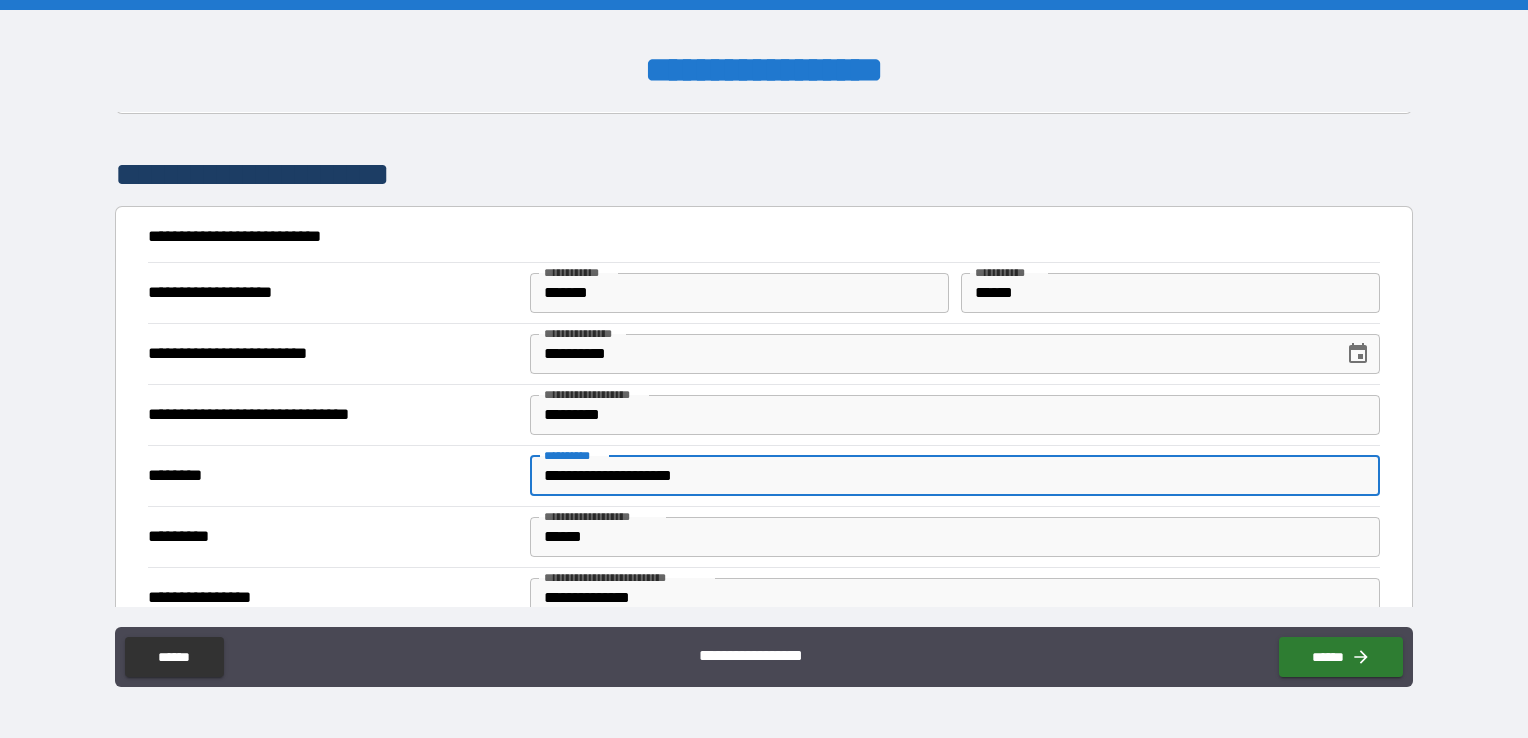 click on "**********" at bounding box center [955, 476] 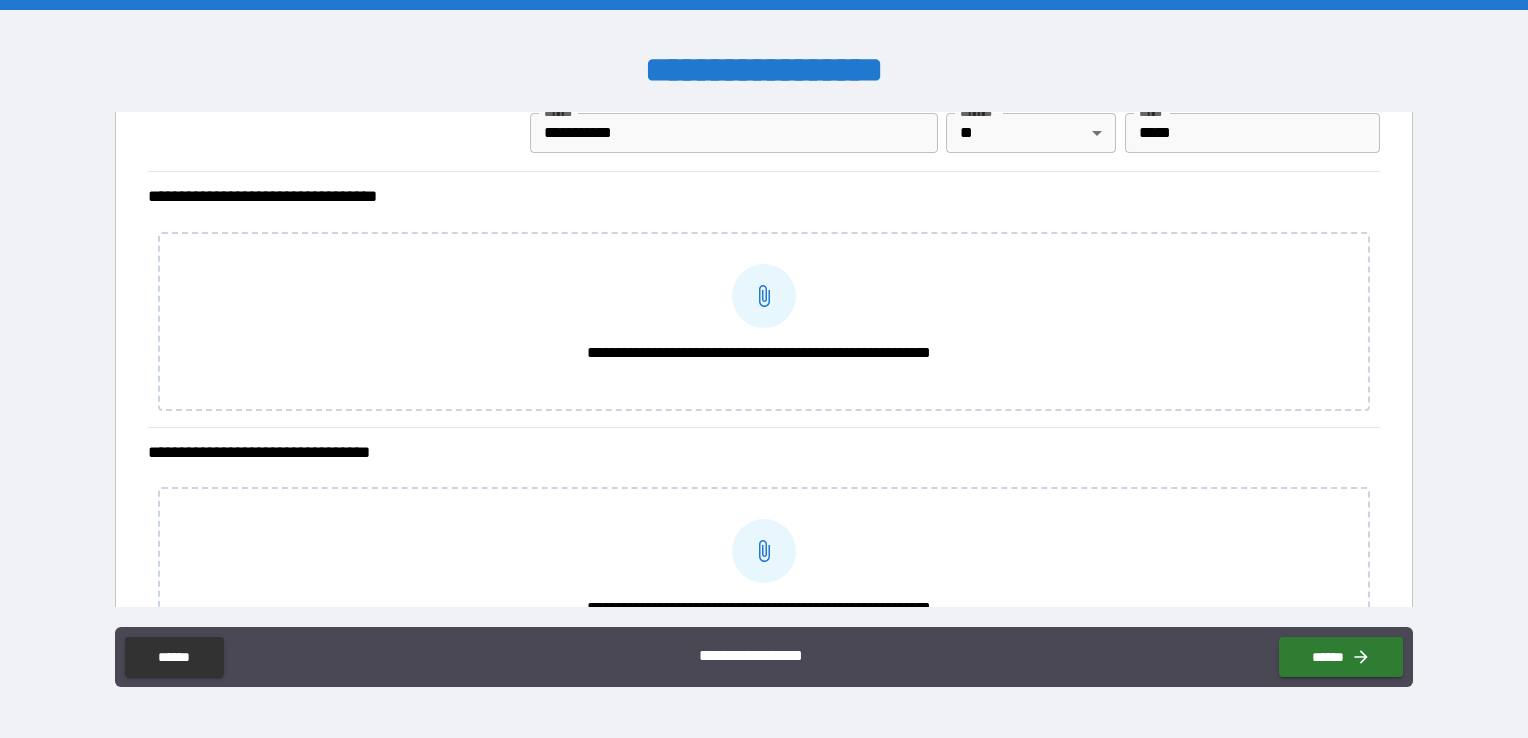 scroll, scrollTop: 3156, scrollLeft: 0, axis: vertical 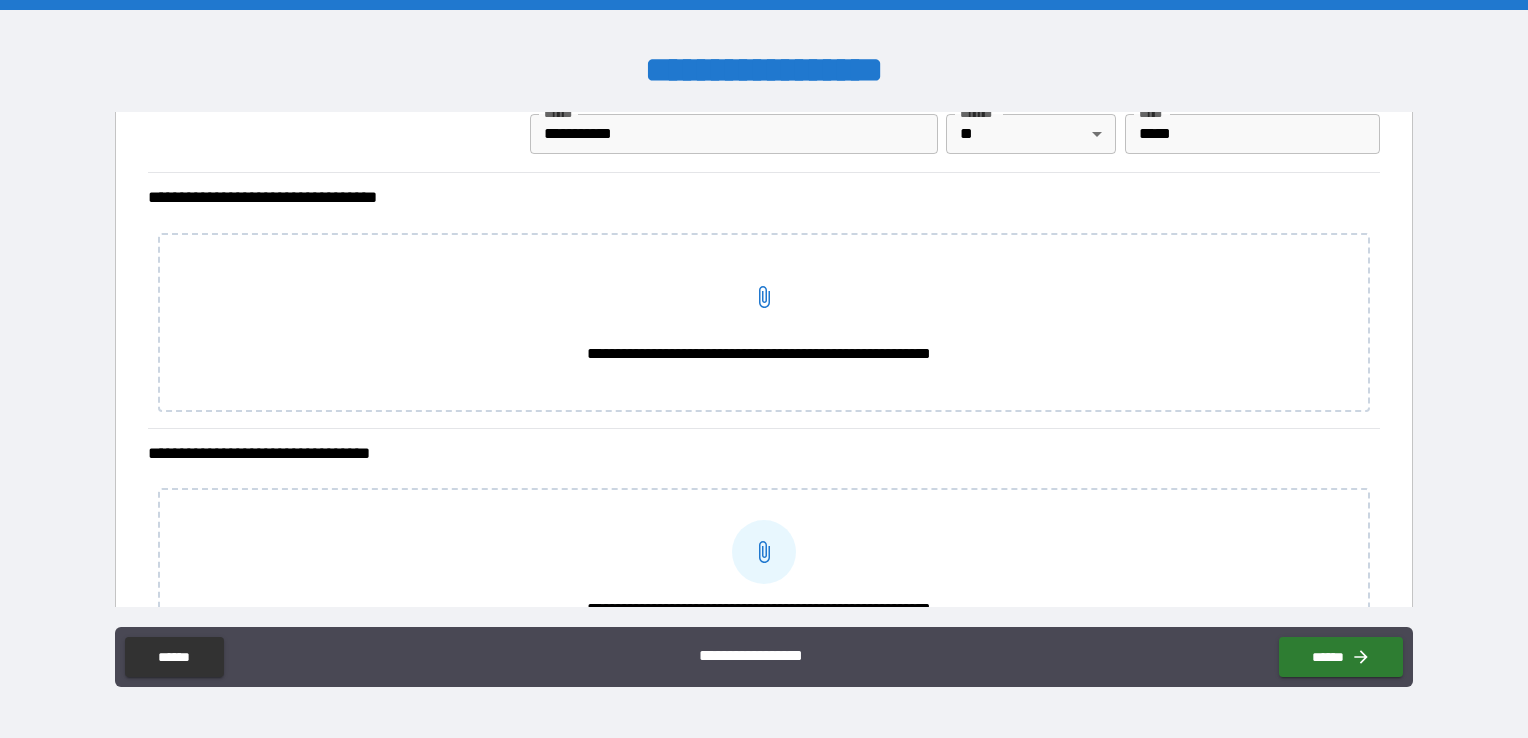 click on "**********" at bounding box center (764, 297) 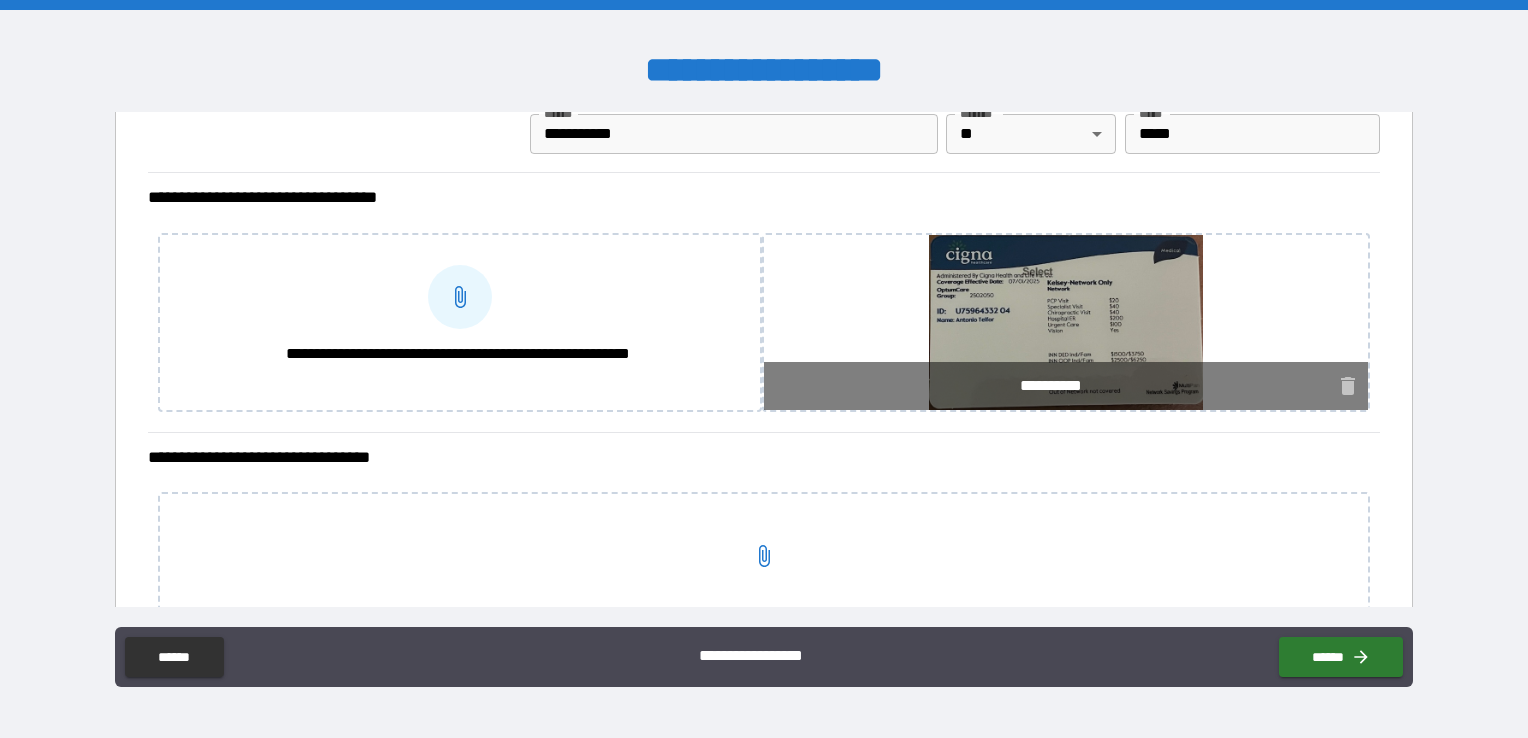 click 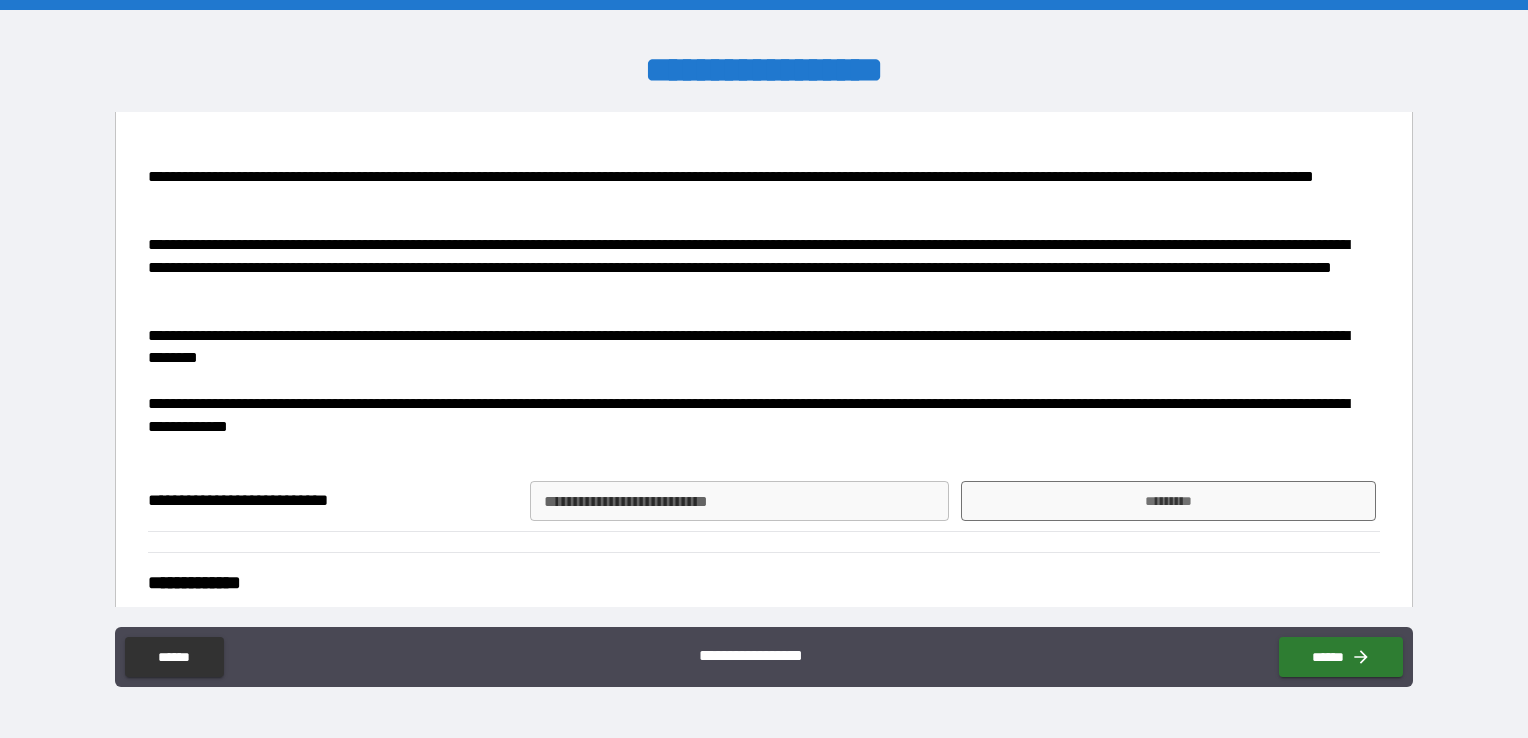 scroll, scrollTop: 3776, scrollLeft: 0, axis: vertical 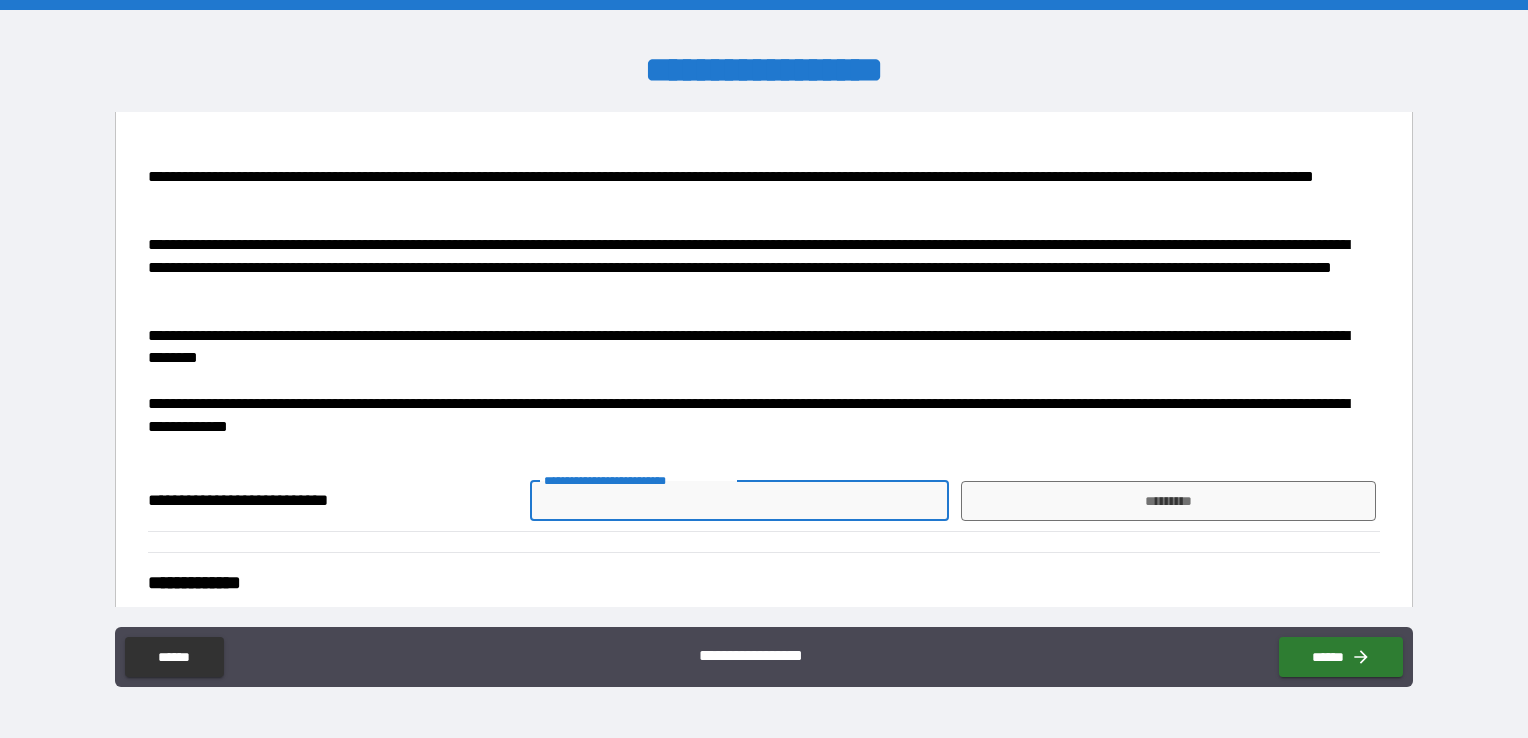 click on "**********" at bounding box center [739, 501] 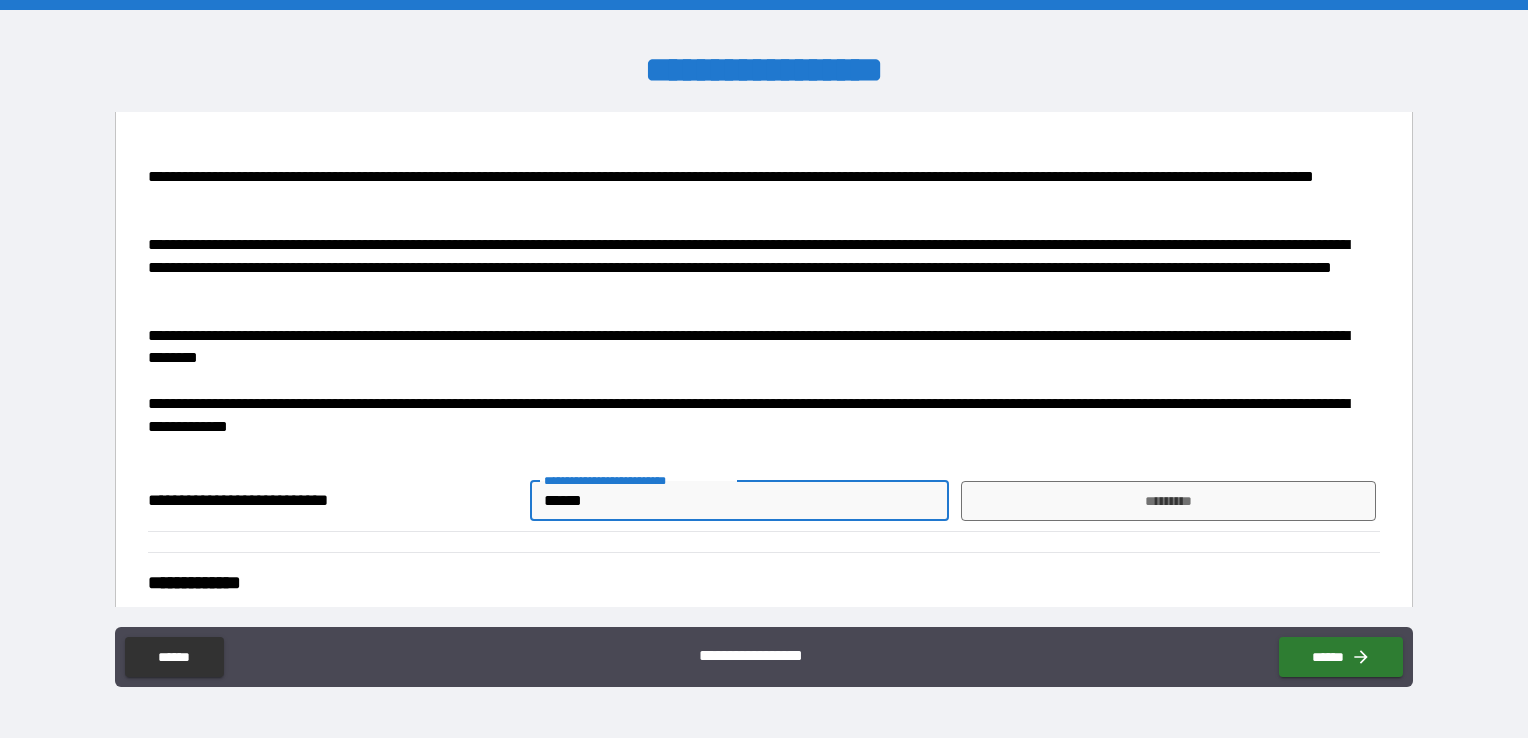 click on "******" at bounding box center (739, 501) 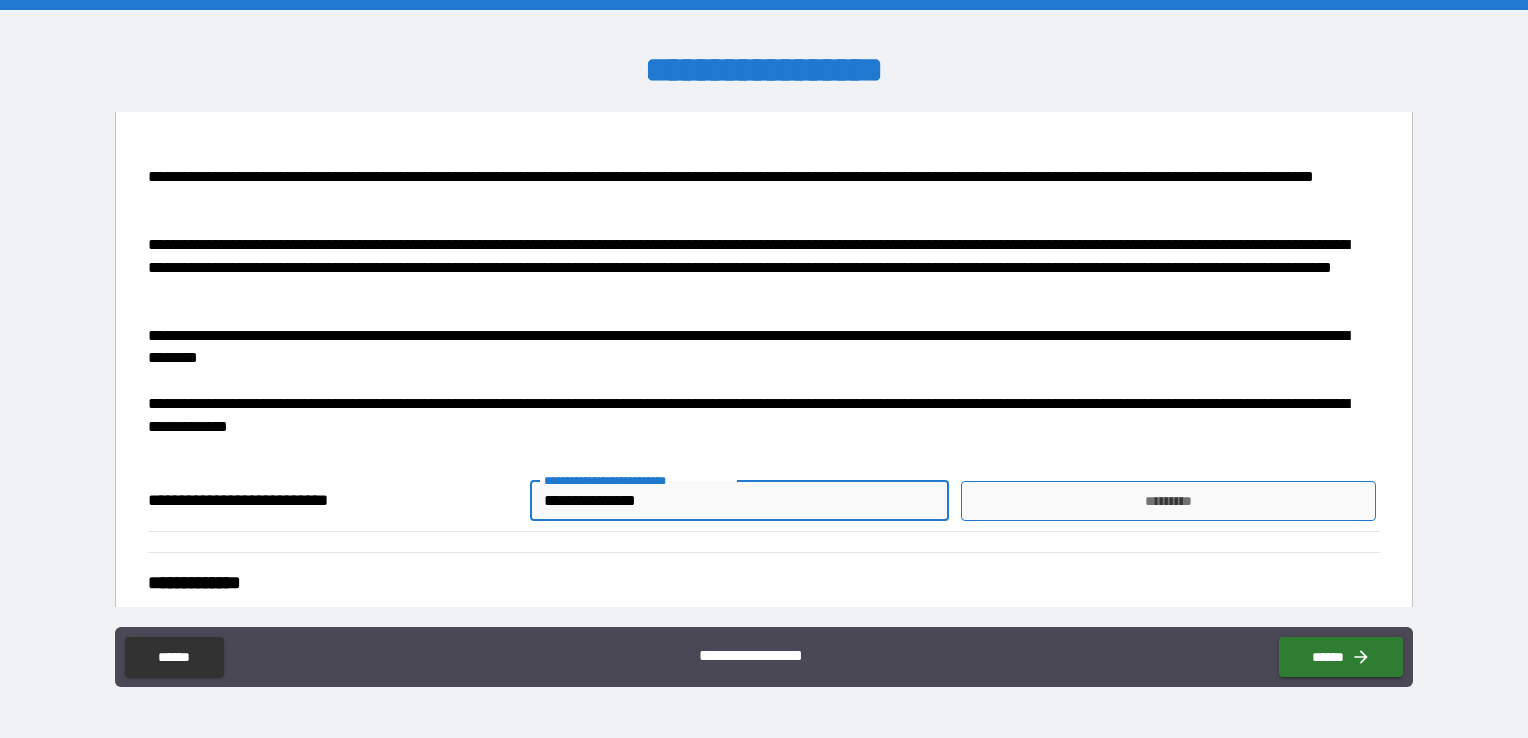 click on "*********" at bounding box center [1168, 501] 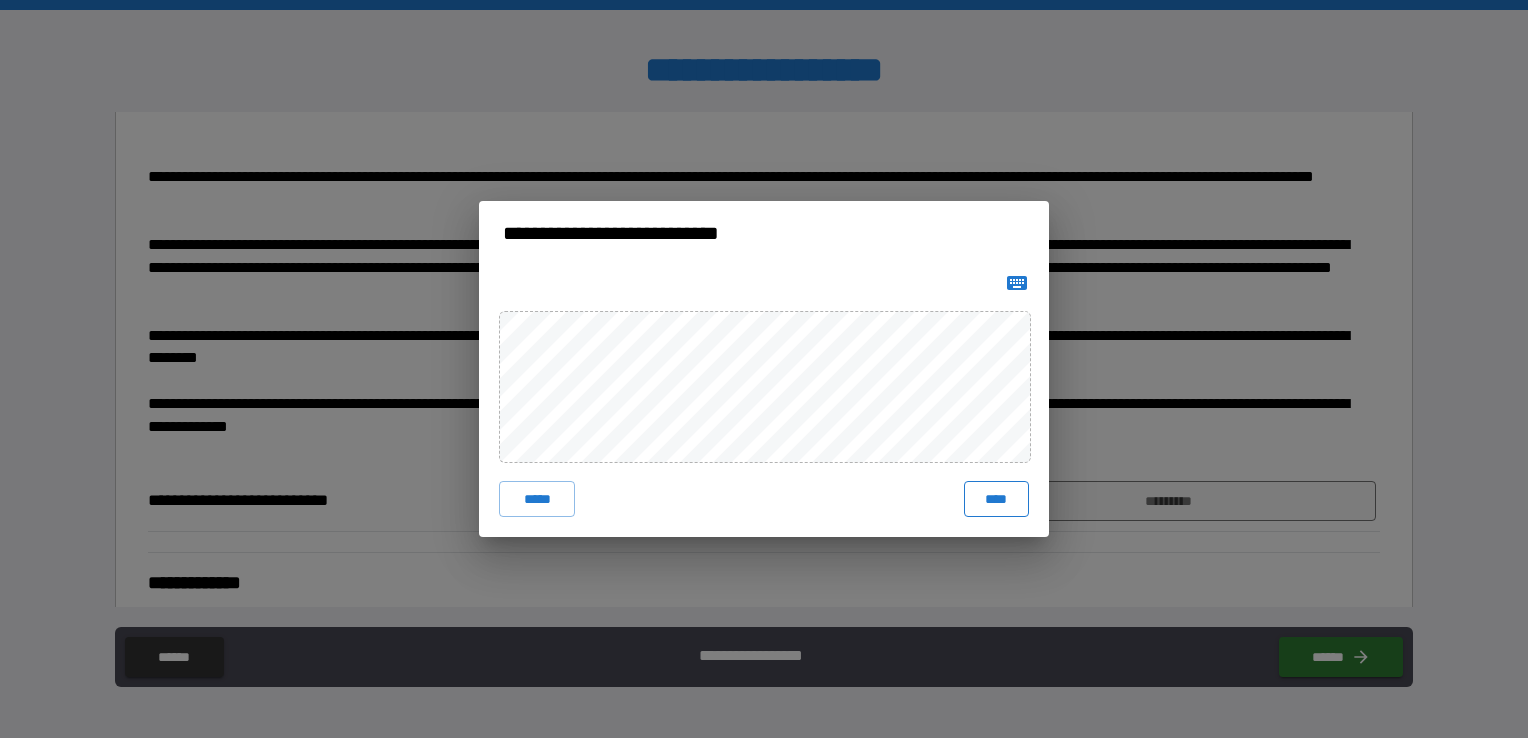 click on "****" at bounding box center [996, 499] 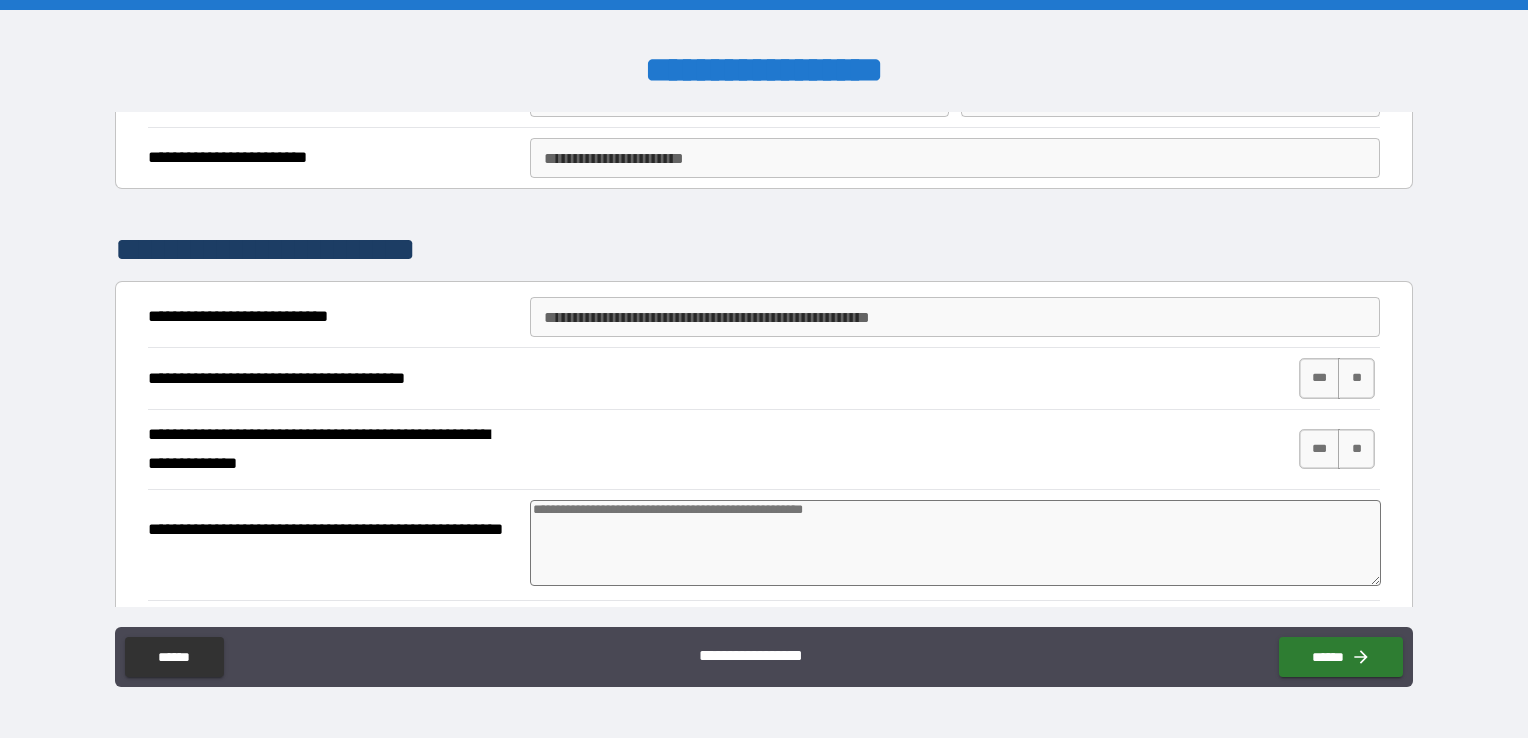 scroll, scrollTop: 4430, scrollLeft: 0, axis: vertical 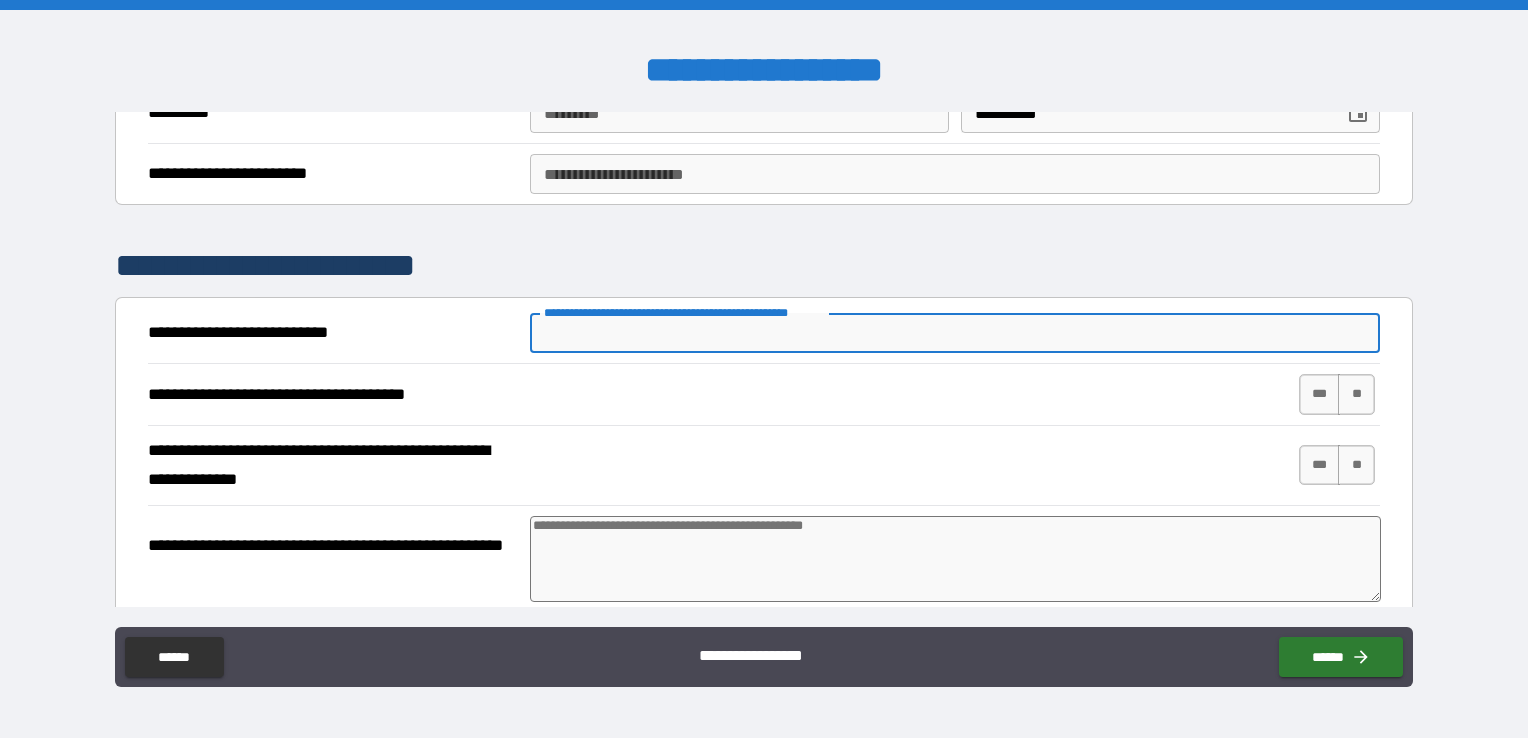 click on "**********" at bounding box center (955, 333) 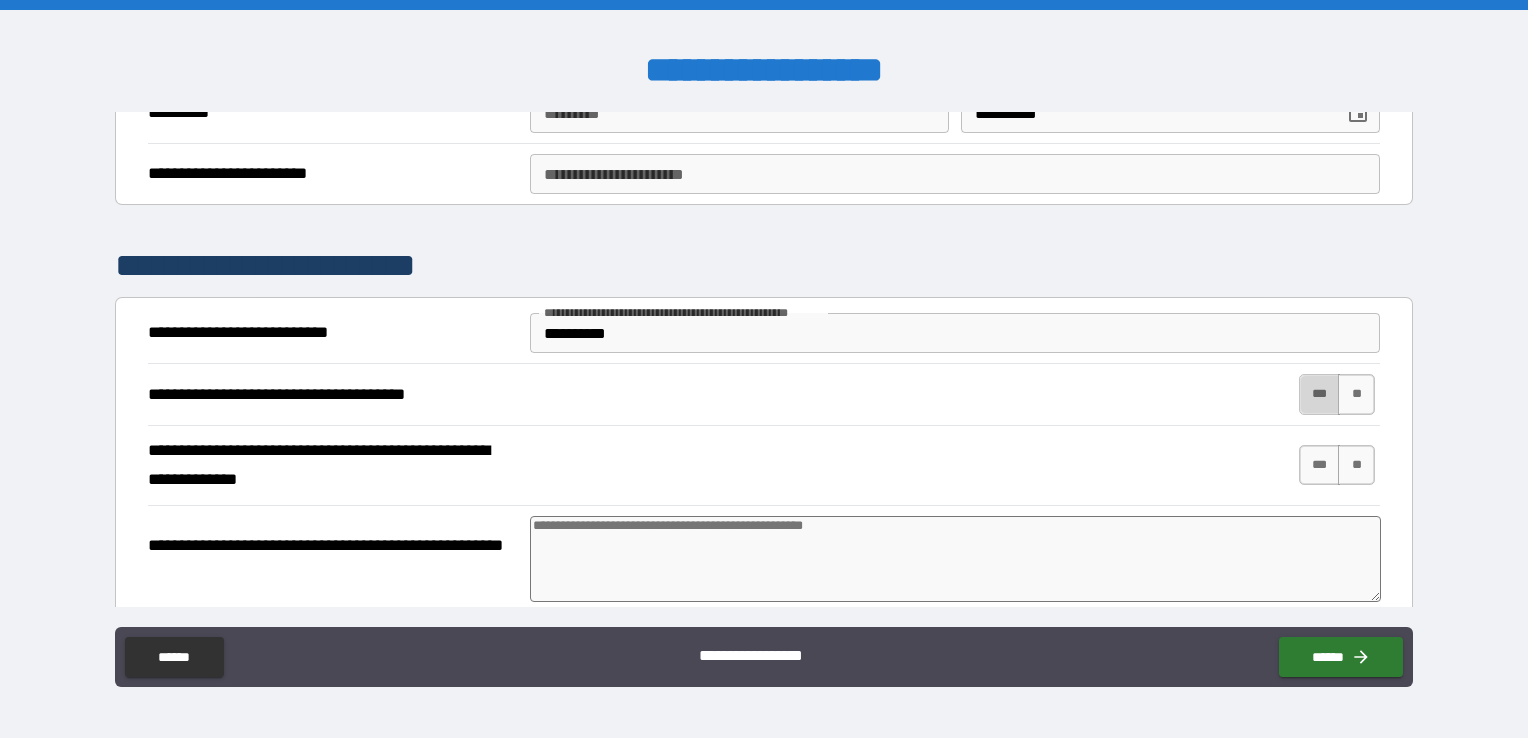 click on "***" at bounding box center (1320, 394) 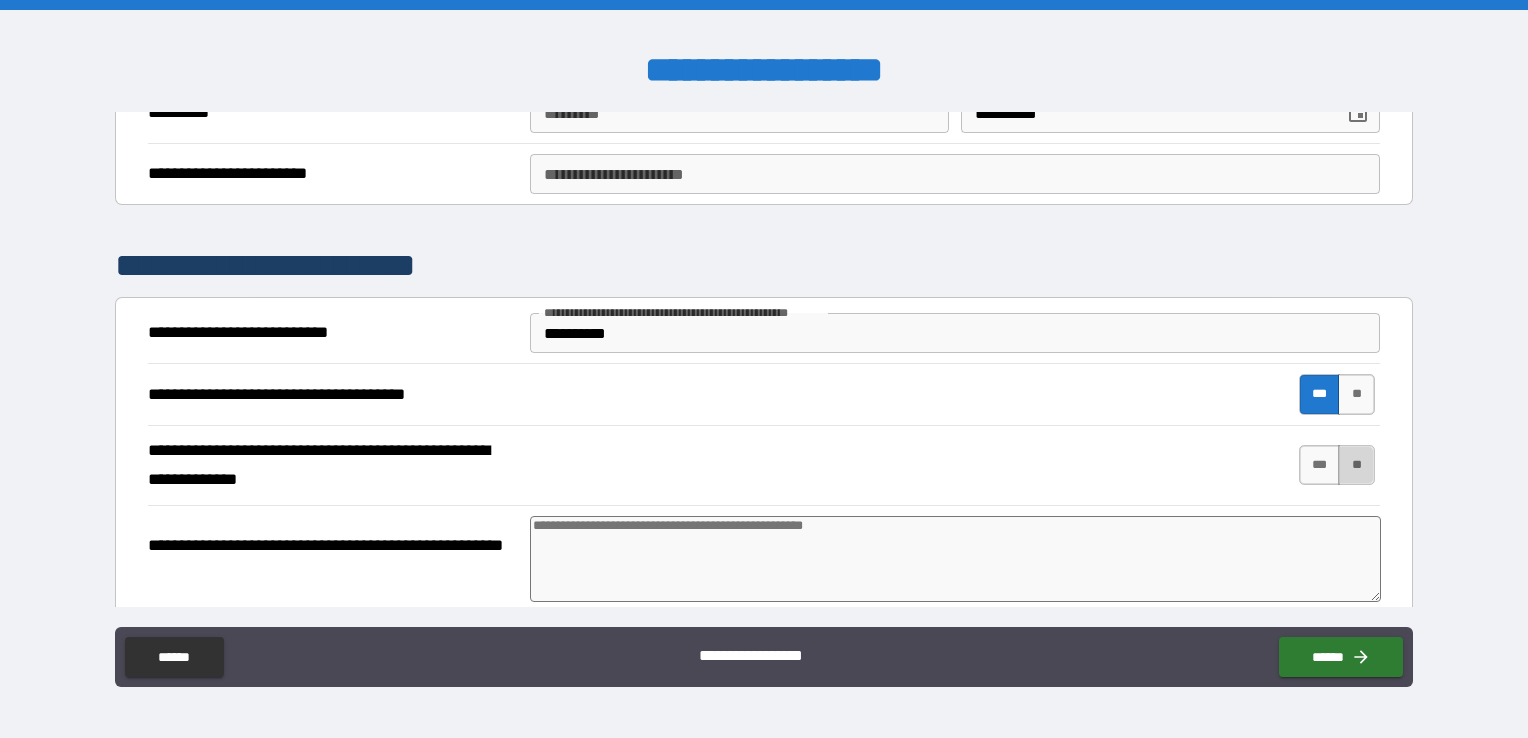 click on "**" at bounding box center (1356, 465) 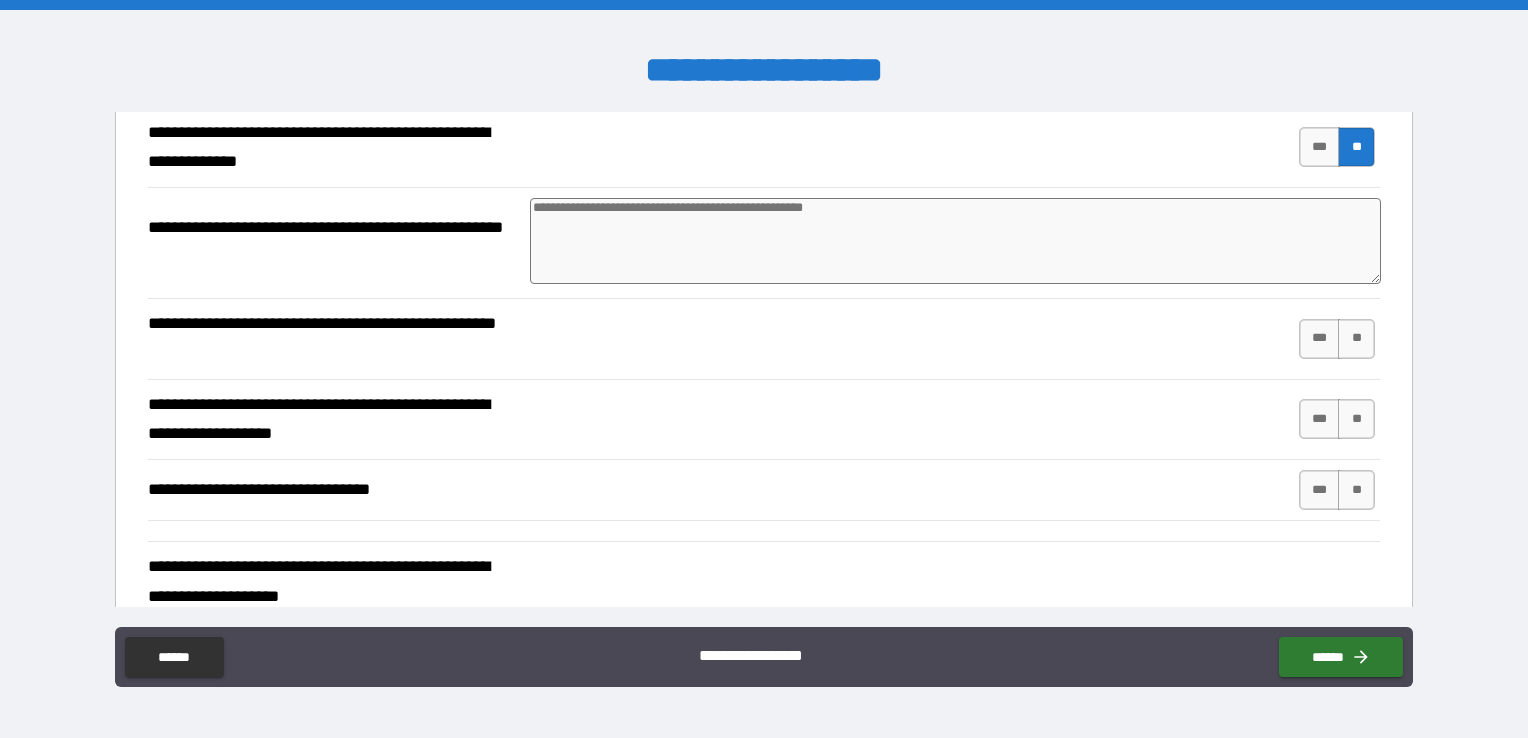 scroll, scrollTop: 4748, scrollLeft: 0, axis: vertical 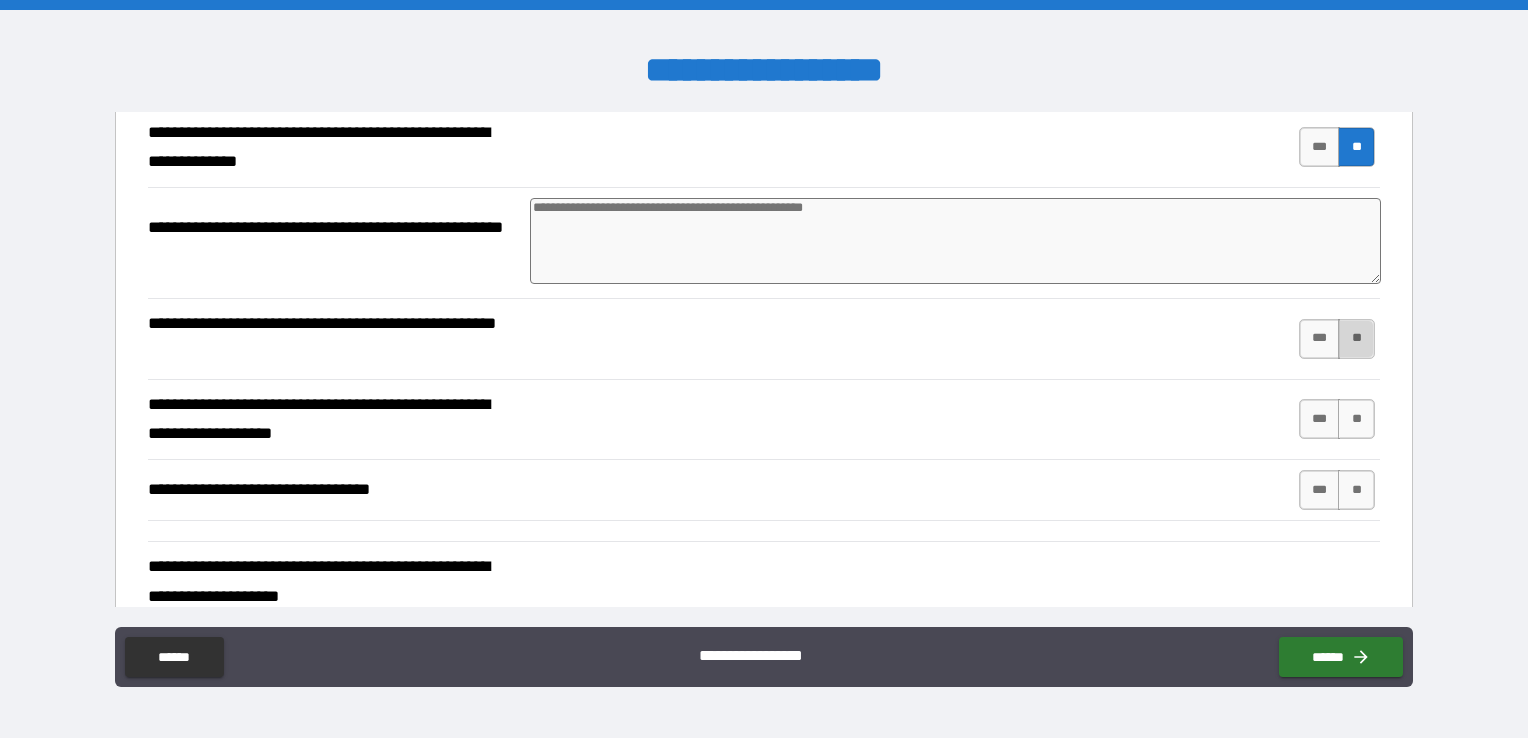 click on "**" at bounding box center [1356, 339] 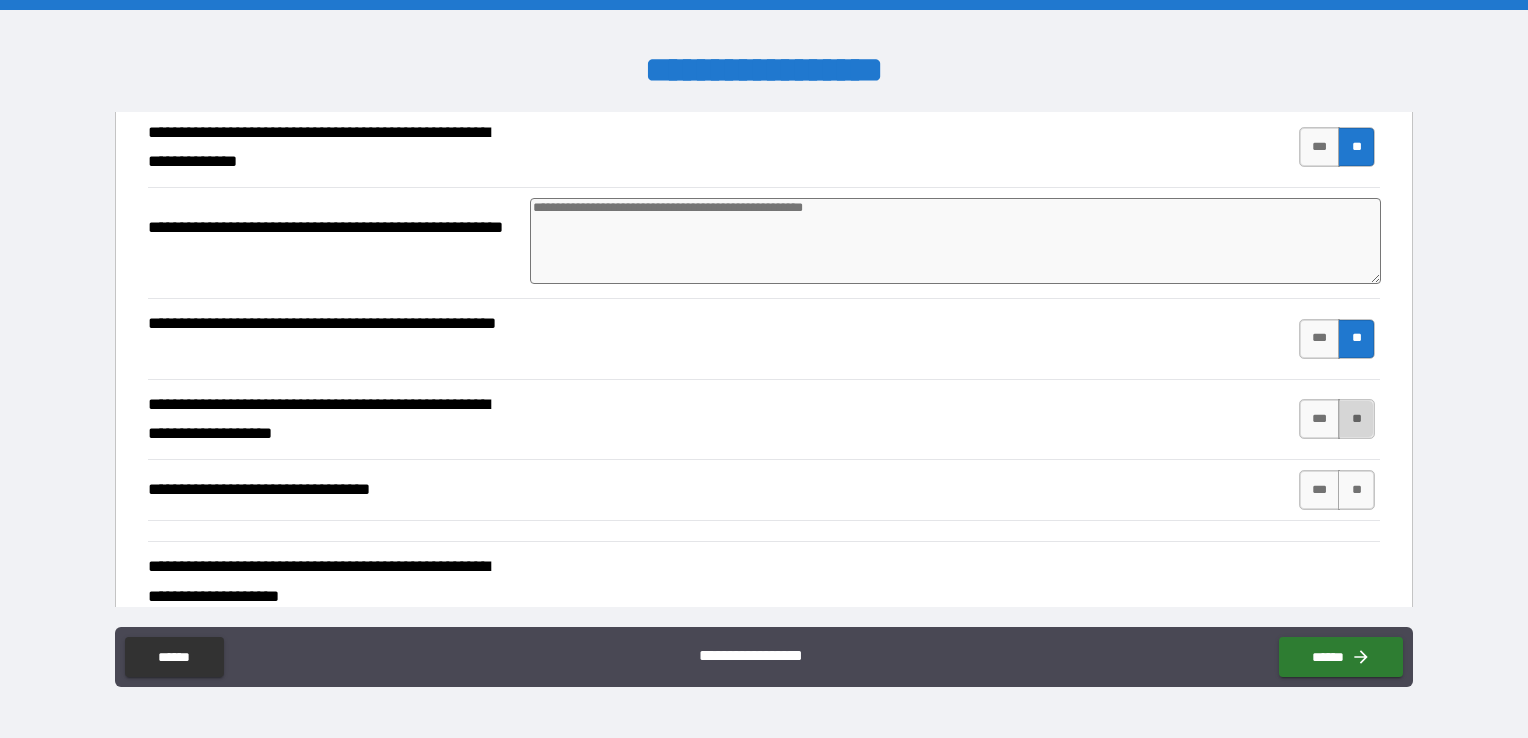 click on "**" at bounding box center (1356, 419) 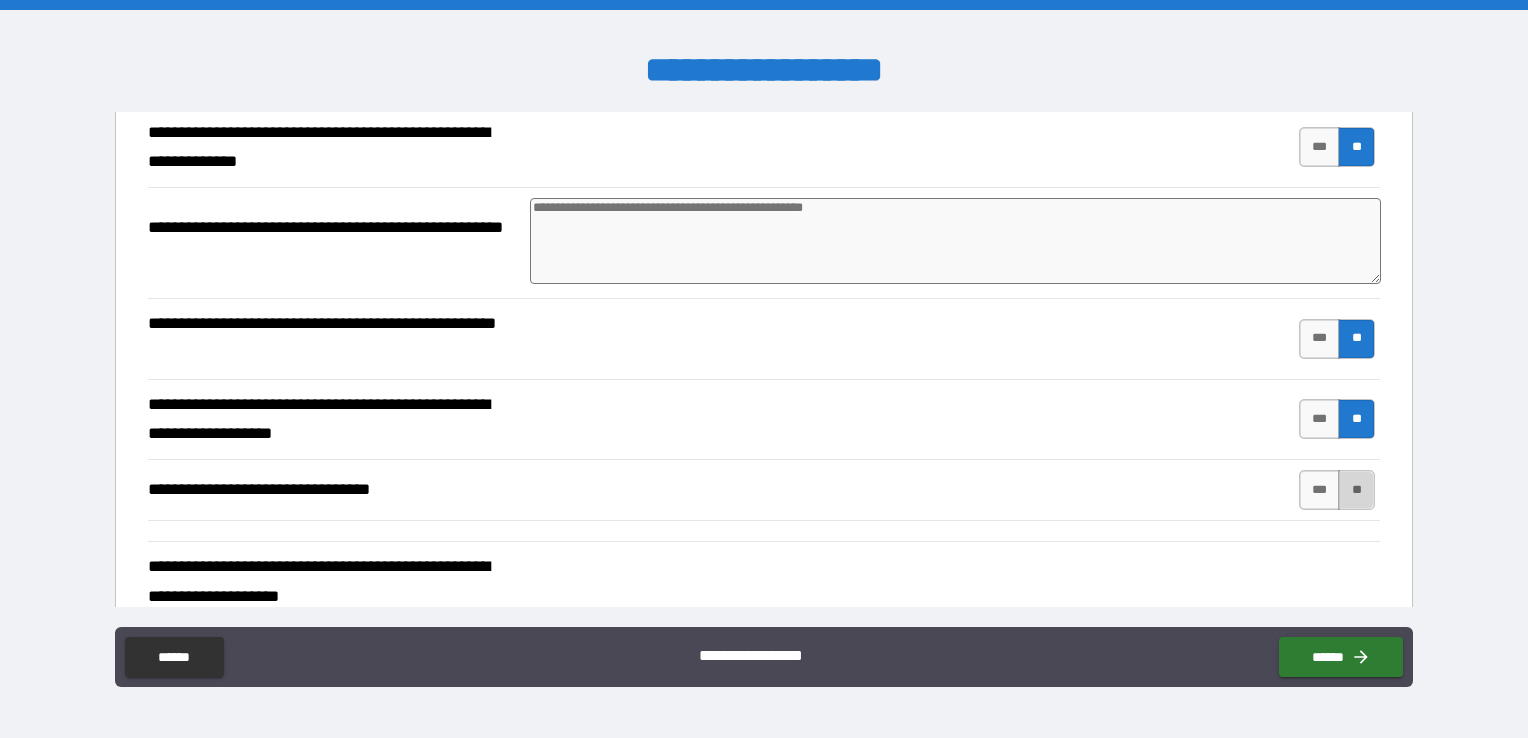click on "**" at bounding box center (1356, 490) 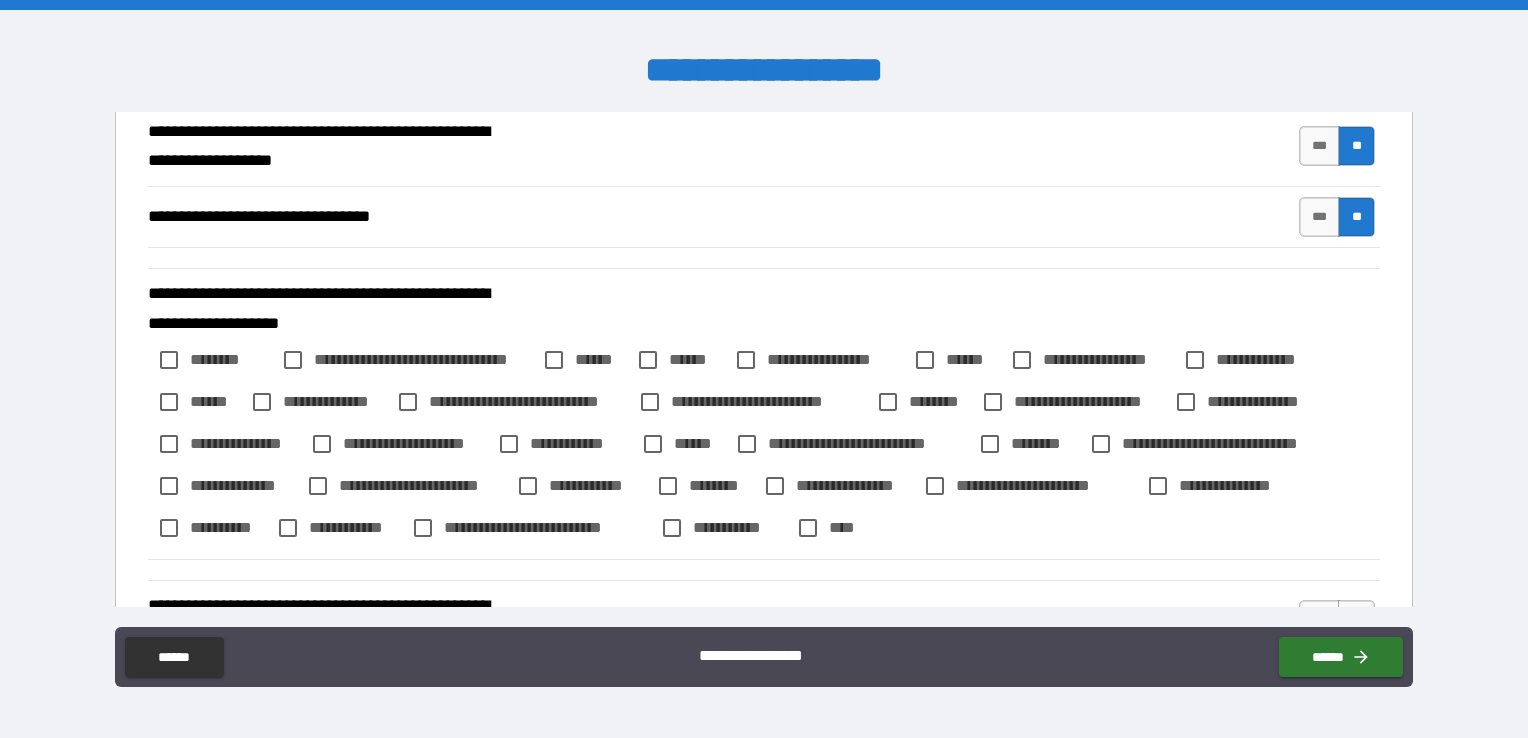 scroll, scrollTop: 5029, scrollLeft: 0, axis: vertical 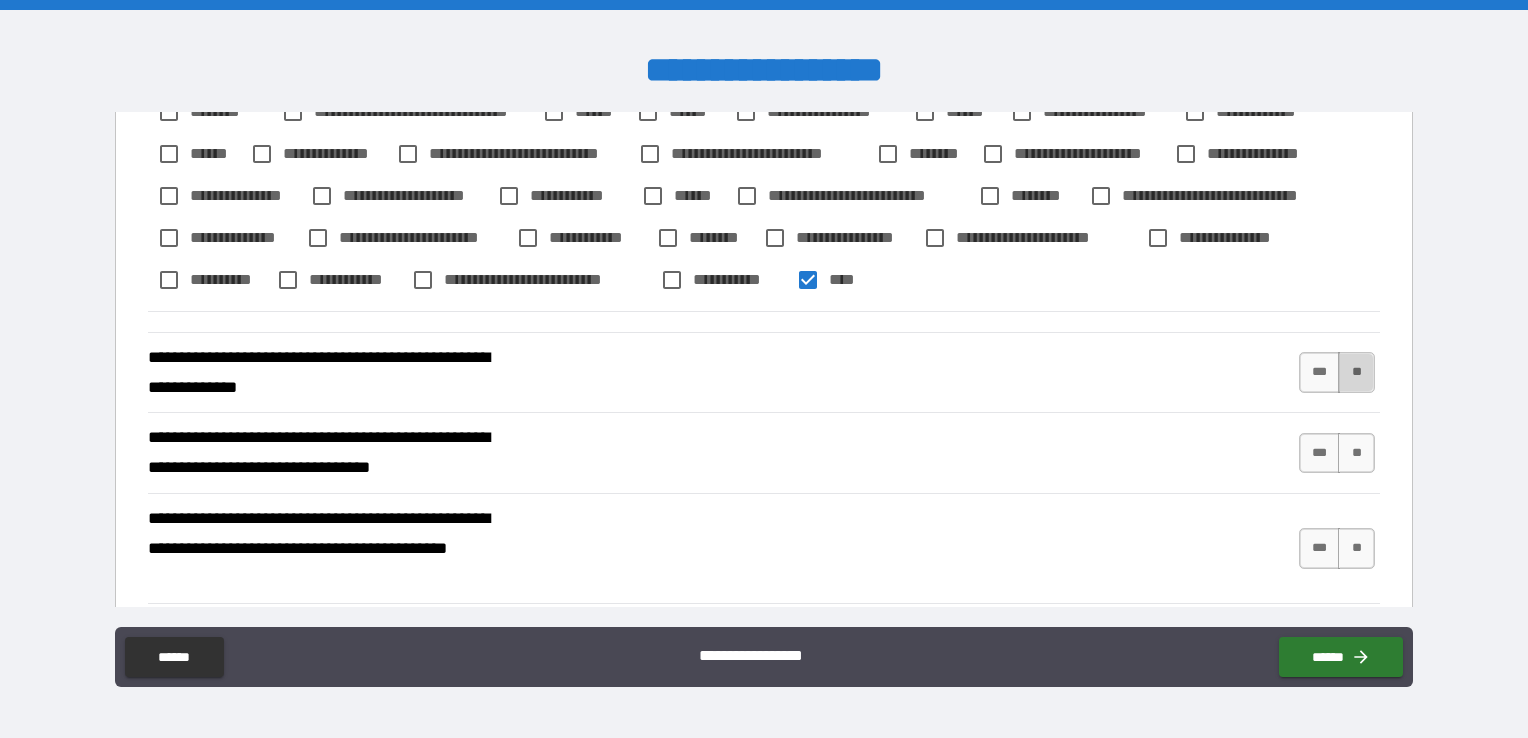 click on "**" at bounding box center [1356, 372] 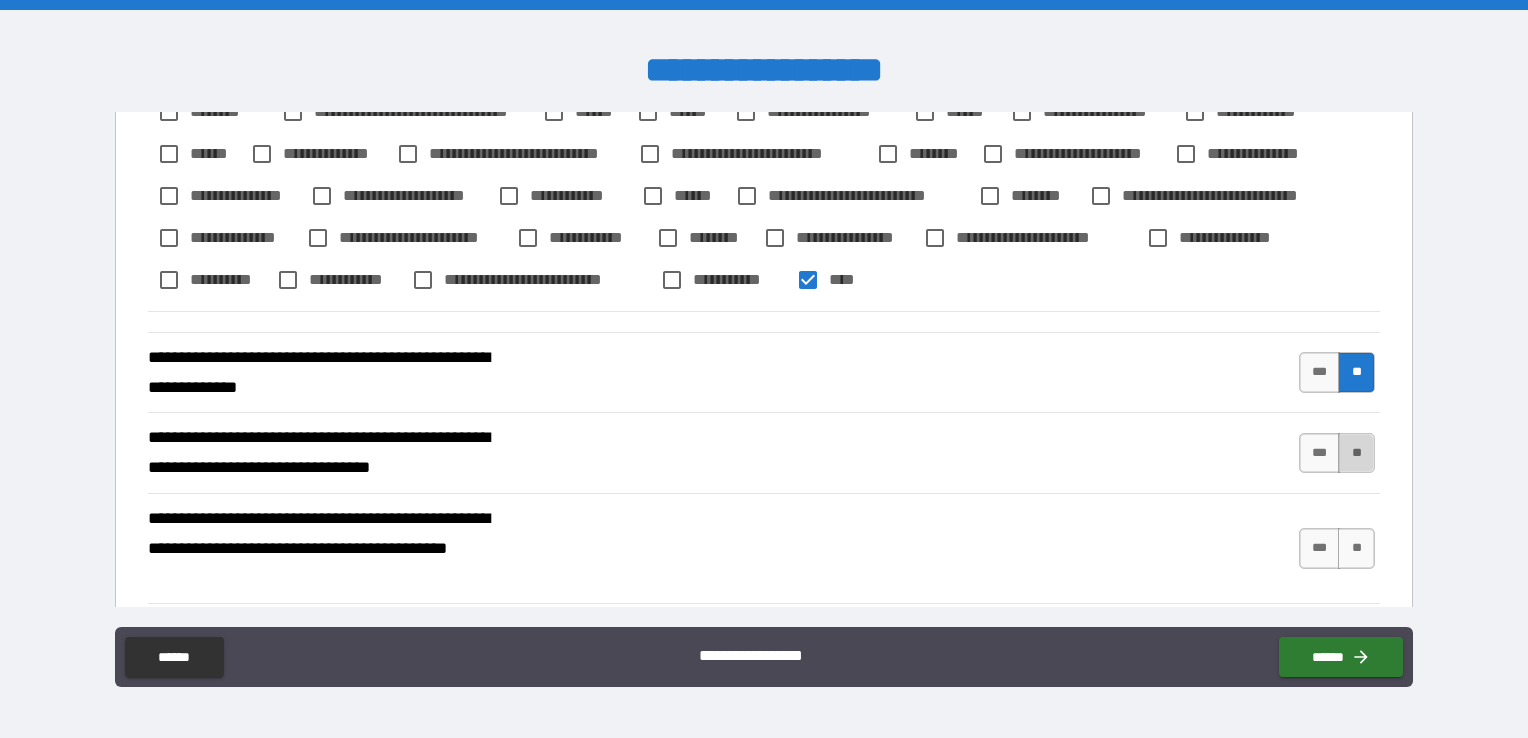 click on "**" at bounding box center [1356, 453] 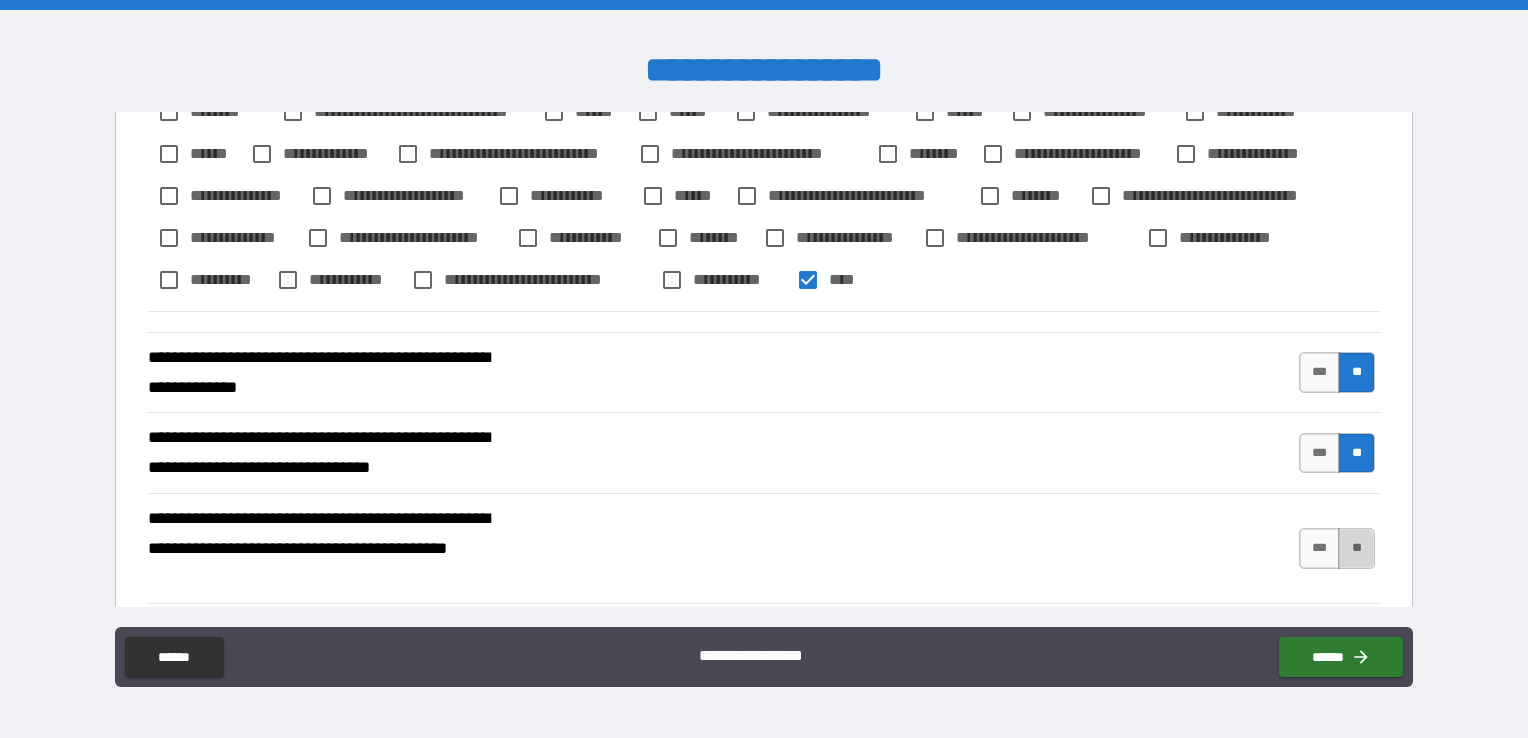 click on "**" at bounding box center [1356, 548] 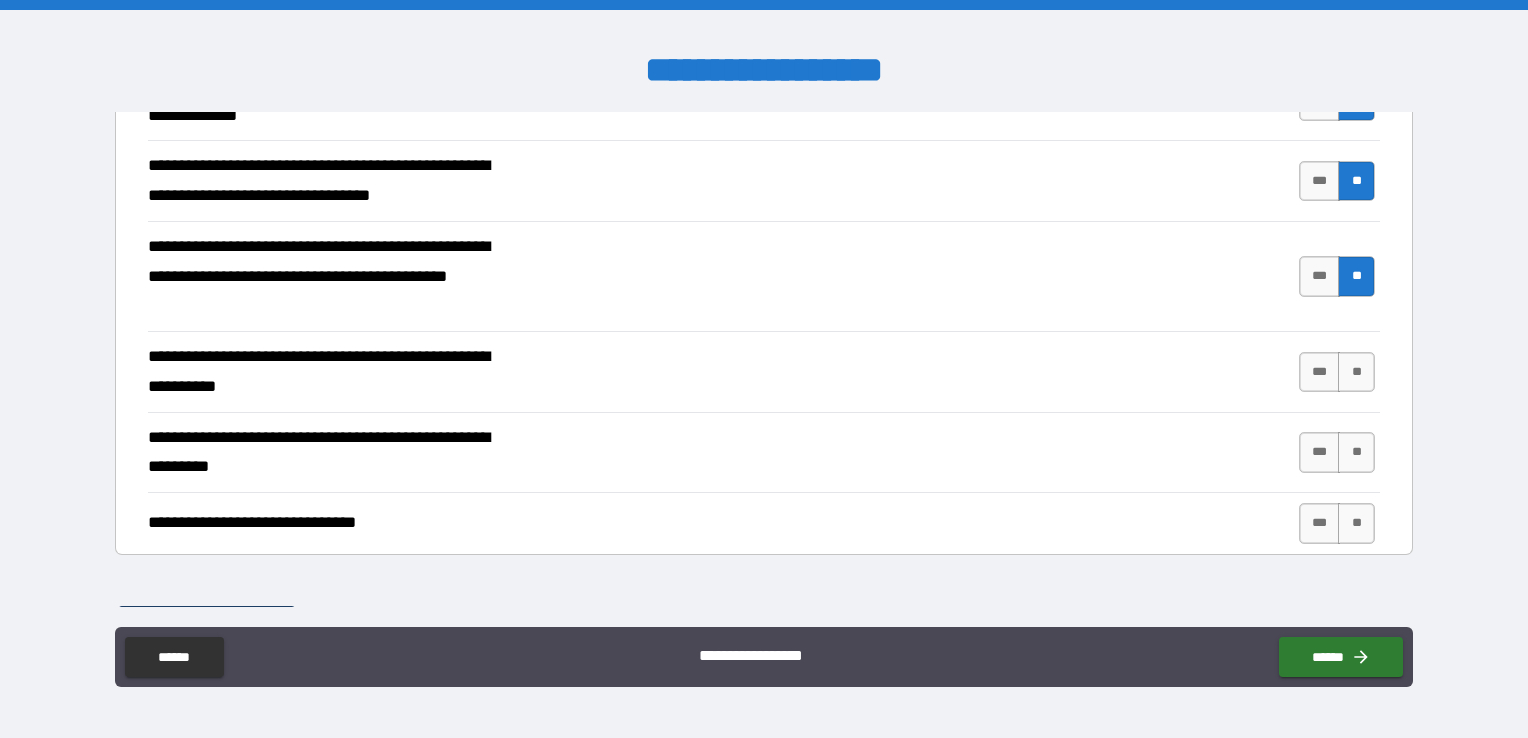 scroll, scrollTop: 5542, scrollLeft: 0, axis: vertical 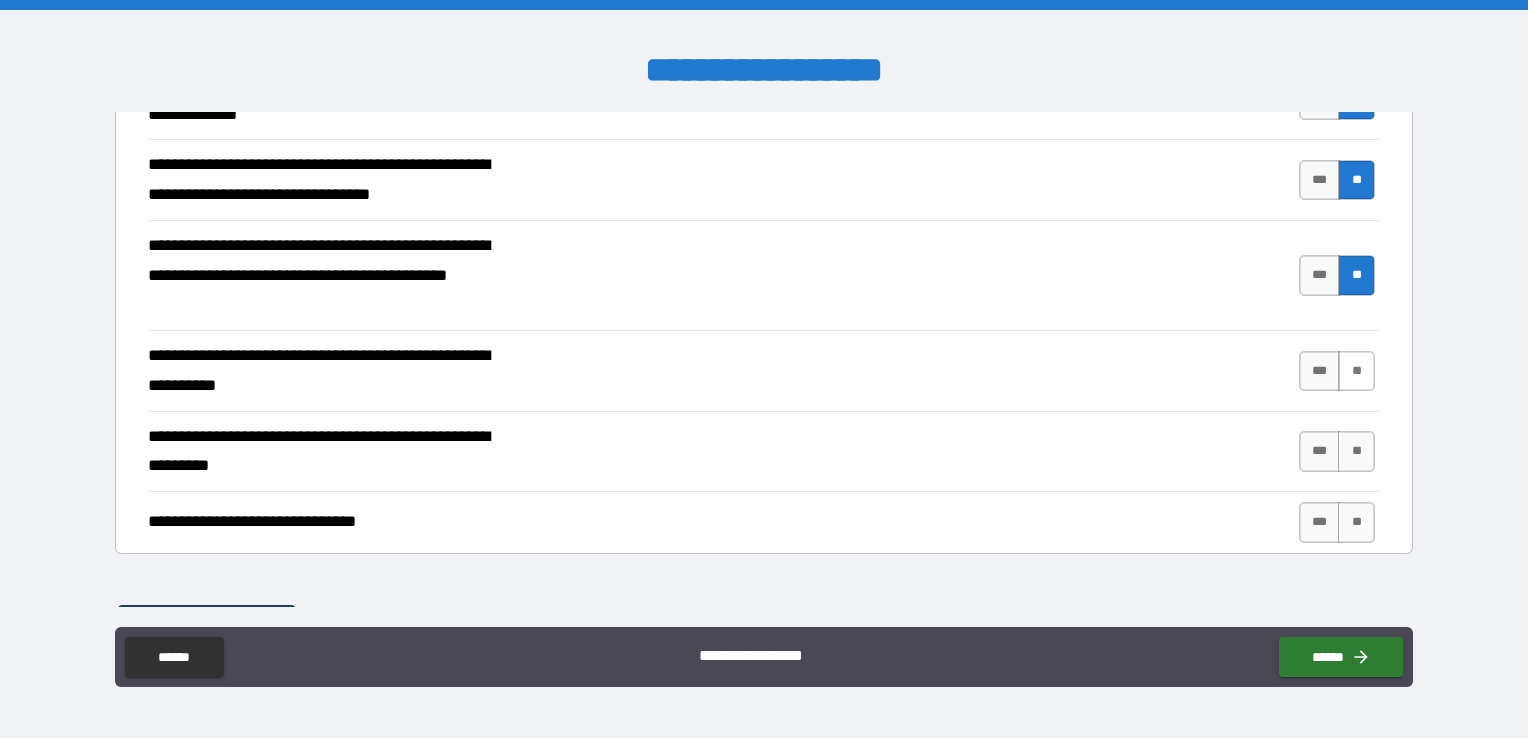 click on "**" at bounding box center [1356, 371] 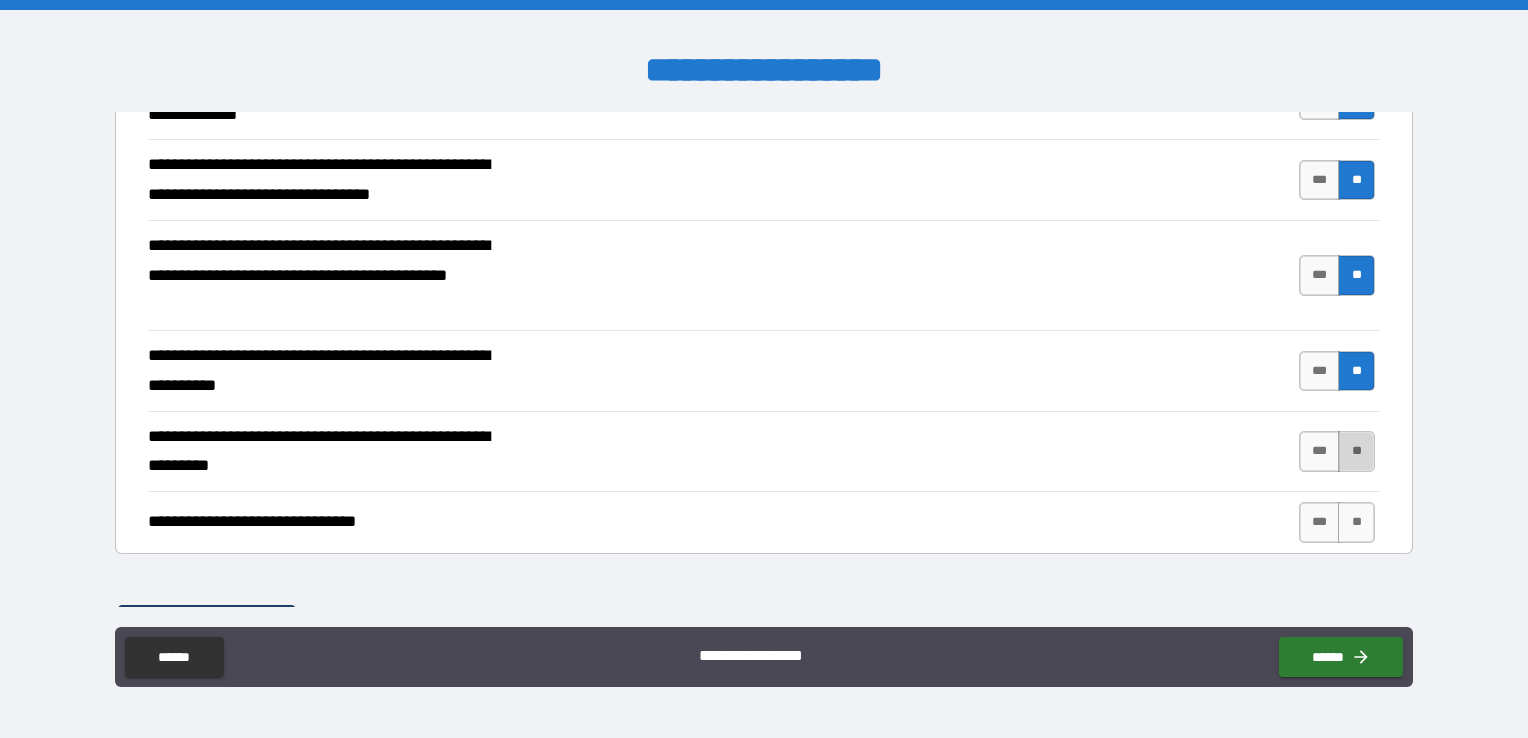 click on "**" at bounding box center (1356, 451) 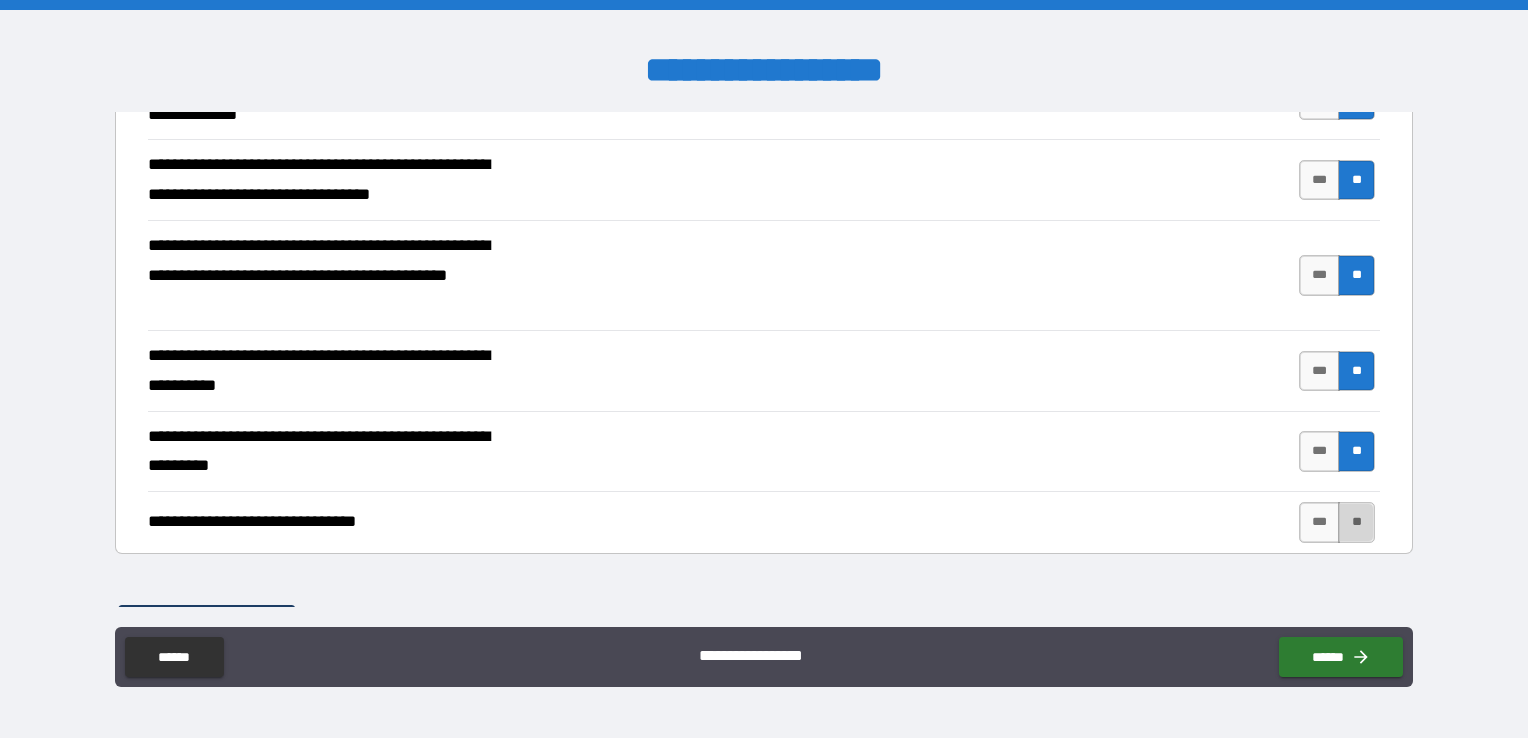 click on "**" at bounding box center [1356, 522] 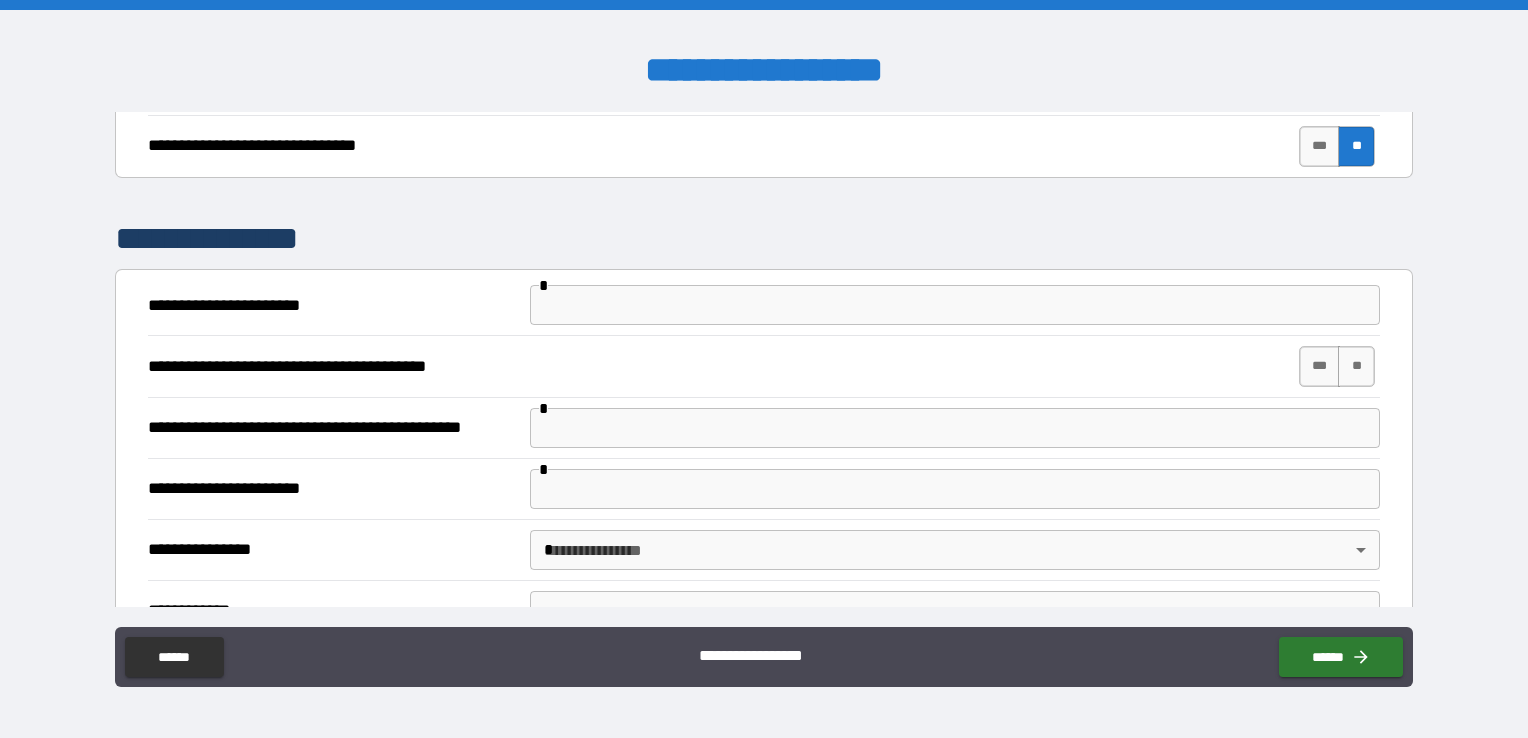 scroll, scrollTop: 5930, scrollLeft: 0, axis: vertical 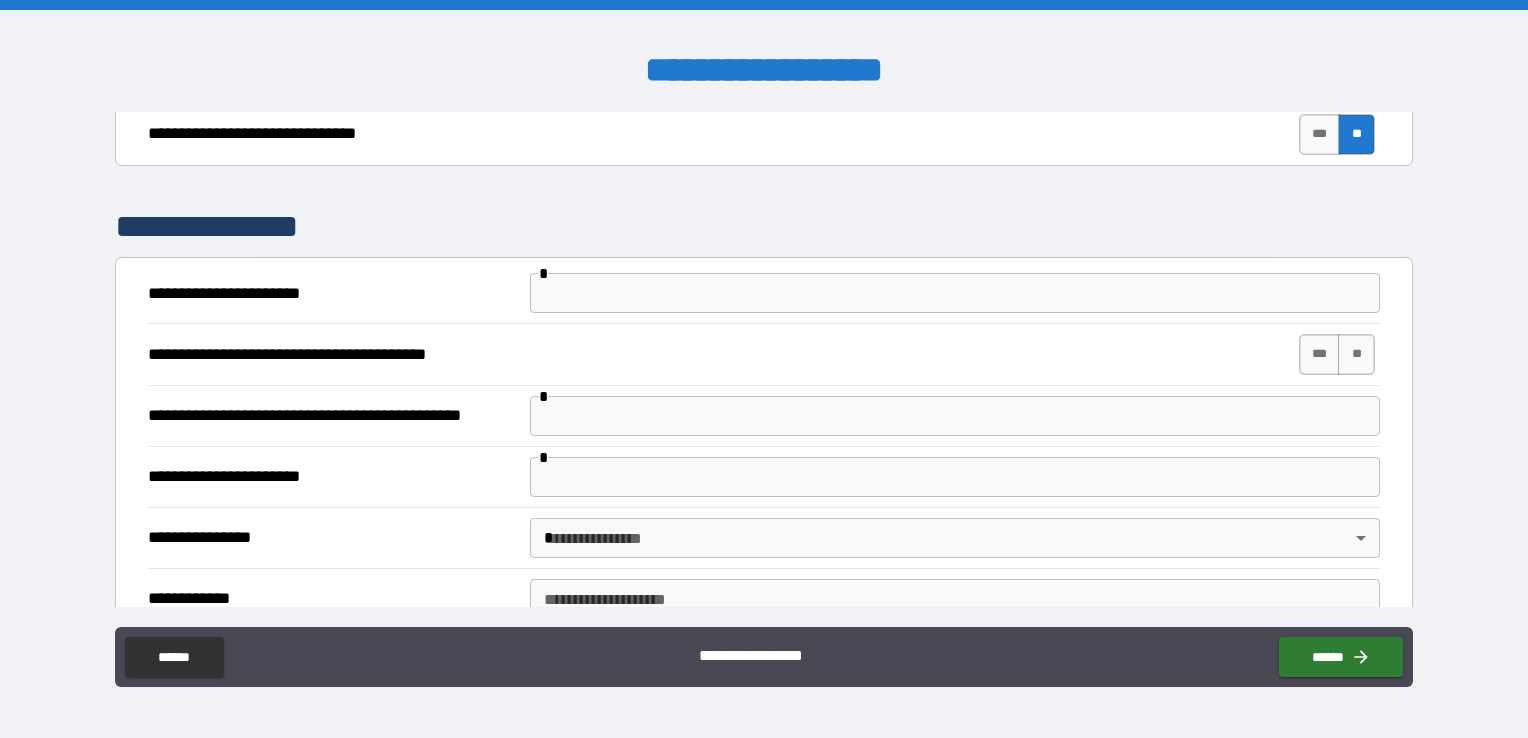 click at bounding box center [955, 293] 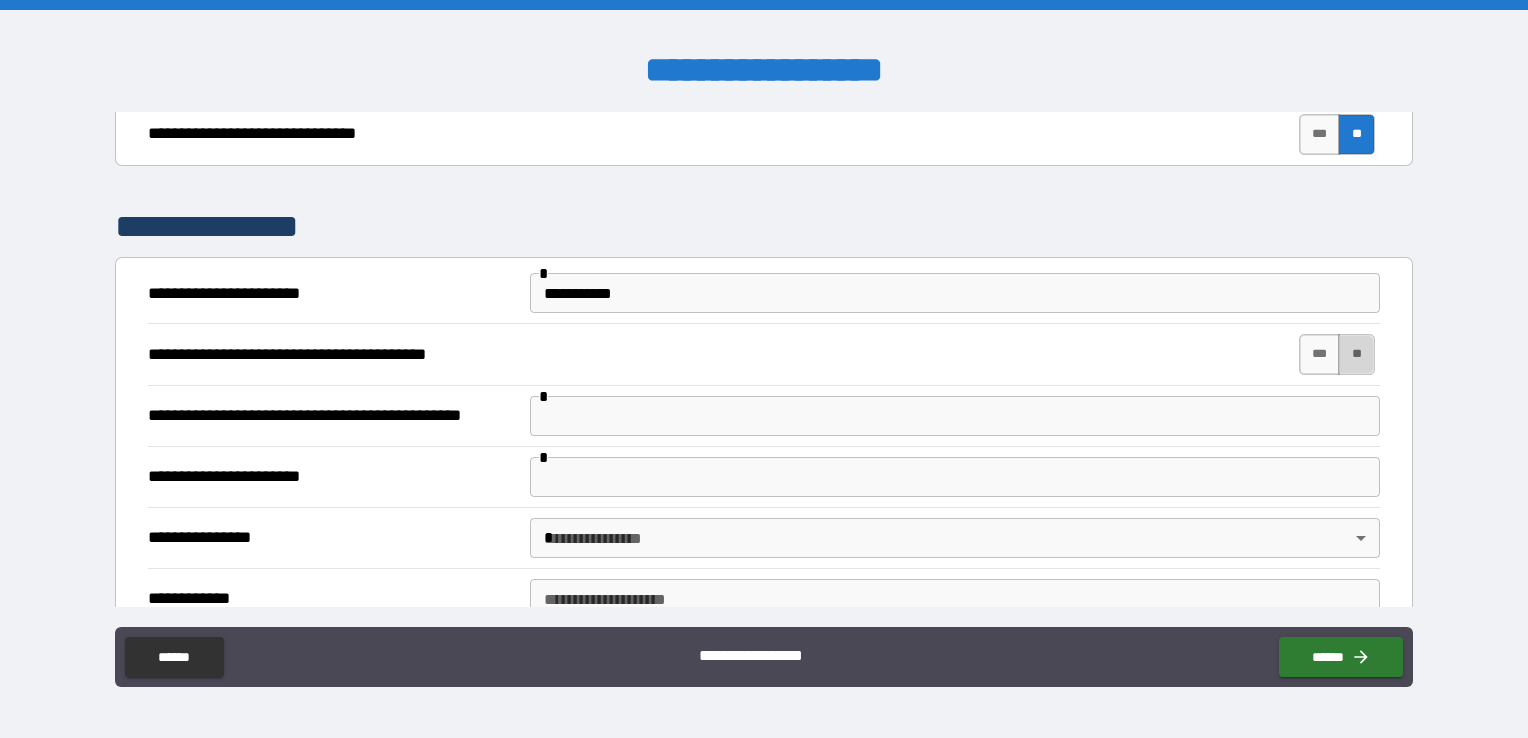 click on "**" at bounding box center (1356, 354) 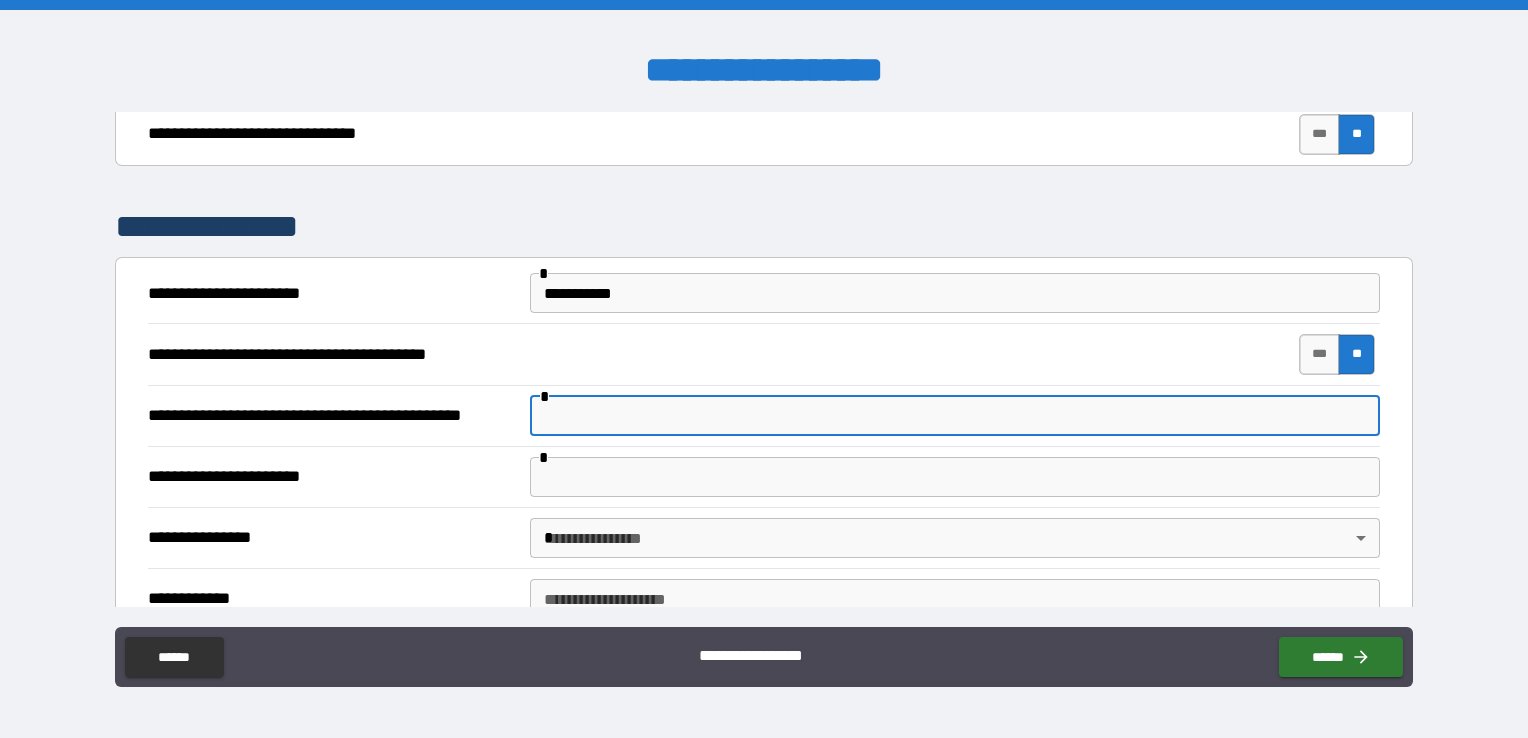 click at bounding box center [955, 416] 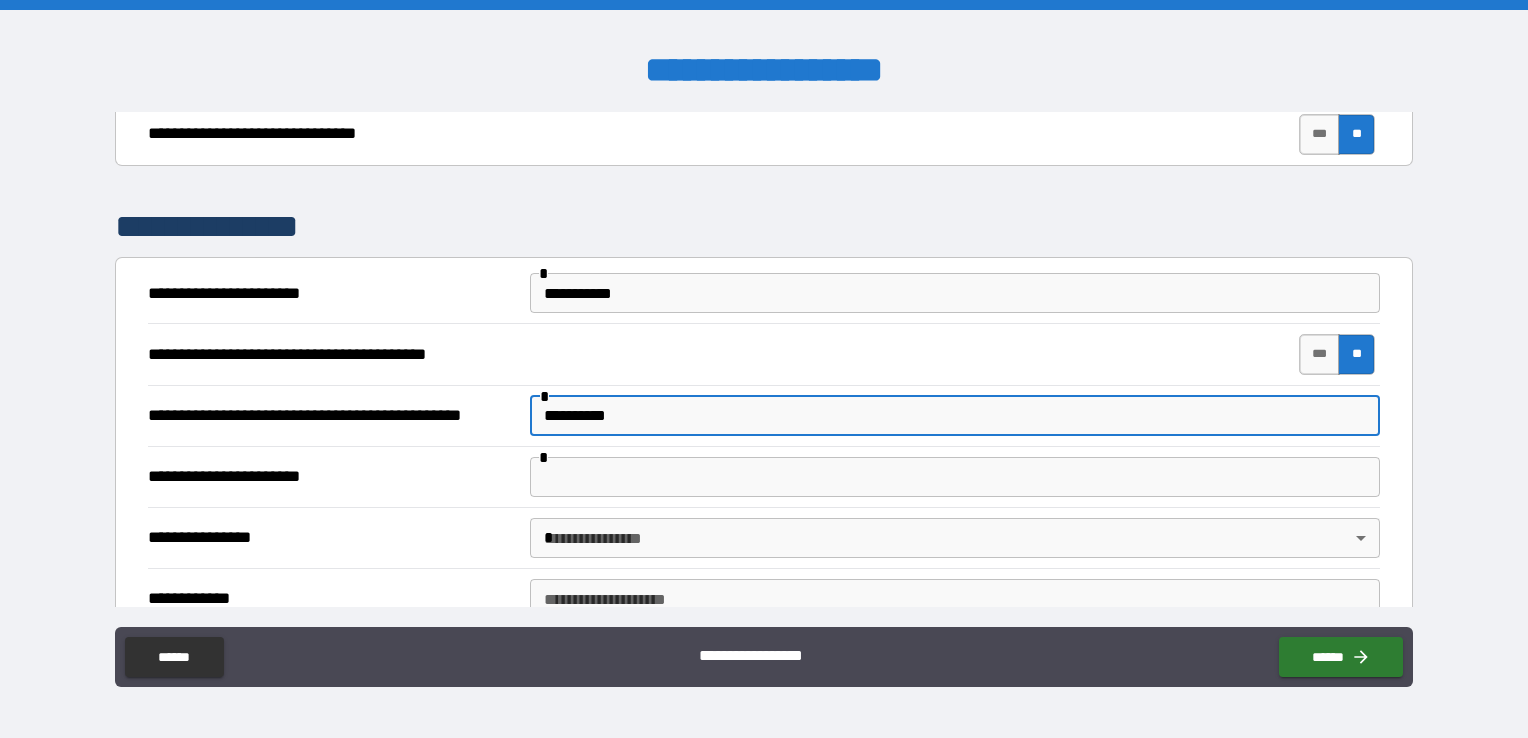 click at bounding box center [955, 477] 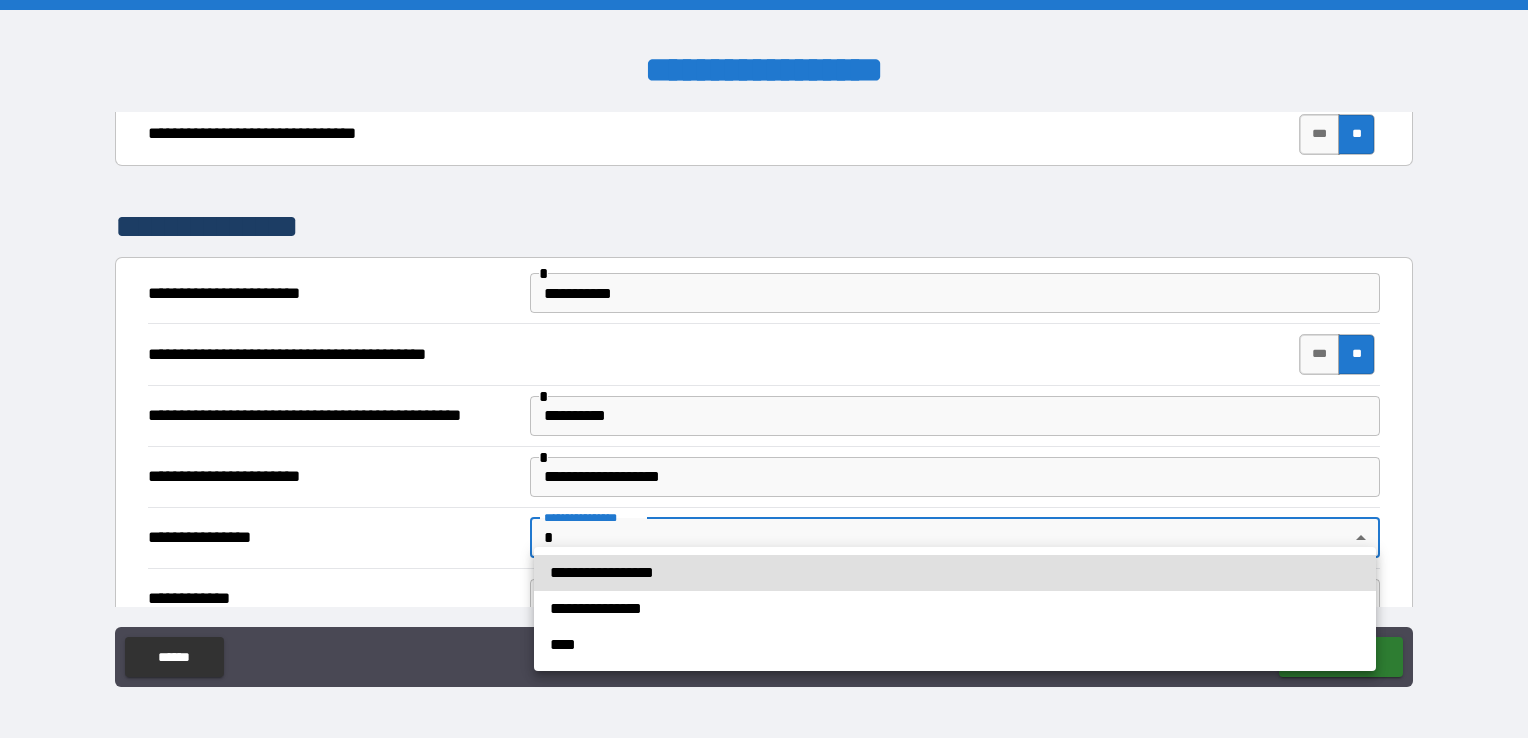click on "**********" at bounding box center [764, 369] 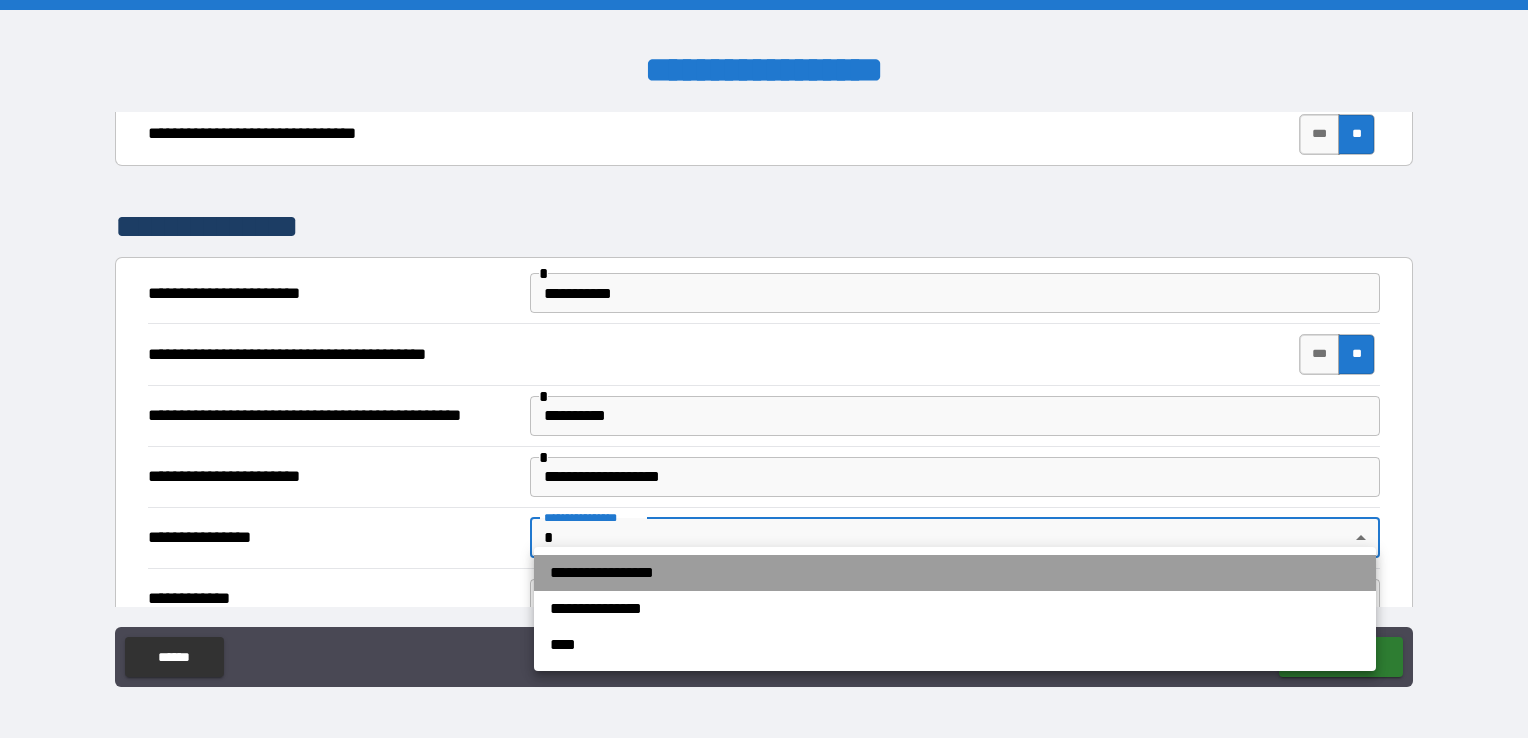 click on "**********" at bounding box center (955, 573) 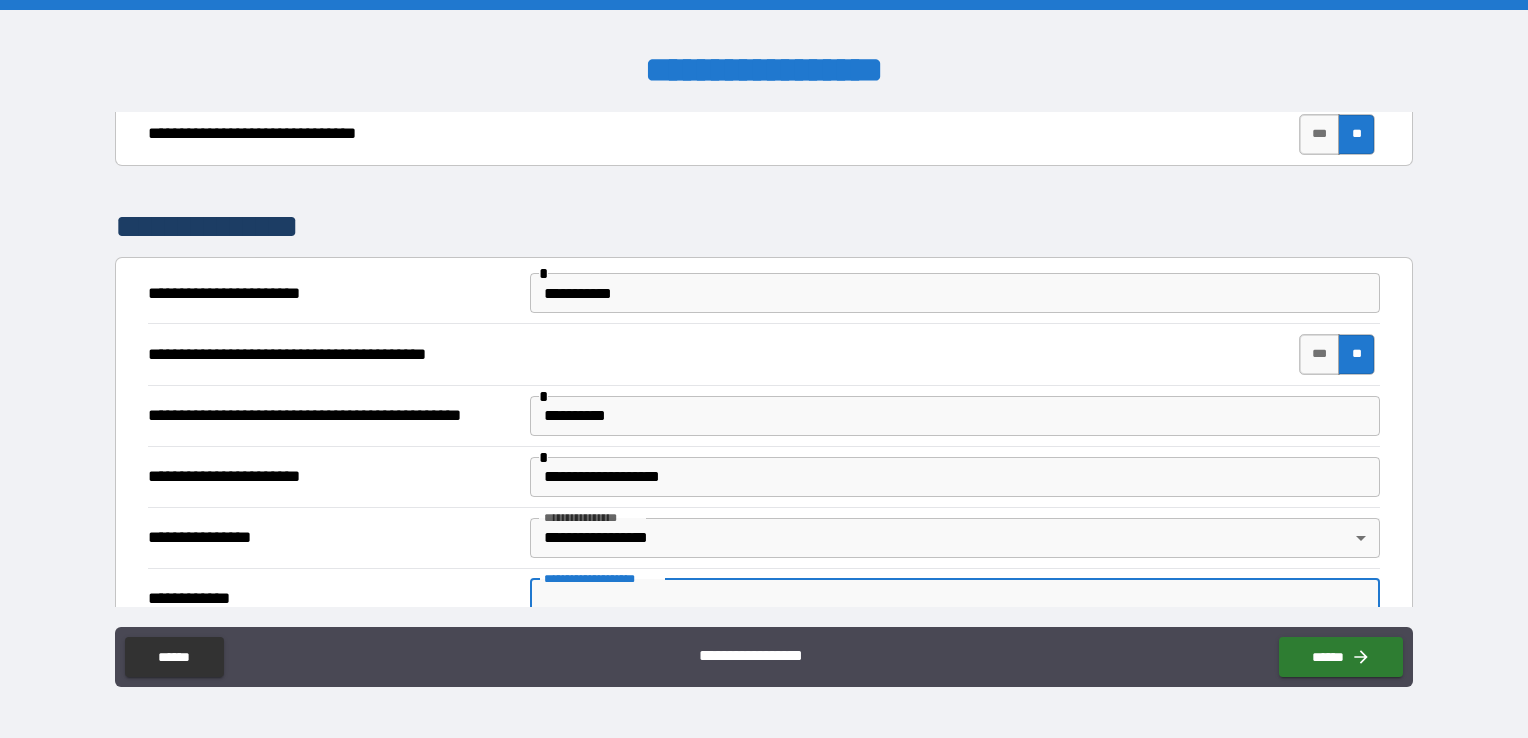 click on "**********" at bounding box center [955, 599] 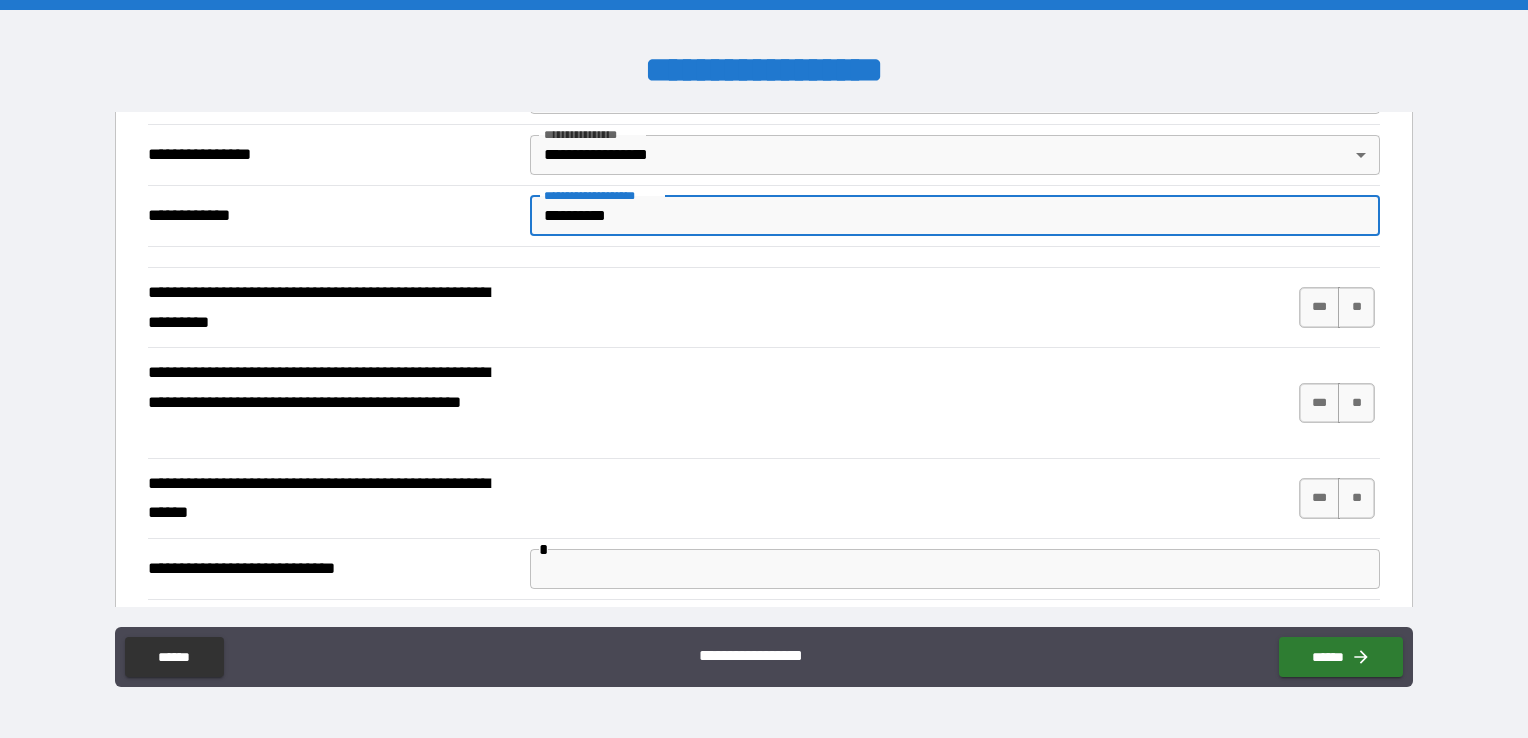 scroll, scrollTop: 6316, scrollLeft: 0, axis: vertical 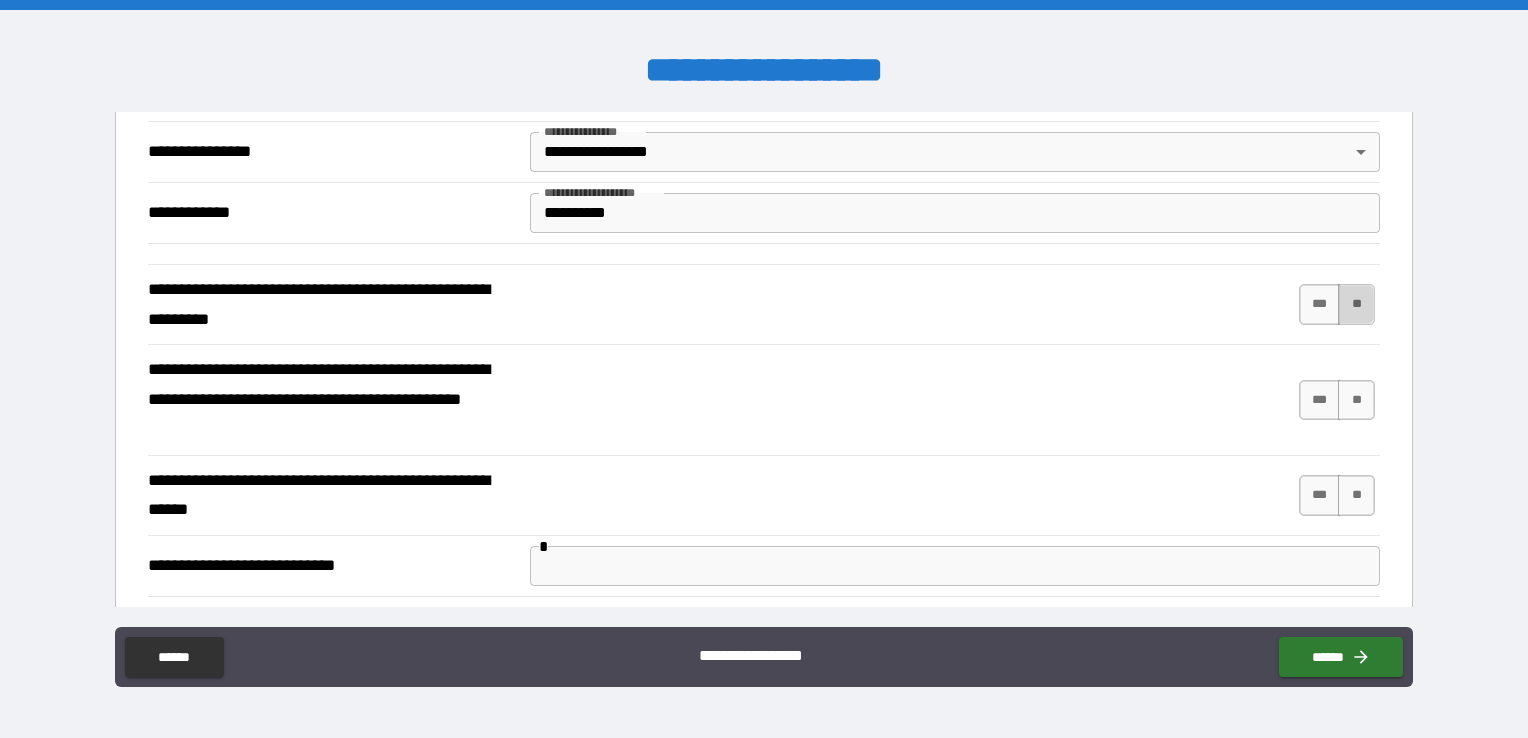 click on "**" at bounding box center [1356, 304] 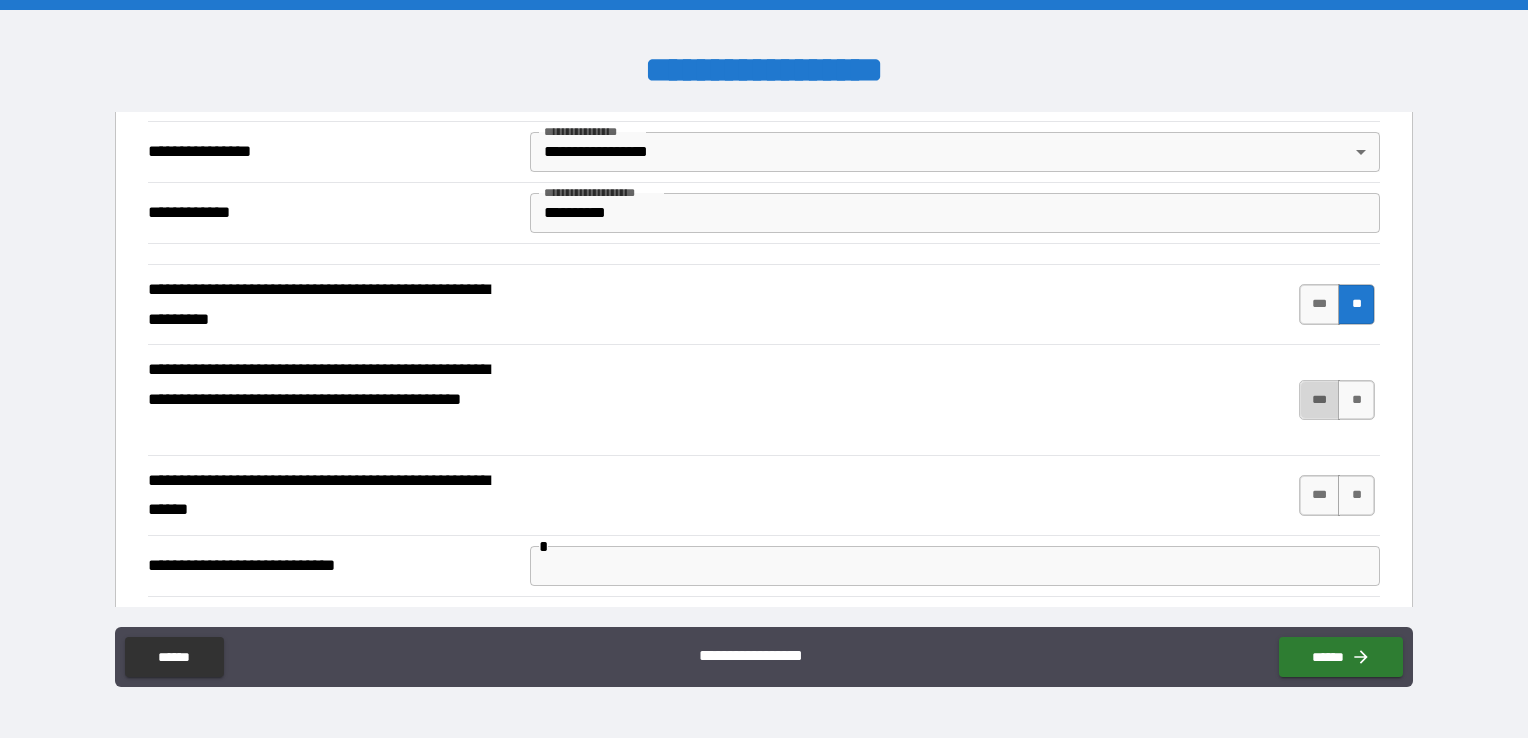 click on "***" at bounding box center [1320, 400] 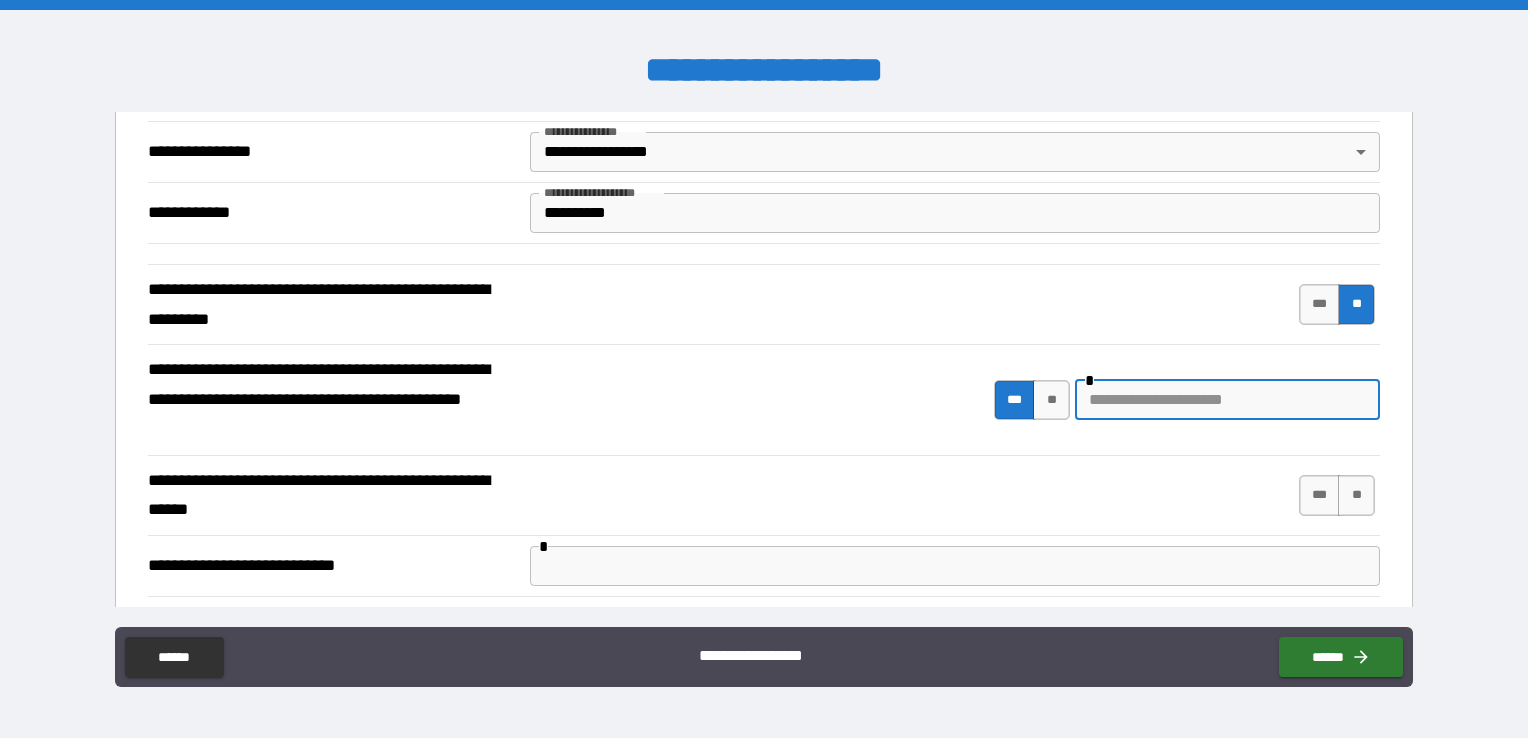 click at bounding box center [1227, 400] 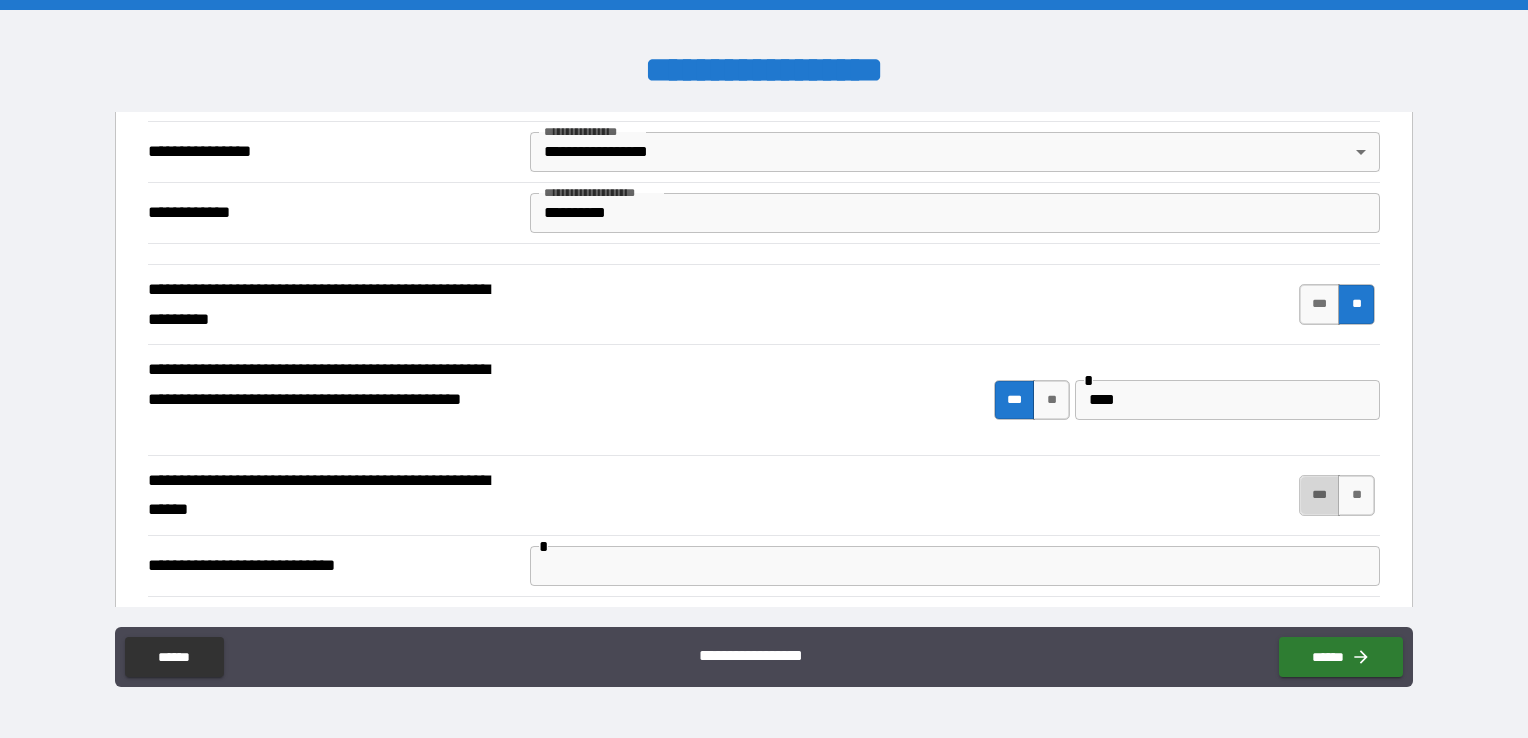 click on "***" at bounding box center [1320, 495] 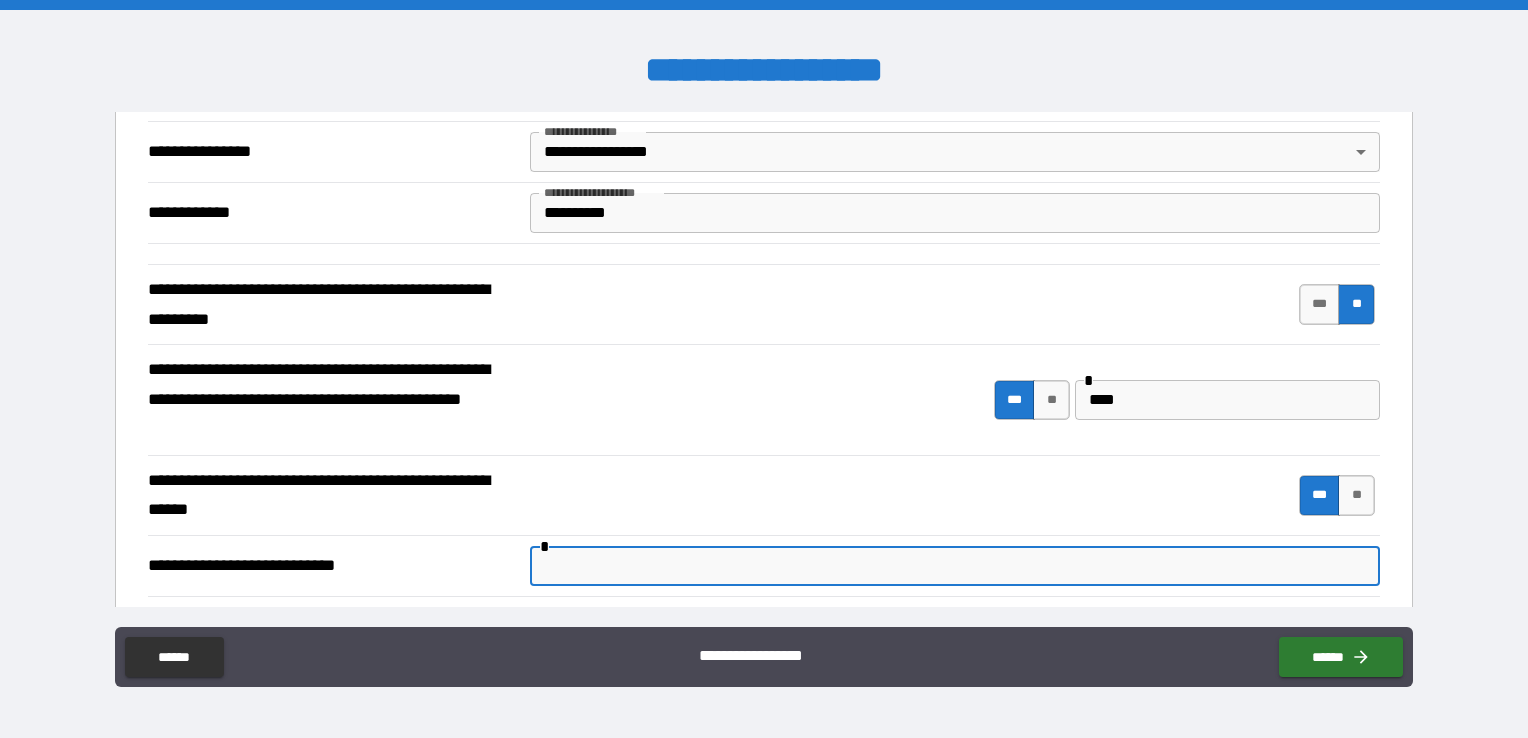 click at bounding box center [955, 566] 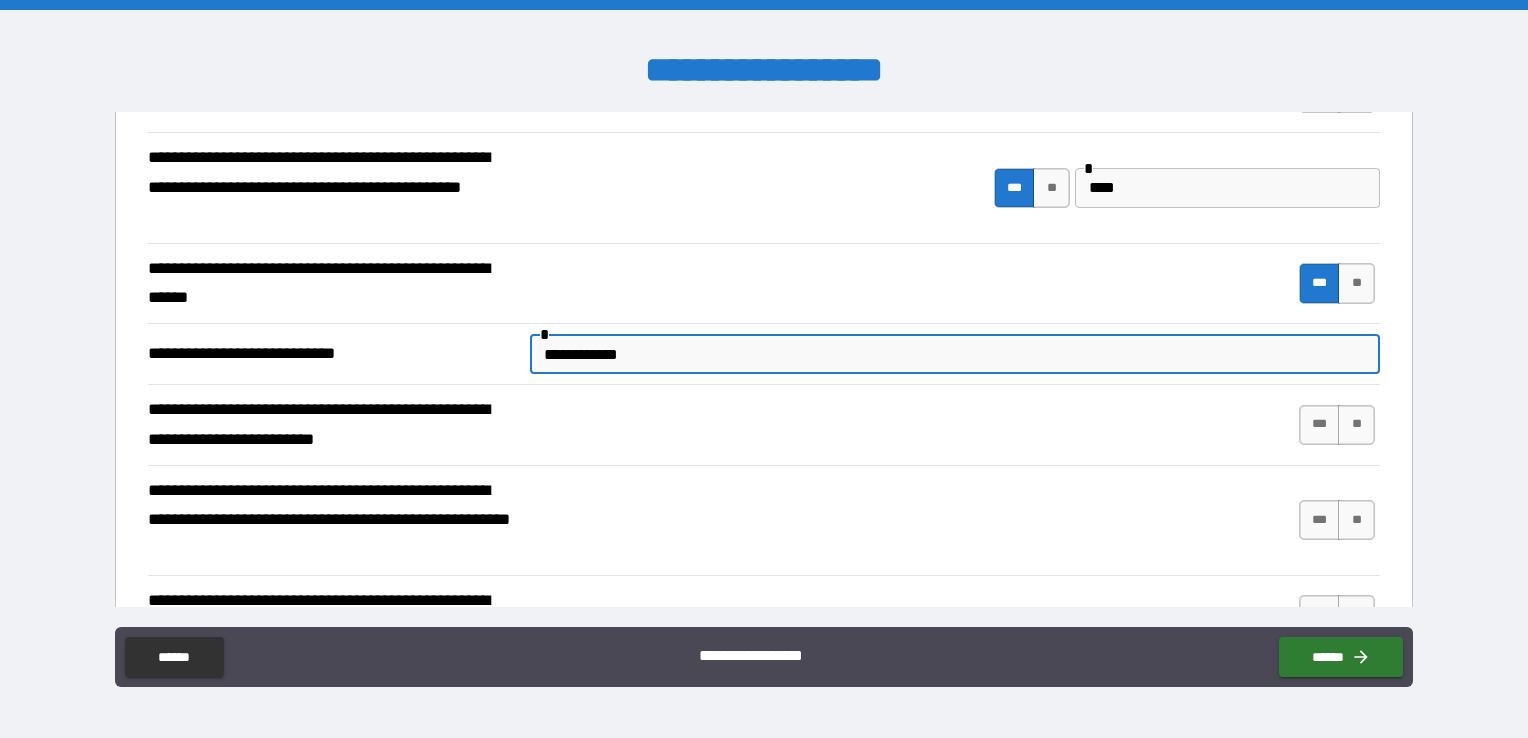 scroll, scrollTop: 6532, scrollLeft: 0, axis: vertical 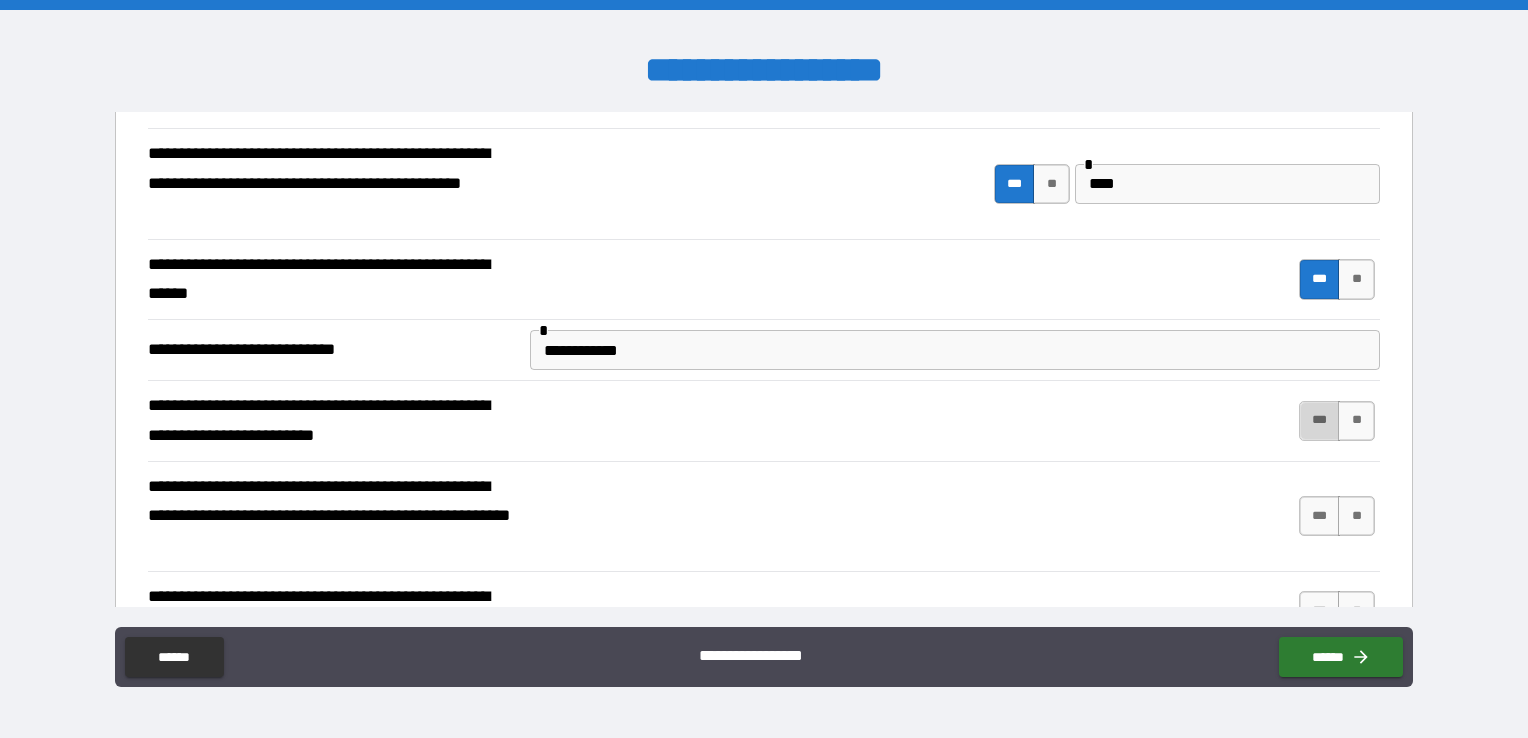 click on "***" at bounding box center (1320, 421) 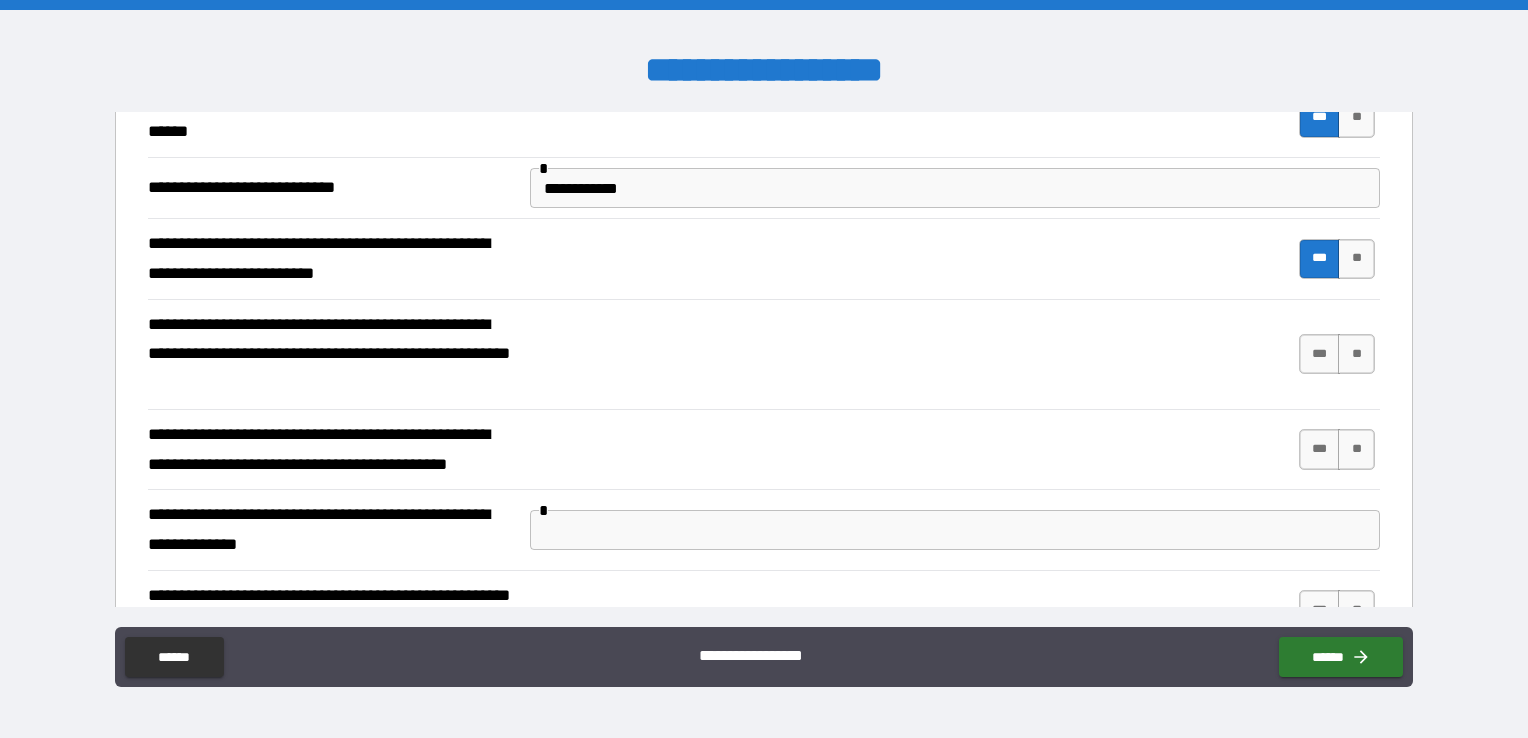 scroll, scrollTop: 6696, scrollLeft: 0, axis: vertical 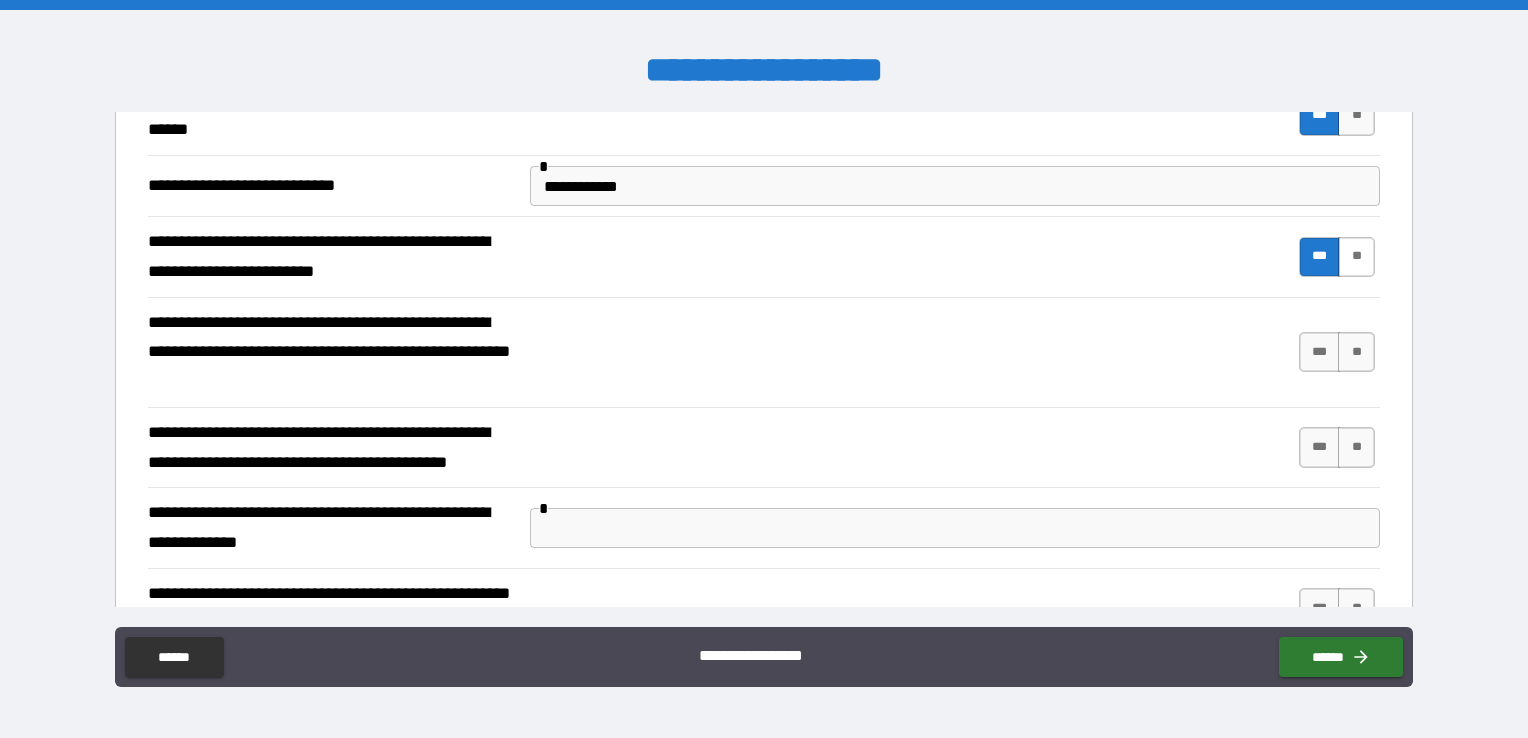 click on "**" at bounding box center (1356, 257) 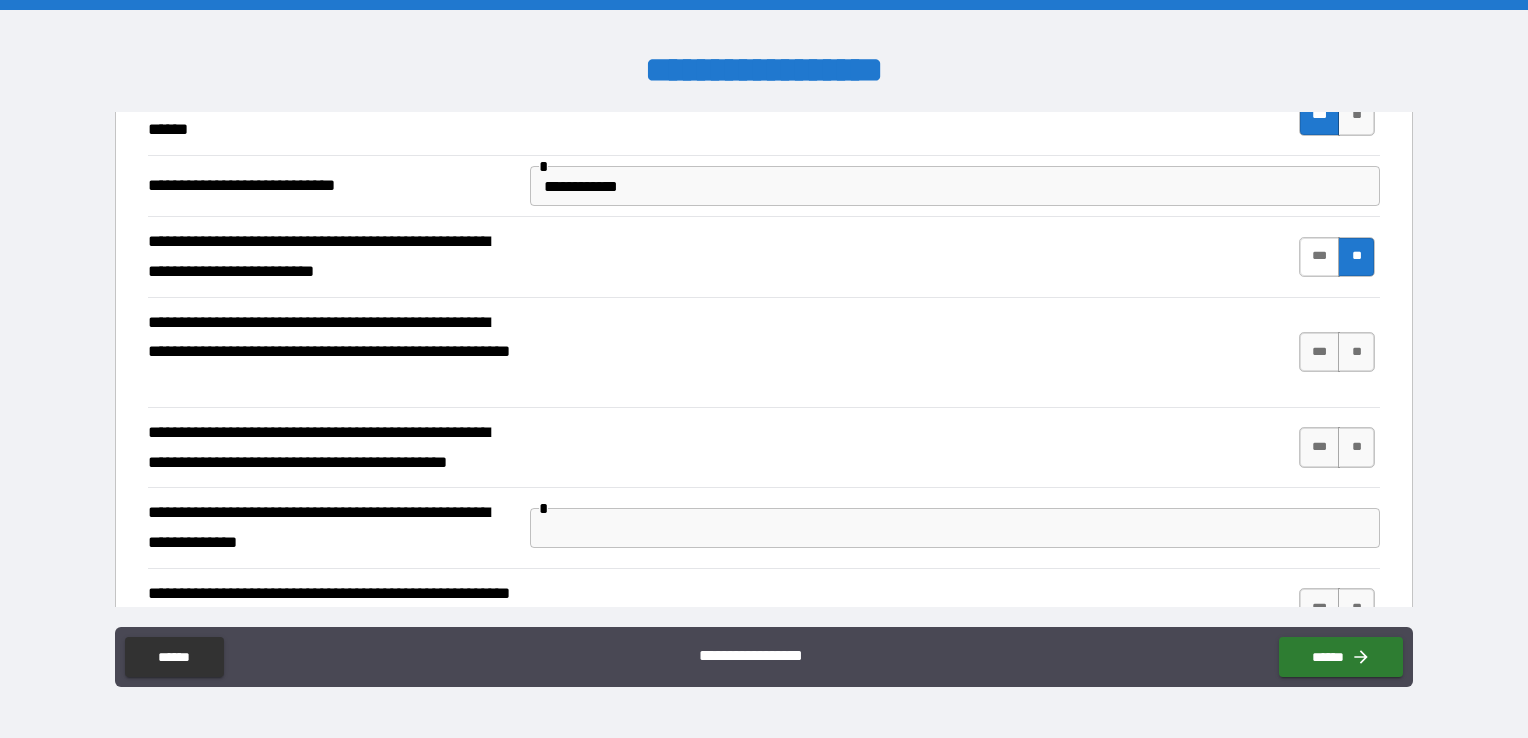 click on "***" at bounding box center [1320, 257] 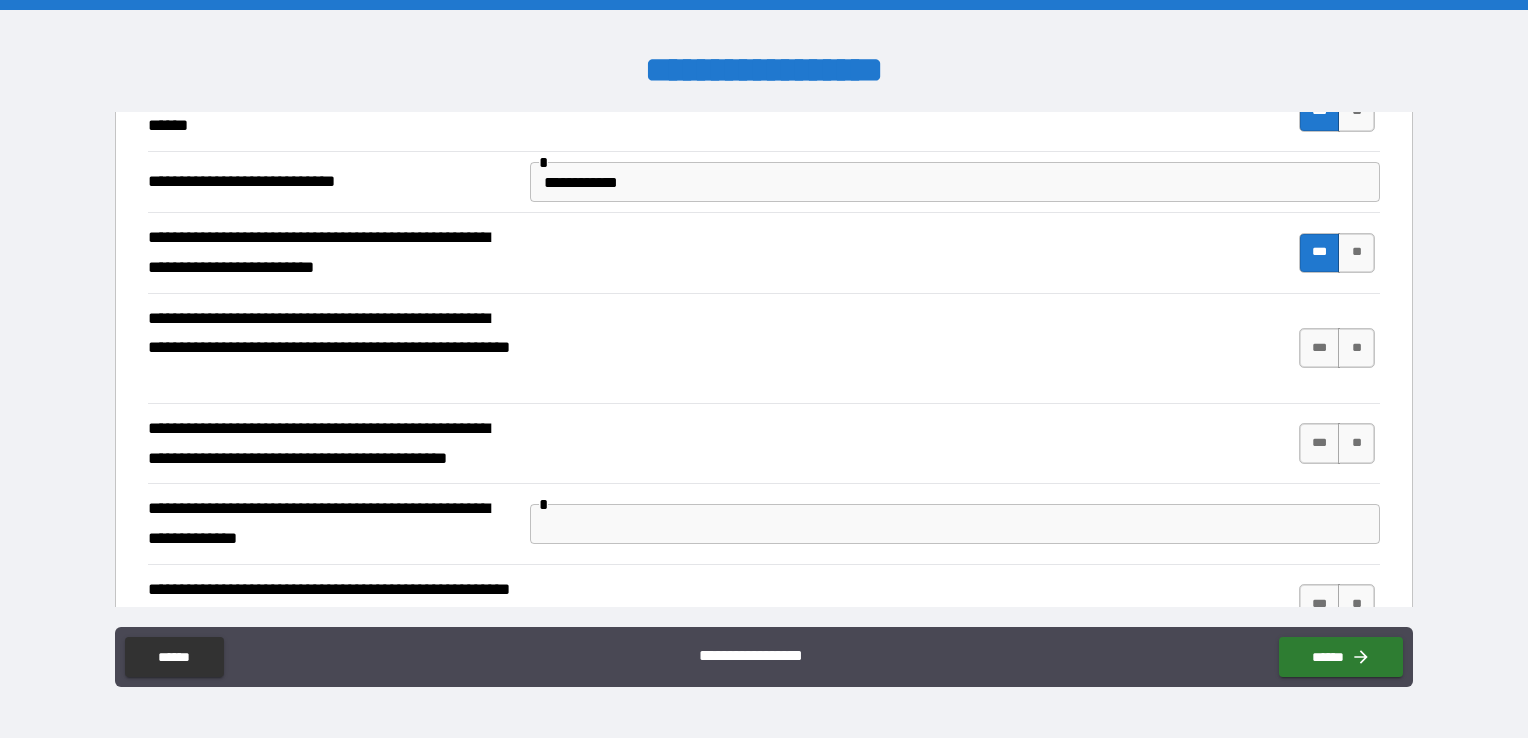 scroll, scrollTop: 6697, scrollLeft: 0, axis: vertical 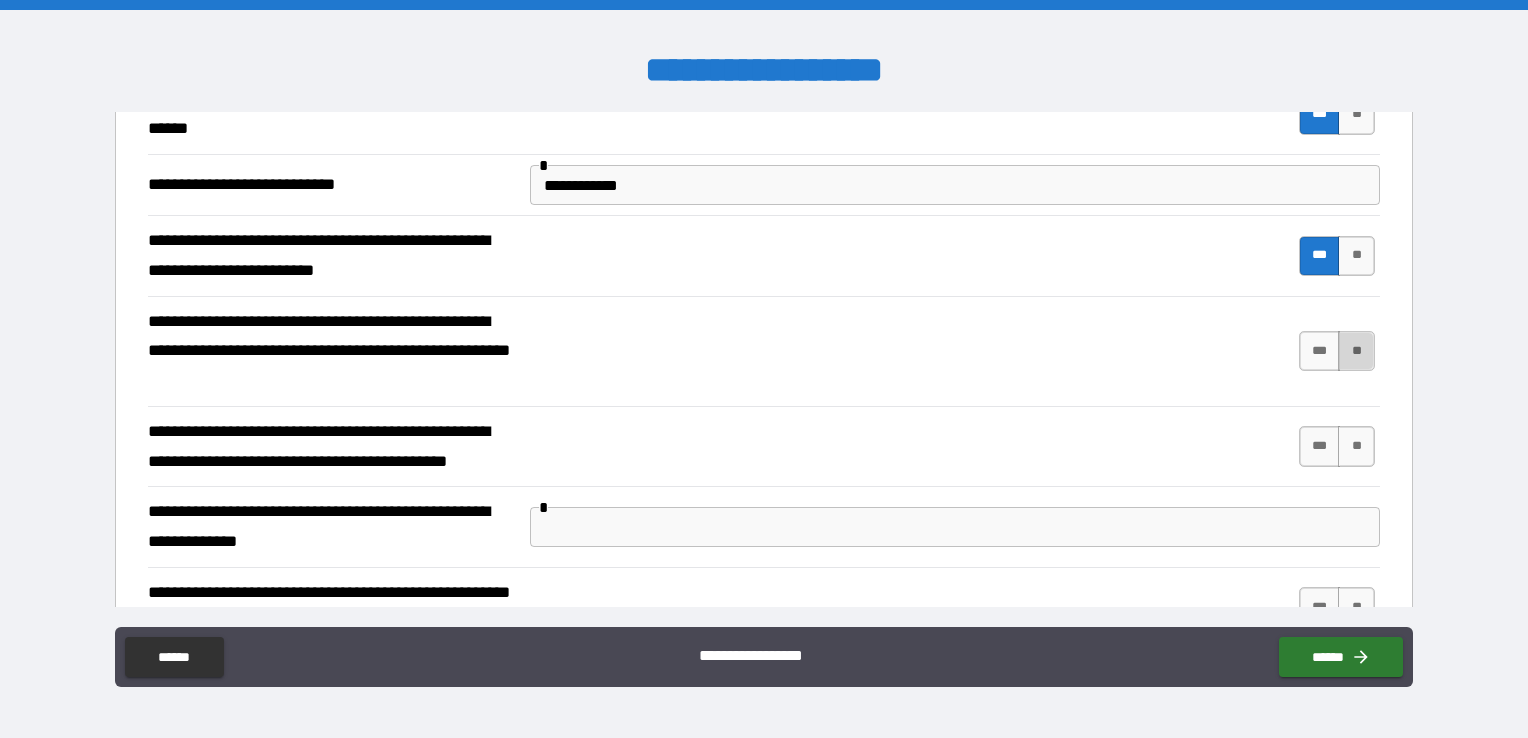 click on "**" at bounding box center (1356, 351) 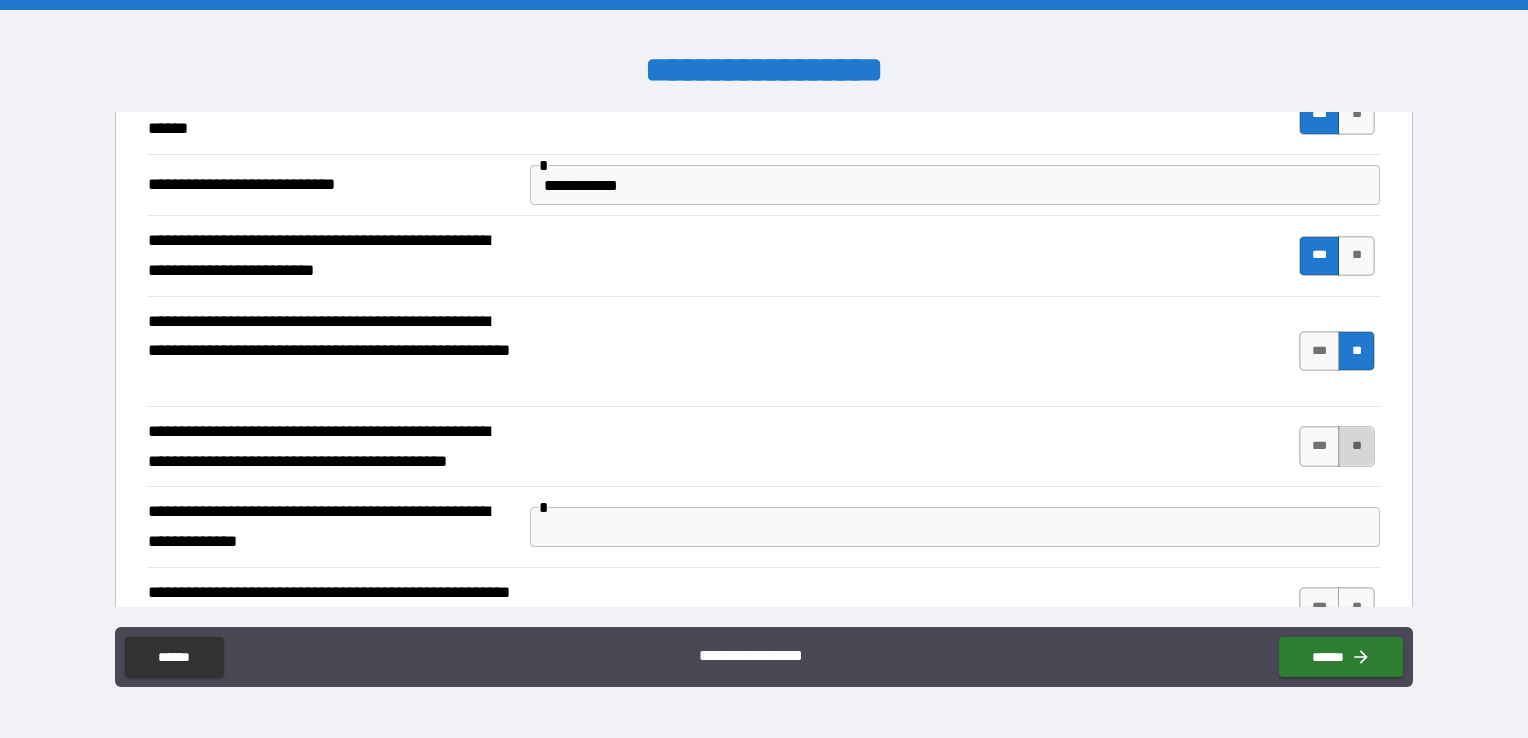 click on "**" at bounding box center [1356, 446] 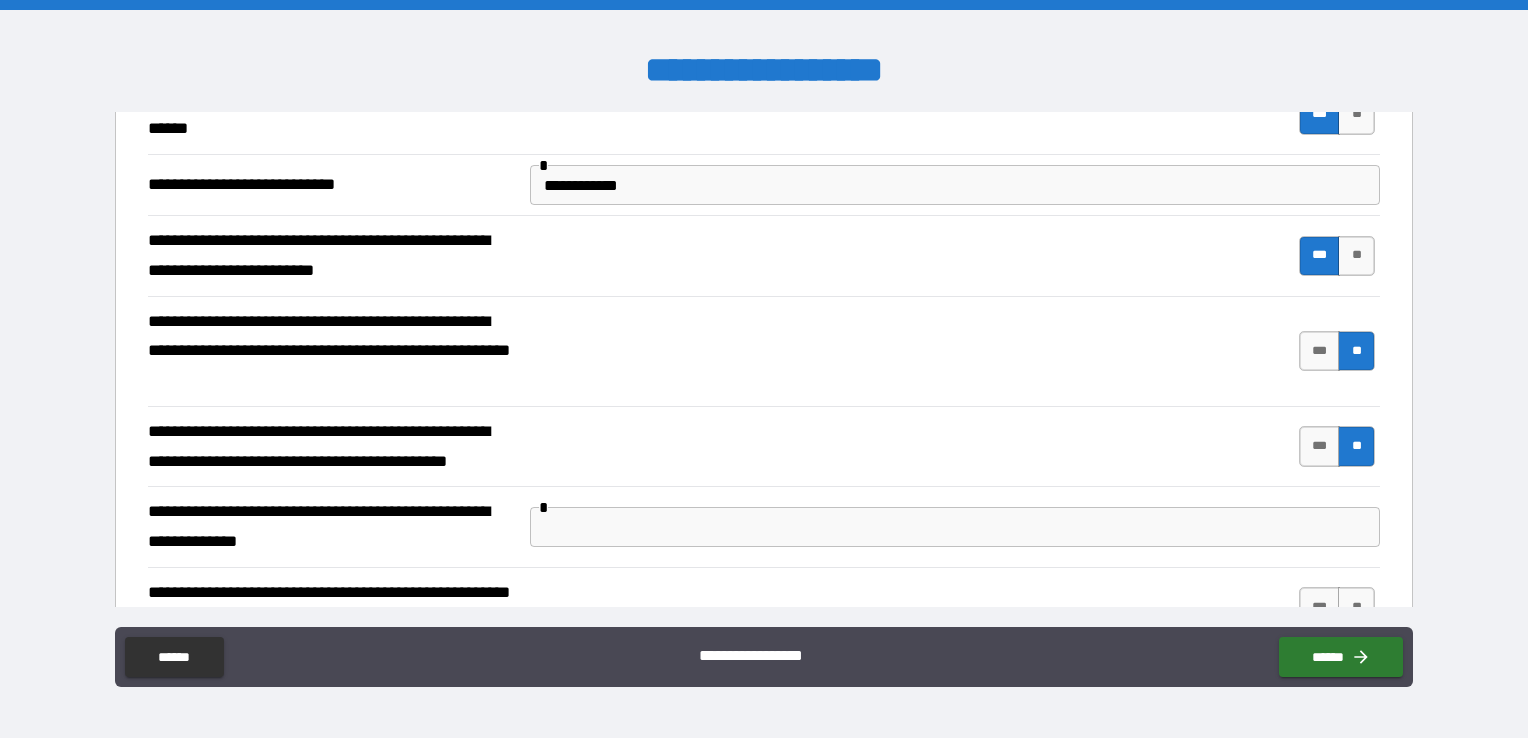 click at bounding box center (955, 527) 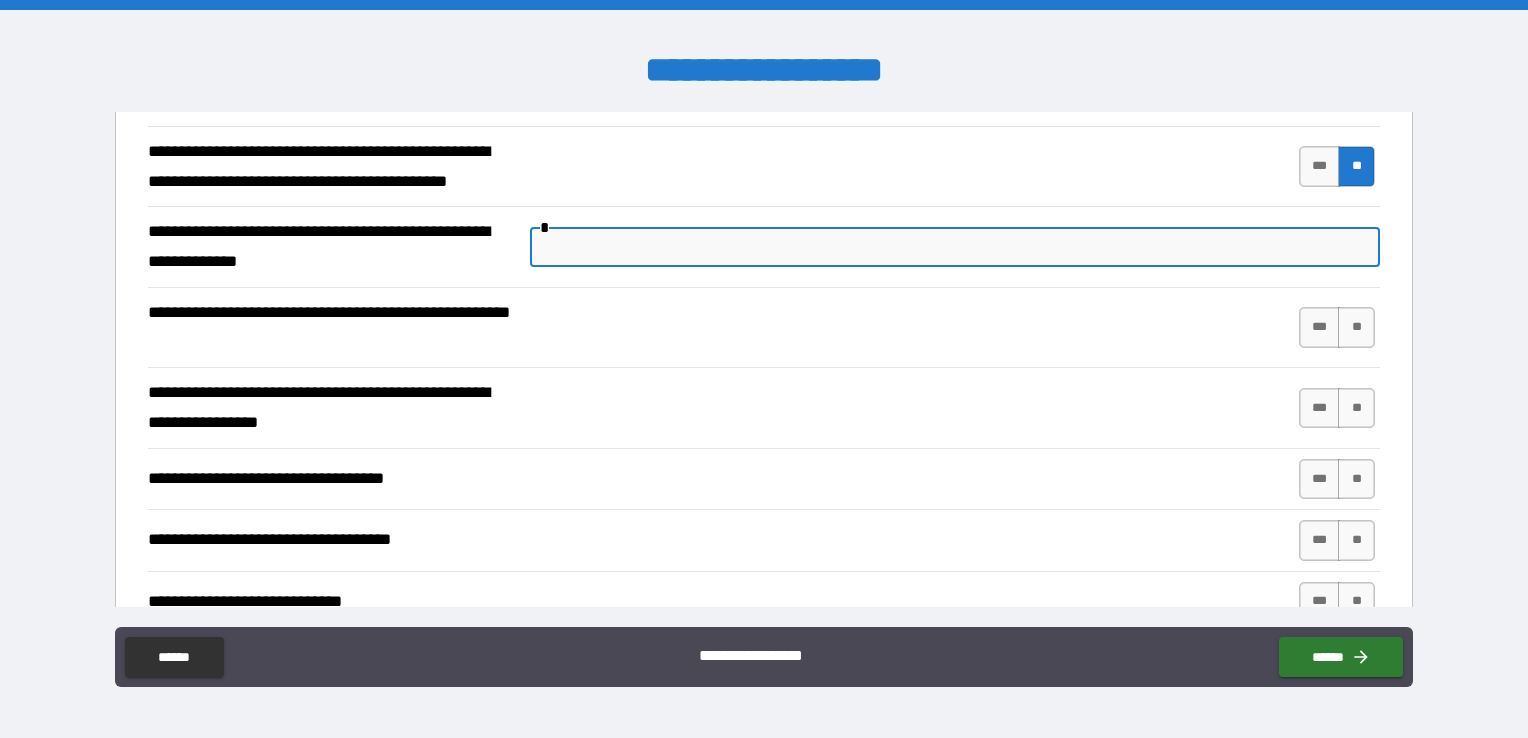 scroll, scrollTop: 6994, scrollLeft: 0, axis: vertical 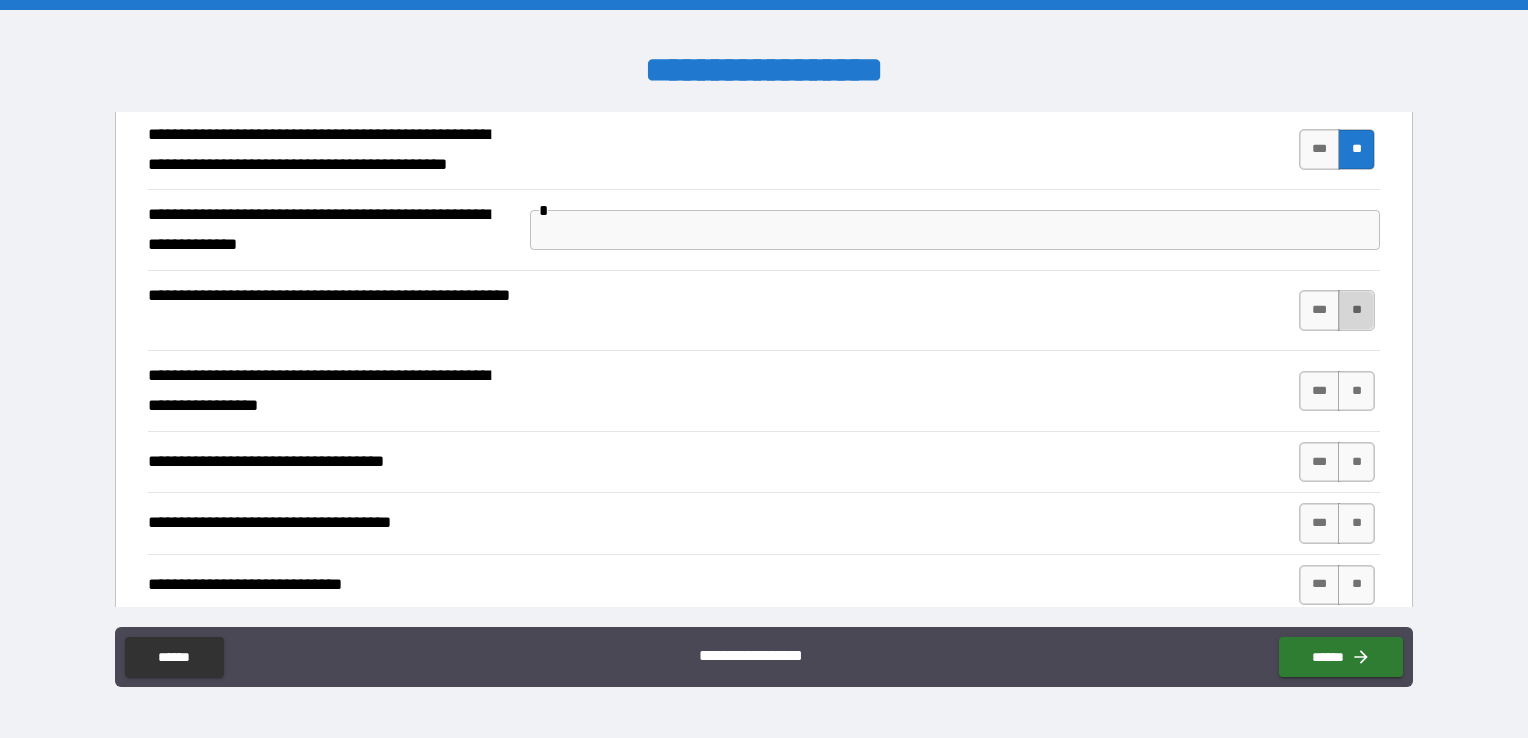 click on "**" at bounding box center [1356, 310] 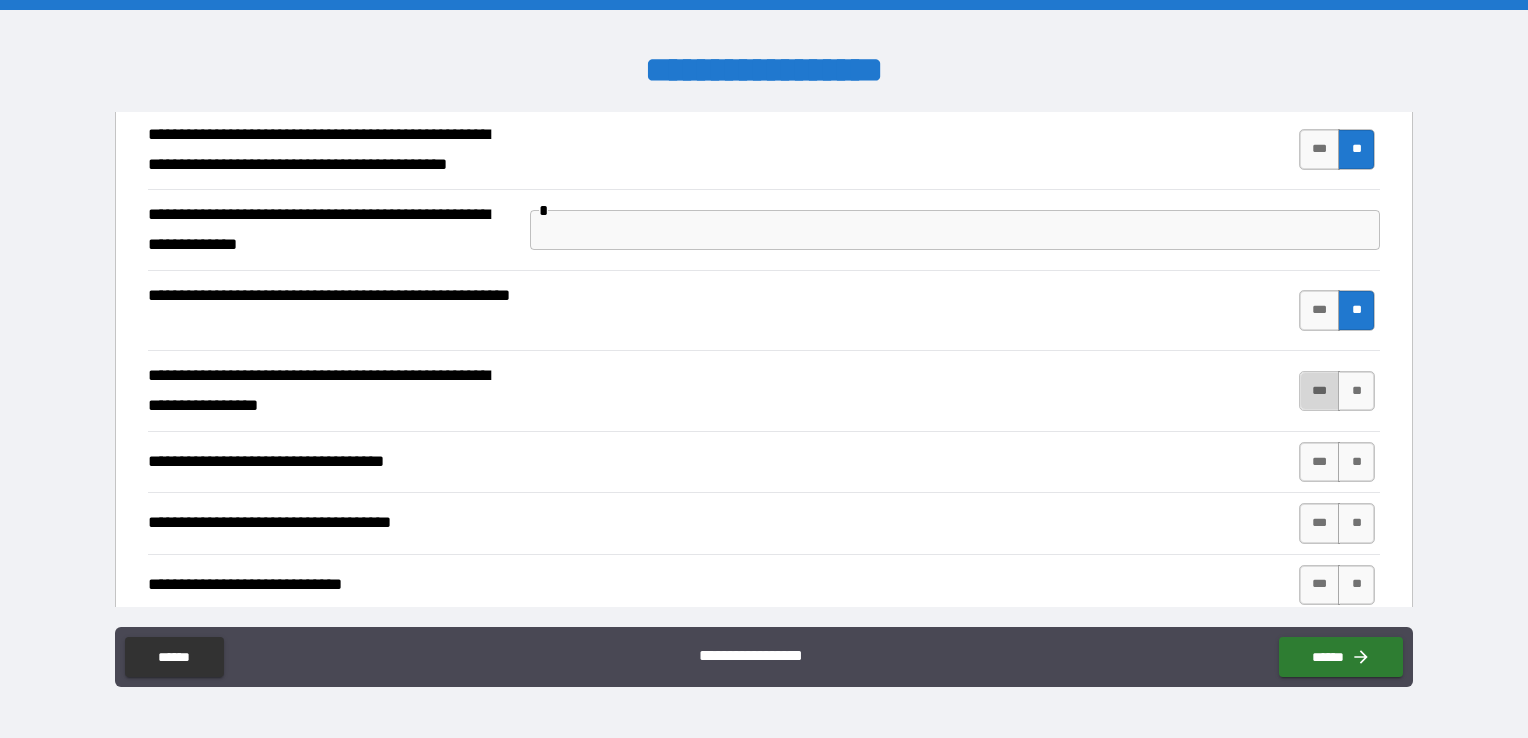 click on "***" at bounding box center (1320, 391) 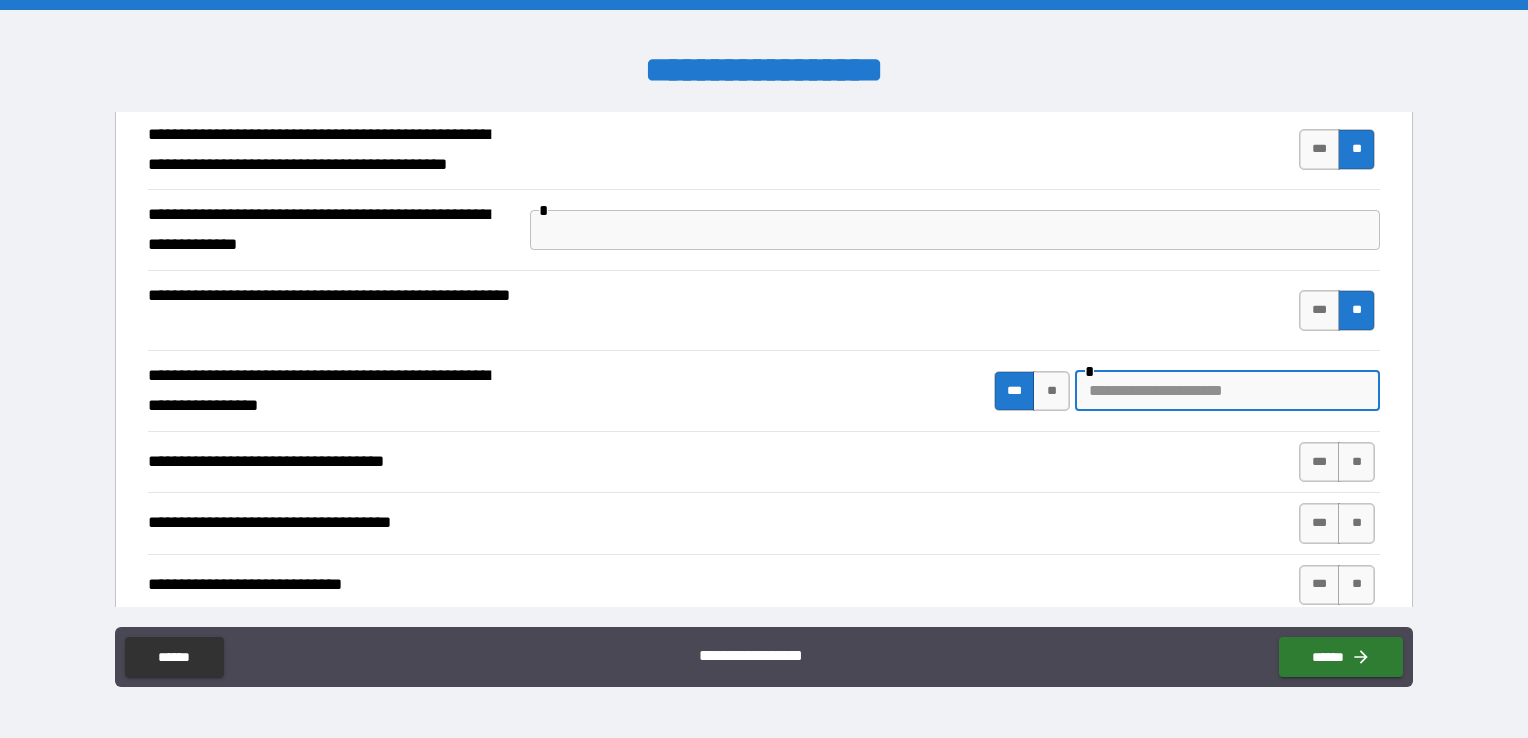 click at bounding box center [1227, 391] 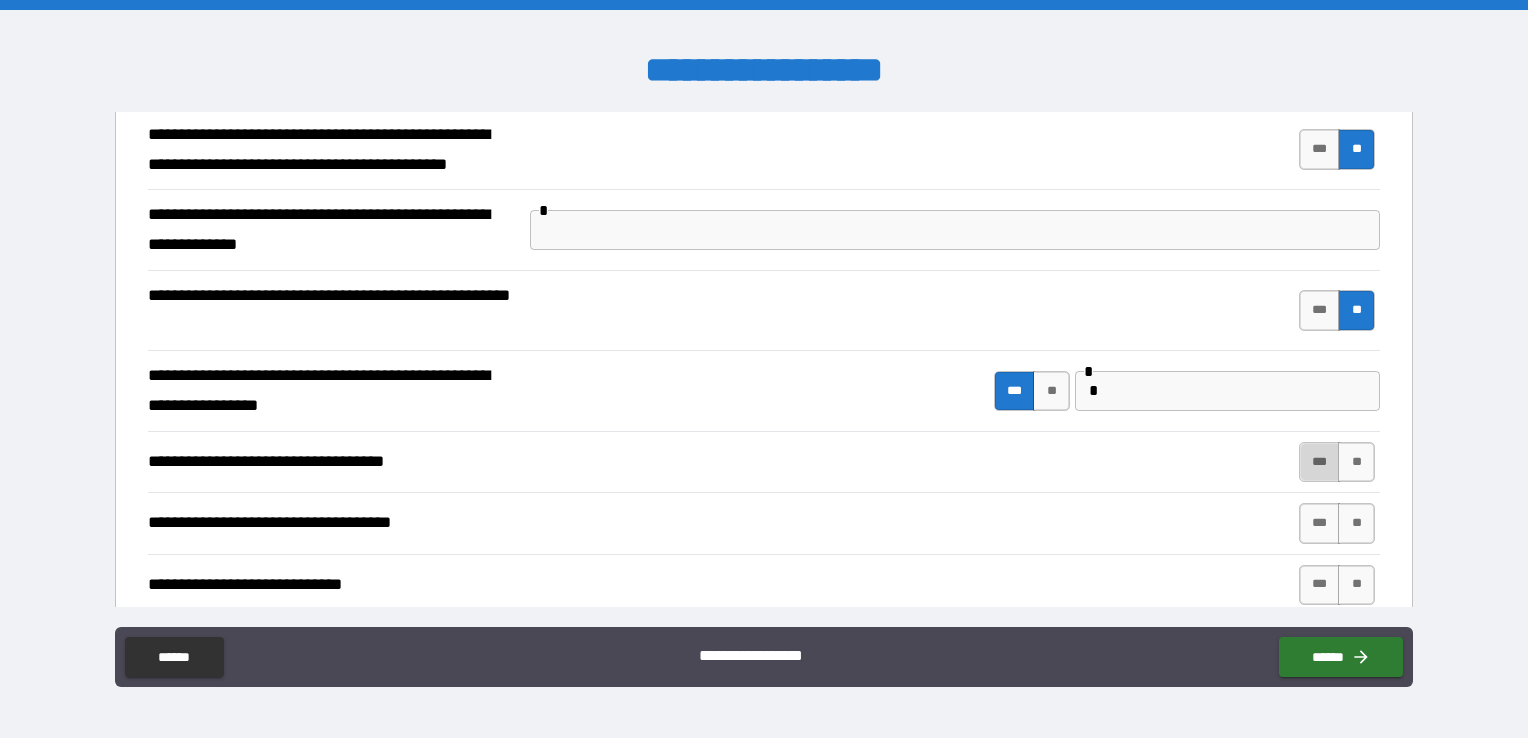 click on "***" at bounding box center (1320, 462) 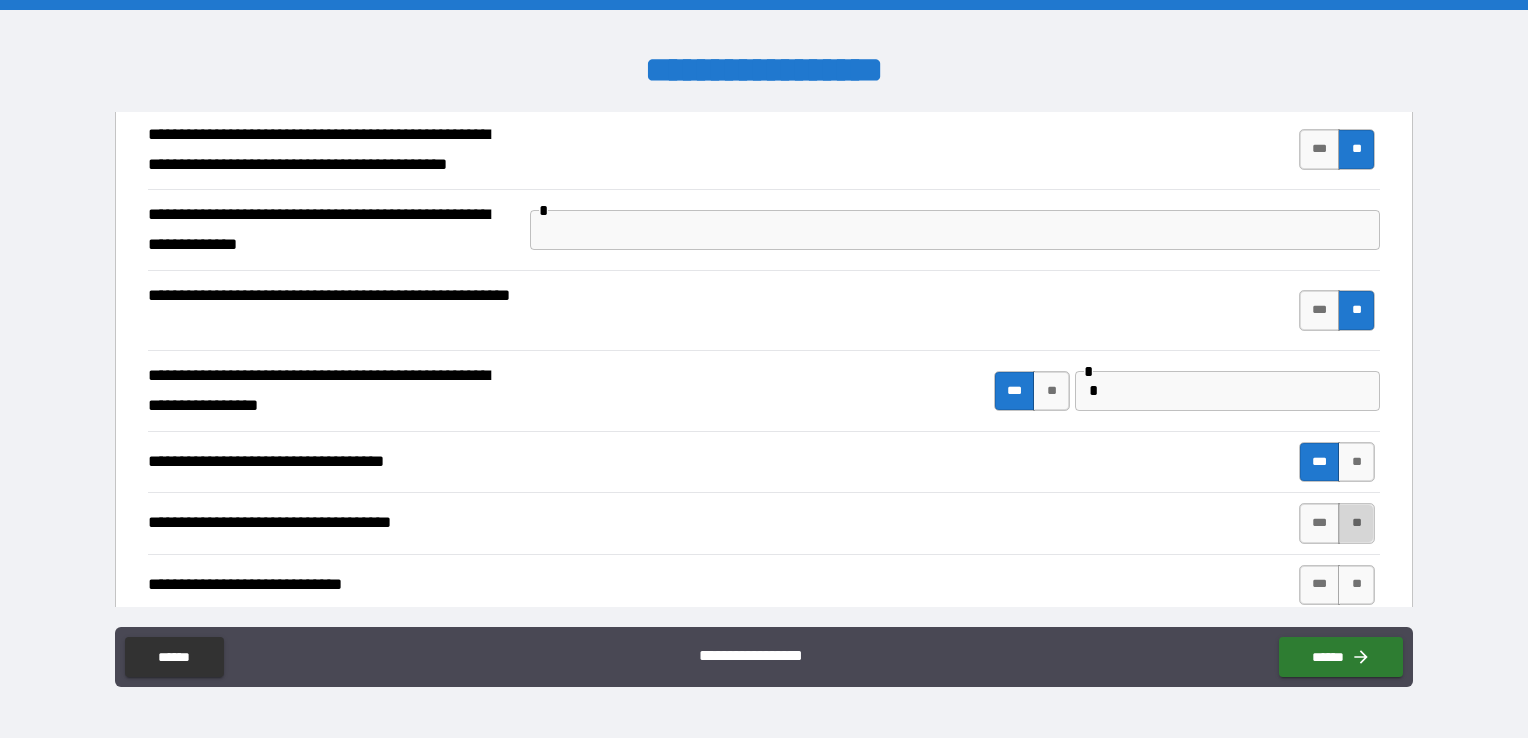 click on "**" at bounding box center [1356, 523] 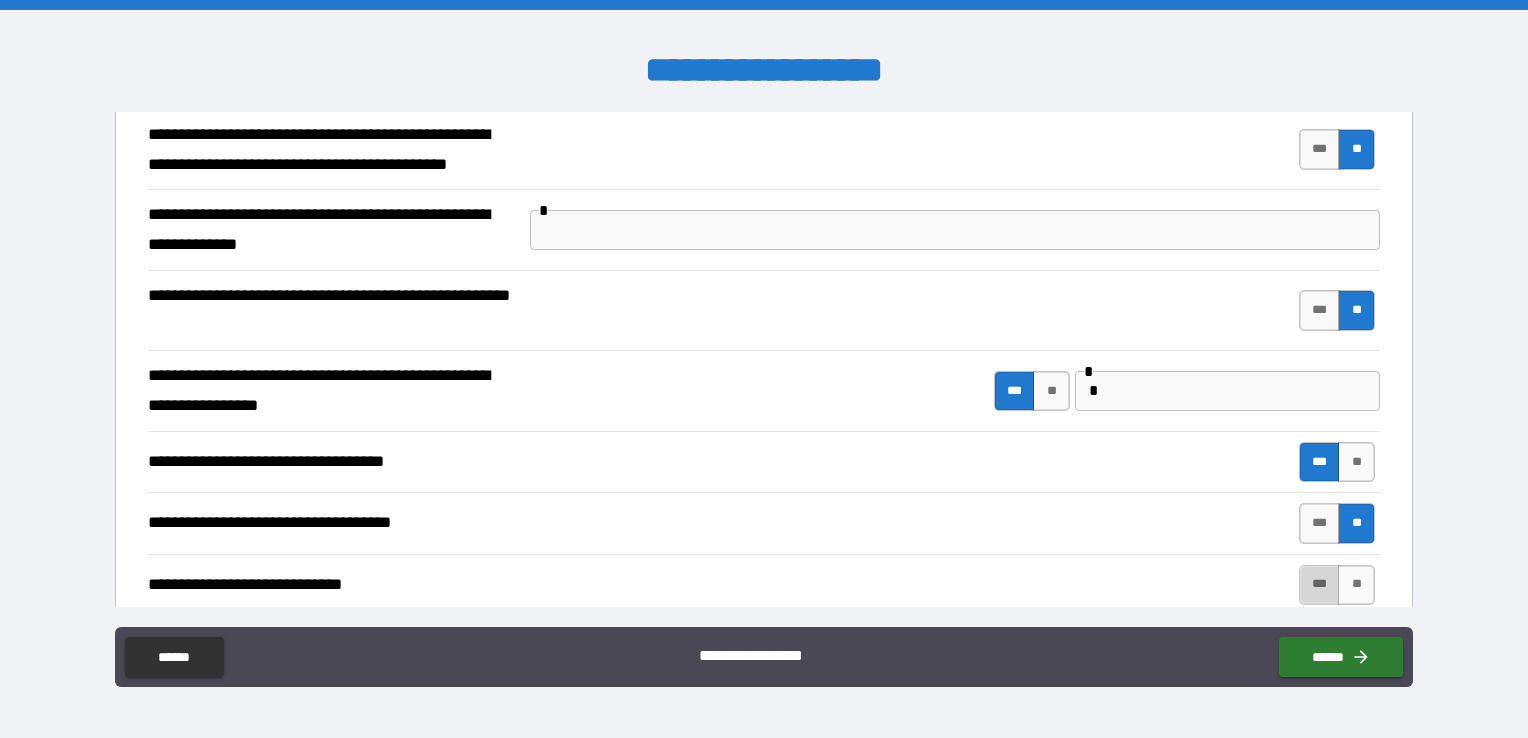 click on "***" at bounding box center (1320, 585) 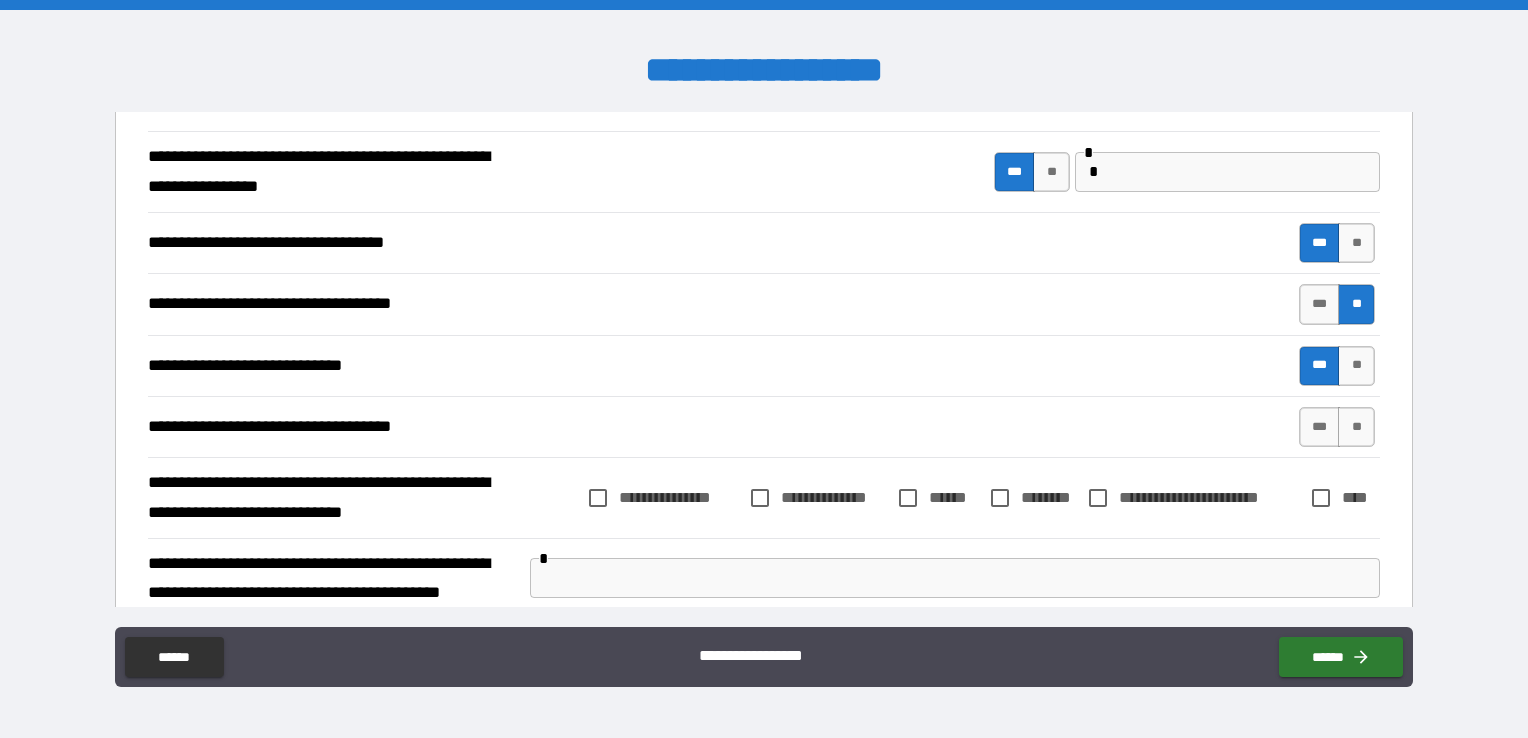 scroll, scrollTop: 7224, scrollLeft: 0, axis: vertical 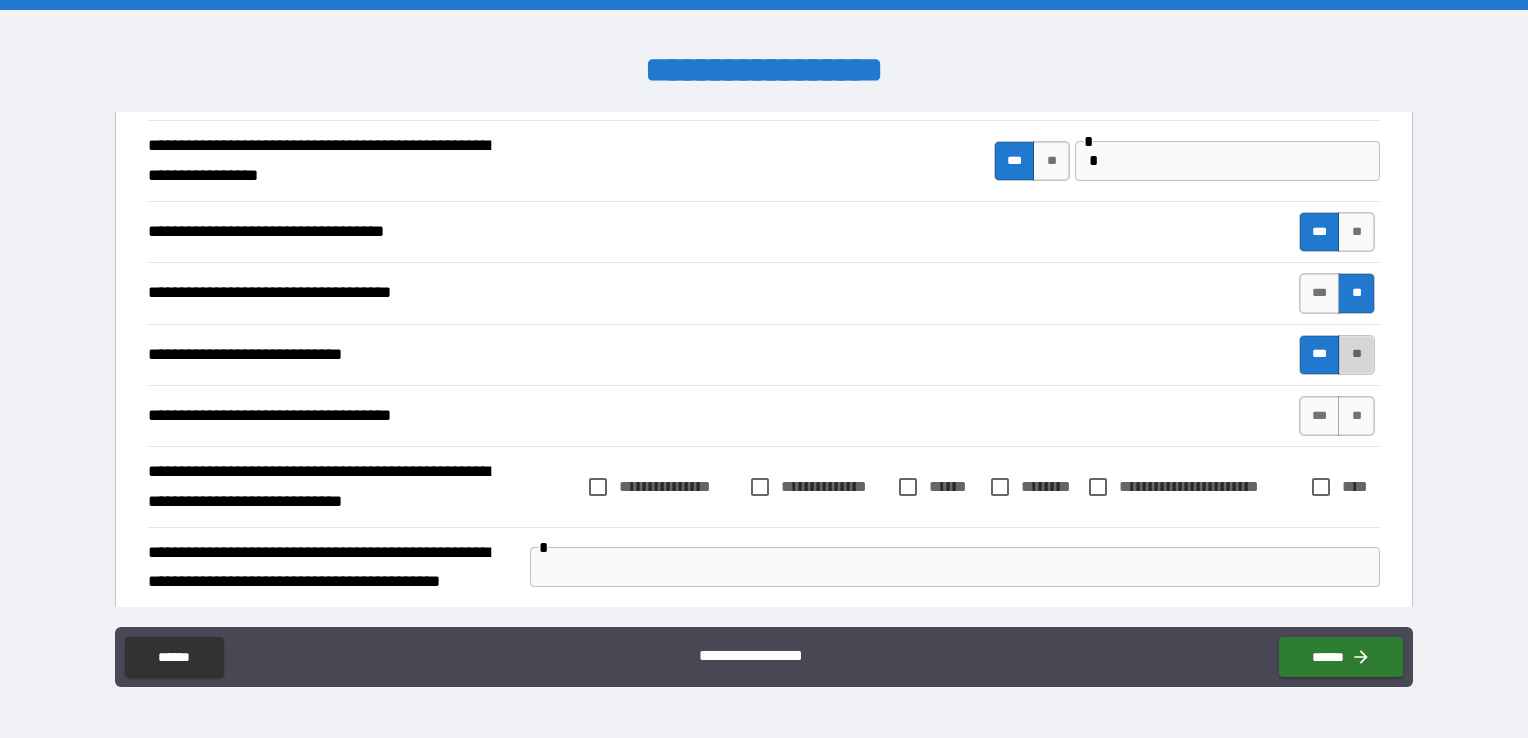 click on "**" at bounding box center [1356, 355] 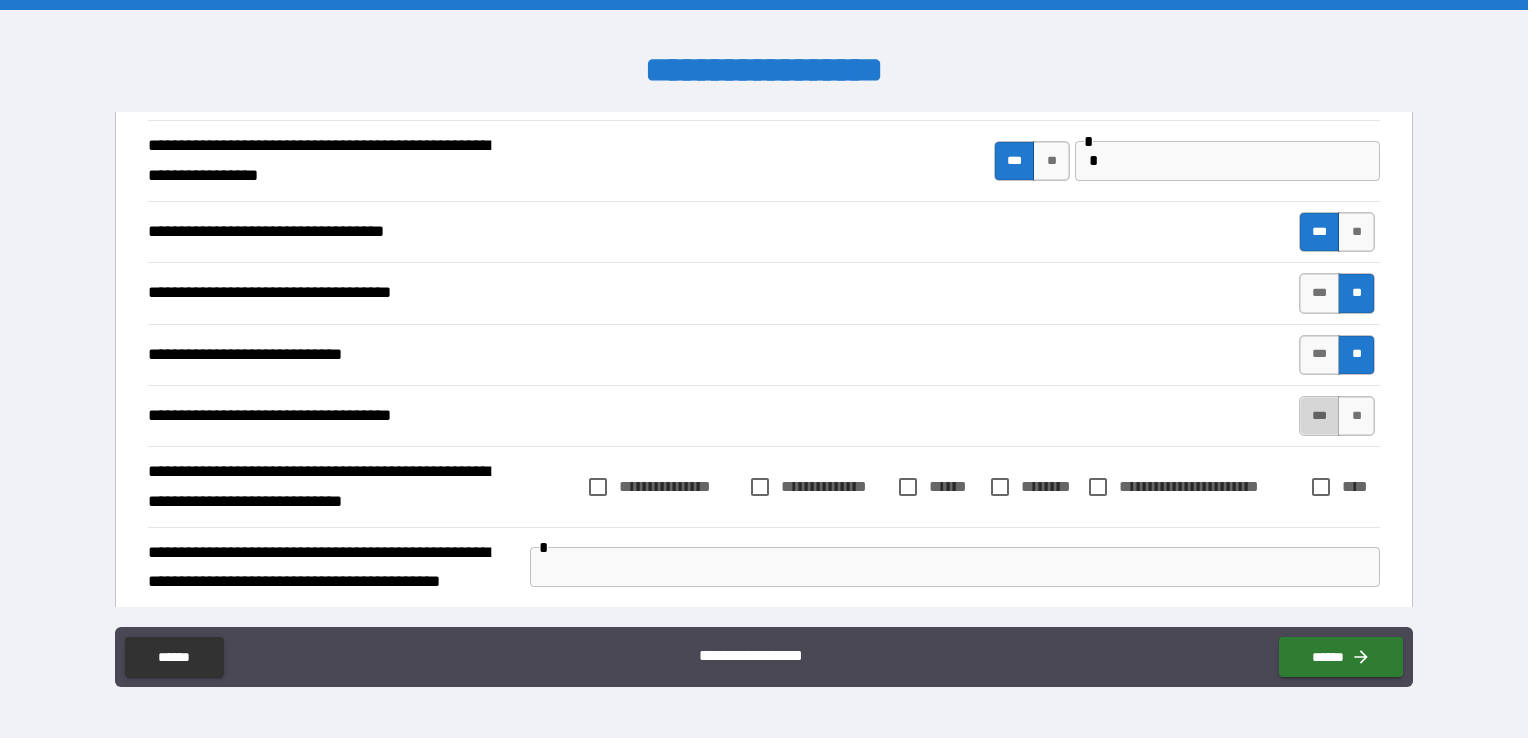 click on "***" at bounding box center [1320, 416] 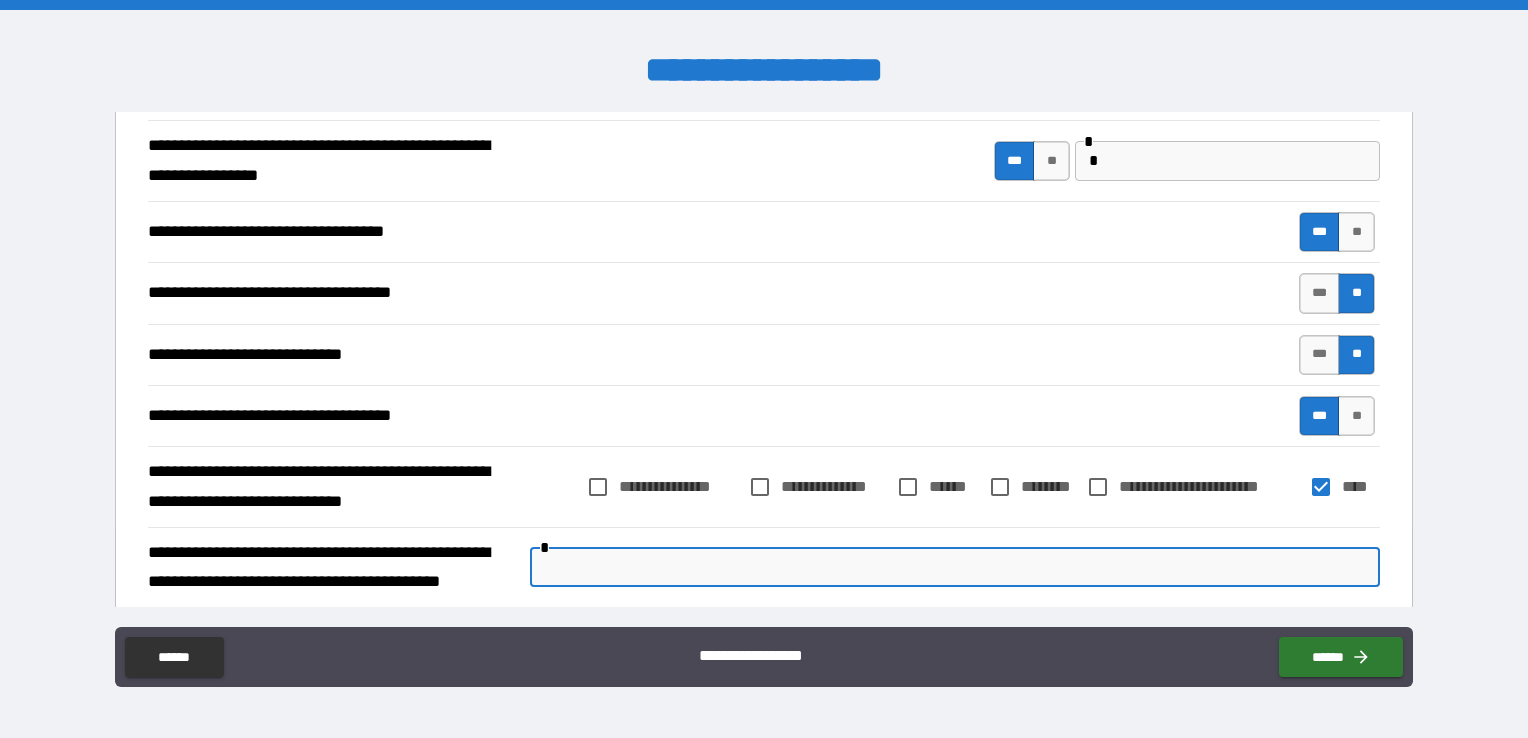 click at bounding box center [955, 567] 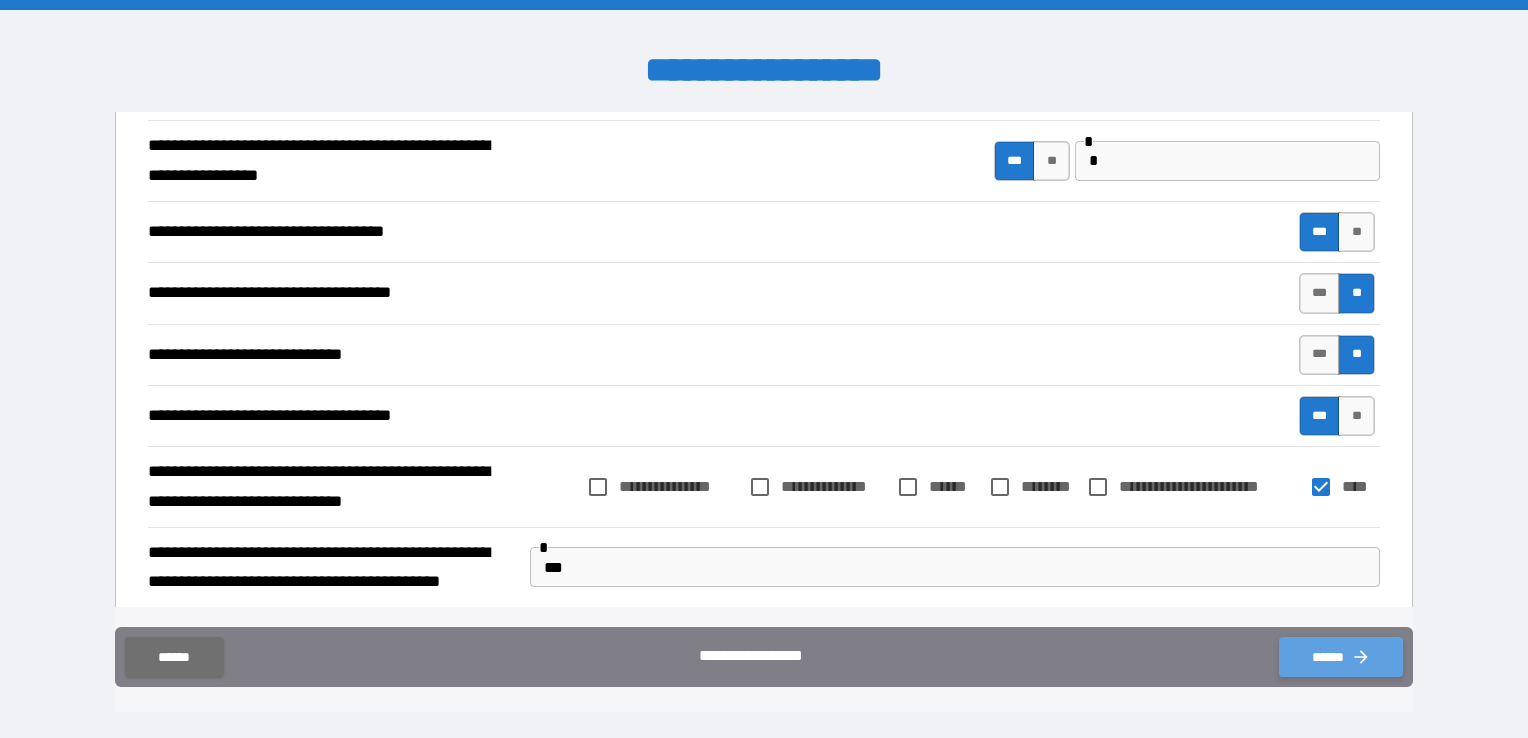 click on "******" at bounding box center (1341, 657) 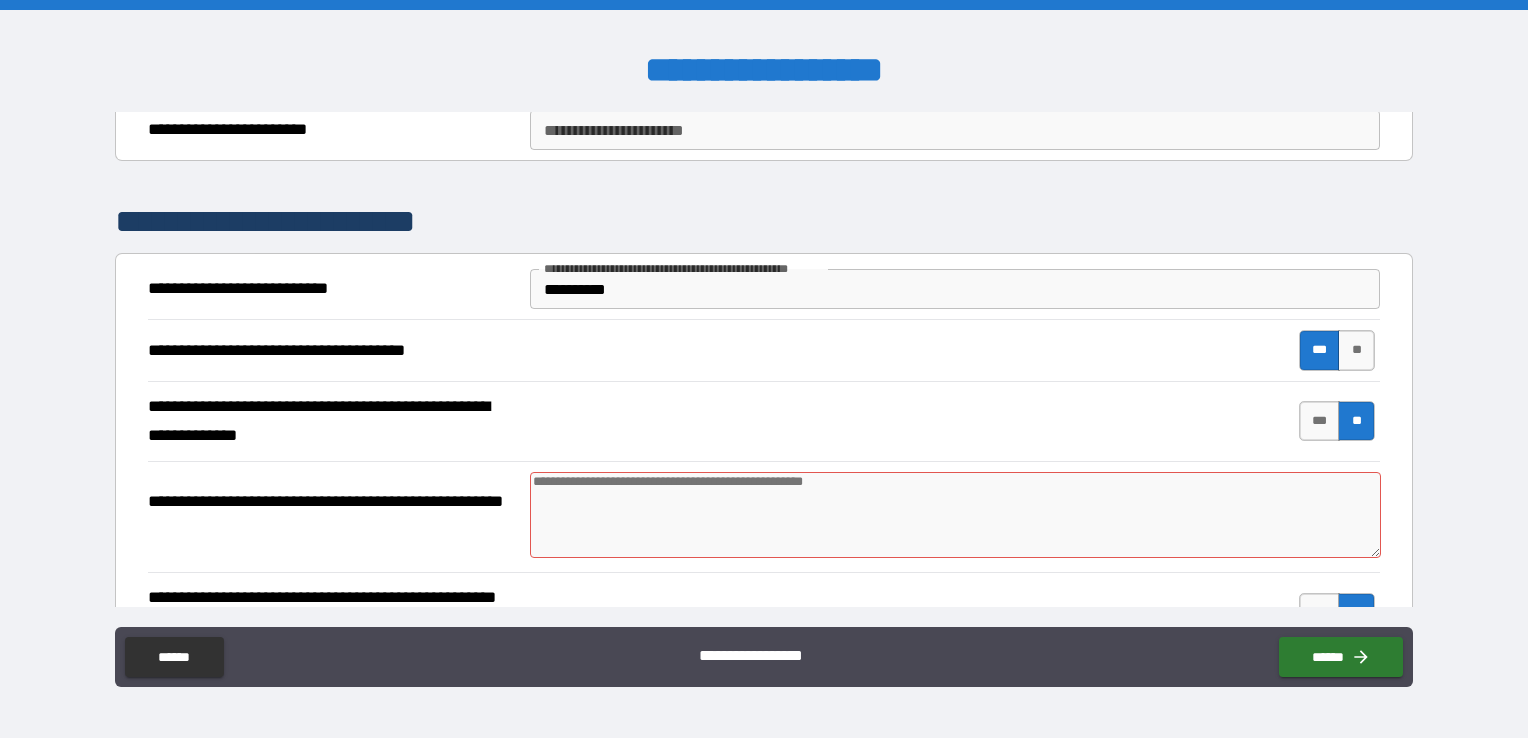 scroll, scrollTop: 4472, scrollLeft: 0, axis: vertical 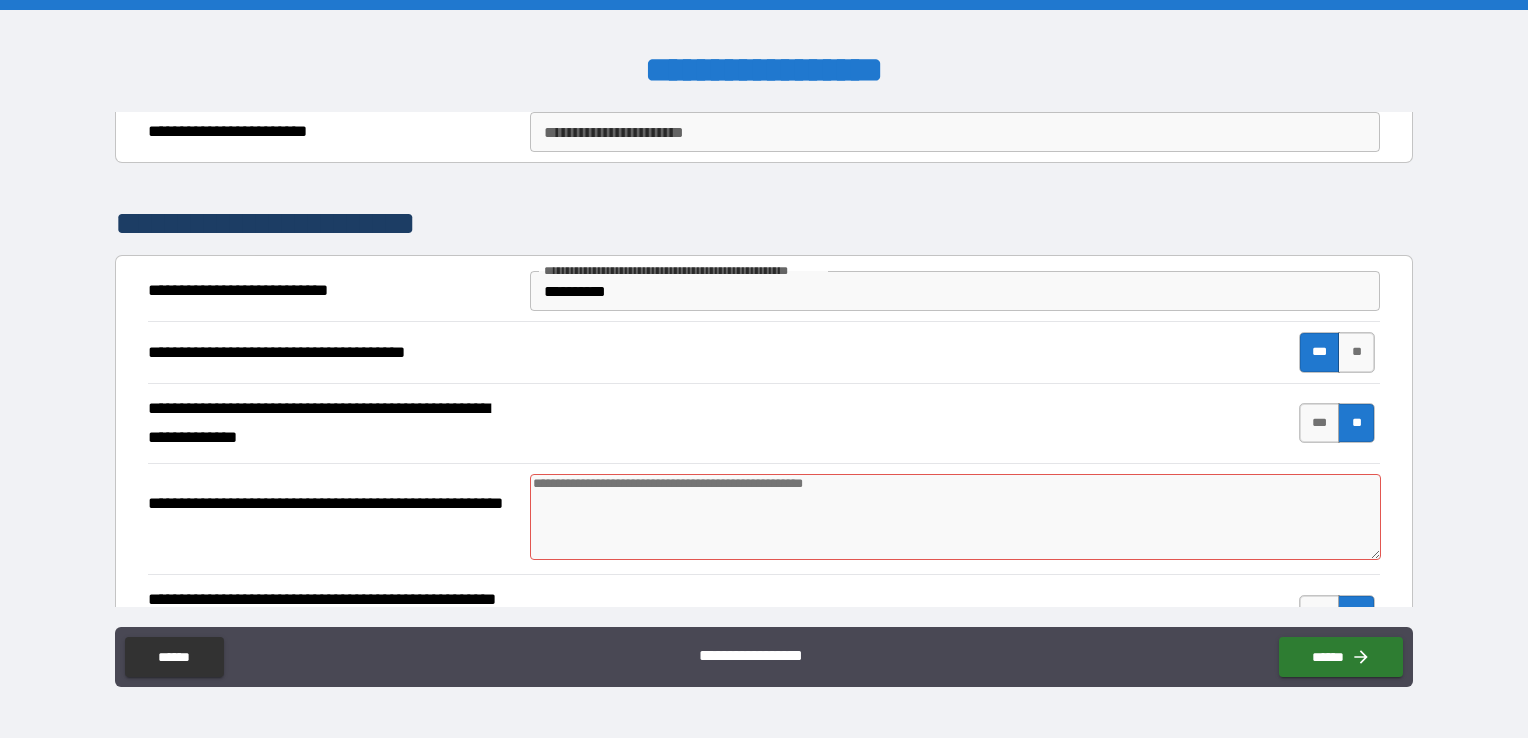 click at bounding box center (955, 517) 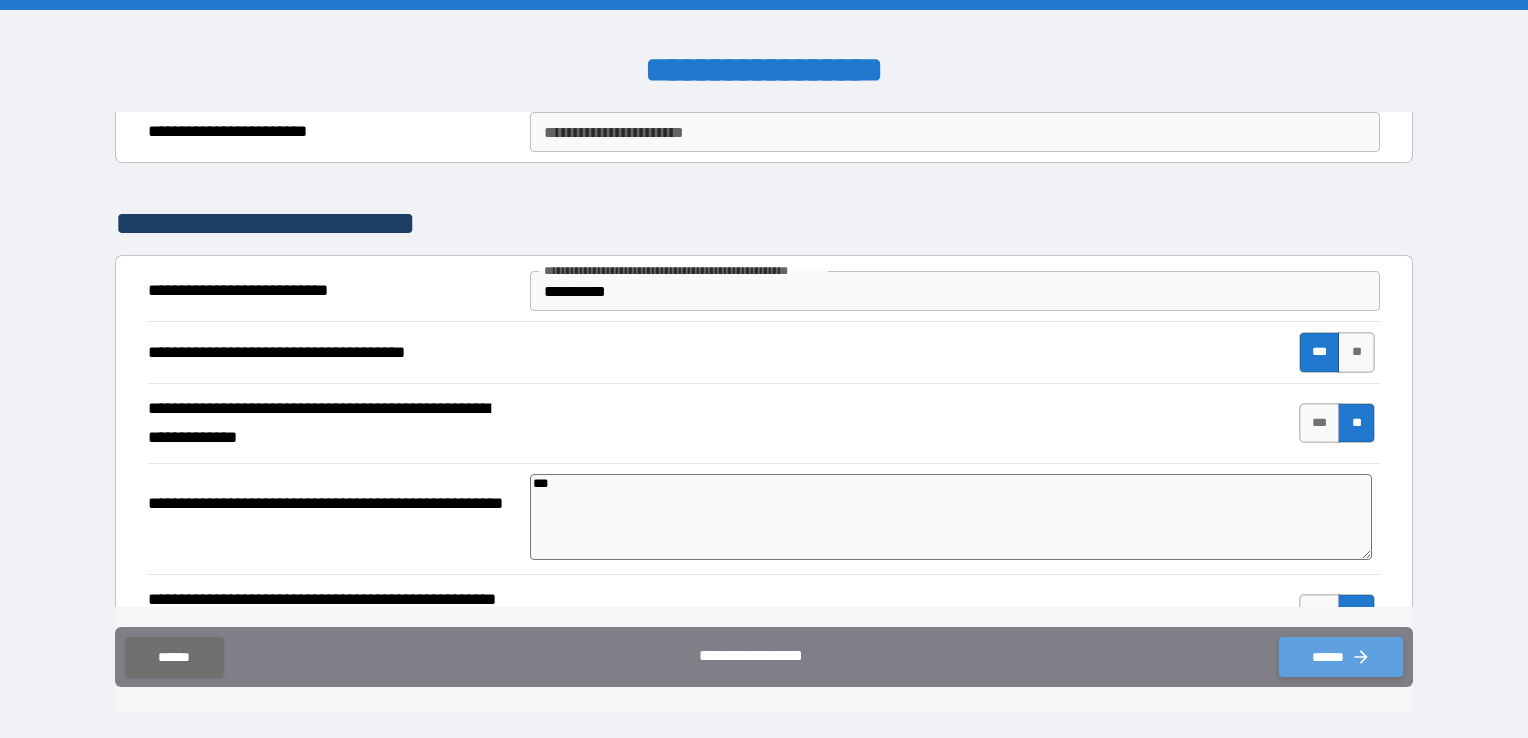 click on "******" at bounding box center (1341, 657) 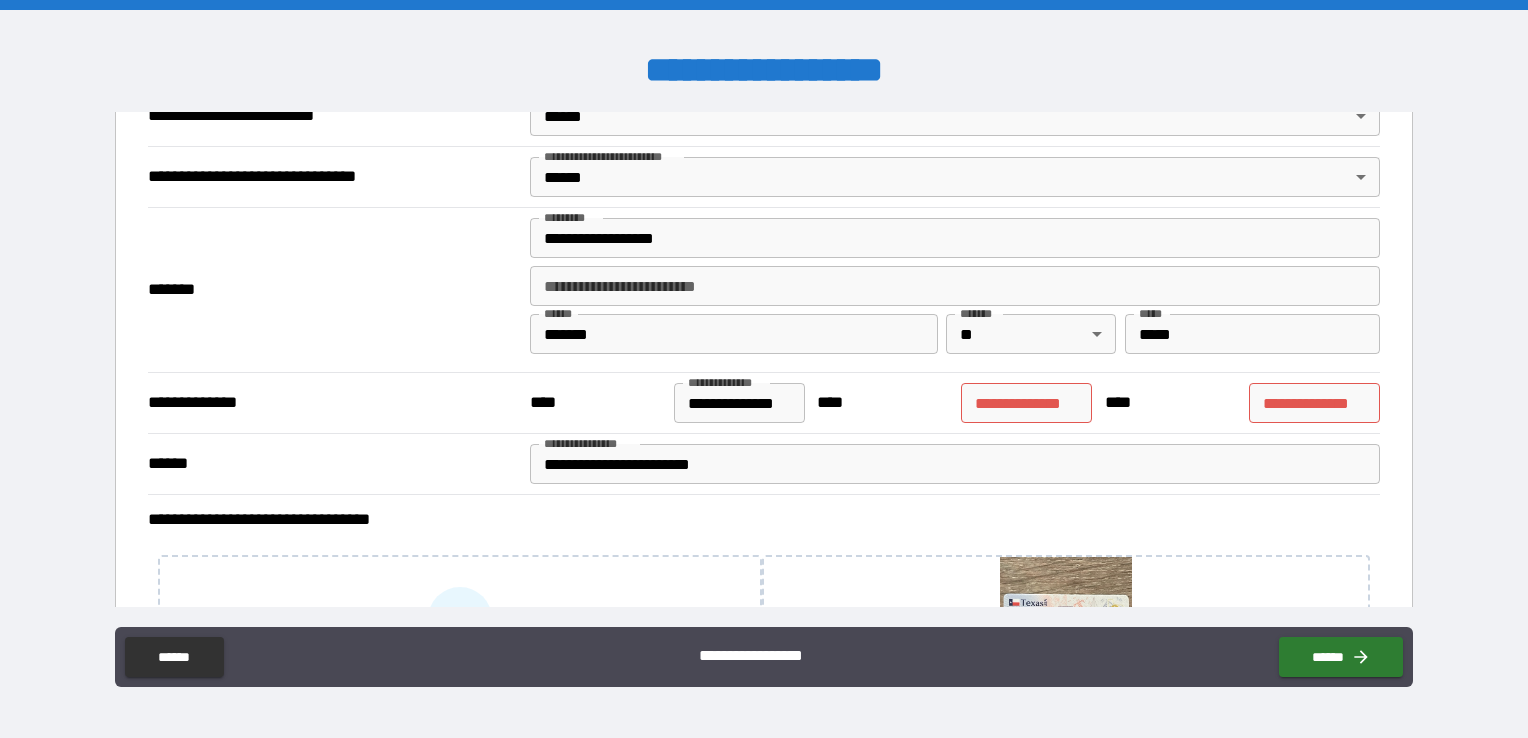 scroll, scrollTop: 967, scrollLeft: 0, axis: vertical 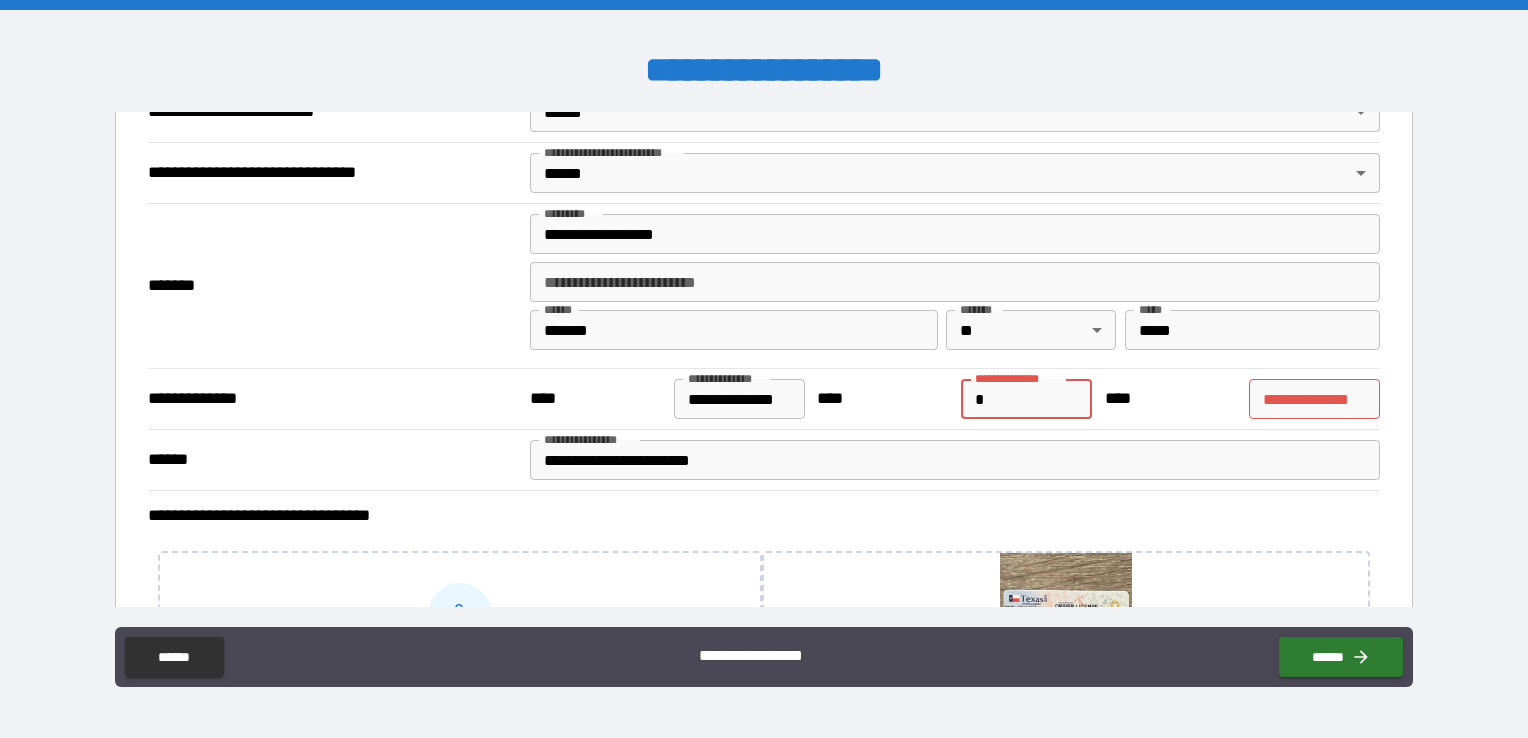 click on "*" at bounding box center [1026, 399] 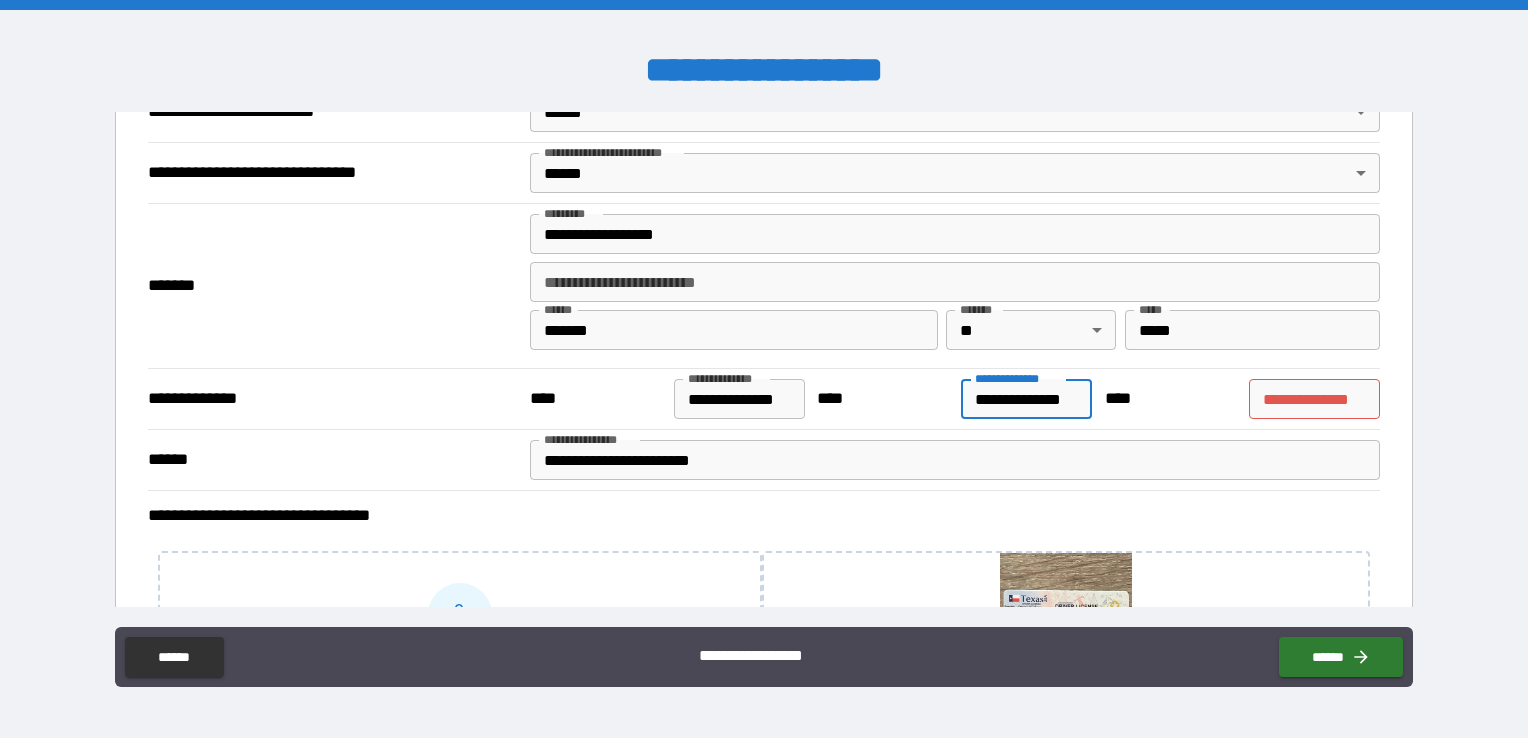 scroll, scrollTop: 0, scrollLeft: 8, axis: horizontal 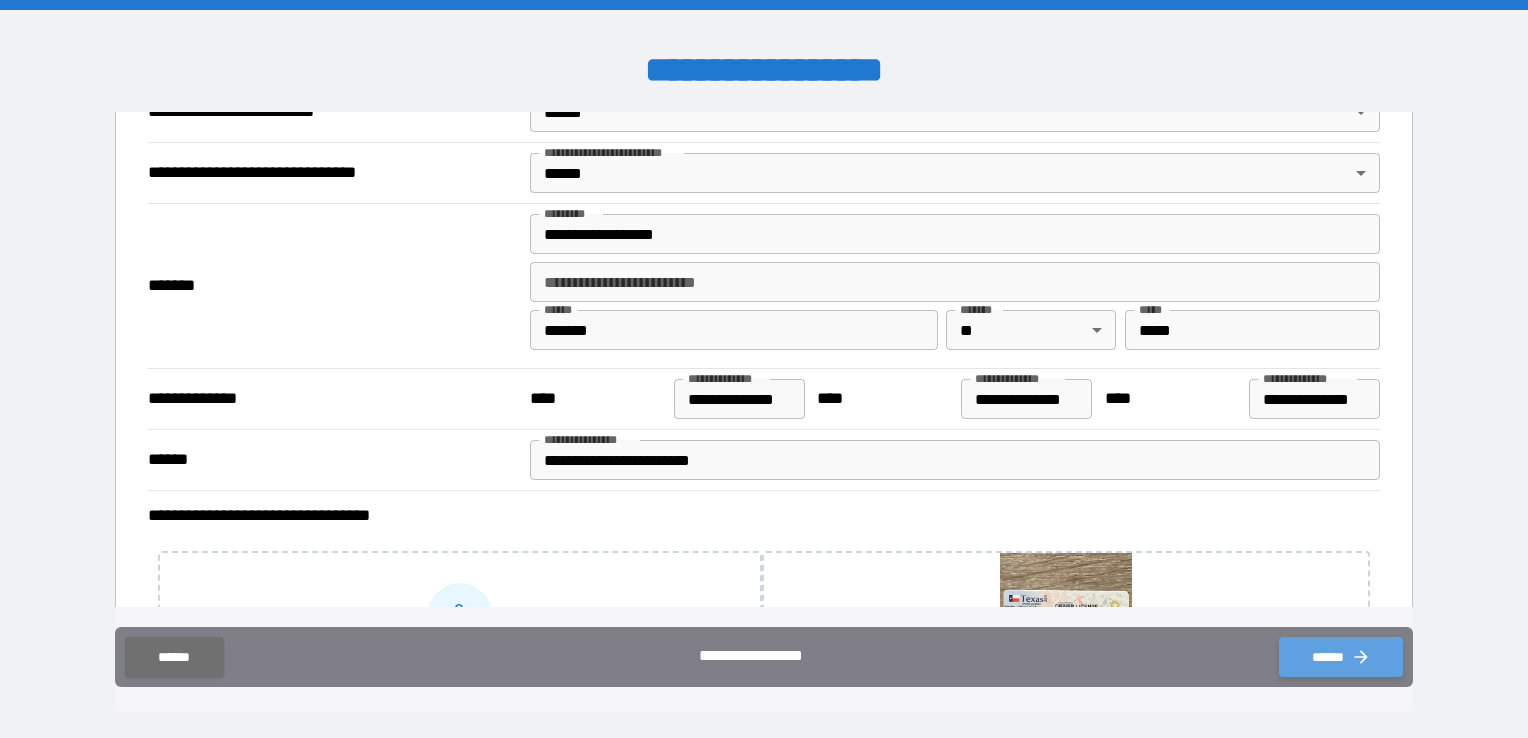 click on "******" at bounding box center [1341, 657] 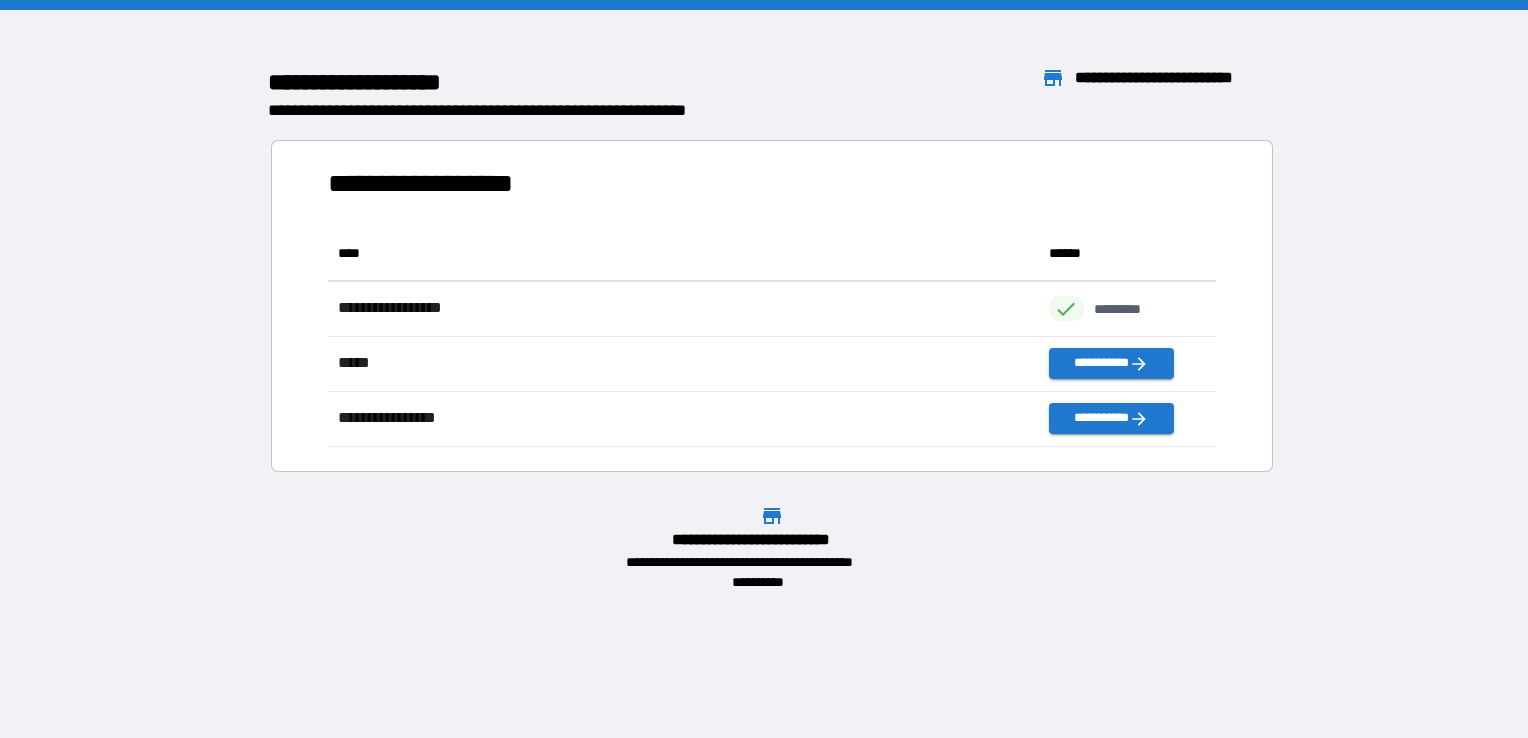 scroll, scrollTop: 16, scrollLeft: 16, axis: both 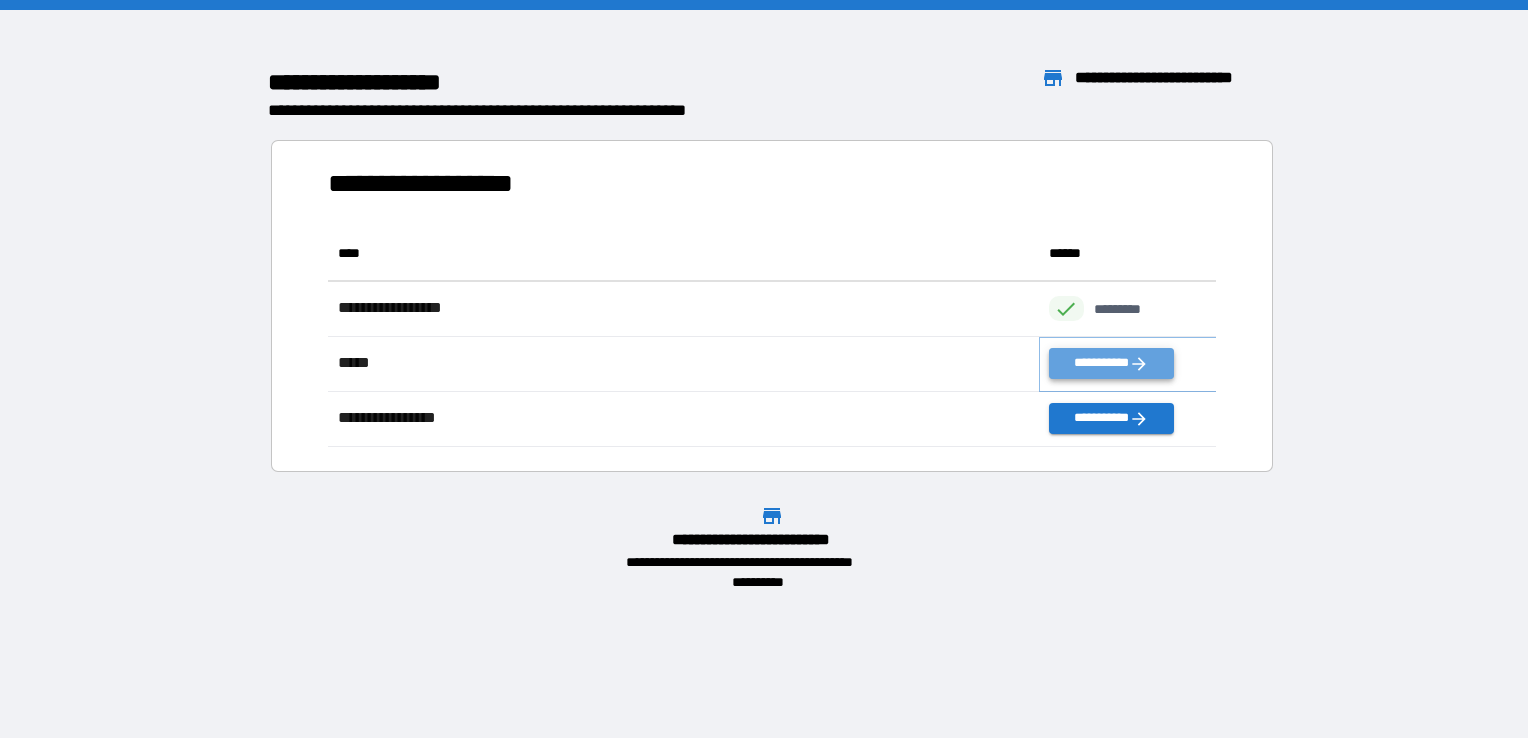 click 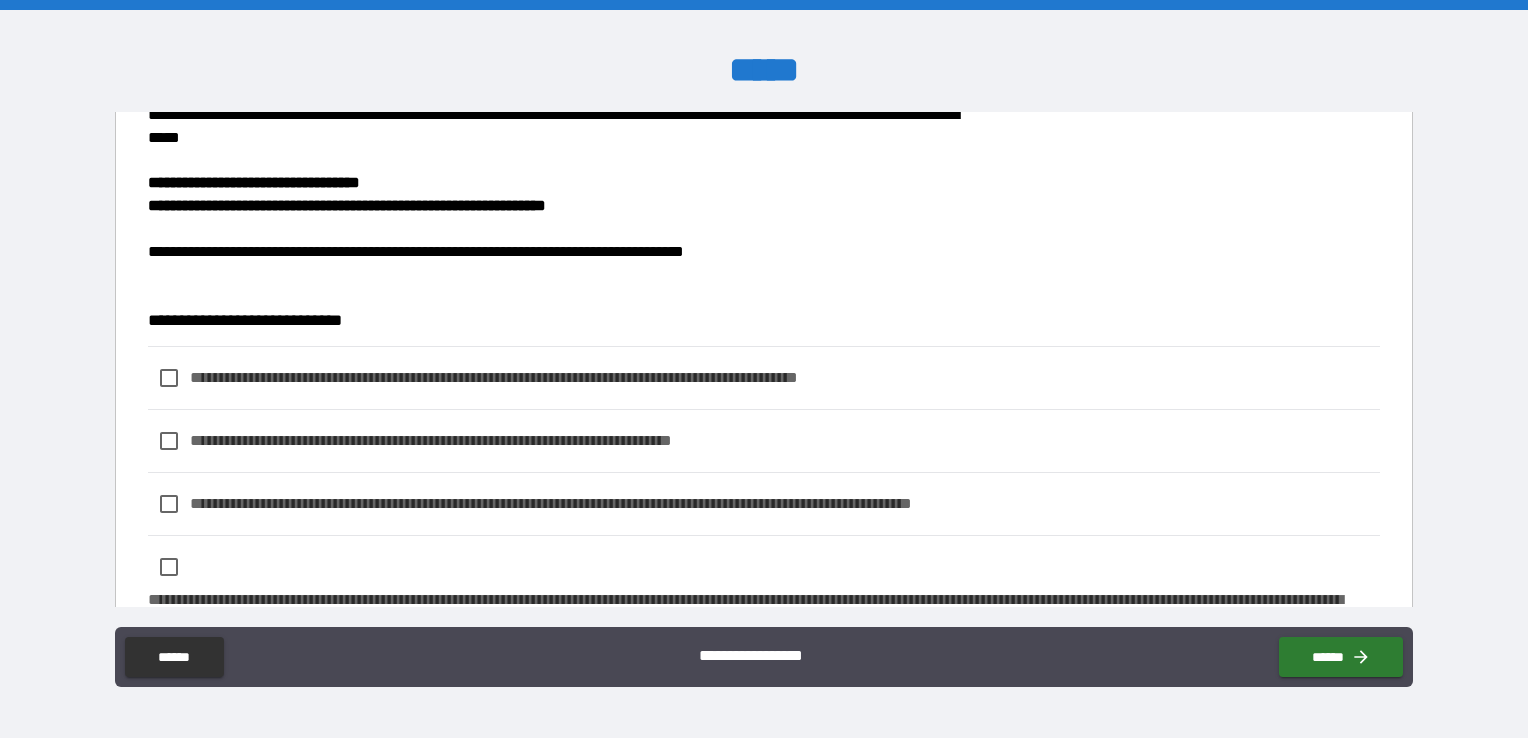 scroll, scrollTop: 3529, scrollLeft: 0, axis: vertical 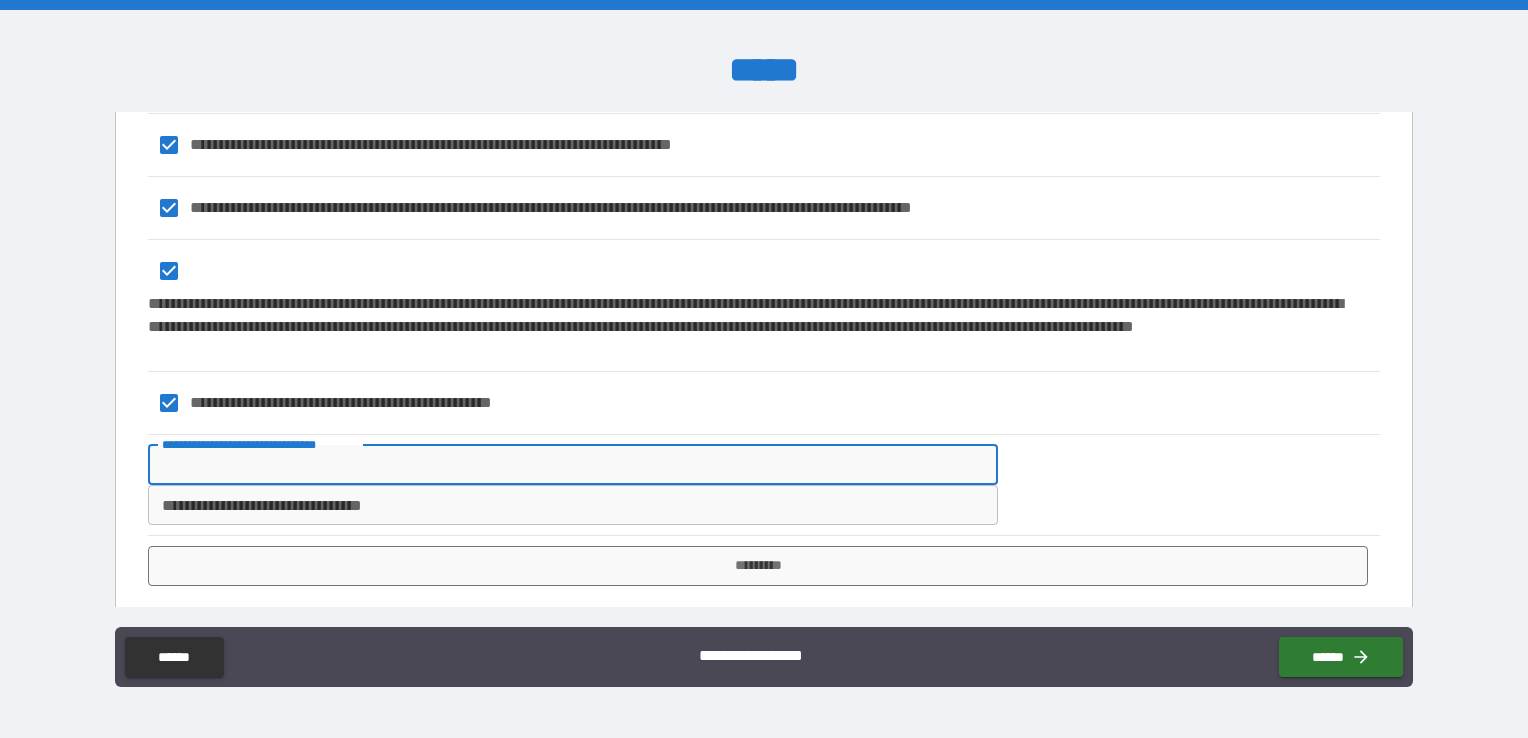 click on "**********" at bounding box center (573, 465) 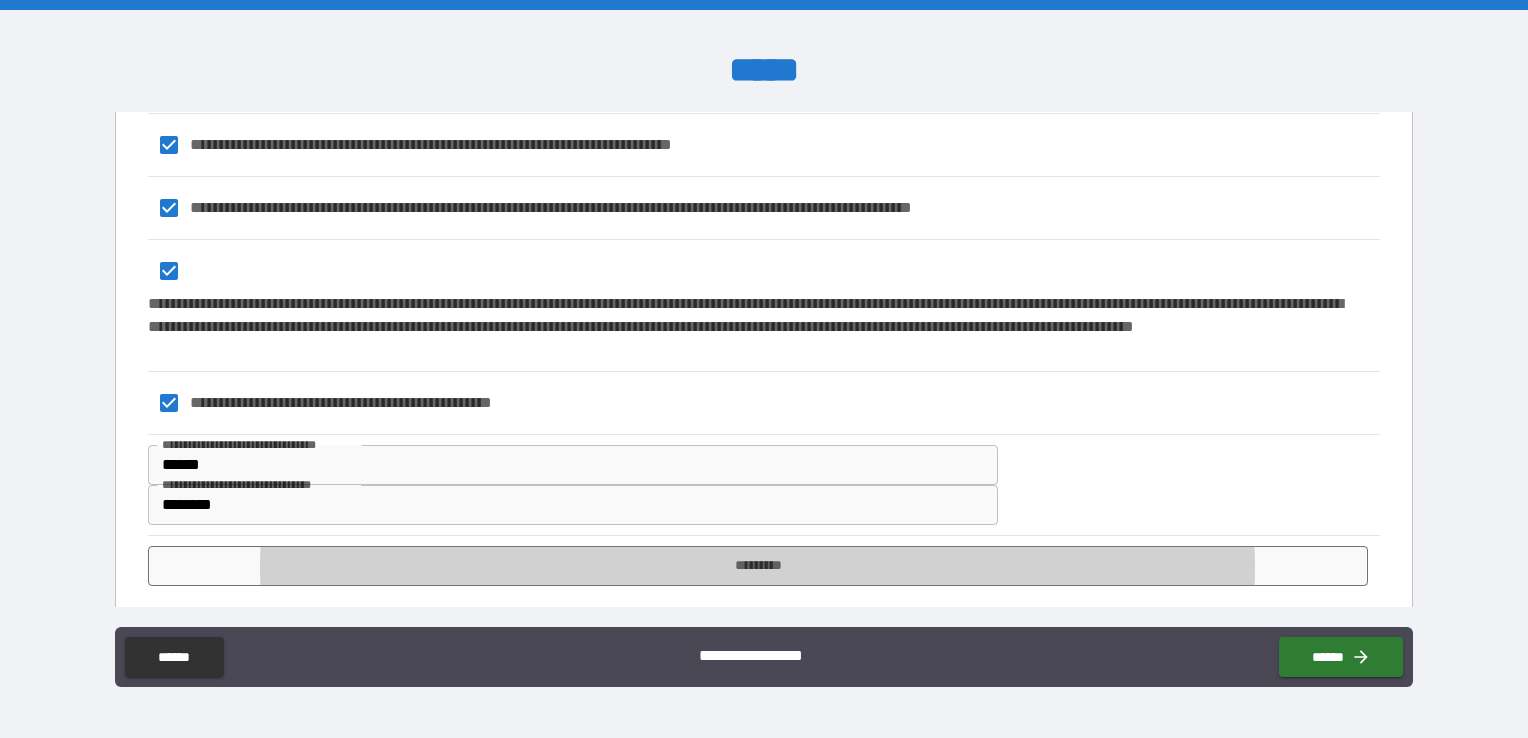 scroll, scrollTop: 3820, scrollLeft: 0, axis: vertical 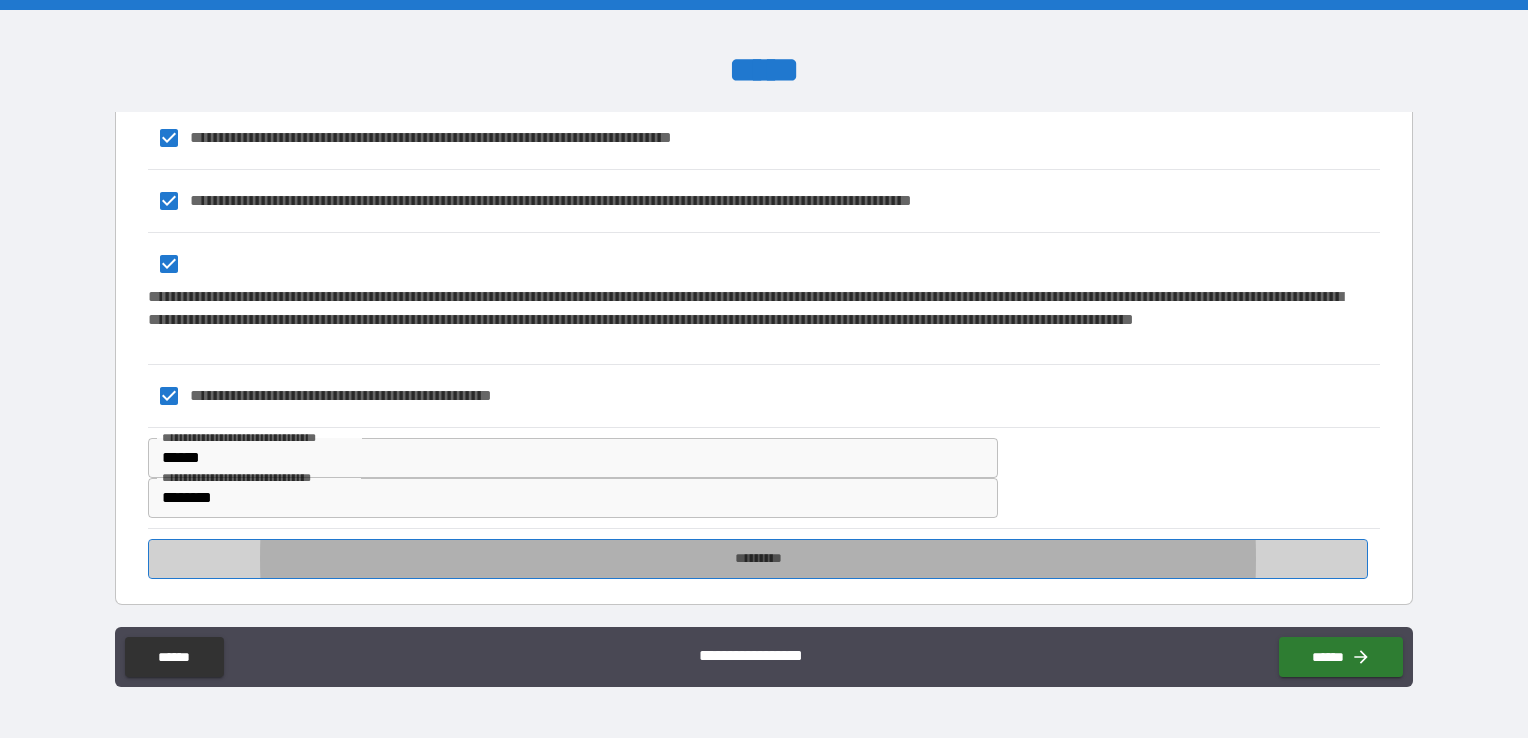 click on "*********" at bounding box center (758, 559) 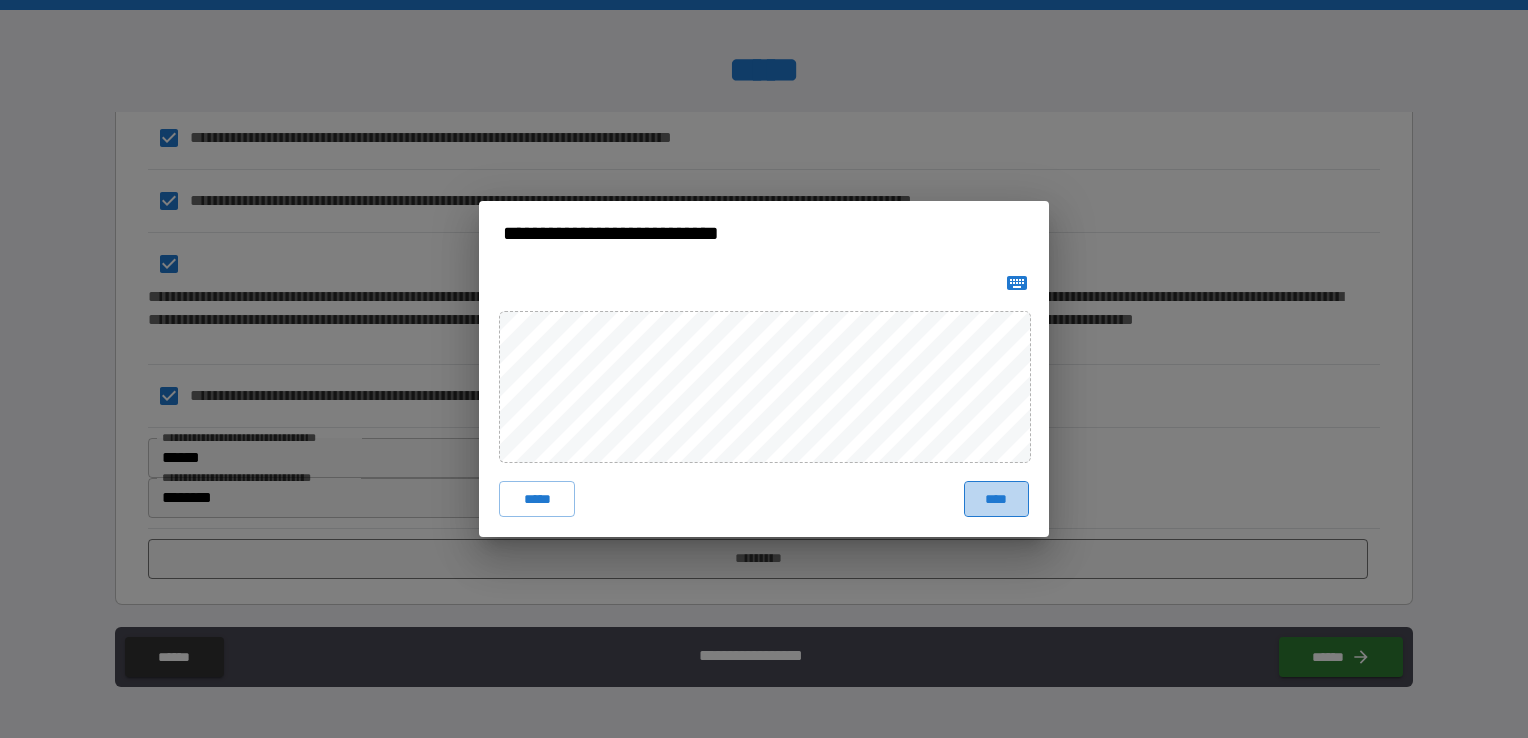 click on "****" at bounding box center [996, 499] 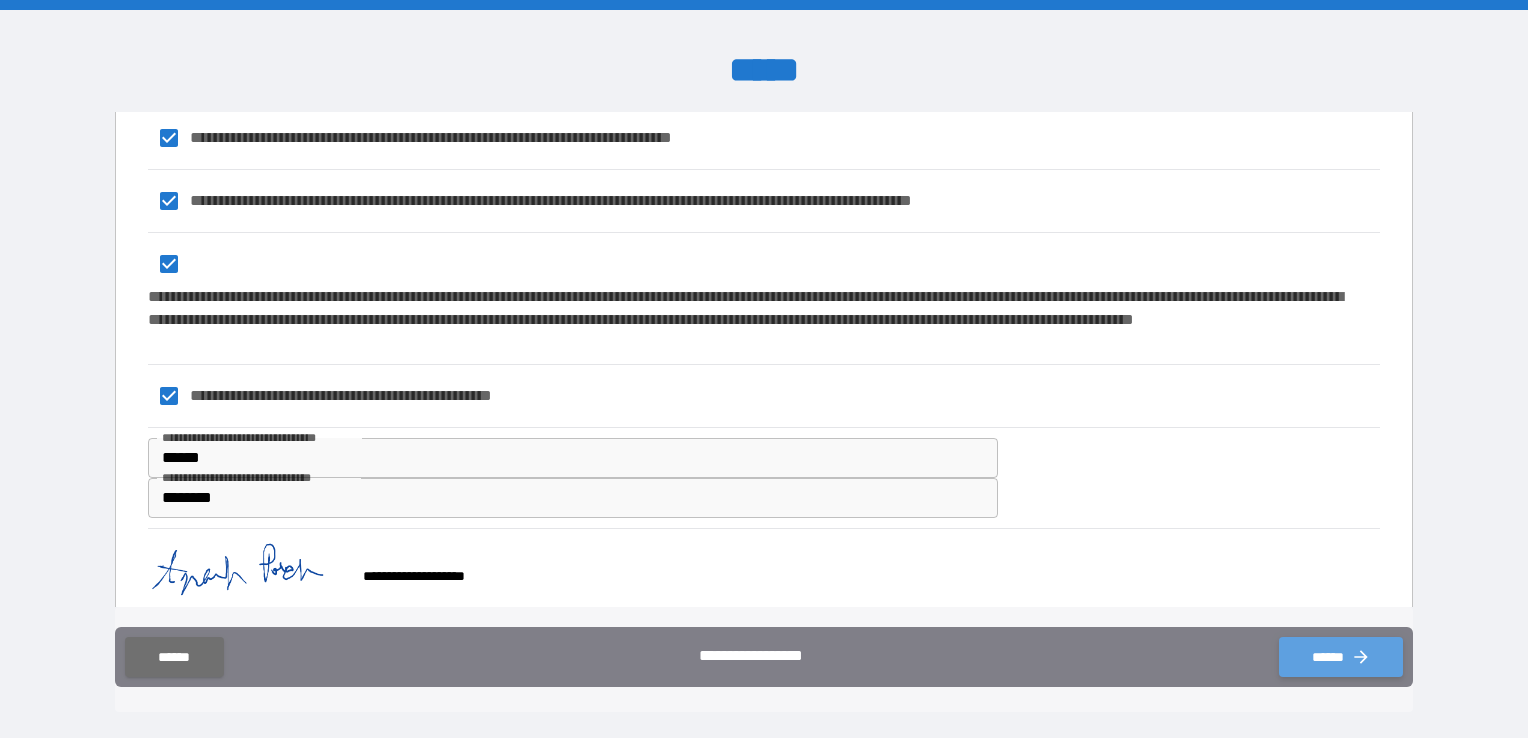 click on "******" at bounding box center (1341, 657) 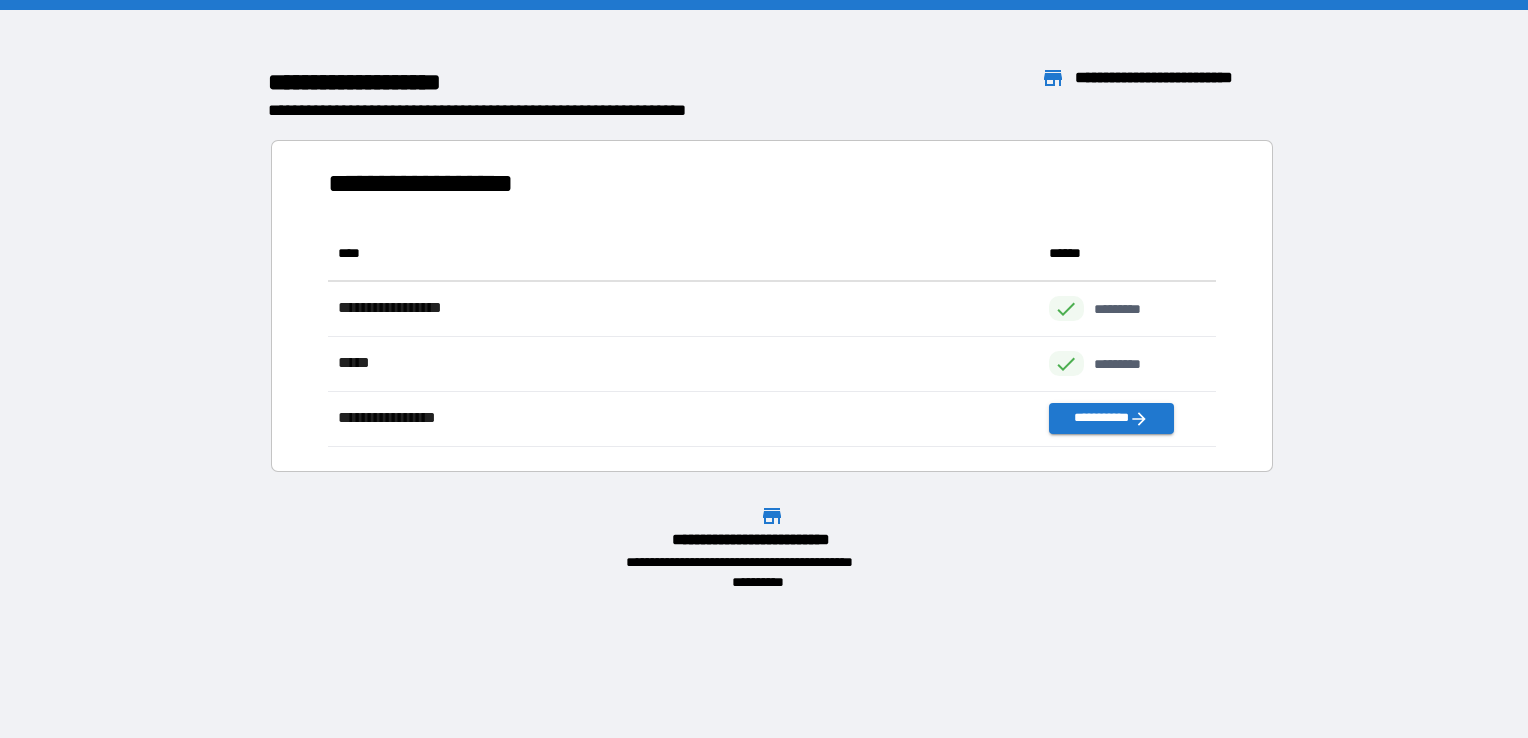 scroll, scrollTop: 16, scrollLeft: 16, axis: both 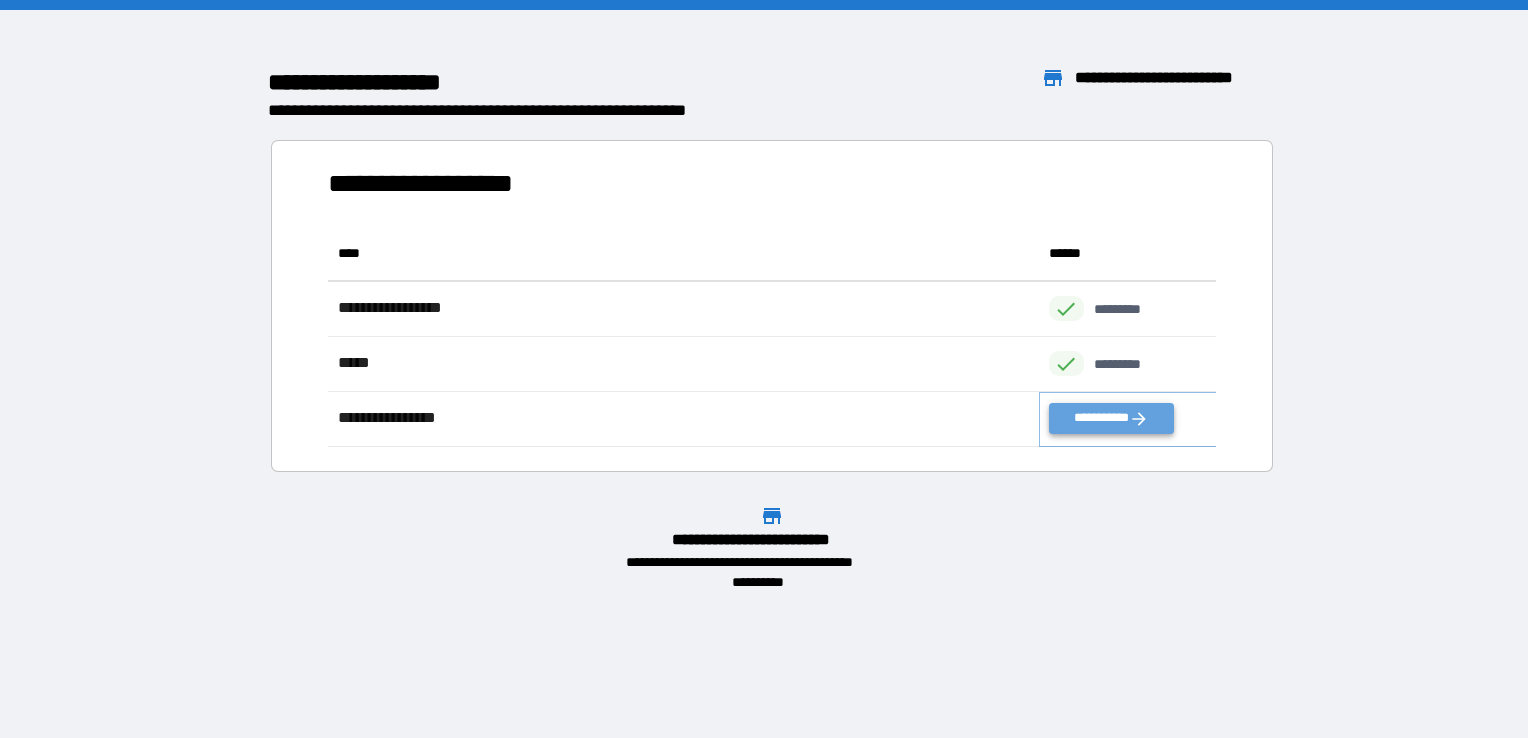 click on "**********" at bounding box center [1111, 418] 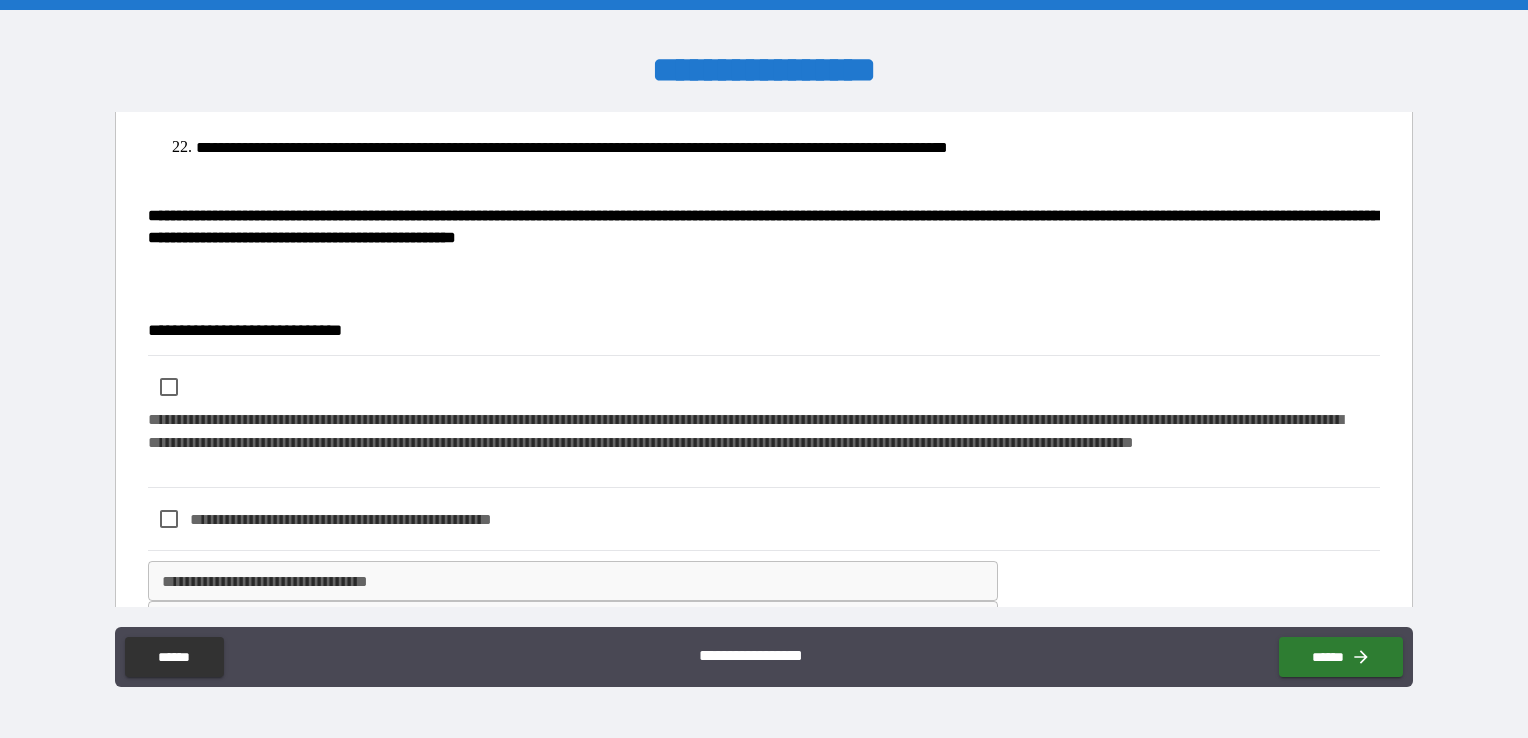 scroll, scrollTop: 1207, scrollLeft: 0, axis: vertical 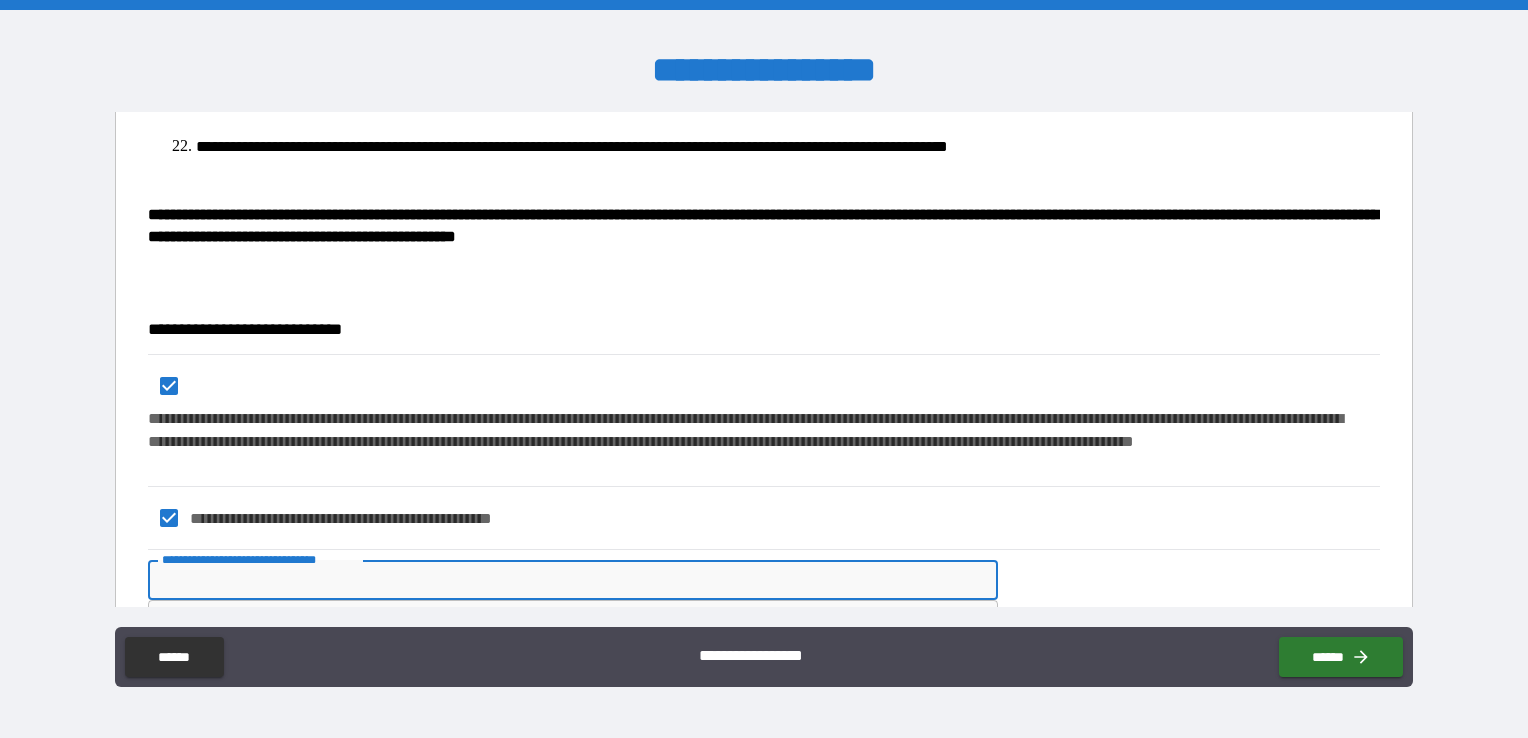 click on "**********" at bounding box center [573, 580] 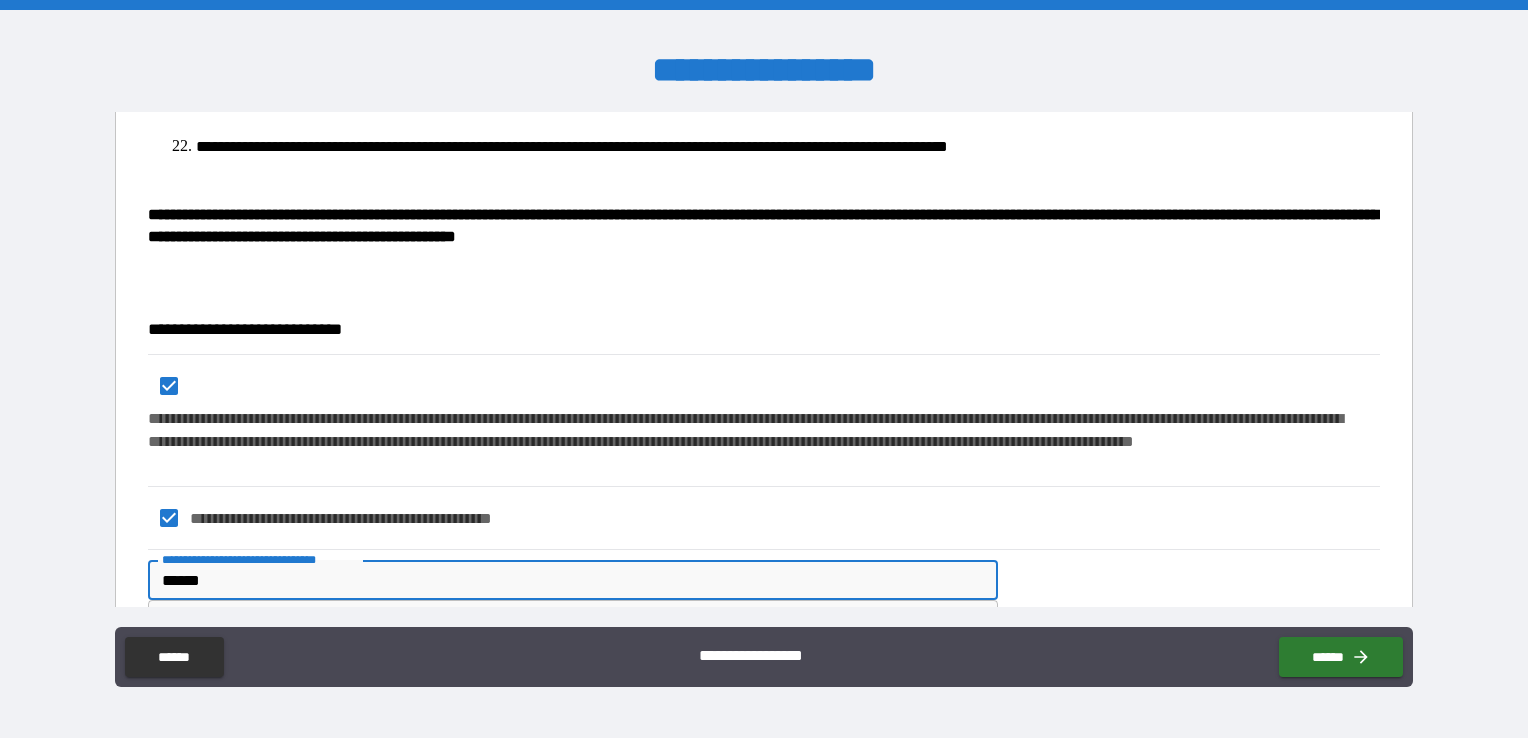 scroll, scrollTop: 1239, scrollLeft: 0, axis: vertical 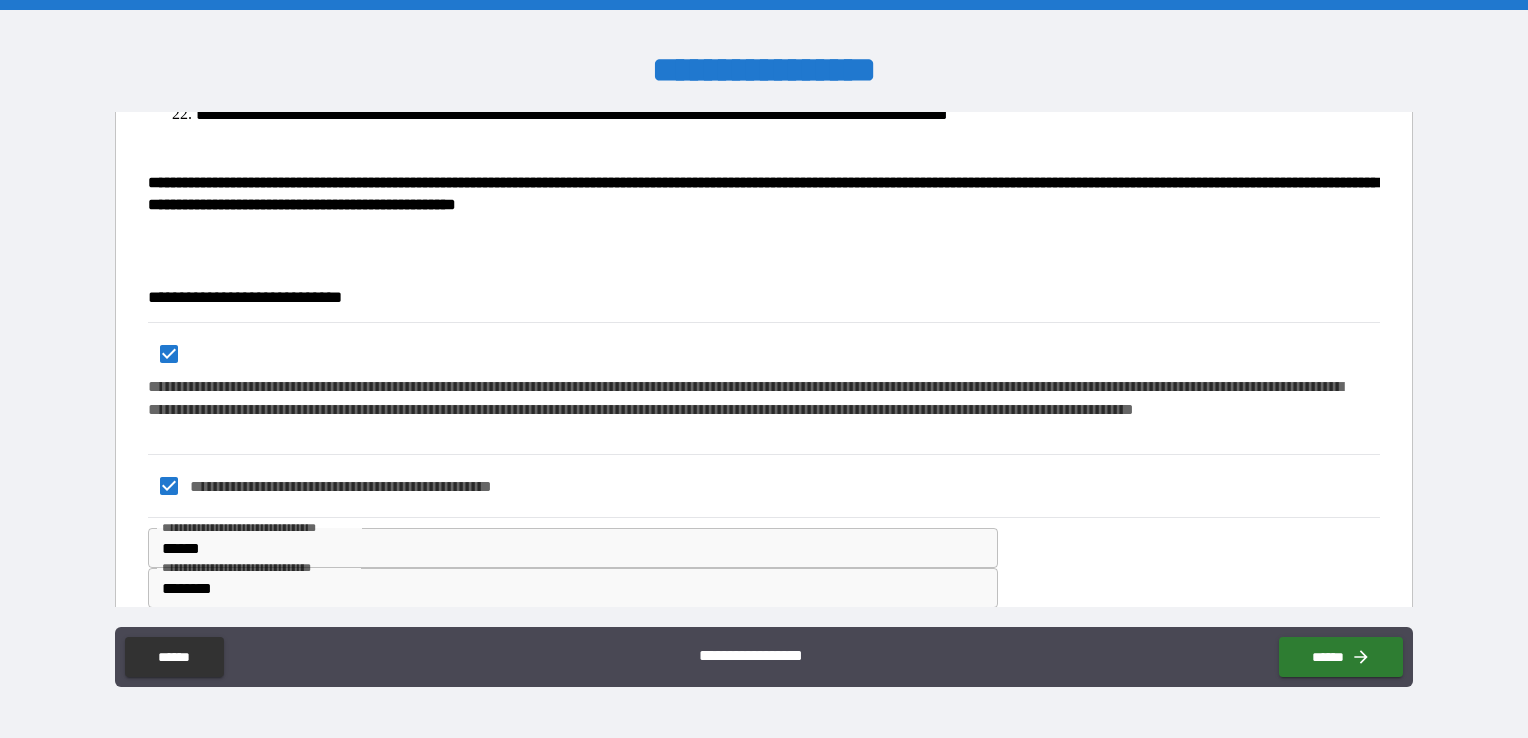 click on "**********" at bounding box center (764, 388) 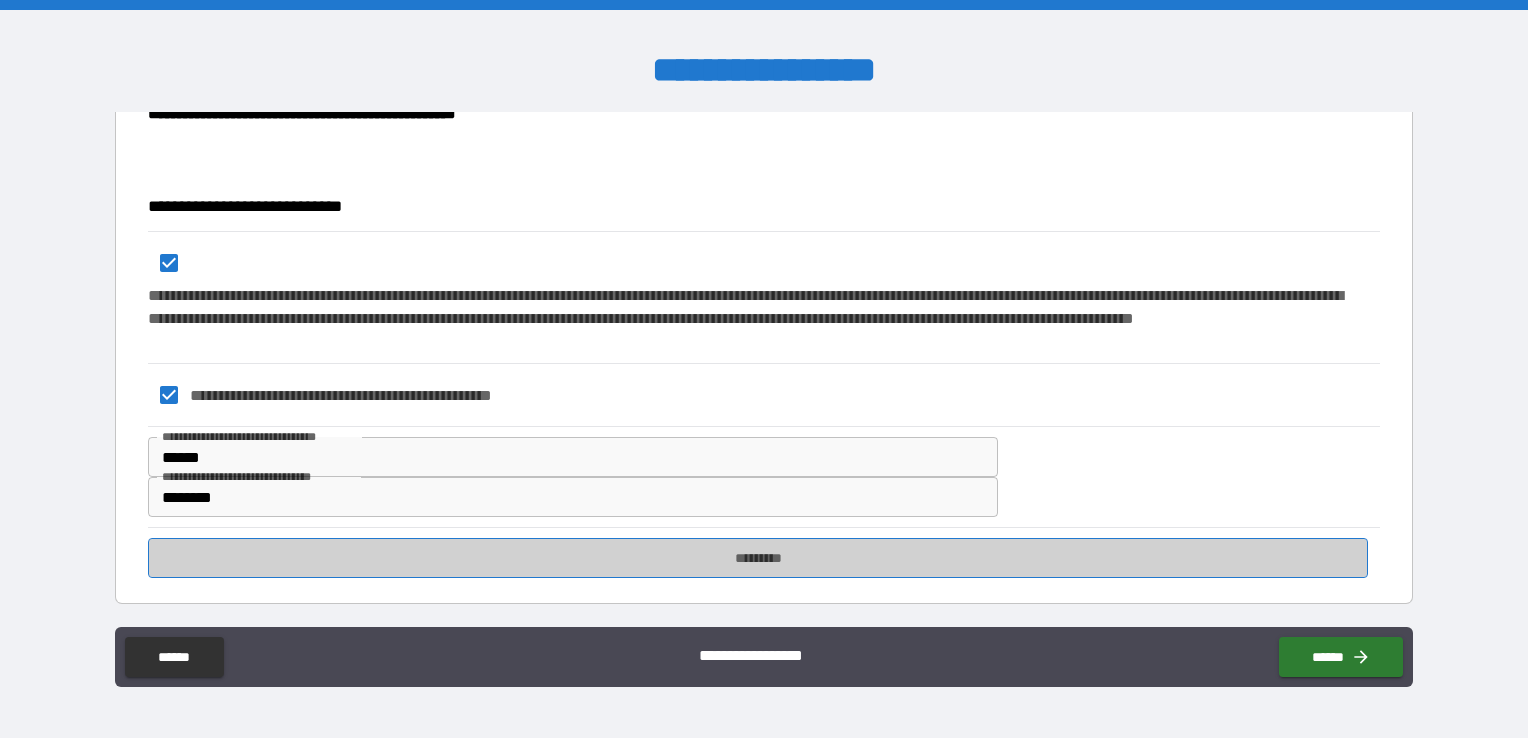 click on "*********" at bounding box center [758, 558] 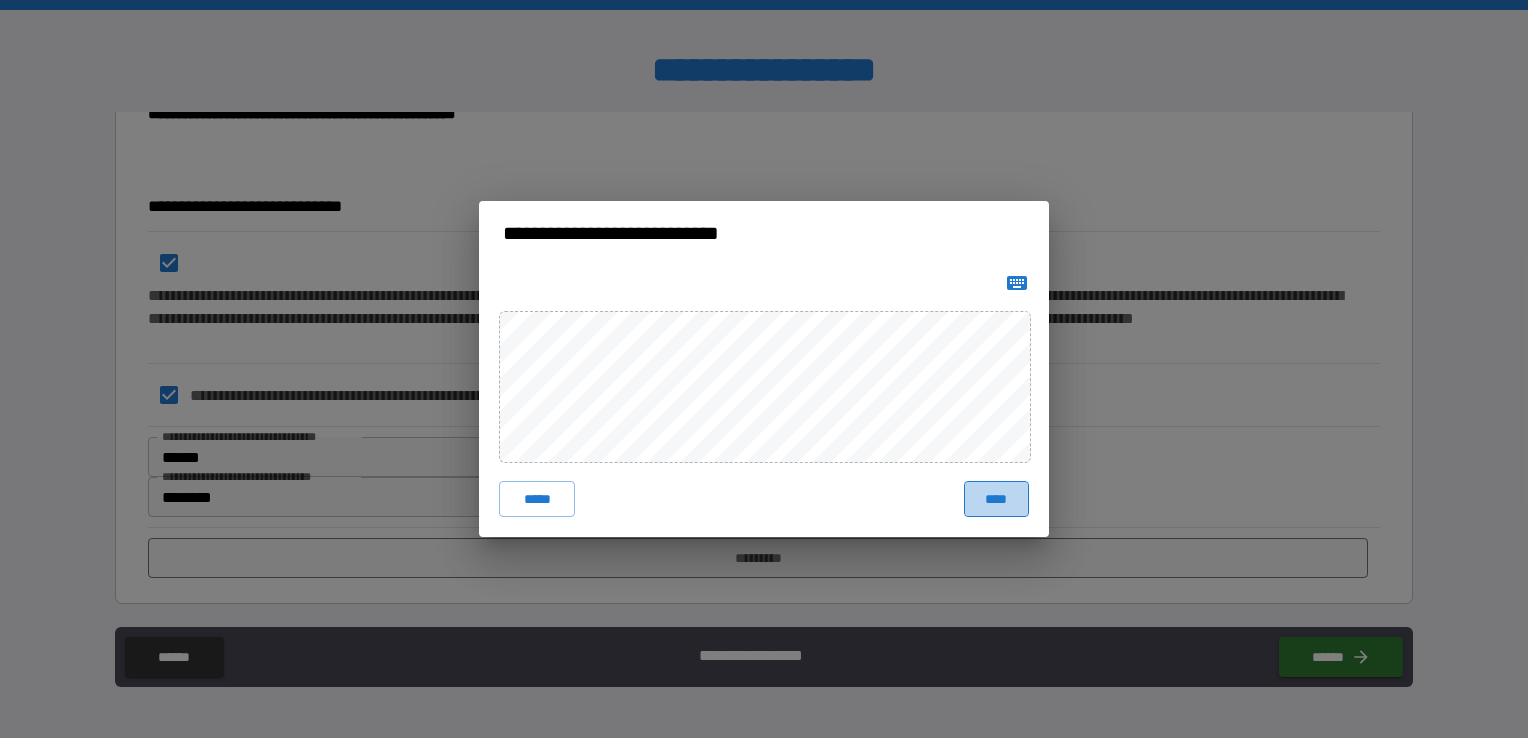 click on "****" at bounding box center (996, 499) 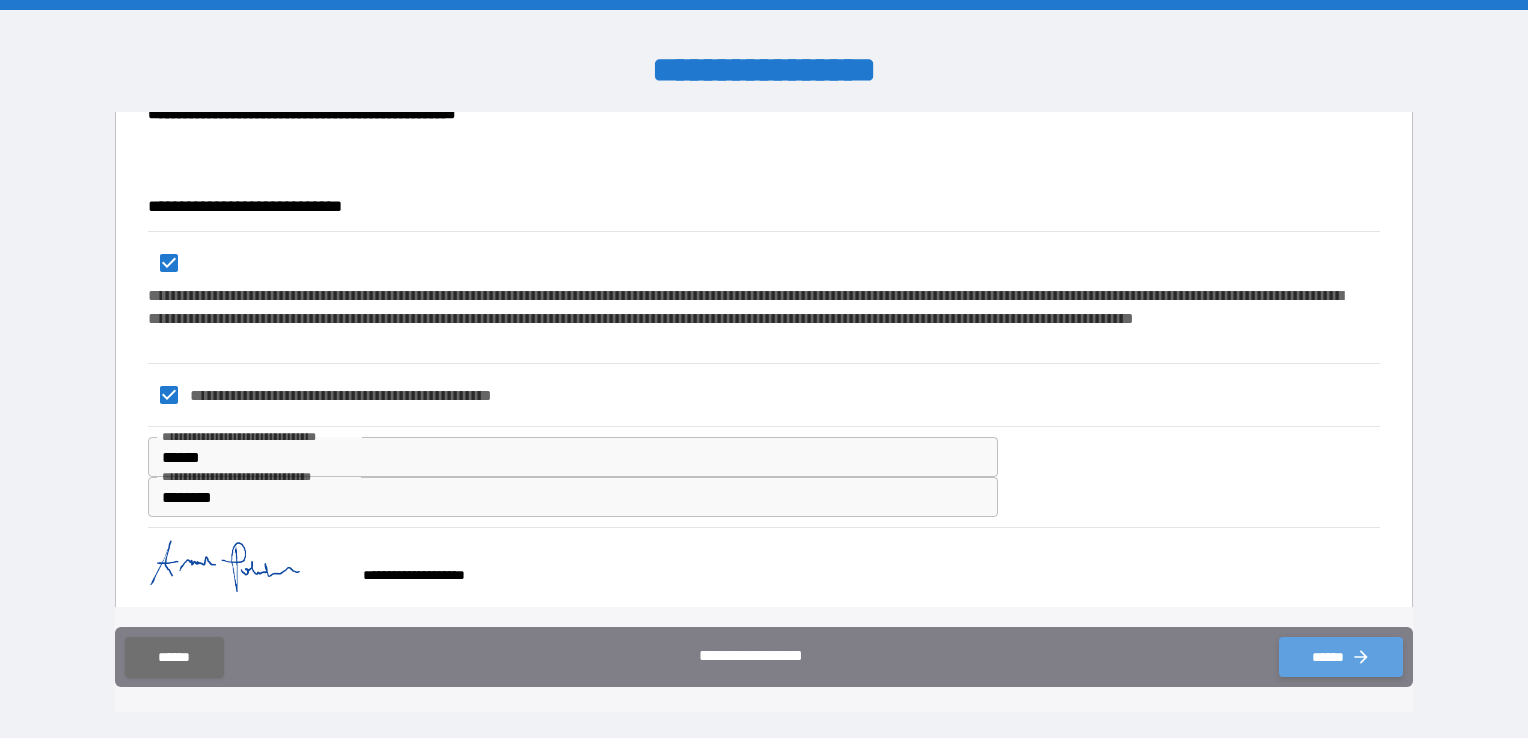 click on "******" at bounding box center (1341, 657) 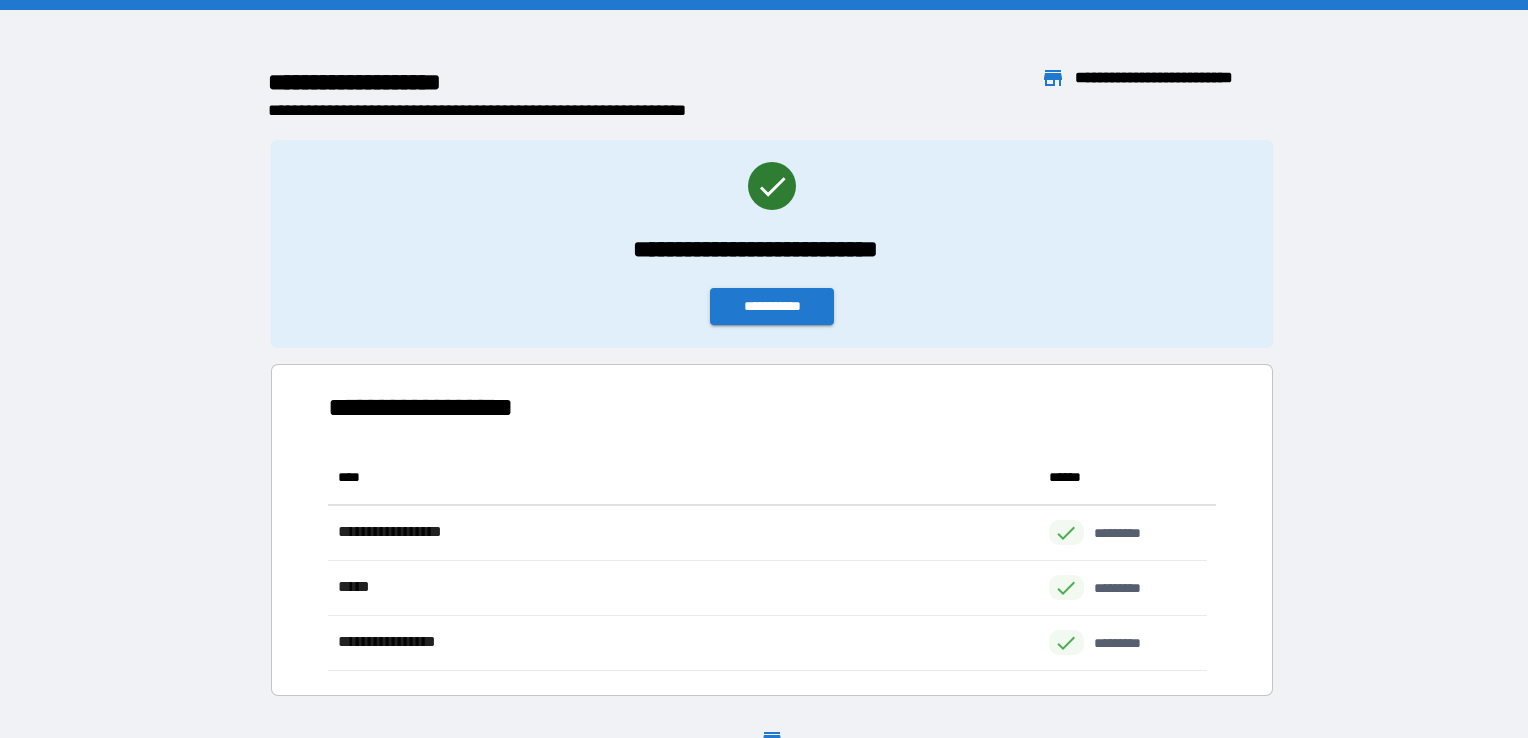 scroll, scrollTop: 206, scrollLeft: 863, axis: both 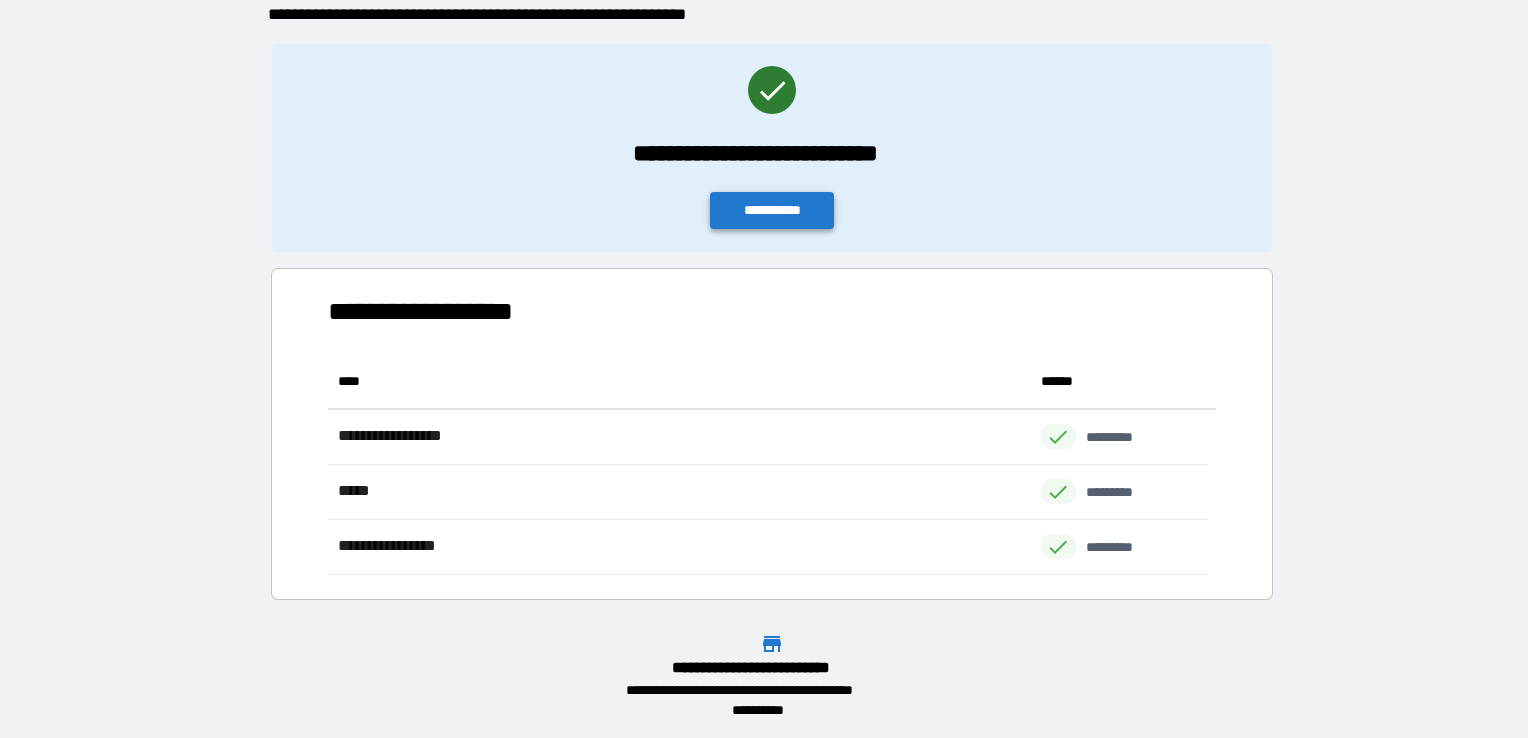 click on "**********" at bounding box center (772, 210) 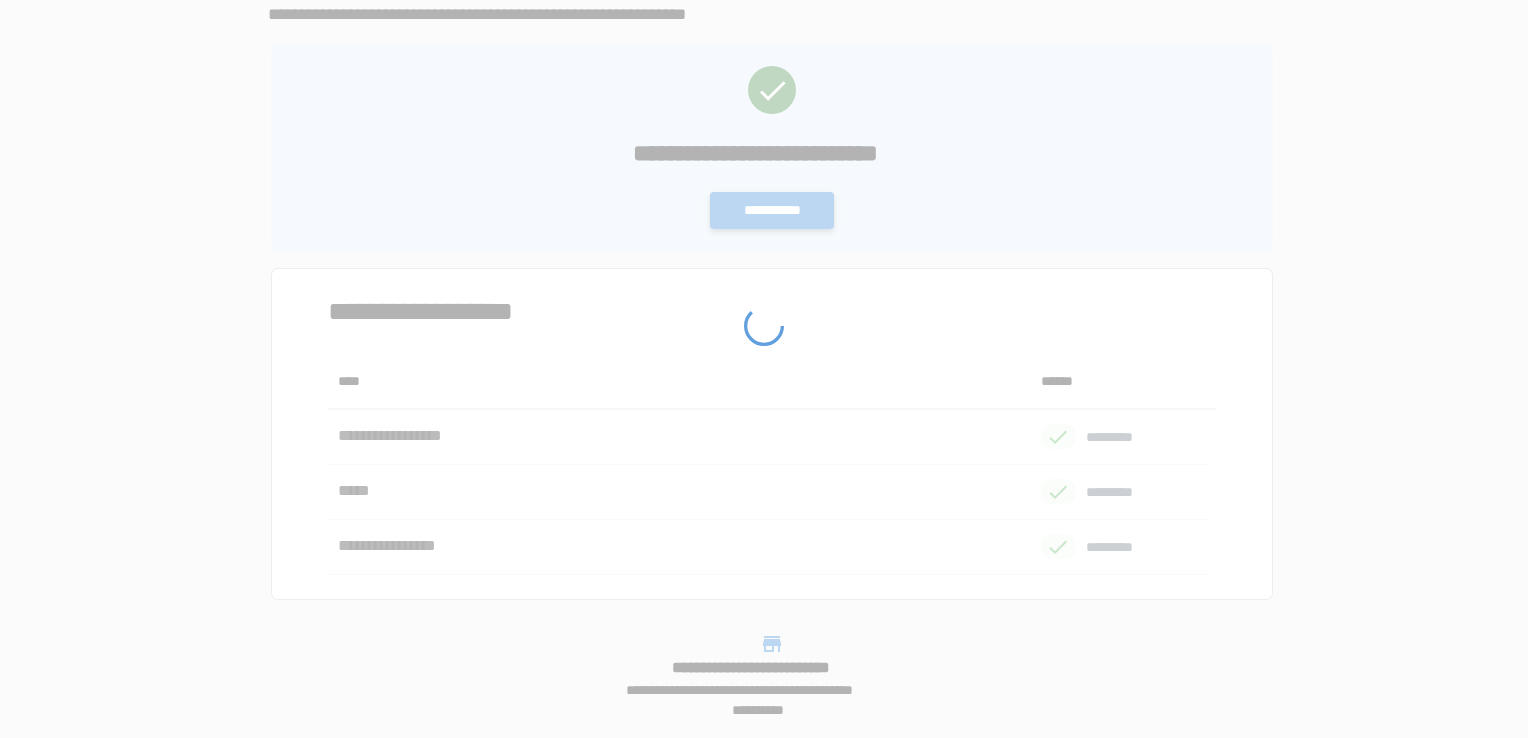 scroll, scrollTop: 0, scrollLeft: 0, axis: both 